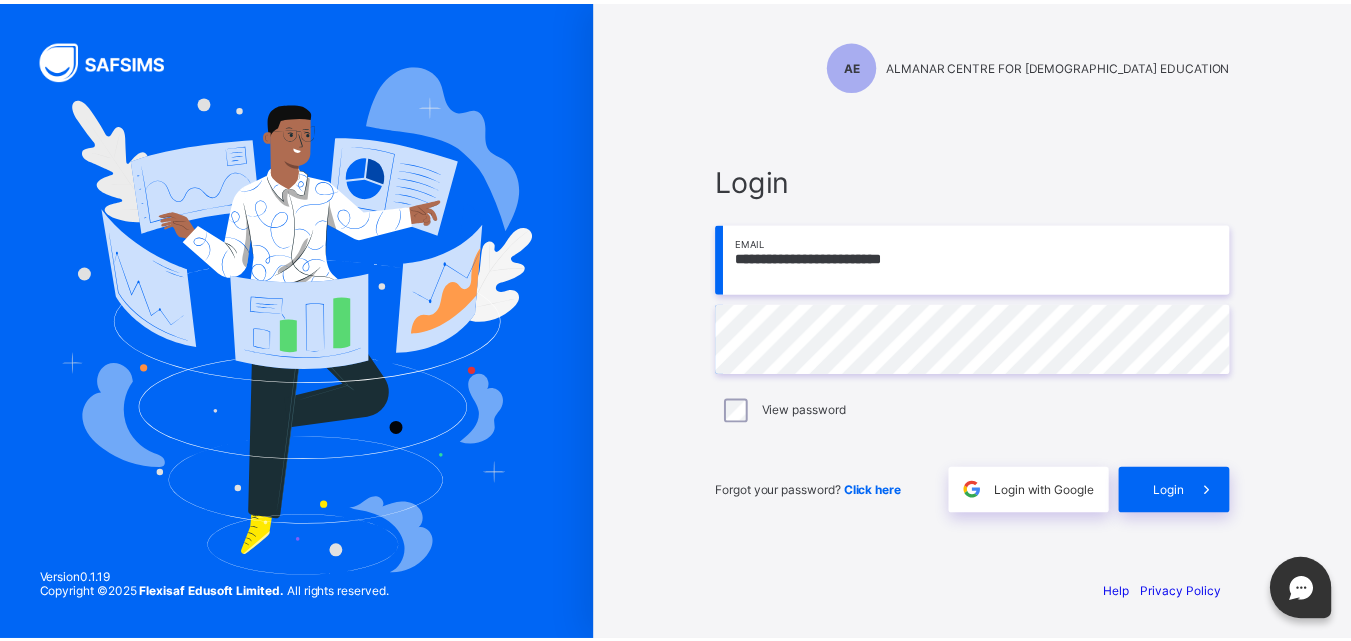 scroll, scrollTop: 0, scrollLeft: 0, axis: both 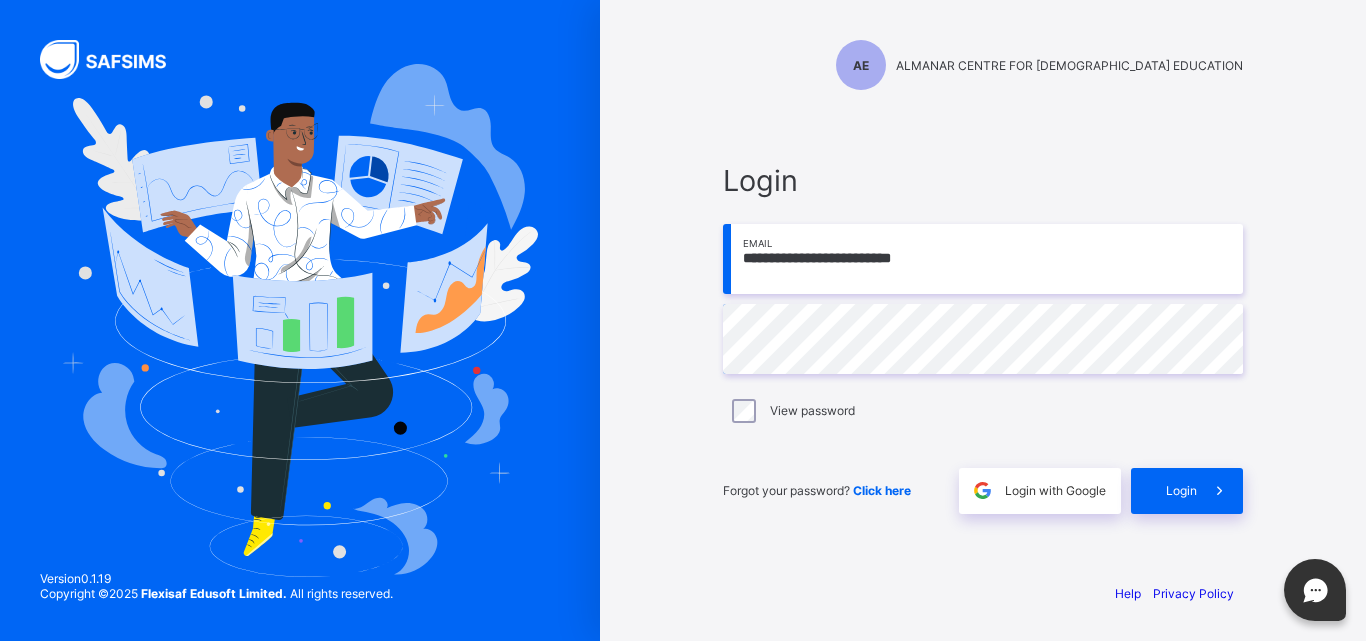 click on "**********" at bounding box center [983, 259] 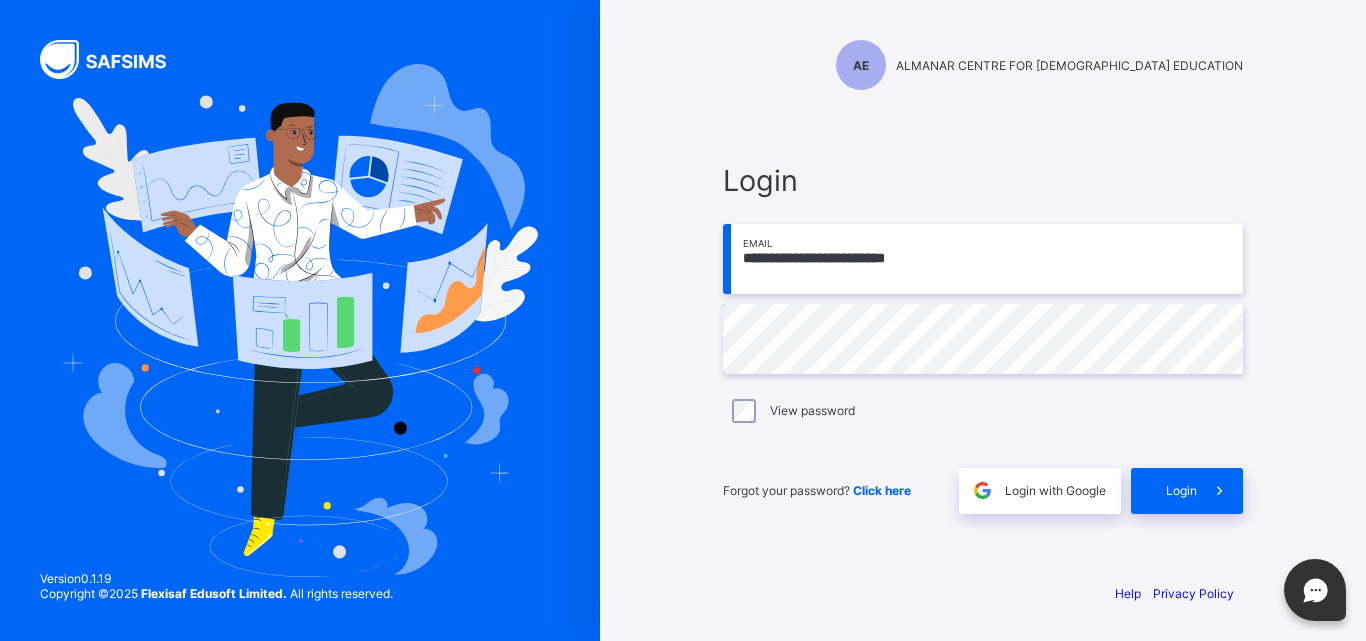 type on "**********" 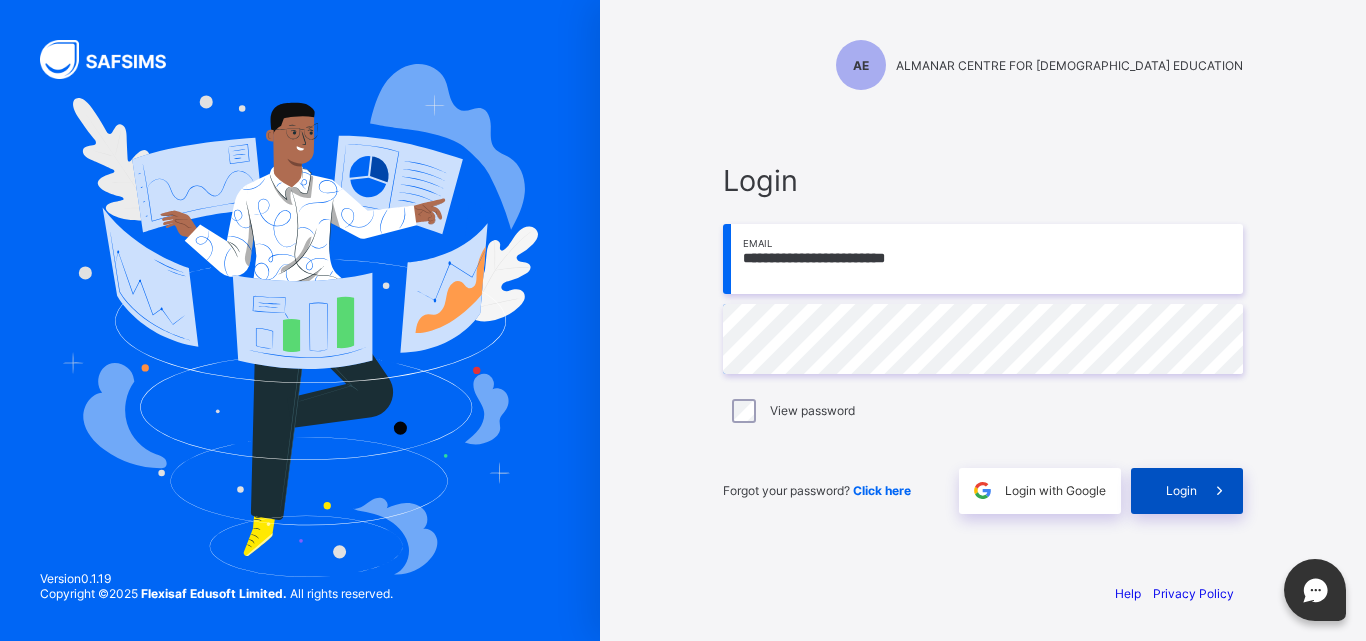 click on "Login" at bounding box center [1187, 491] 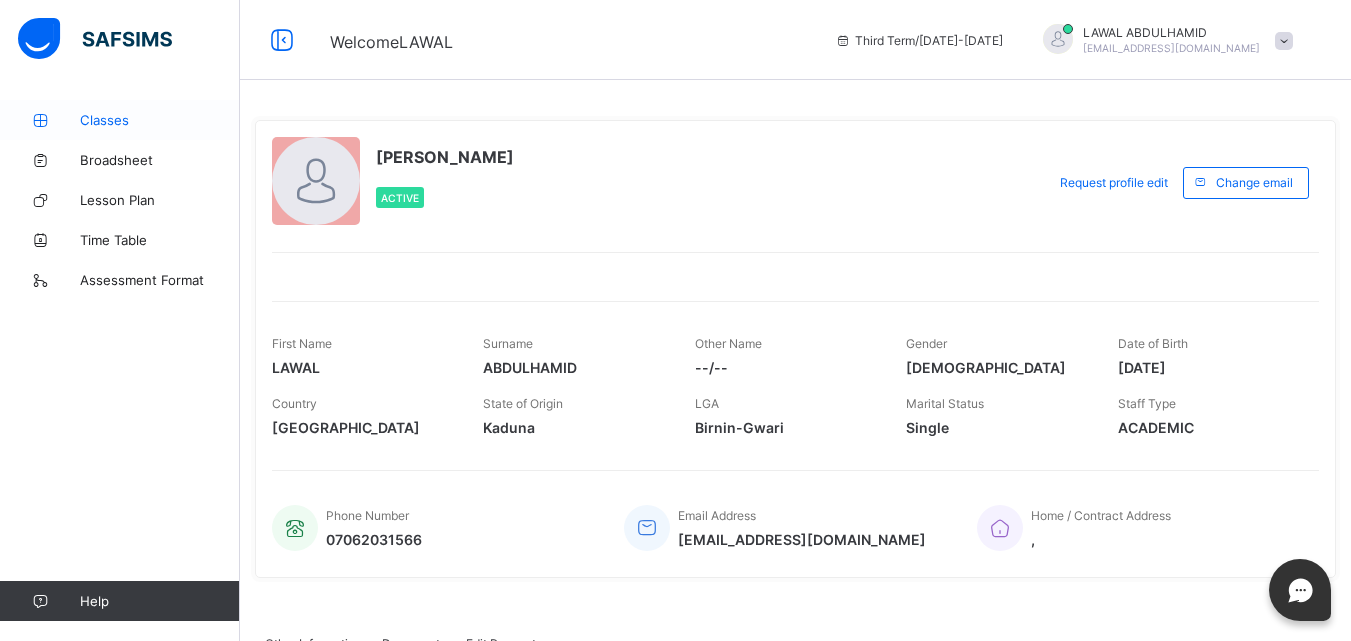 click on "Classes" at bounding box center (120, 120) 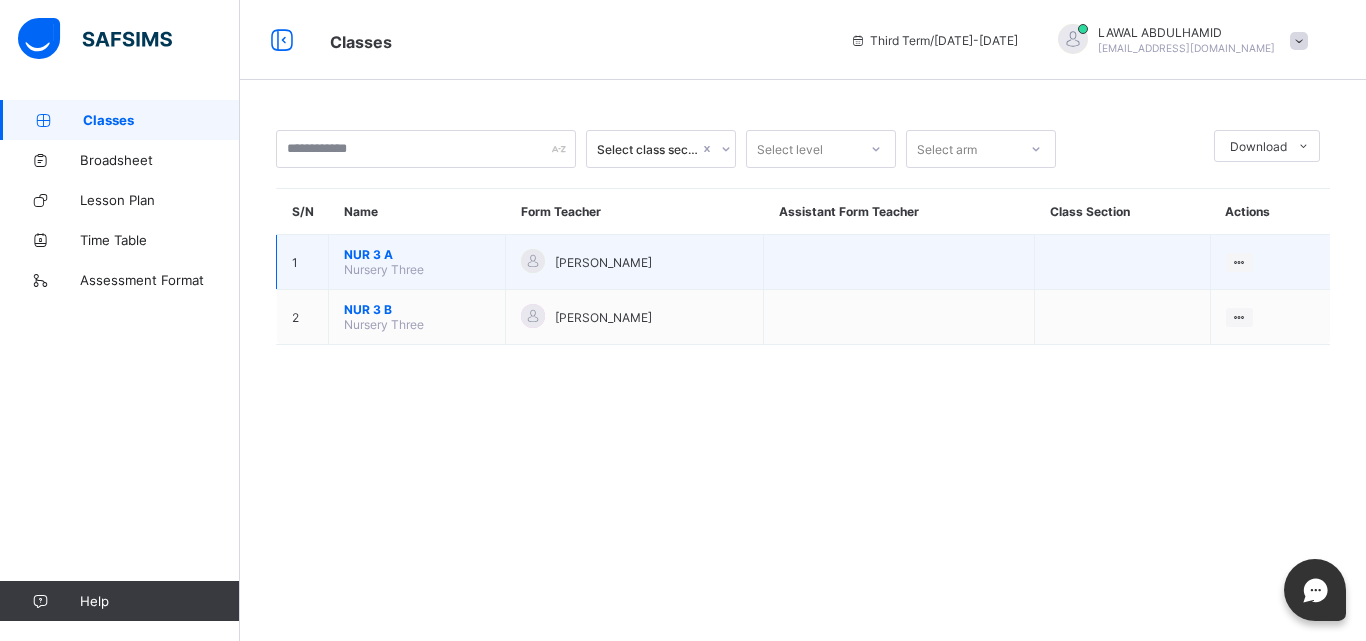 click on "[PERSON_NAME]" at bounding box center (603, 262) 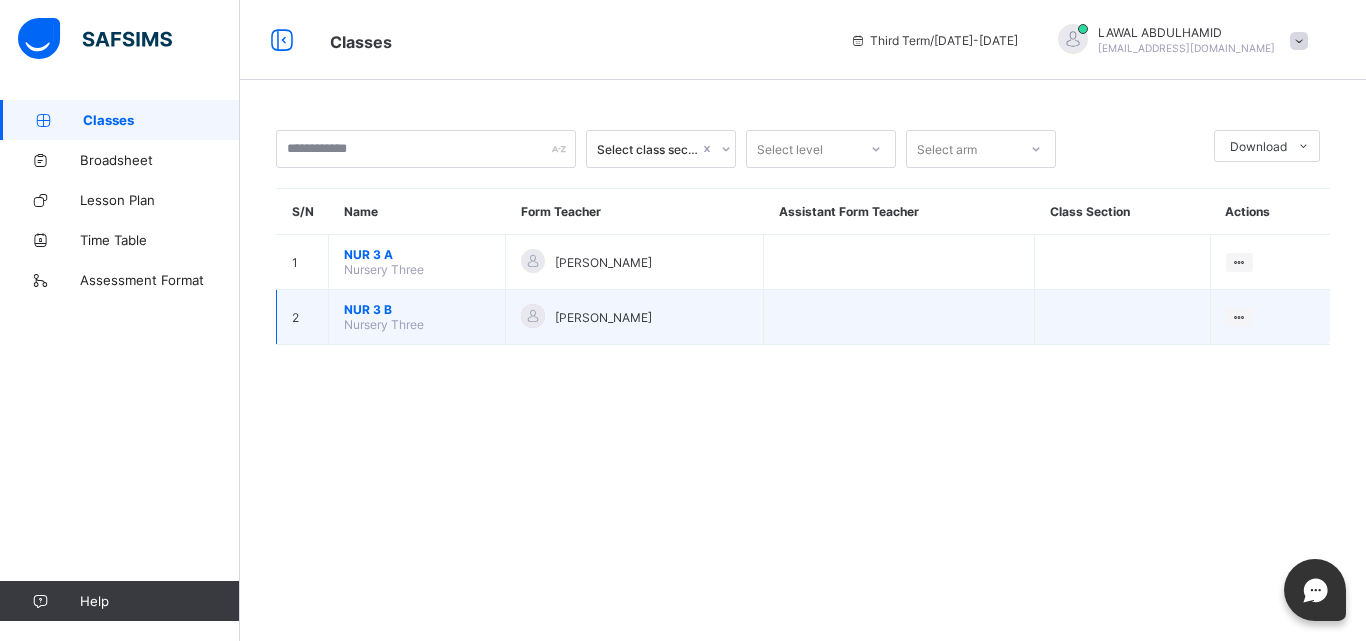 click on "[PERSON_NAME]" at bounding box center [603, 317] 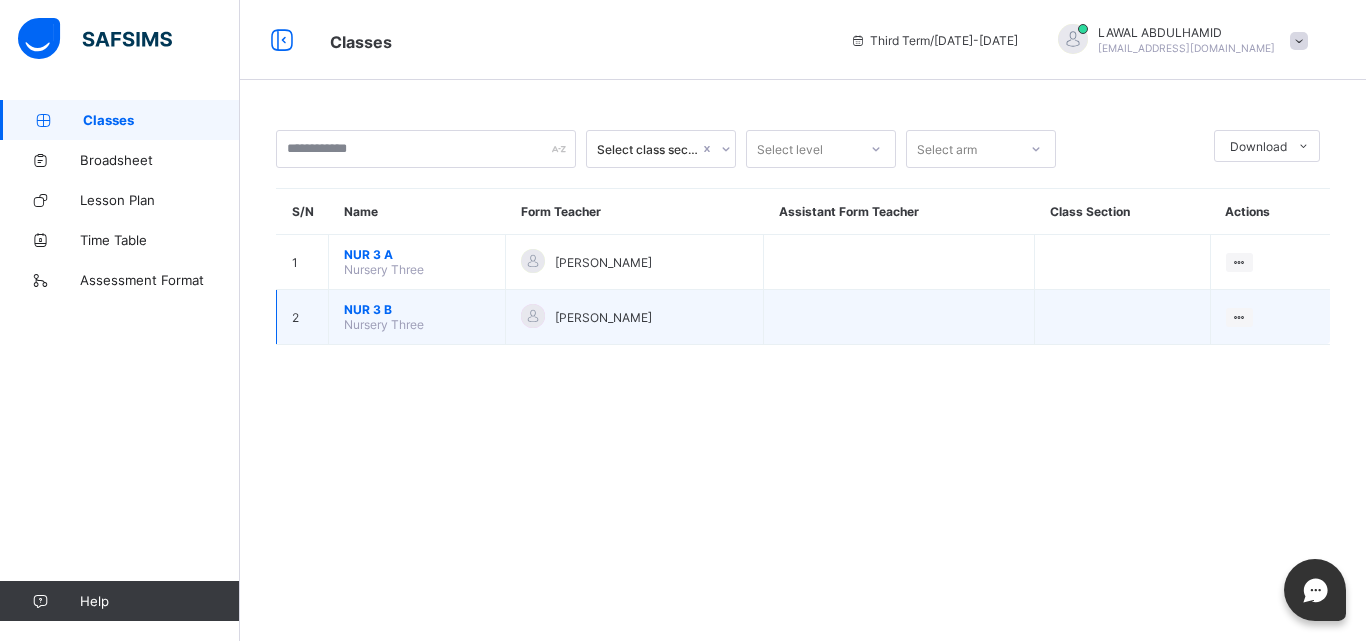 click on "NUR 3   B" at bounding box center [417, 309] 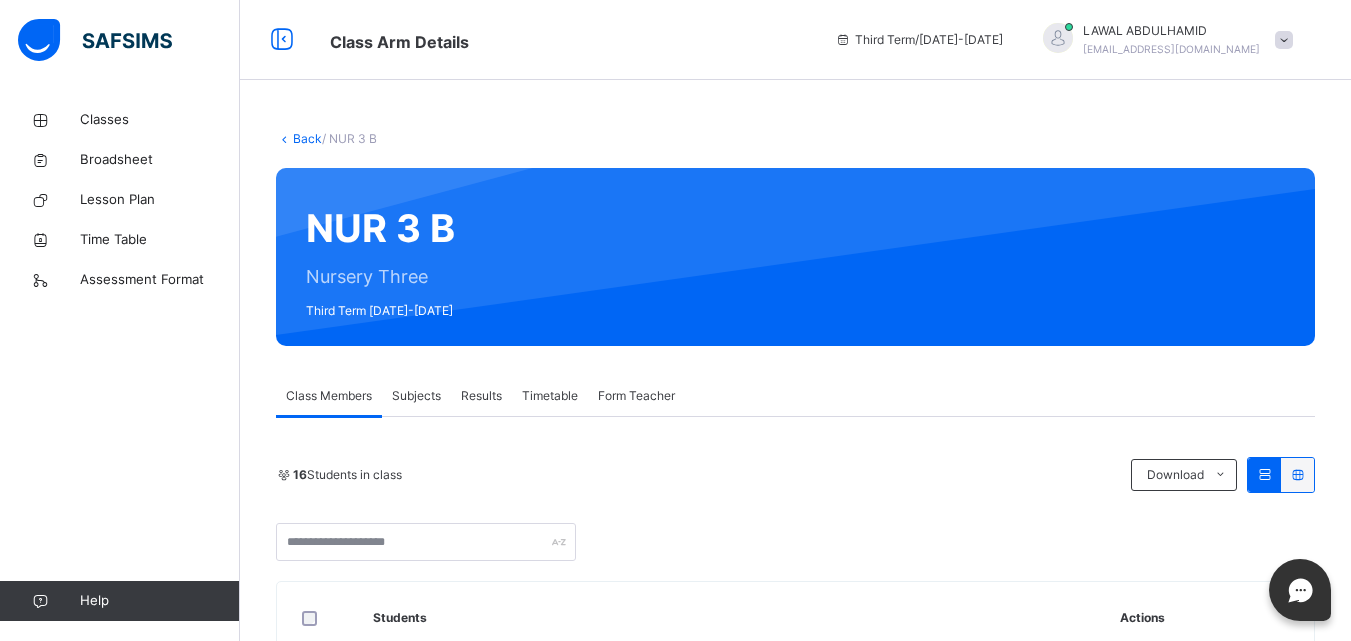 click on "Subjects" at bounding box center [416, 396] 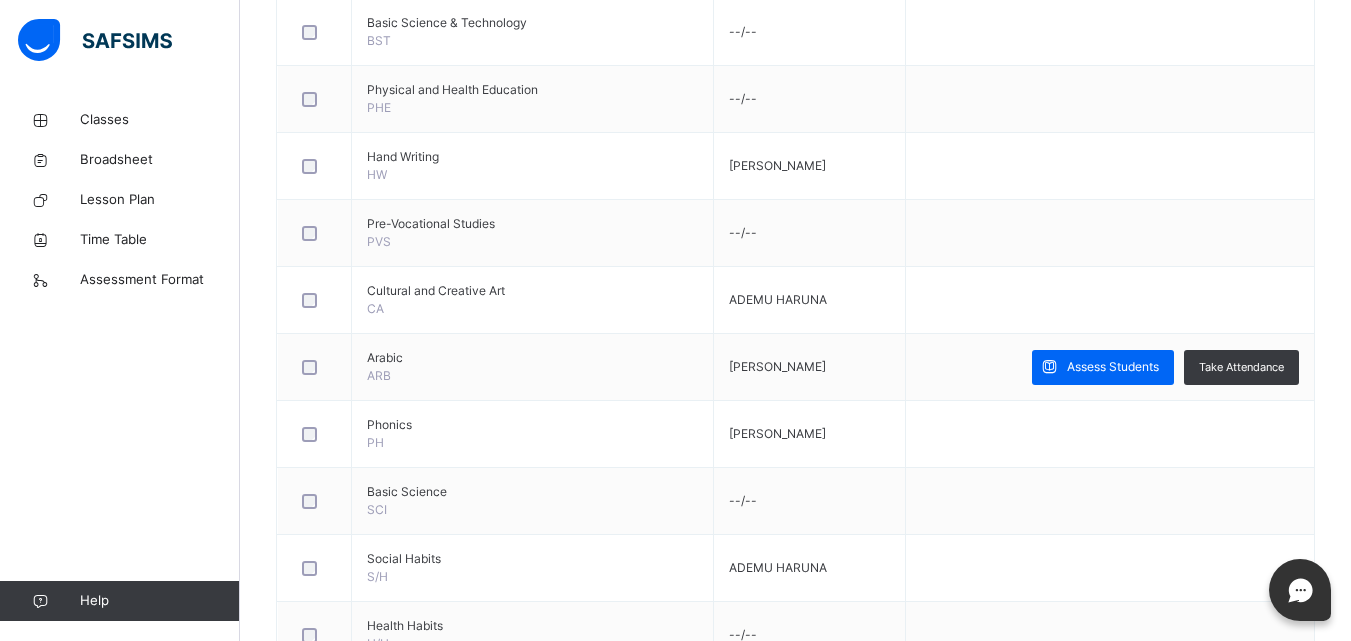 scroll, scrollTop: 880, scrollLeft: 0, axis: vertical 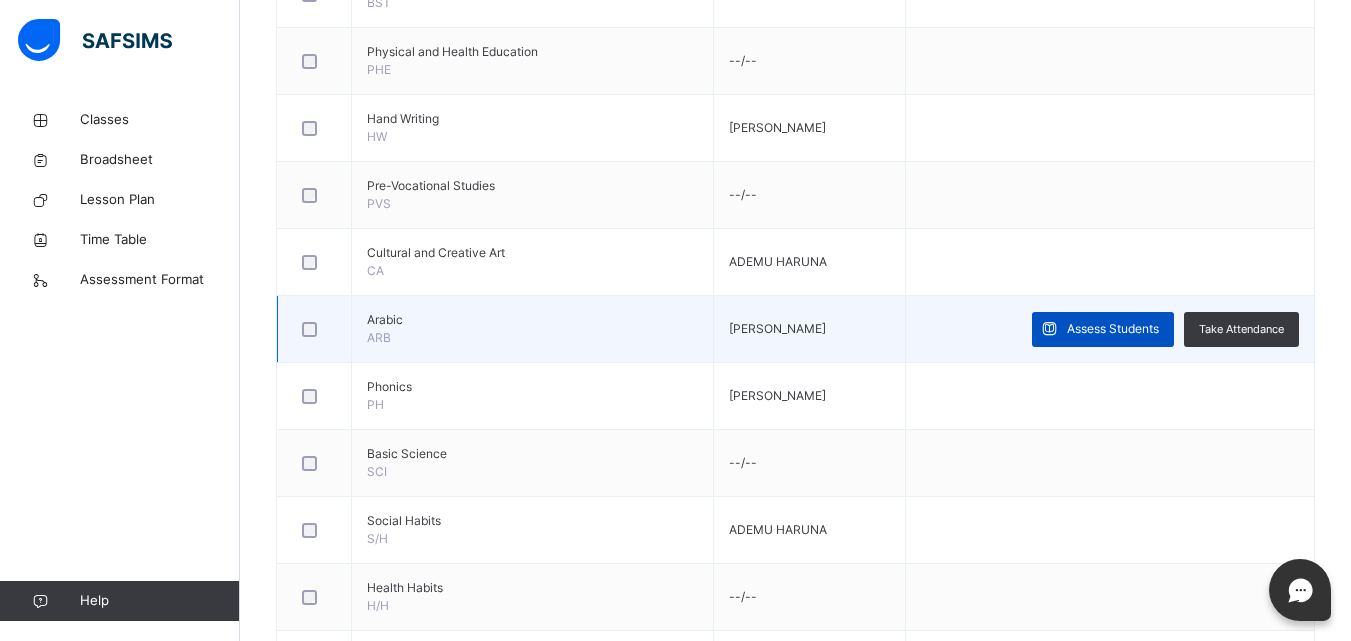 click on "Assess Students" at bounding box center (1113, 329) 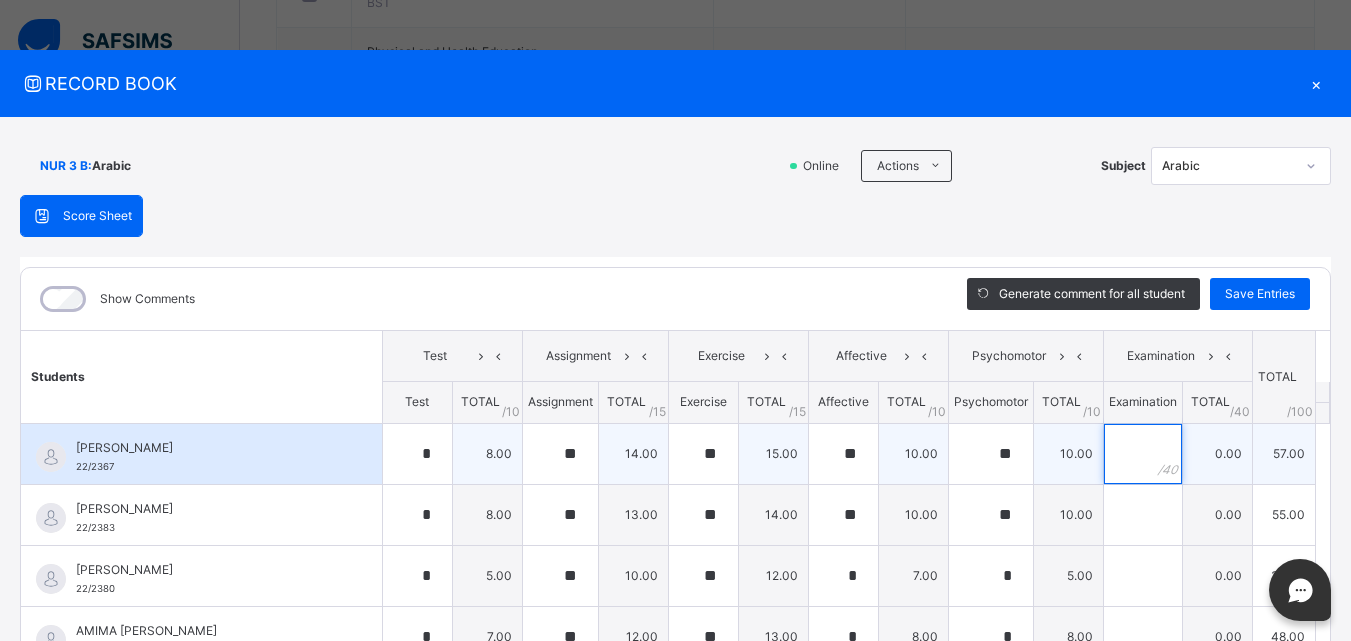 click at bounding box center (1143, 454) 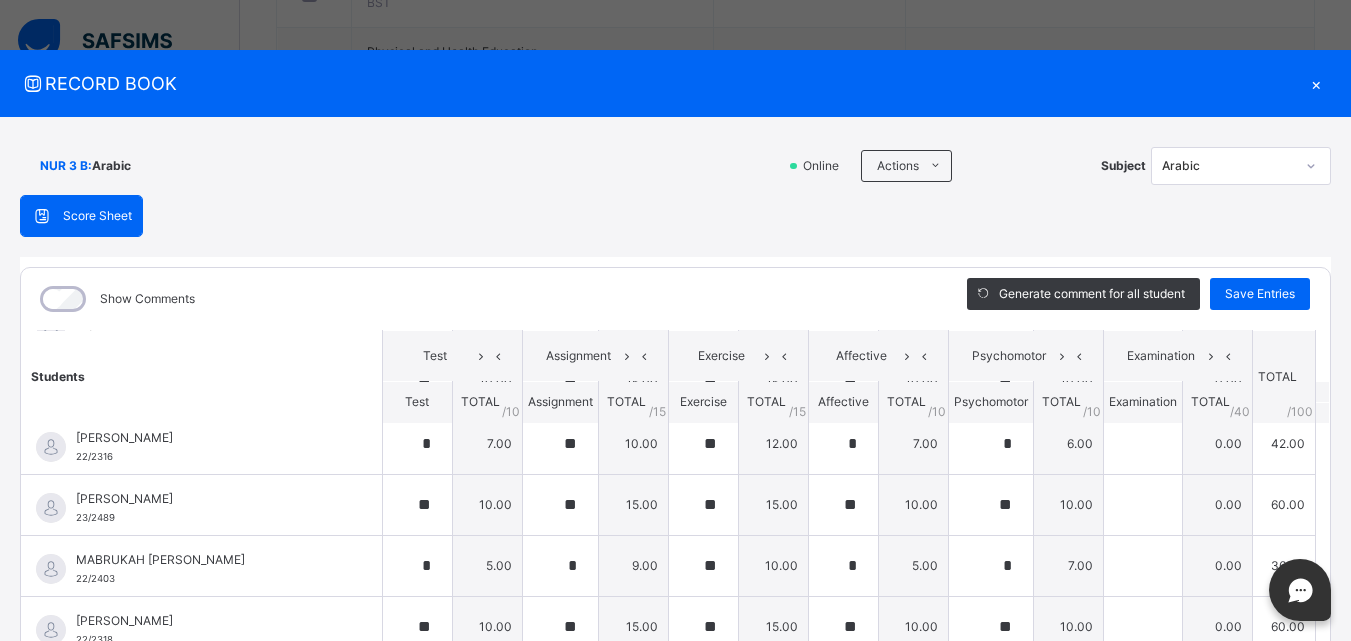 scroll, scrollTop: 112, scrollLeft: 0, axis: vertical 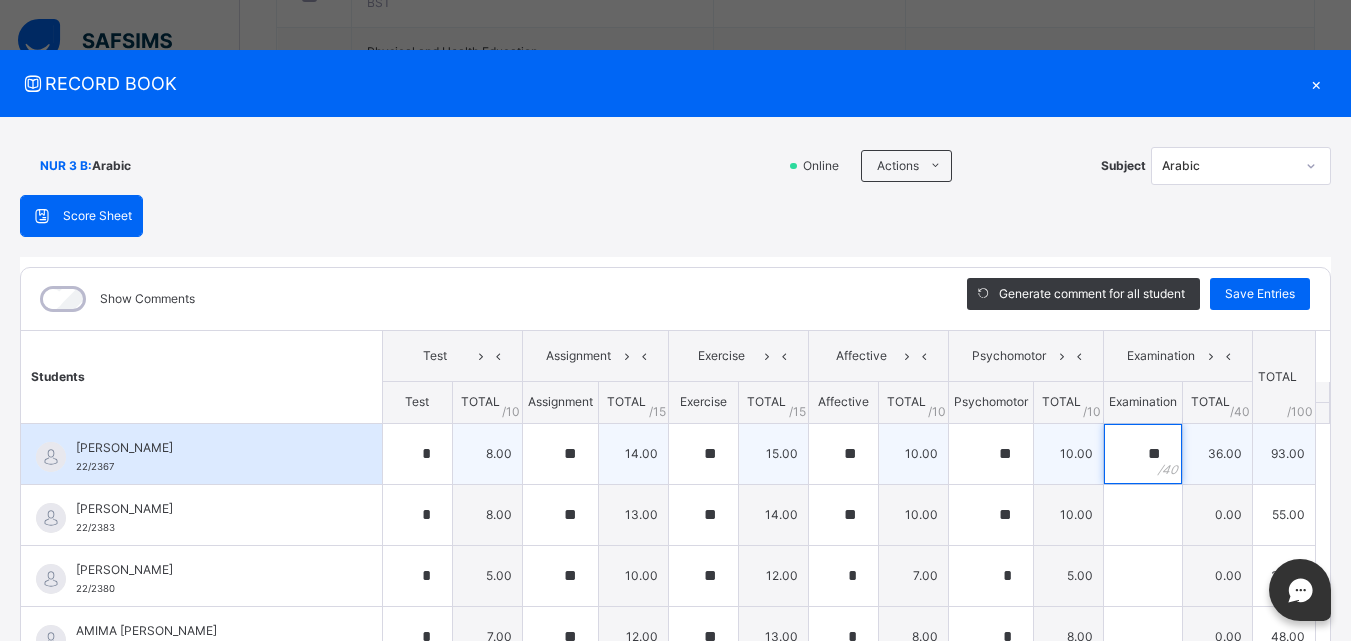 type on "**" 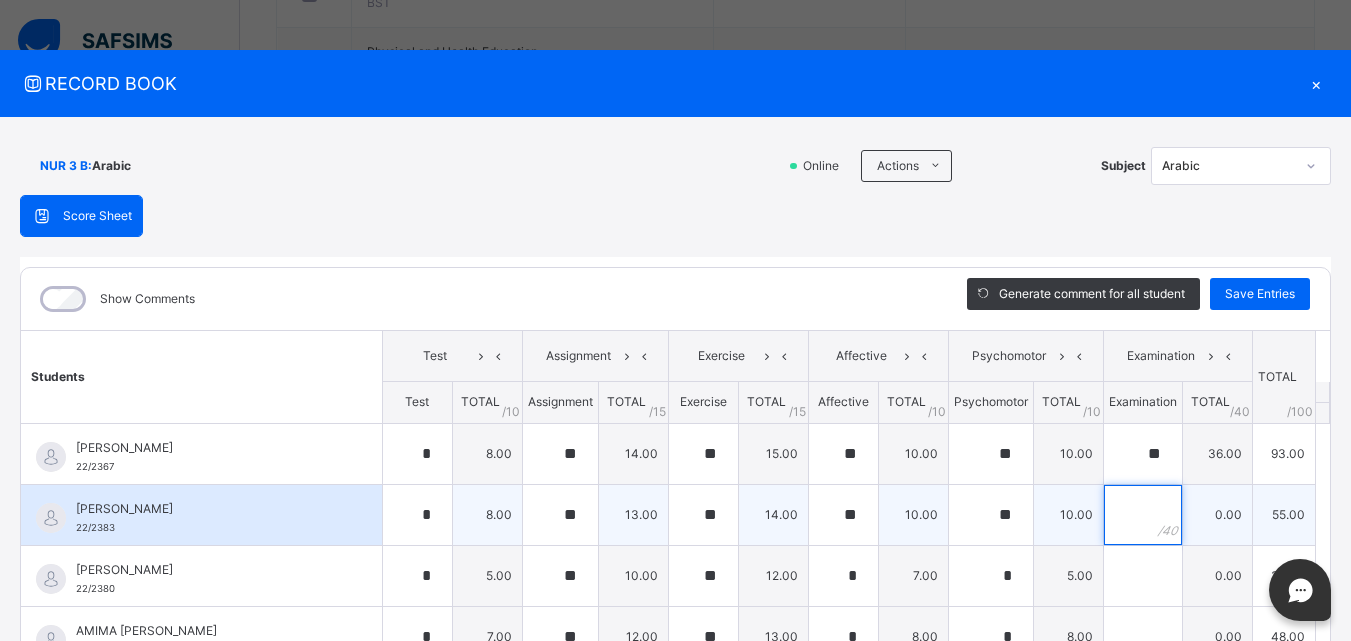 click at bounding box center (1143, 515) 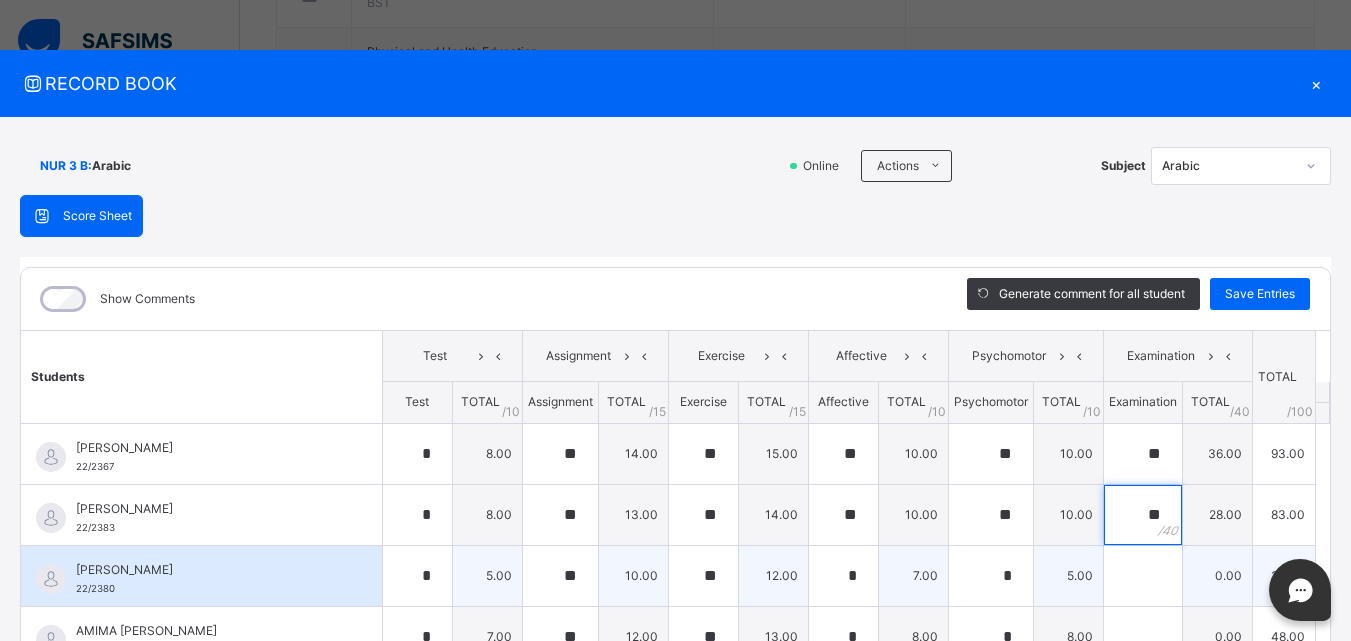 type on "**" 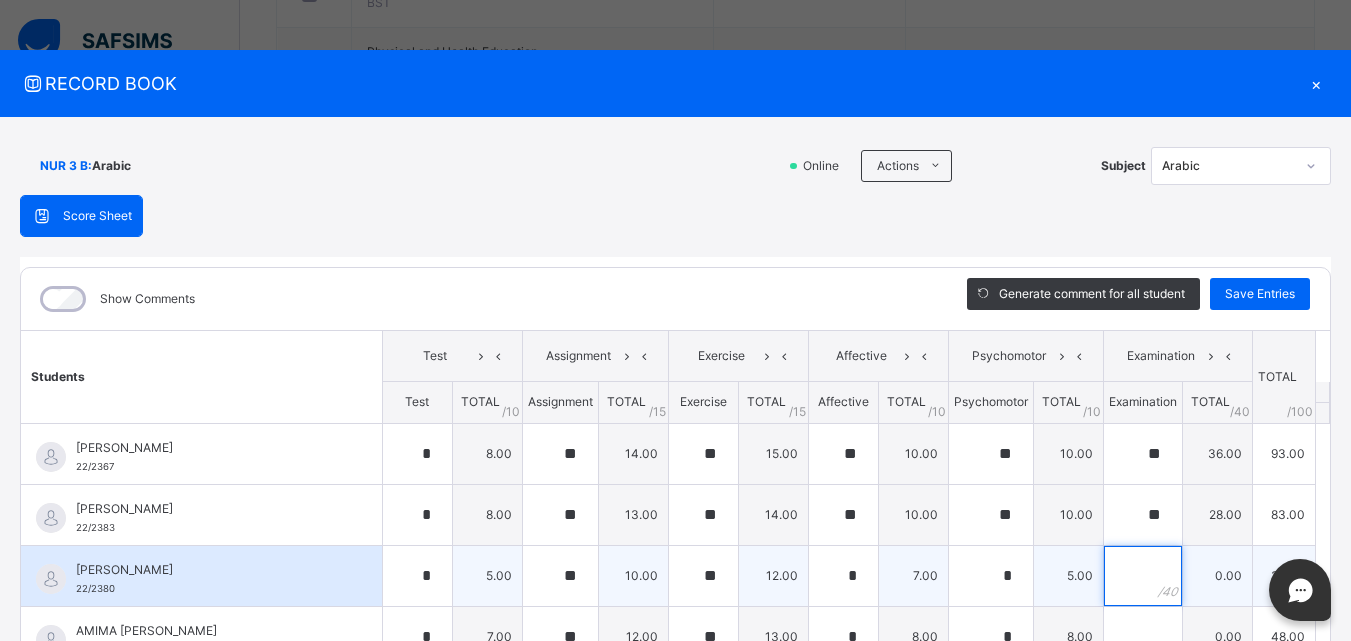 click at bounding box center [1143, 576] 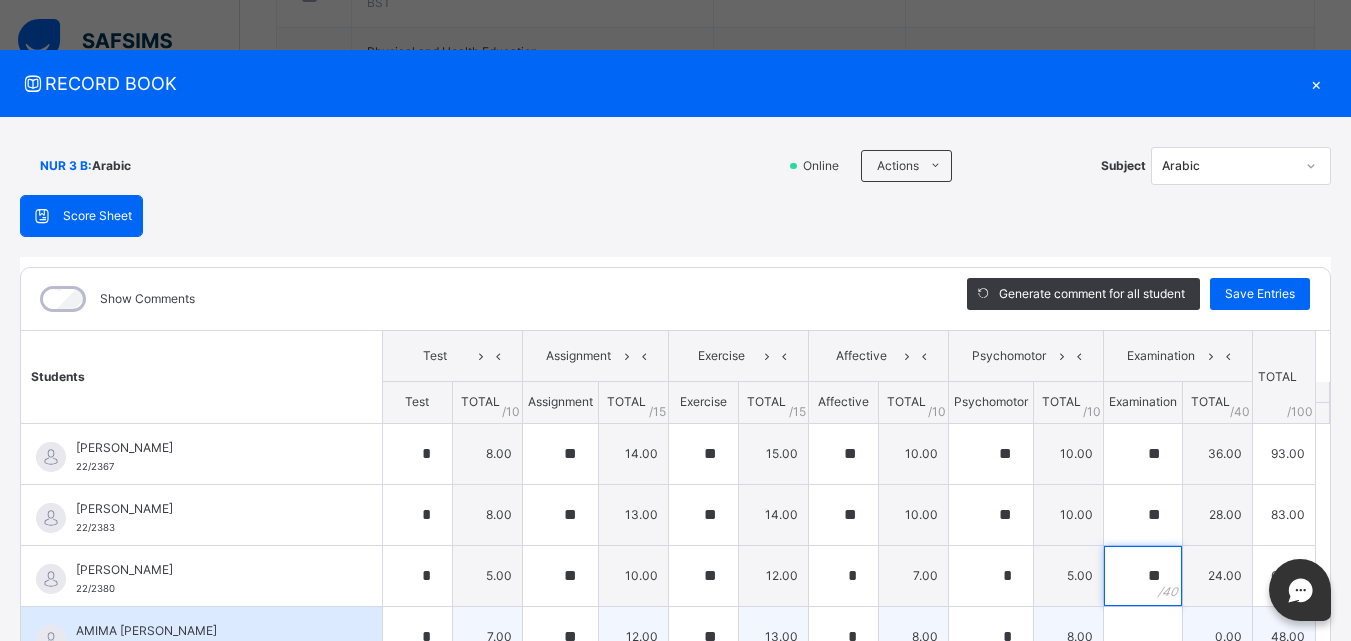 type on "**" 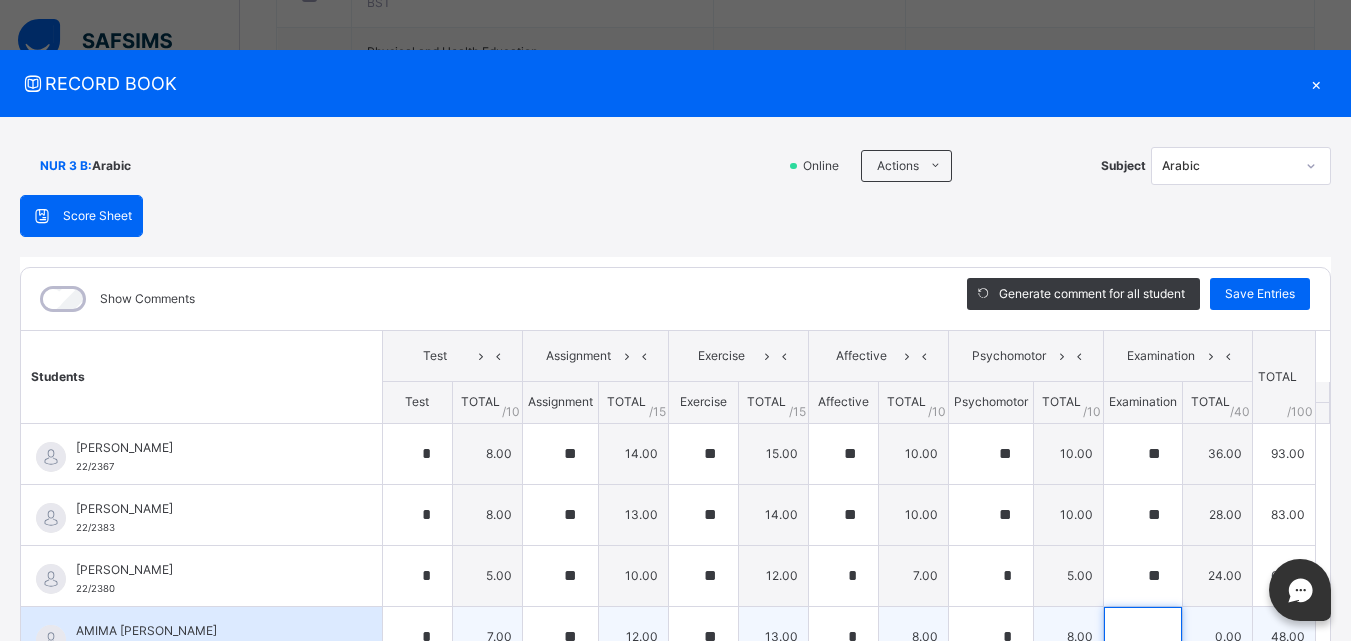 click at bounding box center (1143, 637) 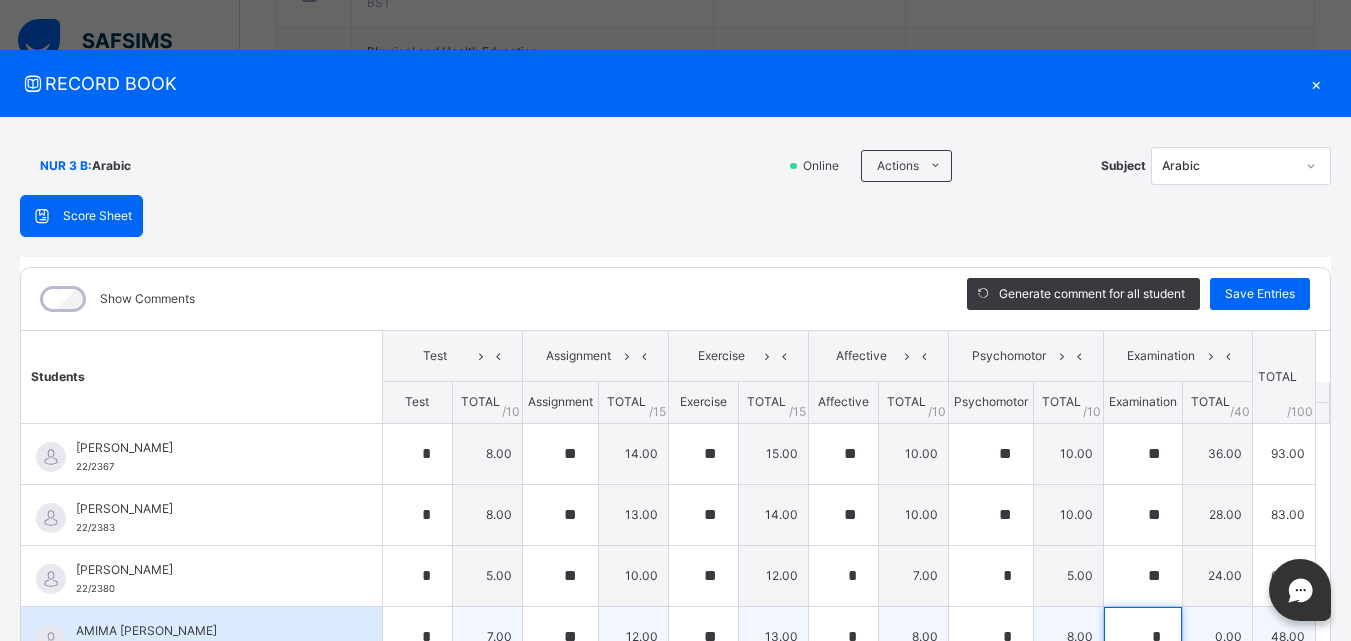 scroll, scrollTop: 6, scrollLeft: 0, axis: vertical 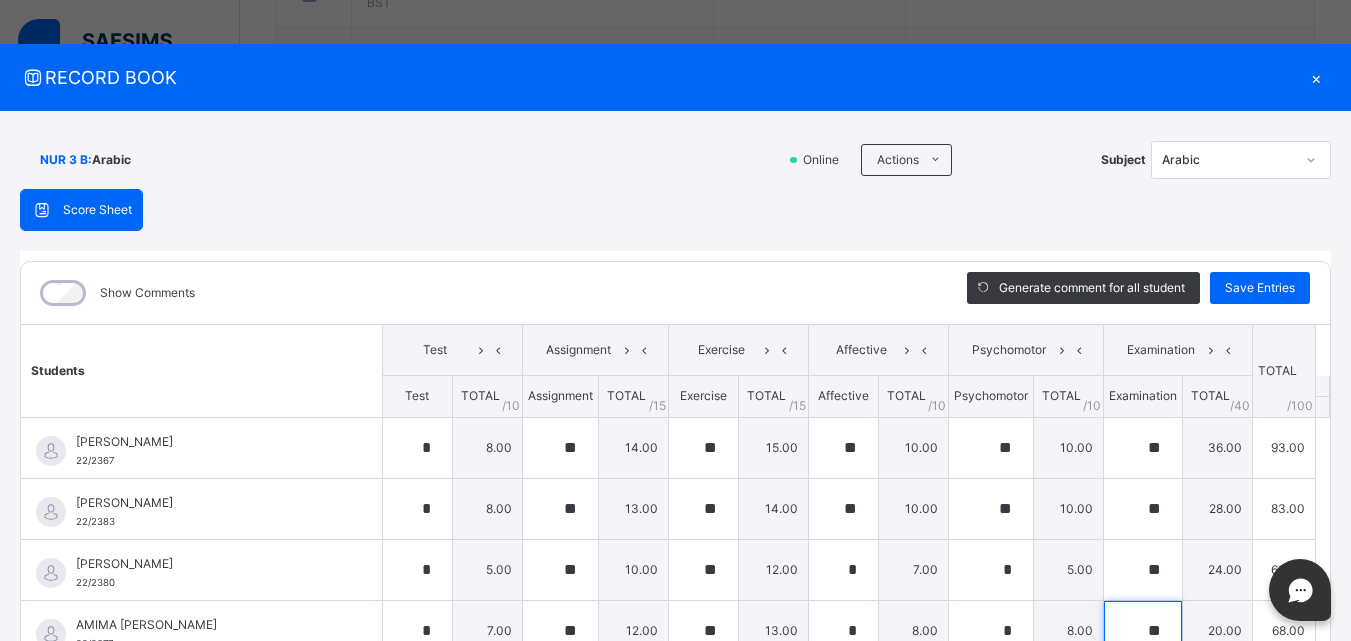 type on "**" 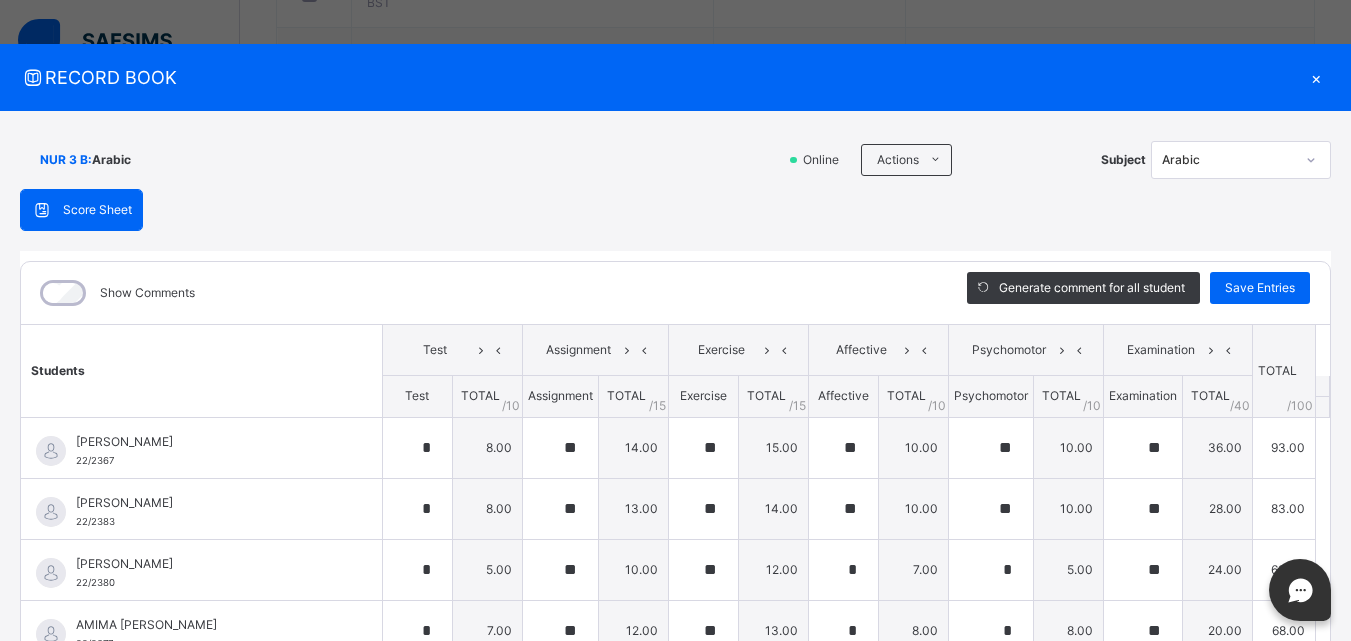 click on "Students Test Assignment Exercise Affective Psychomotor Examination TOTAL /100 Comment Test TOTAL / 10 Assignment TOTAL / 15 Exercise TOTAL / 15 Affective TOTAL / 10 Psychomotor TOTAL / 10 Examination TOTAL / 40 [PERSON_NAME] 22/2367 [PERSON_NAME] 22/2367 * 8.00 ** 14.00 ** 15.00 ** 10.00 ** 10.00 ** 36.00 93.00 Generate comment 0 / 250   ×   Subject Teacher’s Comment Generate and see in full the comment developed by the AI with an option to regenerate the comment [PERSON_NAME] [PERSON_NAME]   22/2367   Total 93.00  / 100.00 [PERSON_NAME] Bot   Regenerate     Use this comment   [PERSON_NAME] 22/2383 [PERSON_NAME] 22/2383 * 8.00 ** 13.00 ** 14.00 ** 10.00 ** 10.00 ** 28.00 83.00 Generate comment 0 / 250   ×   Subject Teacher’s Comment Generate and see in full the comment developed by the AI with an option to regenerate the comment [PERSON_NAME] [PERSON_NAME]   22/2383   Total 83.00  / 100.00 [PERSON_NAME] Bot   Regenerate     Use this comment   [PERSON_NAME] 22/2380 [PERSON_NAME] *" at bounding box center [675, 859] 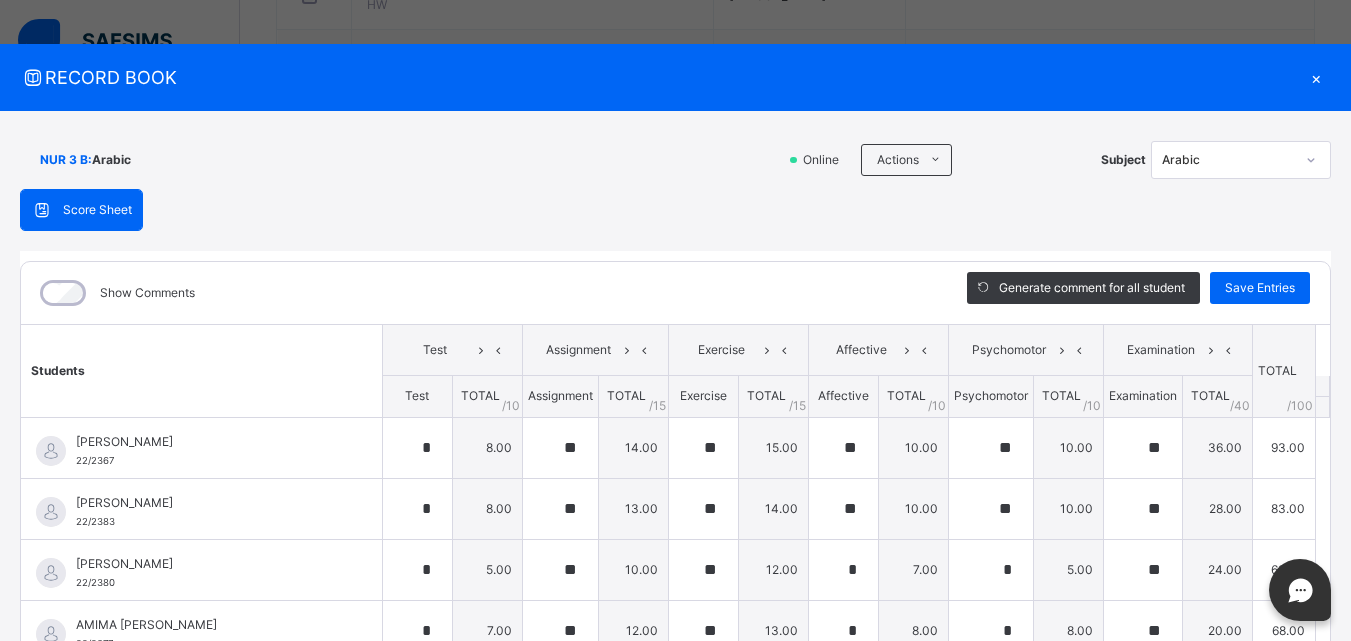 scroll, scrollTop: 1026, scrollLeft: 0, axis: vertical 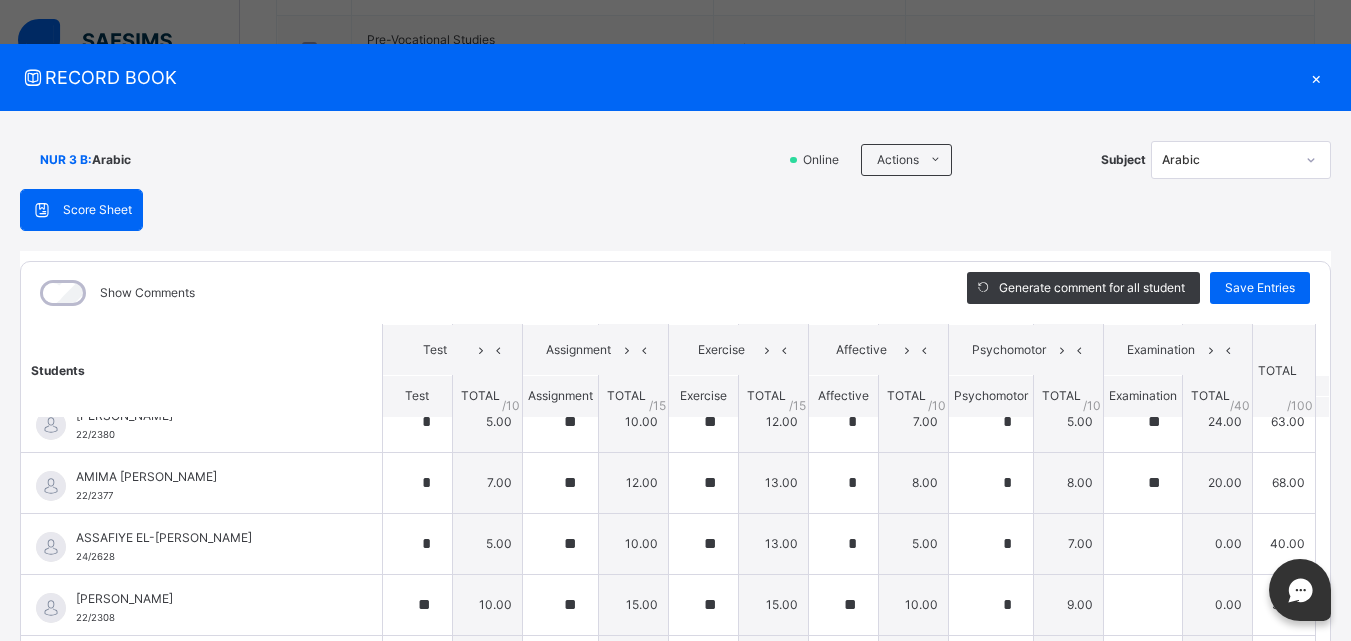 drag, startPoint x: 1050, startPoint y: 230, endPoint x: 1041, endPoint y: 196, distance: 35.17101 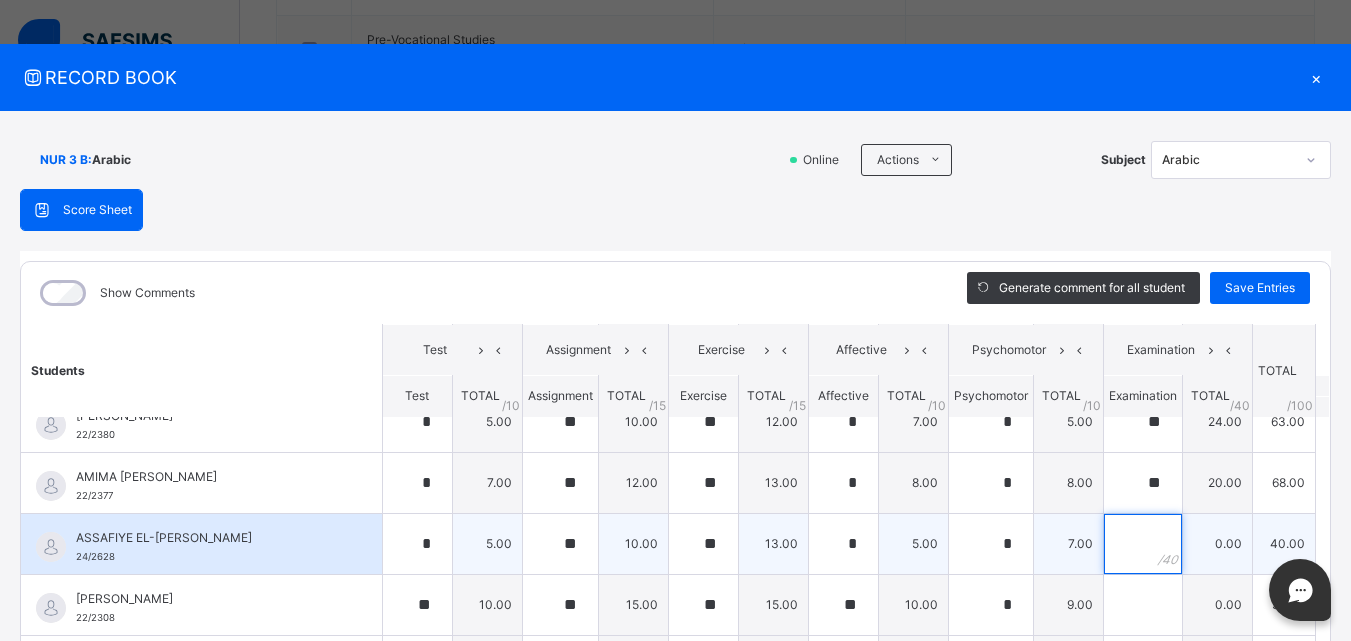 click at bounding box center [1143, 544] 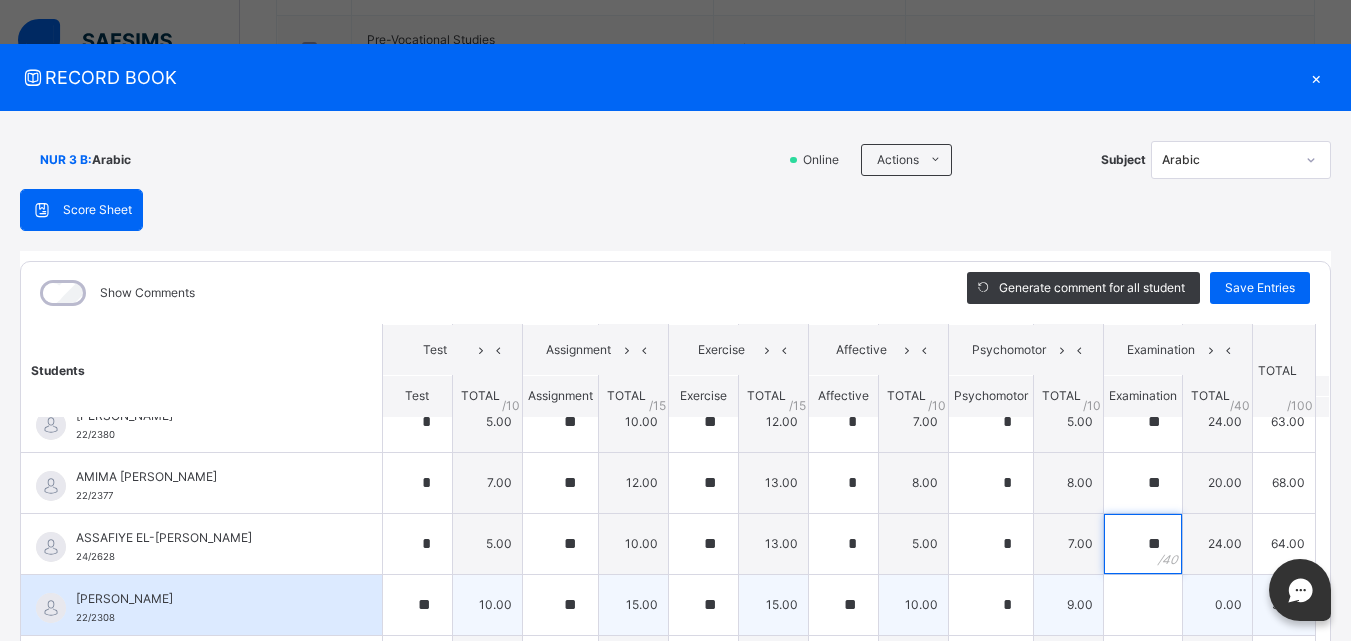 type on "**" 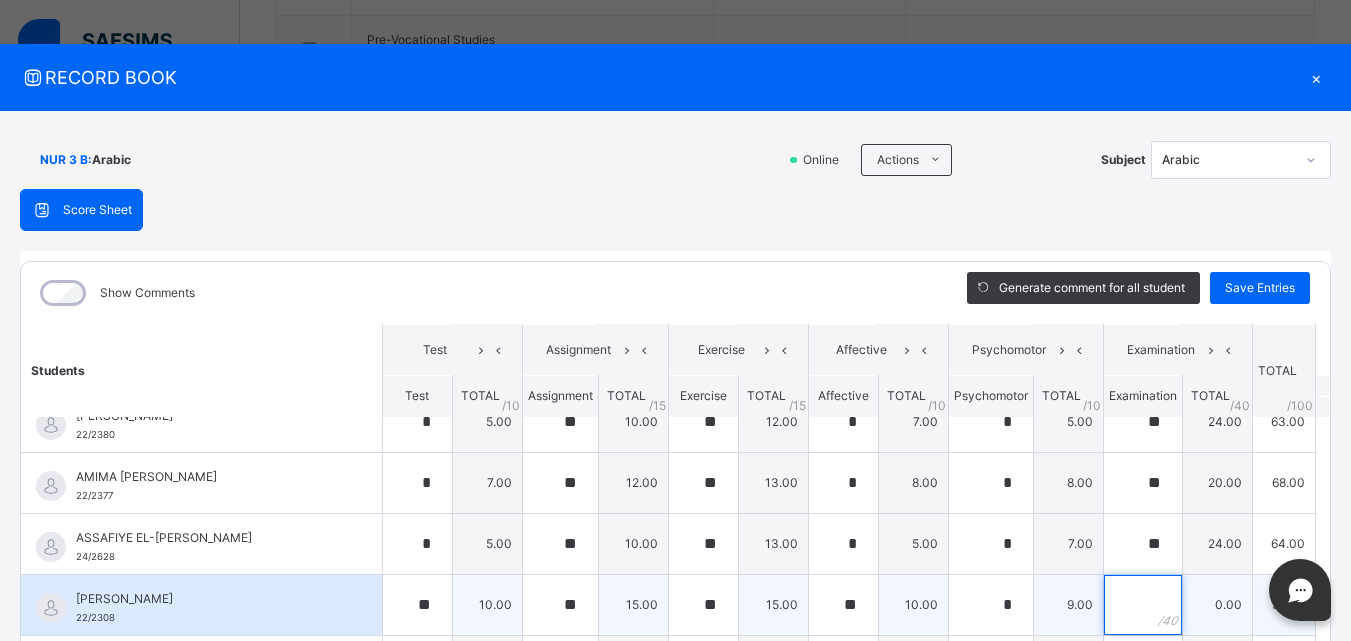 click at bounding box center [1143, 605] 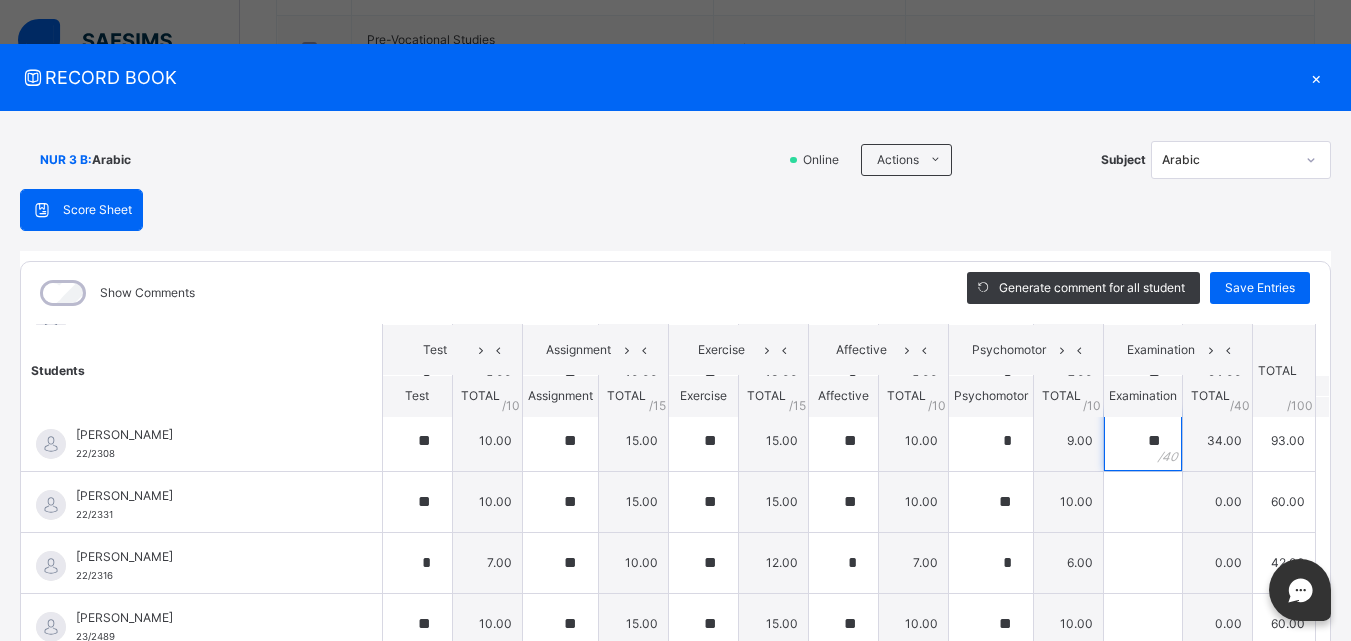 scroll, scrollTop: 309, scrollLeft: 0, axis: vertical 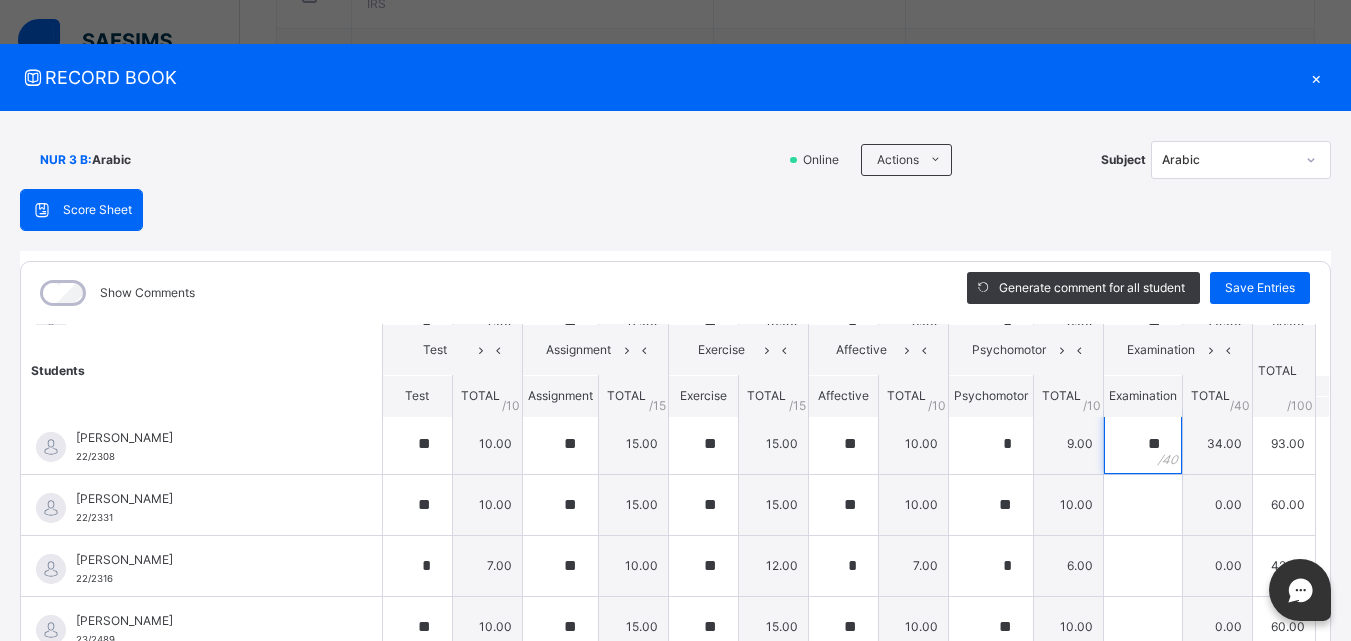 type on "**" 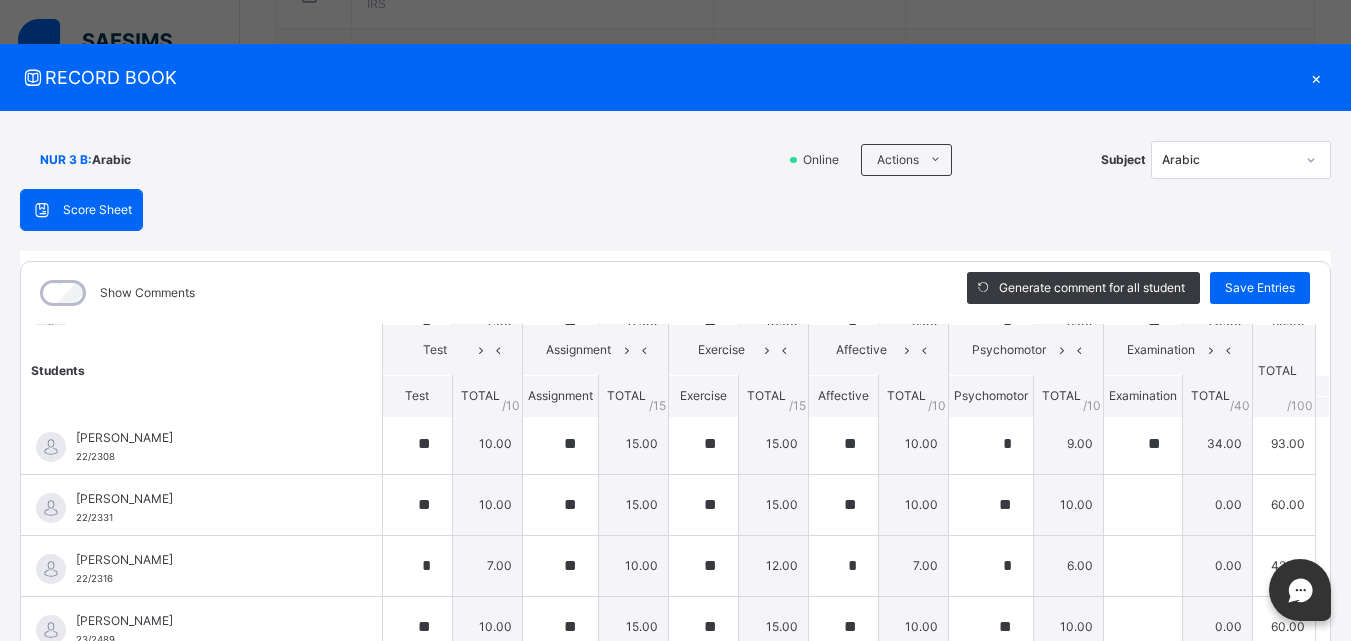 scroll, scrollTop: 501, scrollLeft: 0, axis: vertical 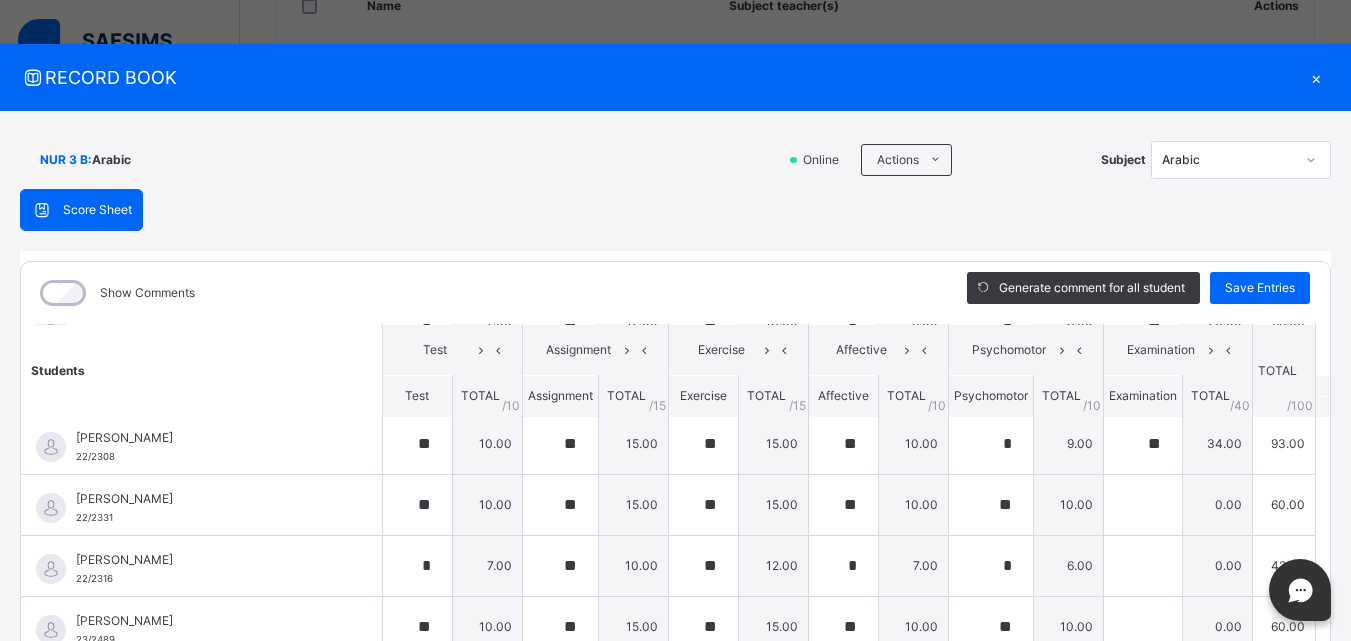 drag, startPoint x: 1162, startPoint y: 81, endPoint x: 1134, endPoint y: -8, distance: 93.30059 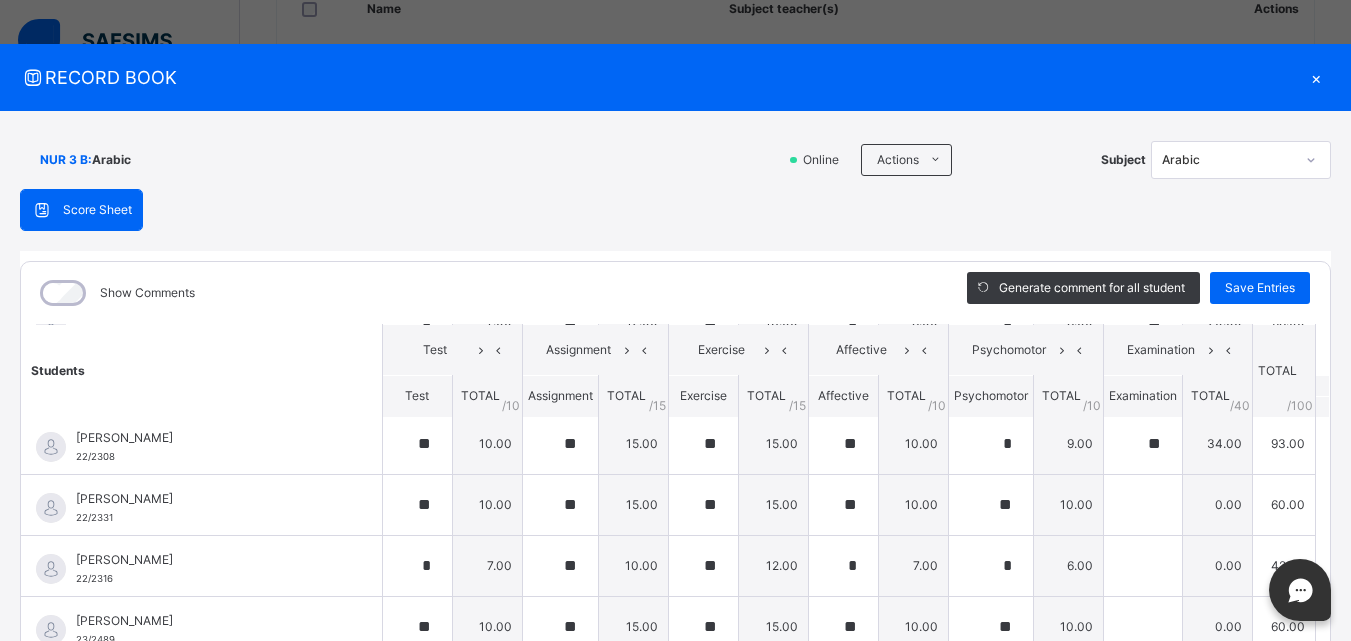 click on "Class Arm Details     Third Term  /  [DATE]-[DATE]   [PERSON_NAME] [EMAIL_ADDRESS][DOMAIN_NAME] Classes Broadsheet Lesson Plan Time Table Assessment Format   Help Onboarding Great job! You have finished setting up all essential configurations. Our wizard which has lots of in-built templates will continue to guide you through with the academic configurations. Academic Configuration Steps Continue × Idle Mode Due to inactivity you would be logged out to the system in the next   15mins , click the "Resume" button to keep working or the "Log me out" button to log out of the system. Log me out Resume Back  / NUR 3 B NUR 3 B Nursery Three Third Term [DATE]-[DATE] Class Members Subjects Results Timetable Form Teacher Subjects More Options   16  Students in class Download Pdf Report Excel Report ALMANAR CENTRE FOR [DEMOGRAPHIC_DATA] EDUCATION Date: [DATE] 9:01:54 am Class Members Class:  NUR 3 B Total no. of Students:  16 Term:  Third Term Session:  [DATE]-[DATE] S/NO Admission No. Last Name First Name Other Name 1 22/2367 2 3" at bounding box center (675, 320) 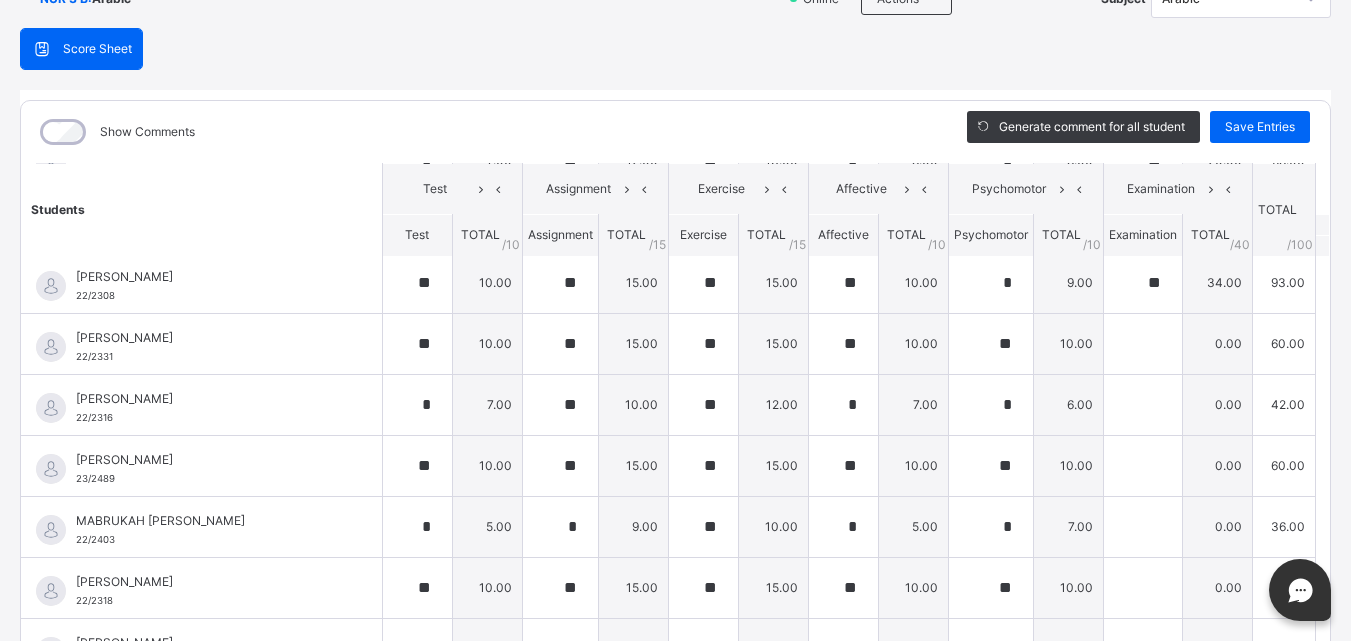 scroll, scrollTop: 164, scrollLeft: 0, axis: vertical 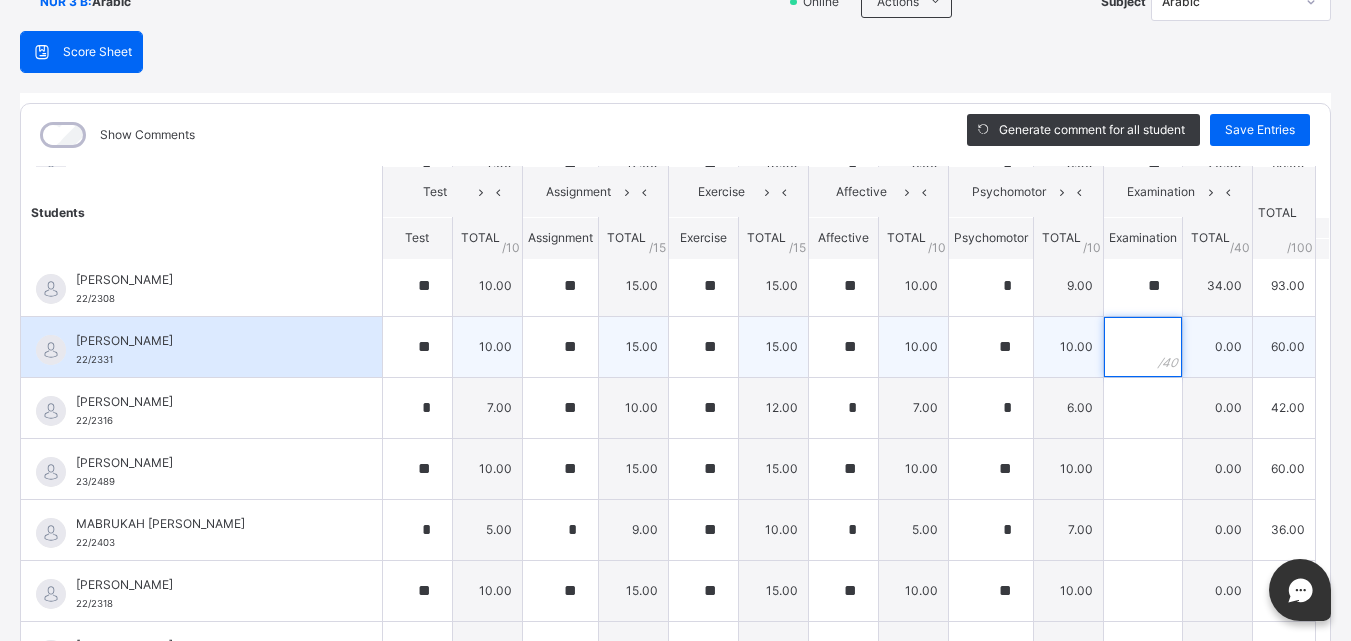 click at bounding box center [1143, 347] 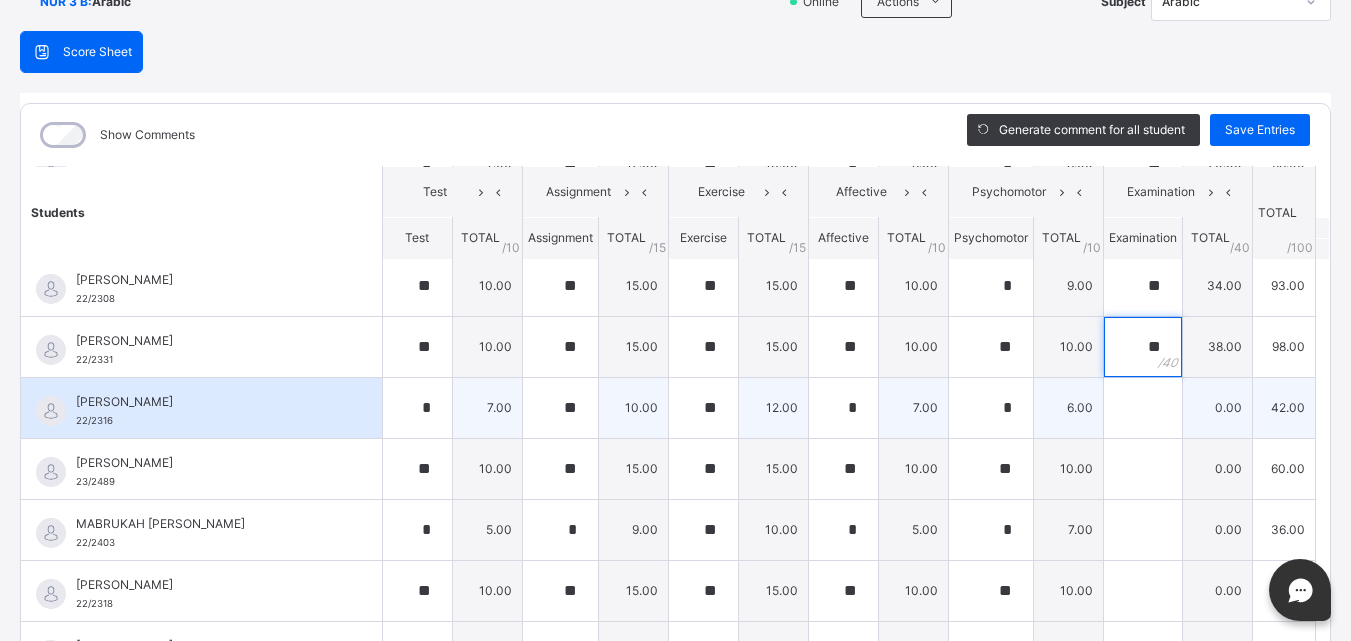 type on "**" 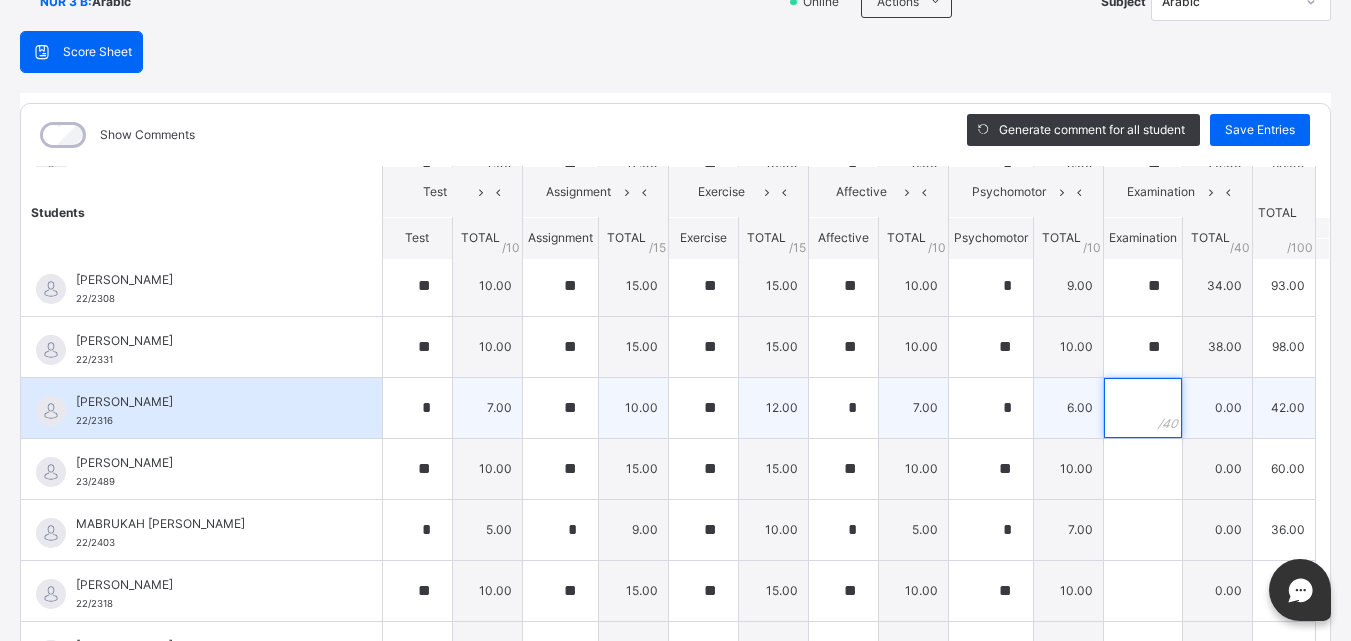 click at bounding box center (1143, 408) 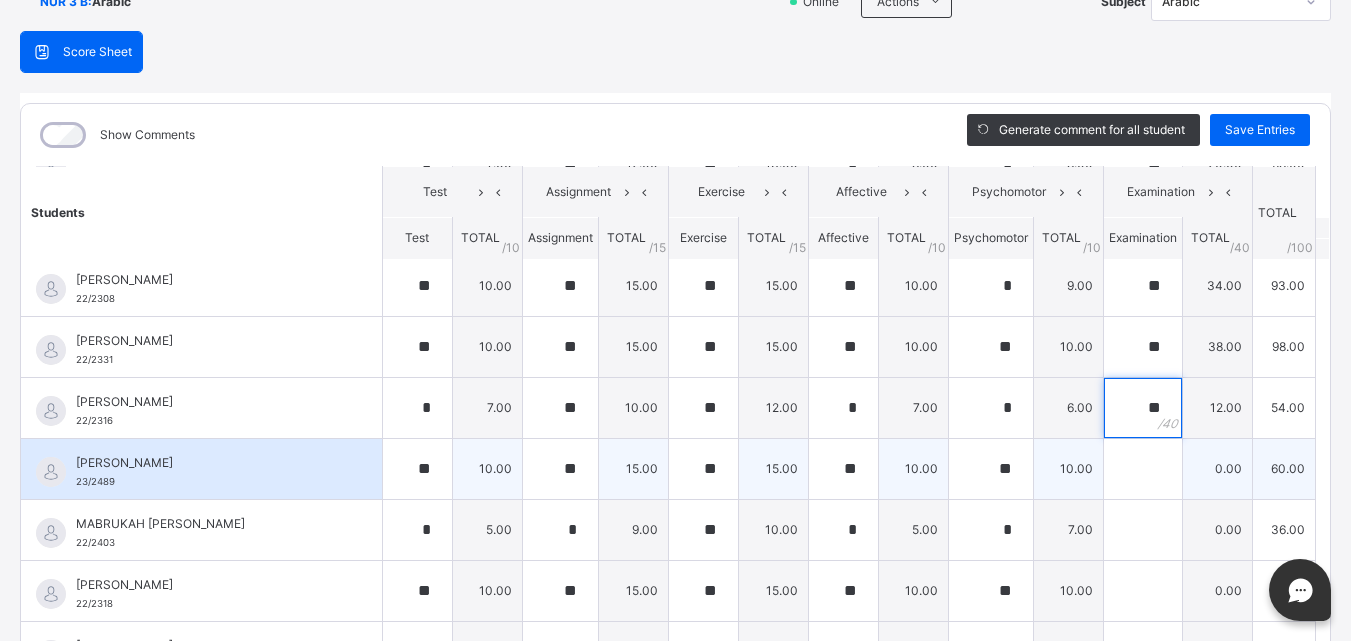 type on "**" 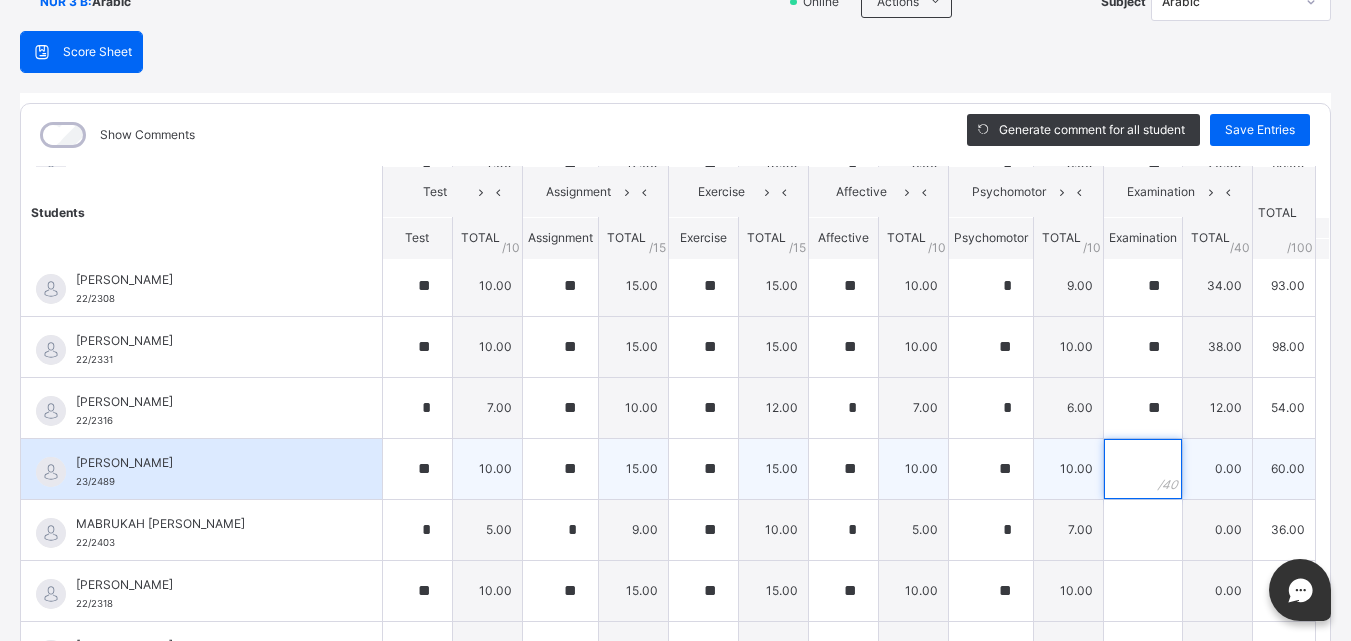 click at bounding box center (1143, 469) 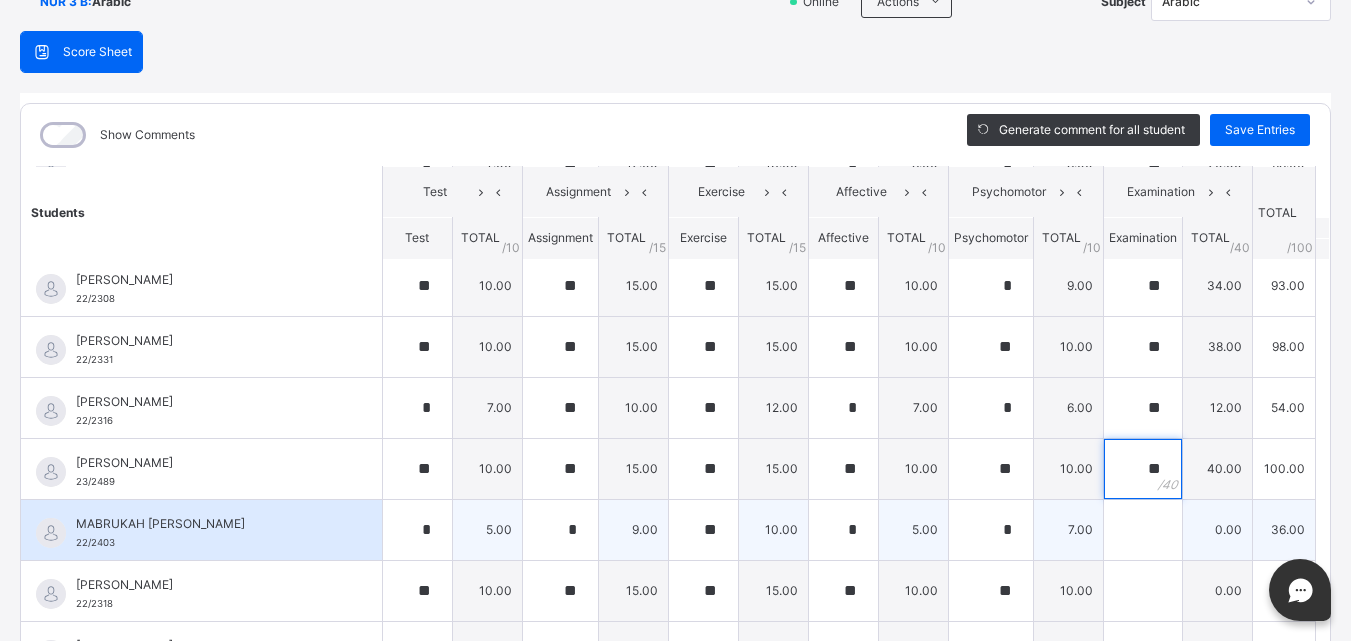 type on "**" 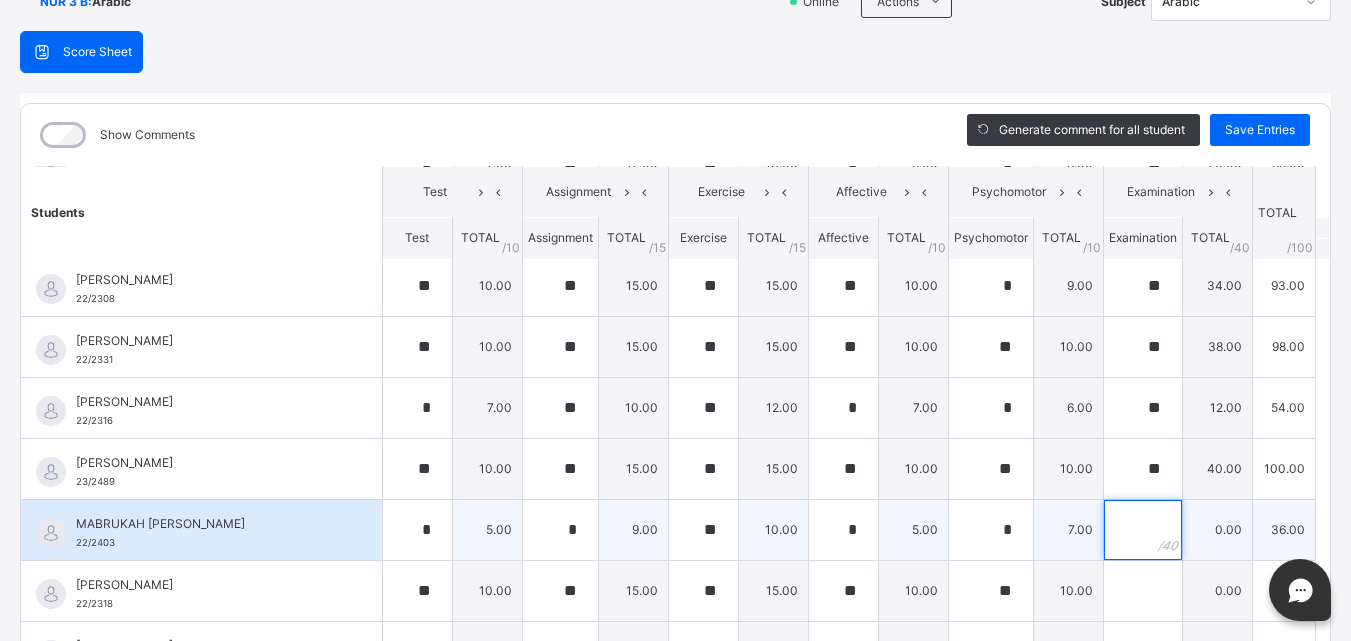 click at bounding box center (1143, 530) 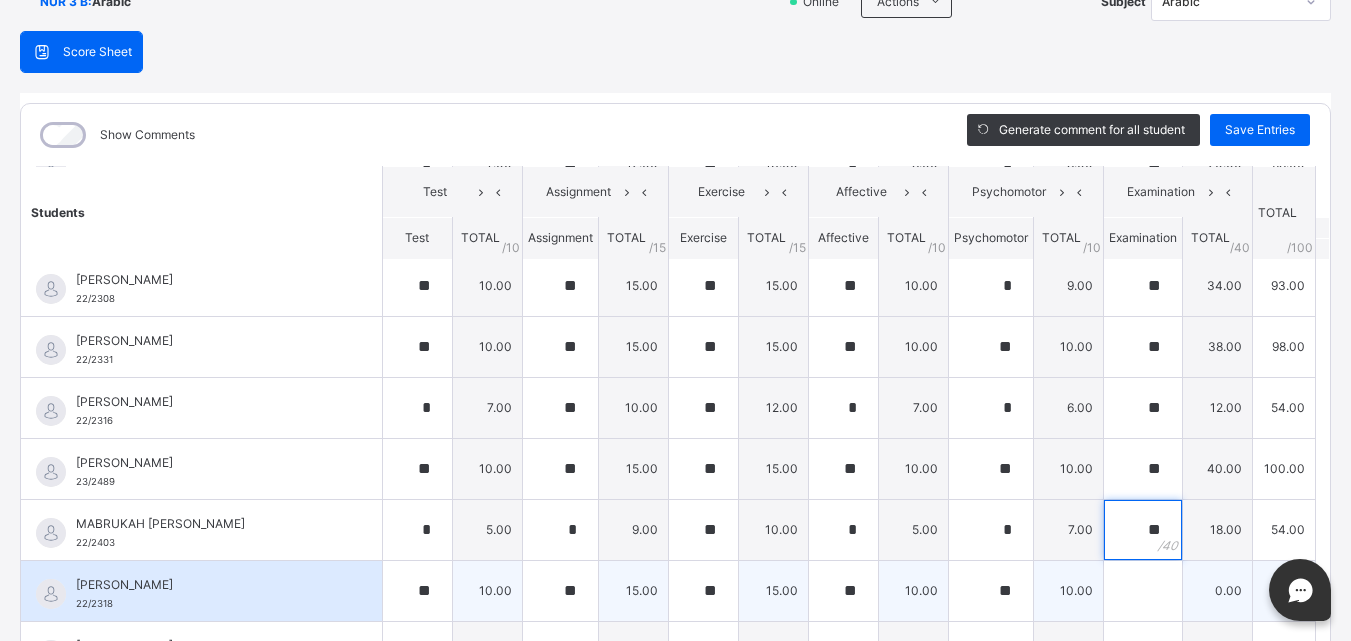 type on "**" 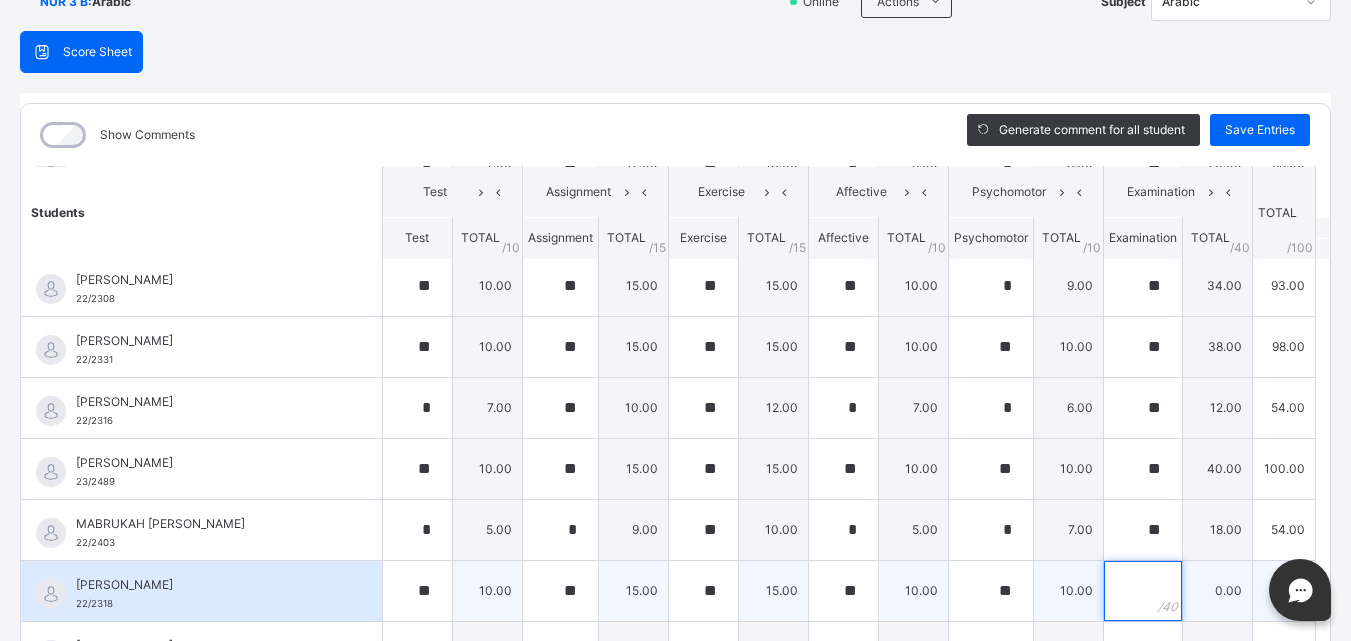 click at bounding box center (1143, 591) 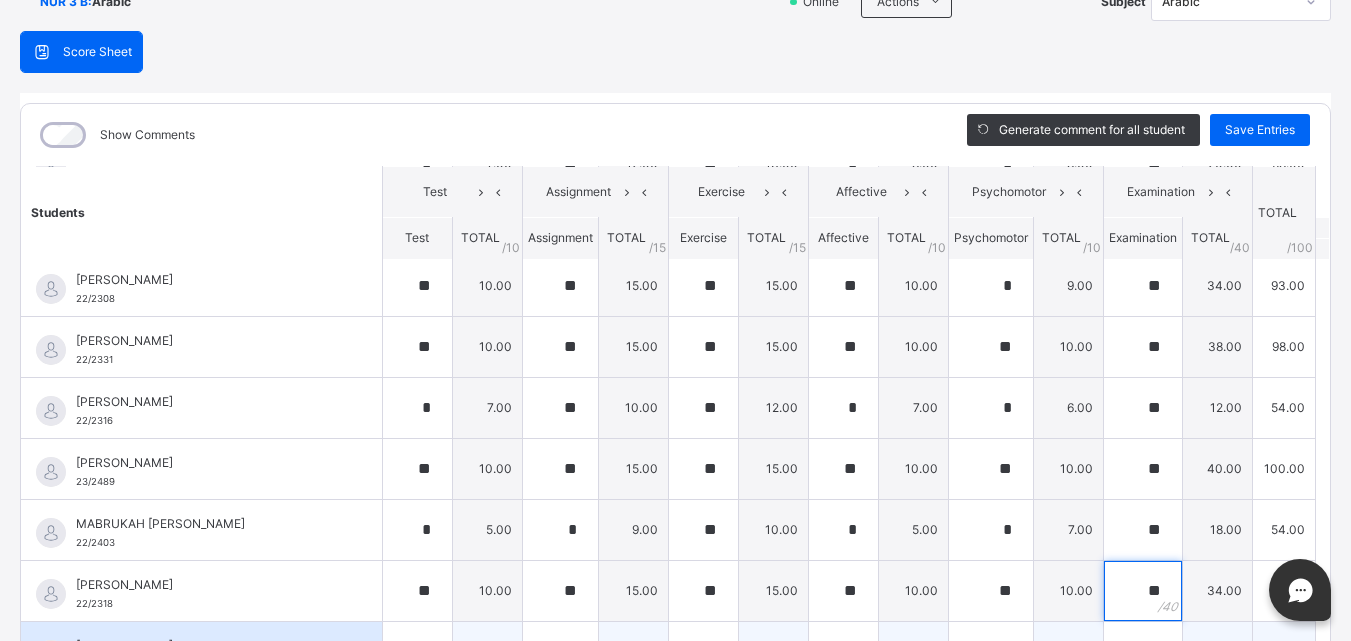 type on "**" 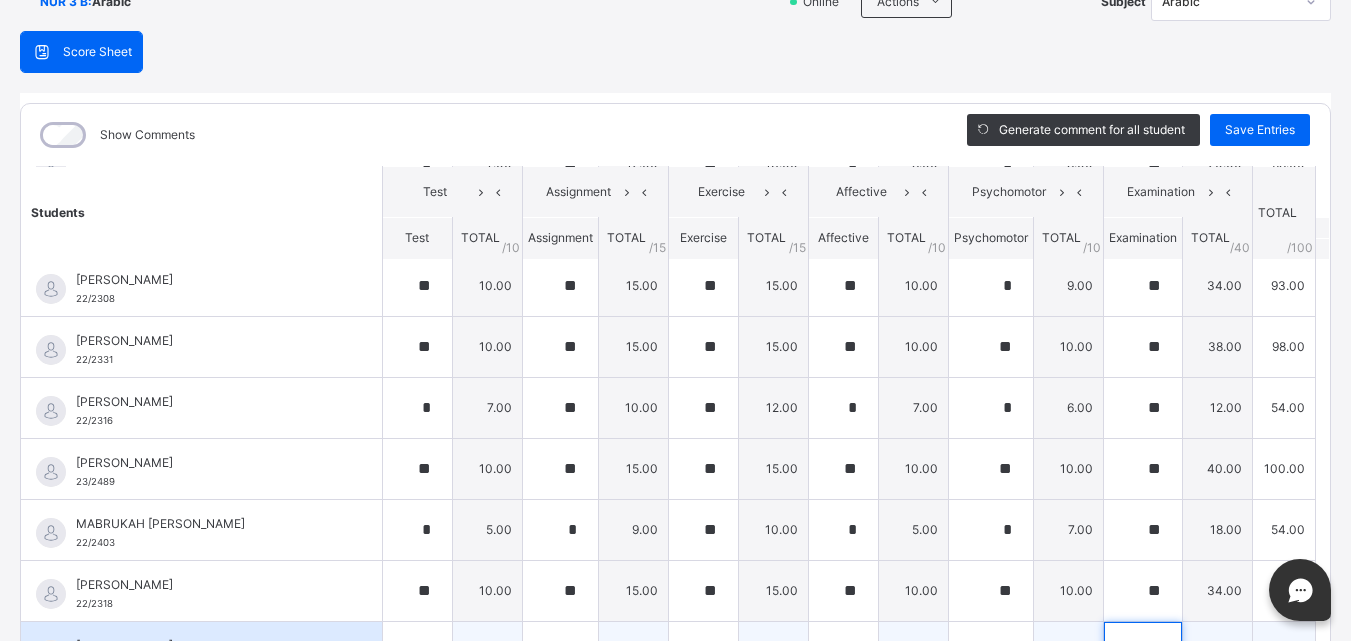 click at bounding box center (1143, 652) 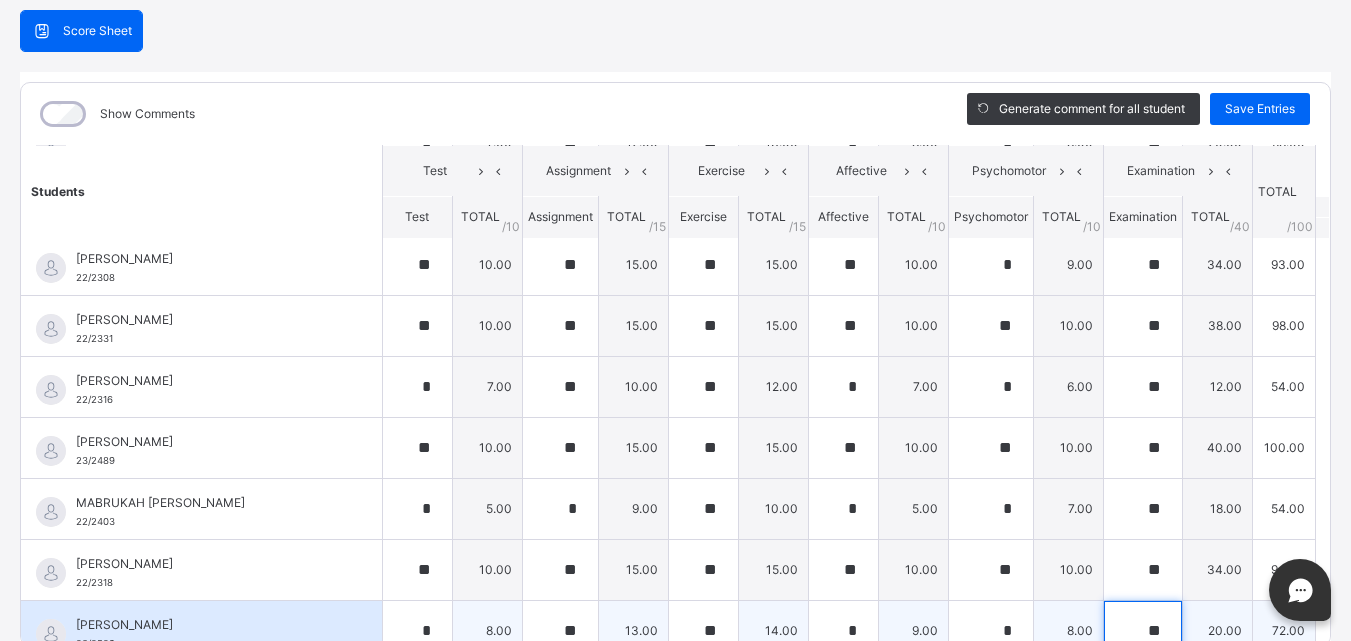type on "**" 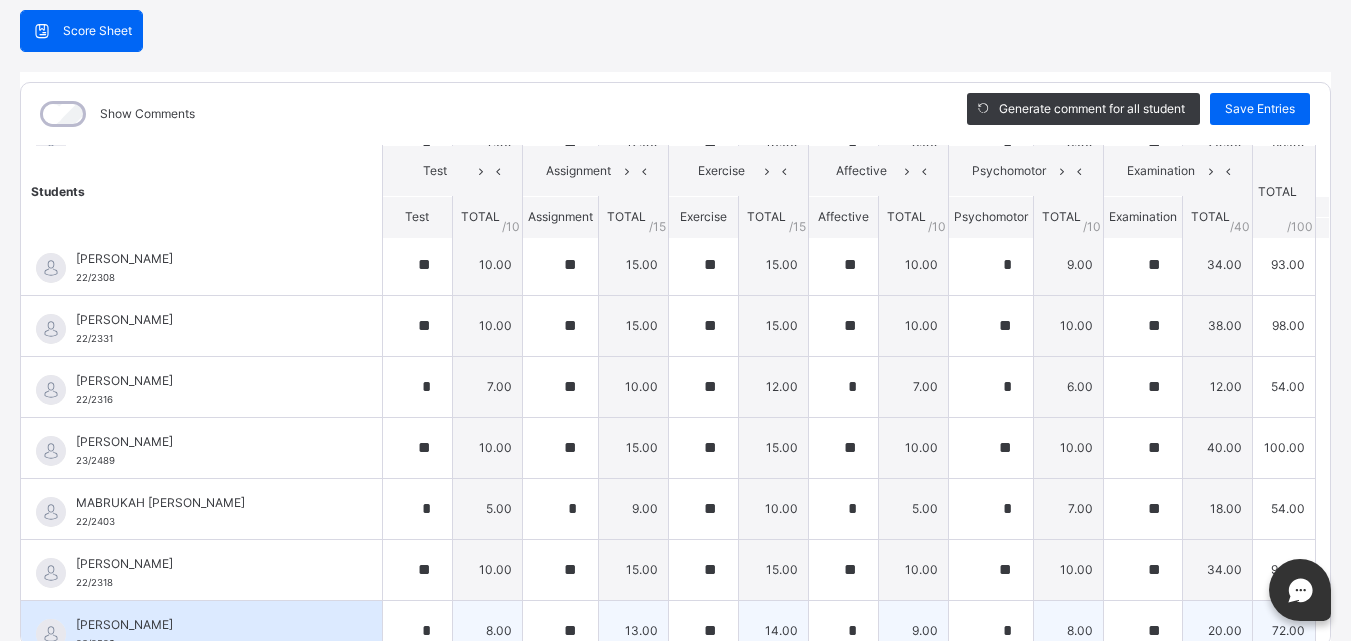 scroll, scrollTop: 570, scrollLeft: 0, axis: vertical 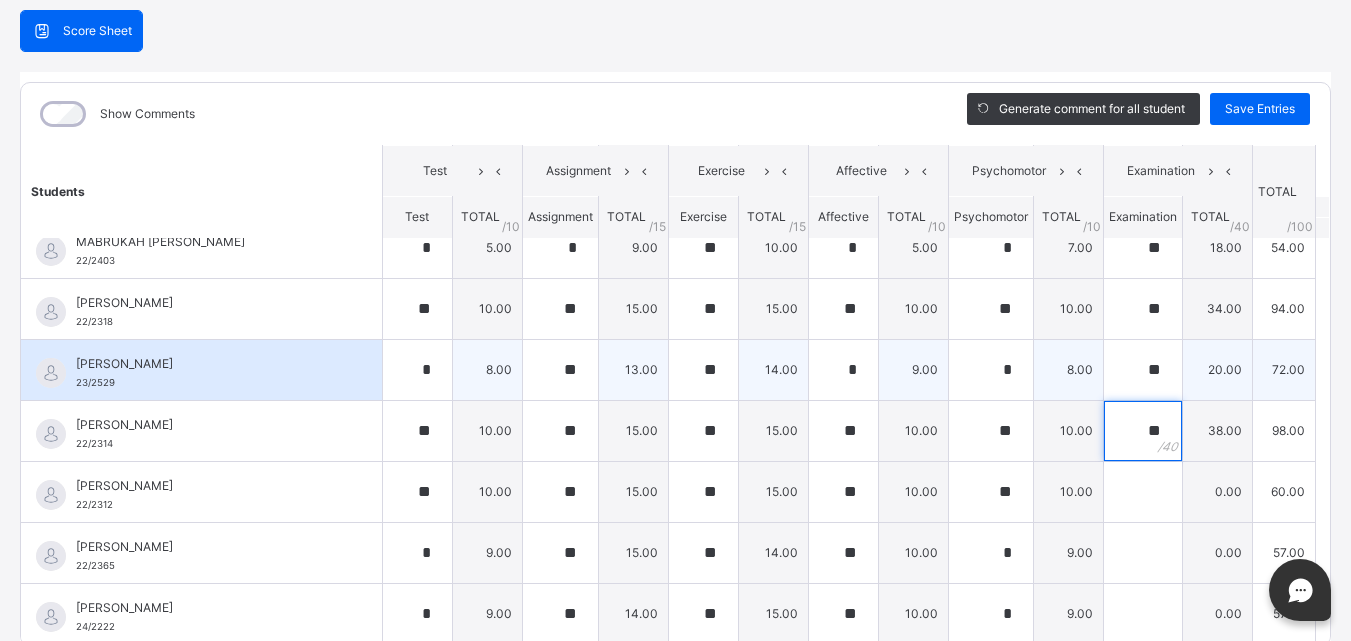 type on "**" 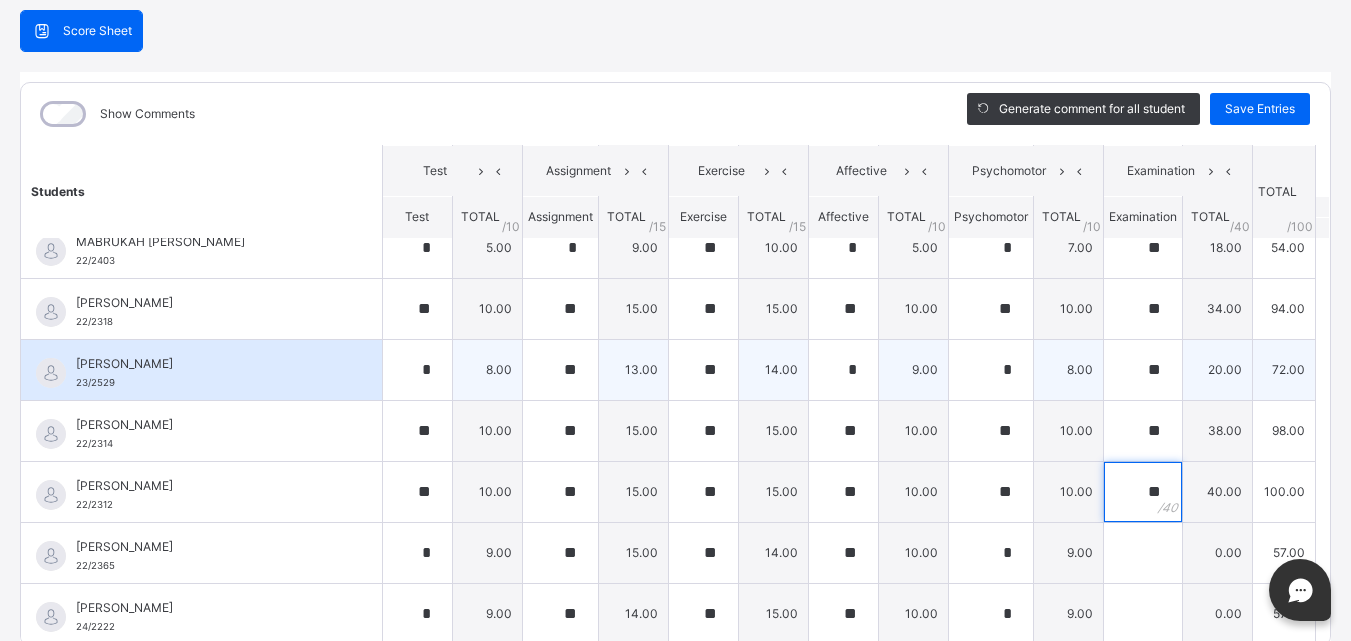 type on "**" 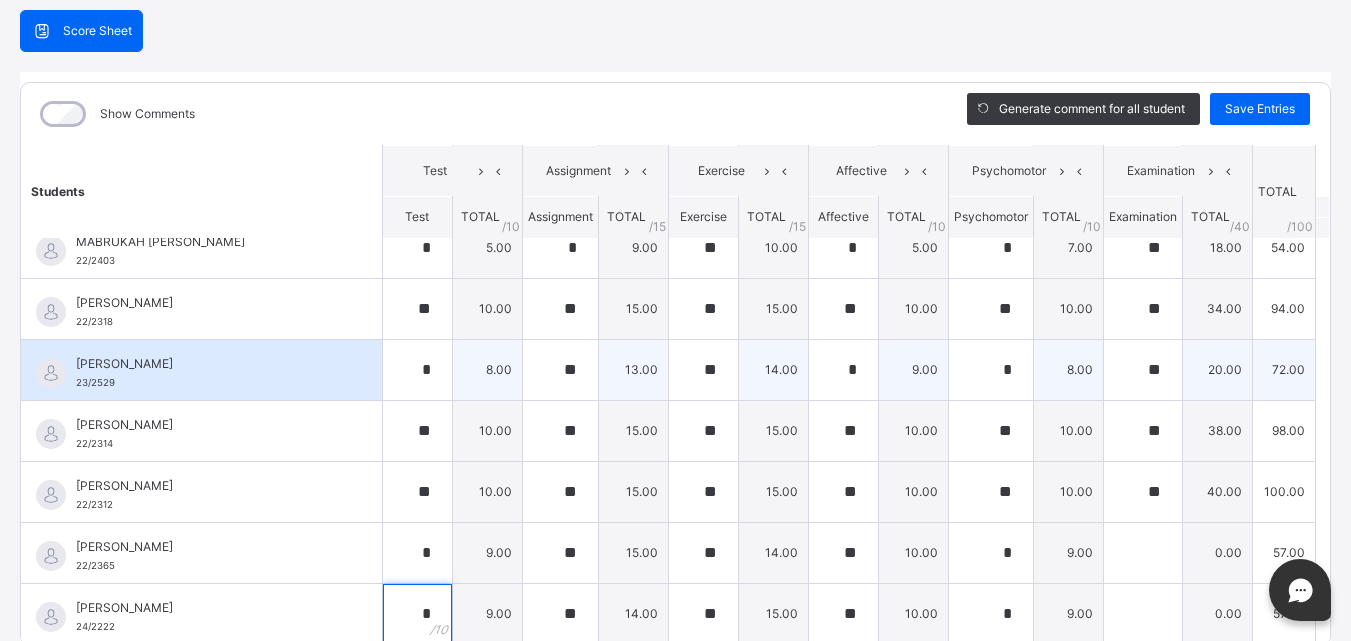 scroll, scrollTop: 188, scrollLeft: 0, axis: vertical 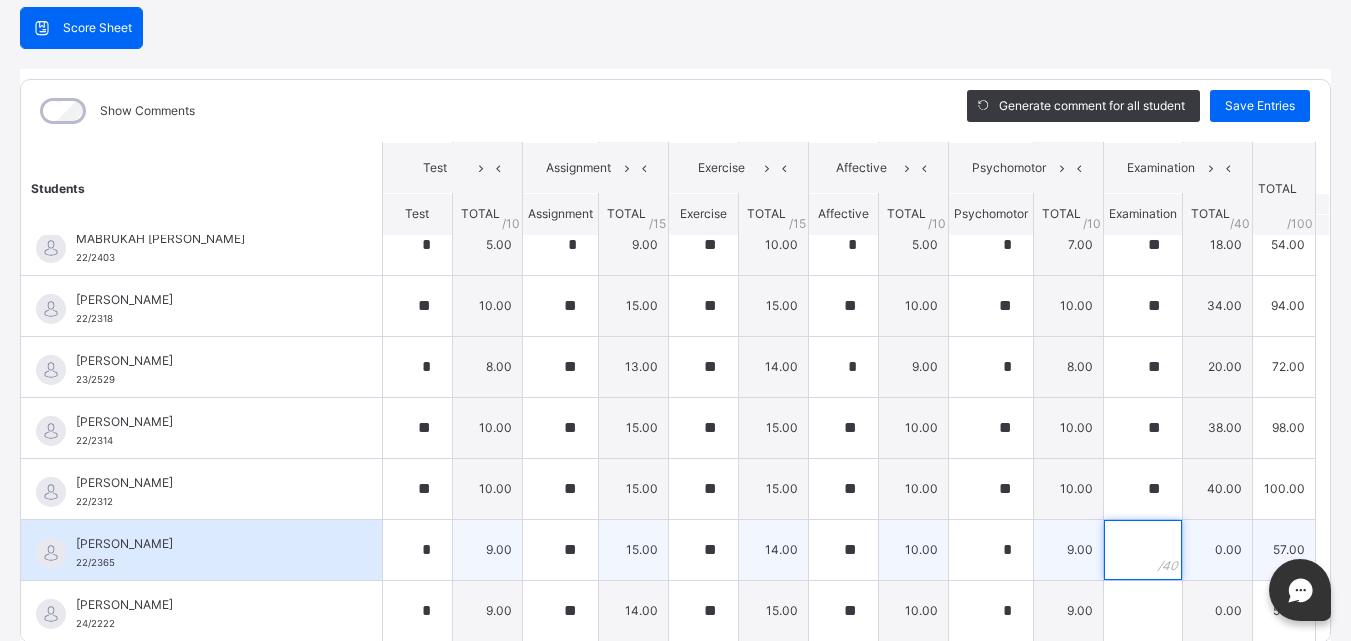click at bounding box center (1143, 550) 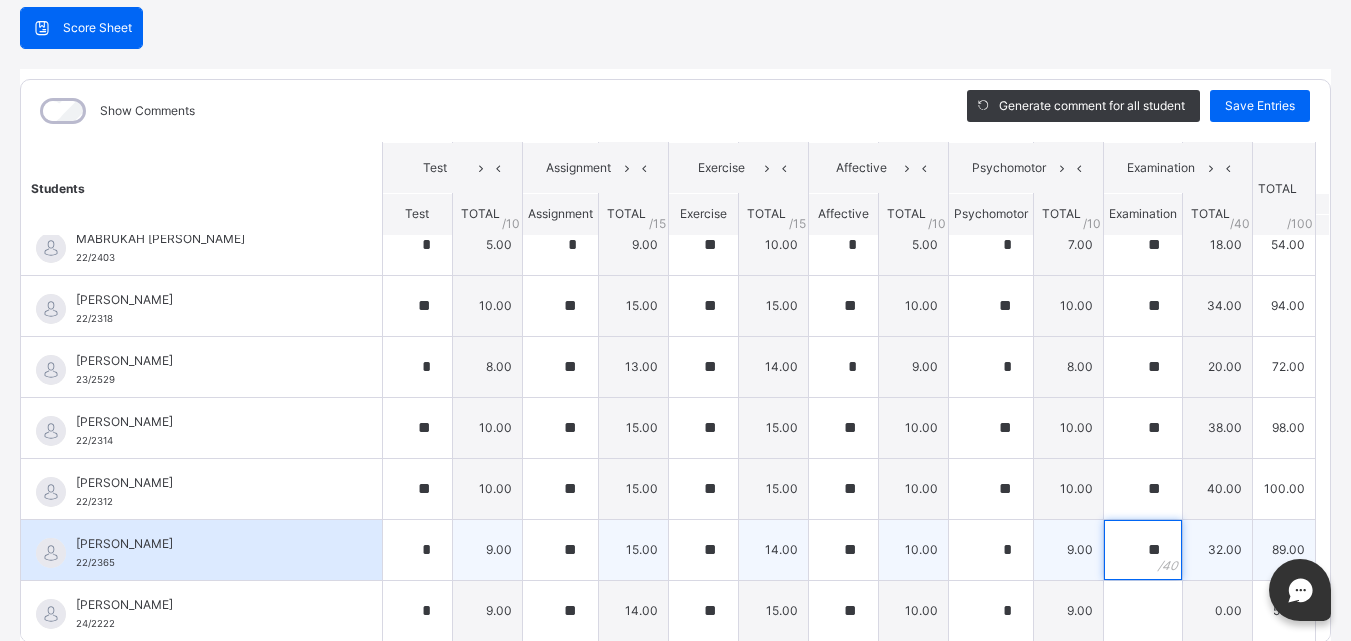 type on "**" 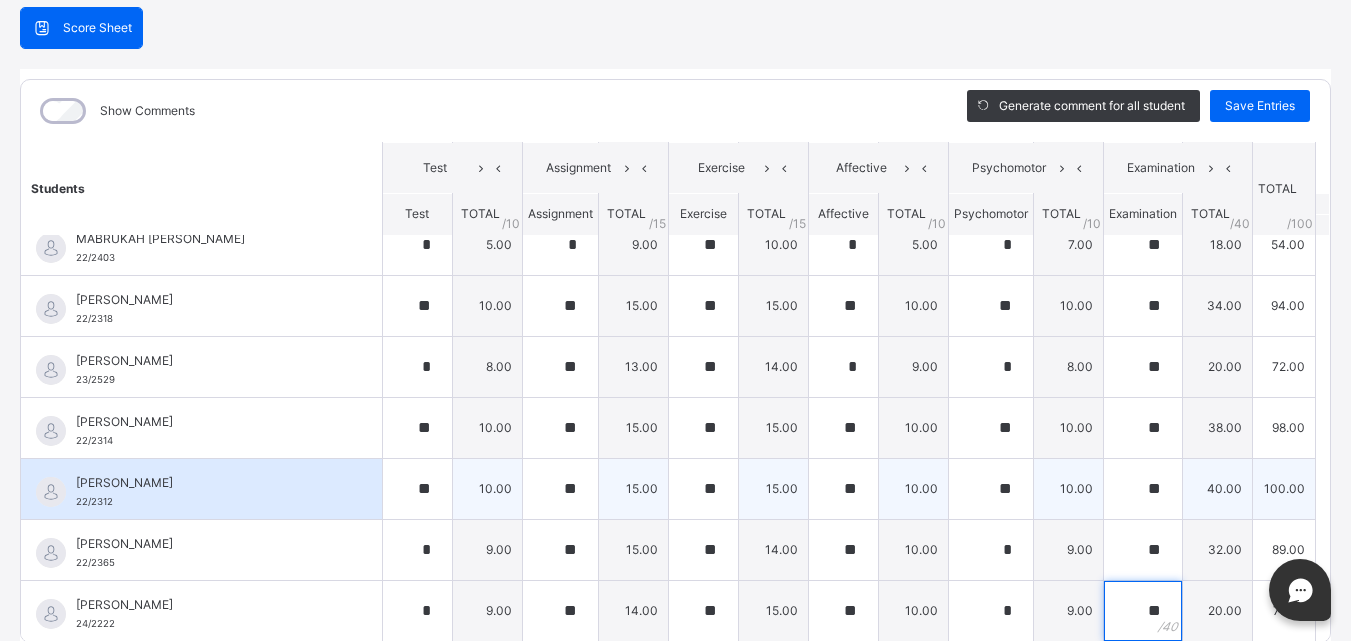 type on "**" 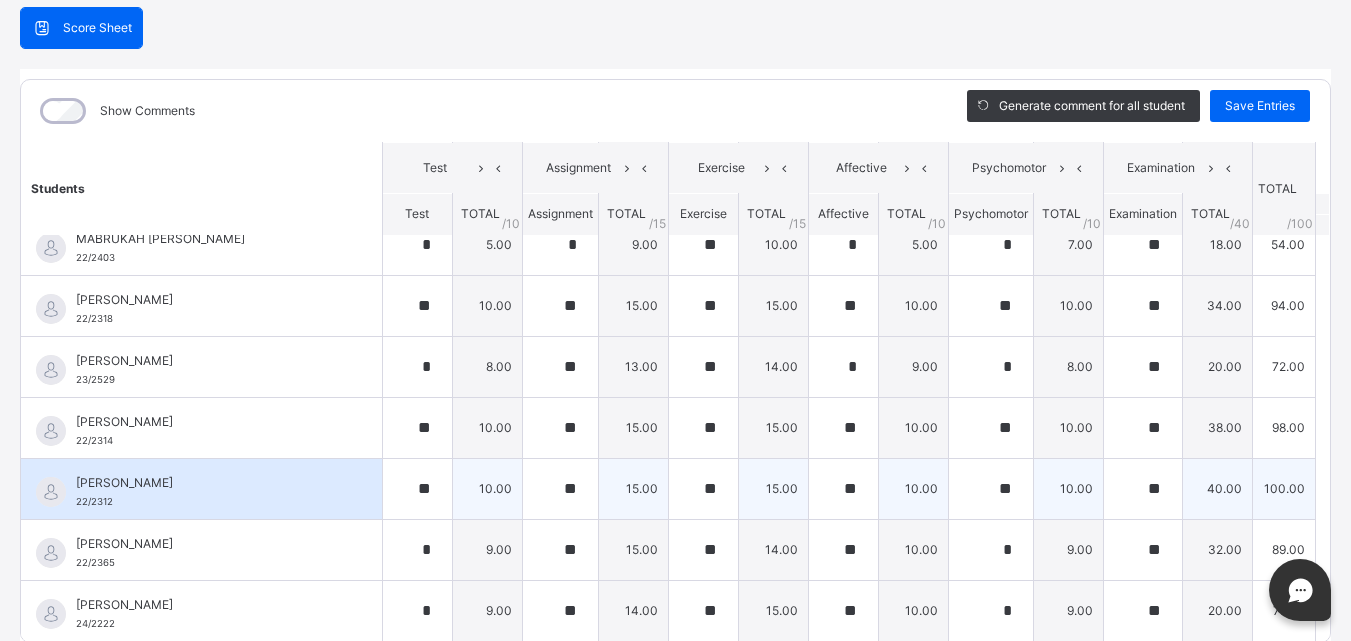 click on "10.00" at bounding box center [1068, 488] 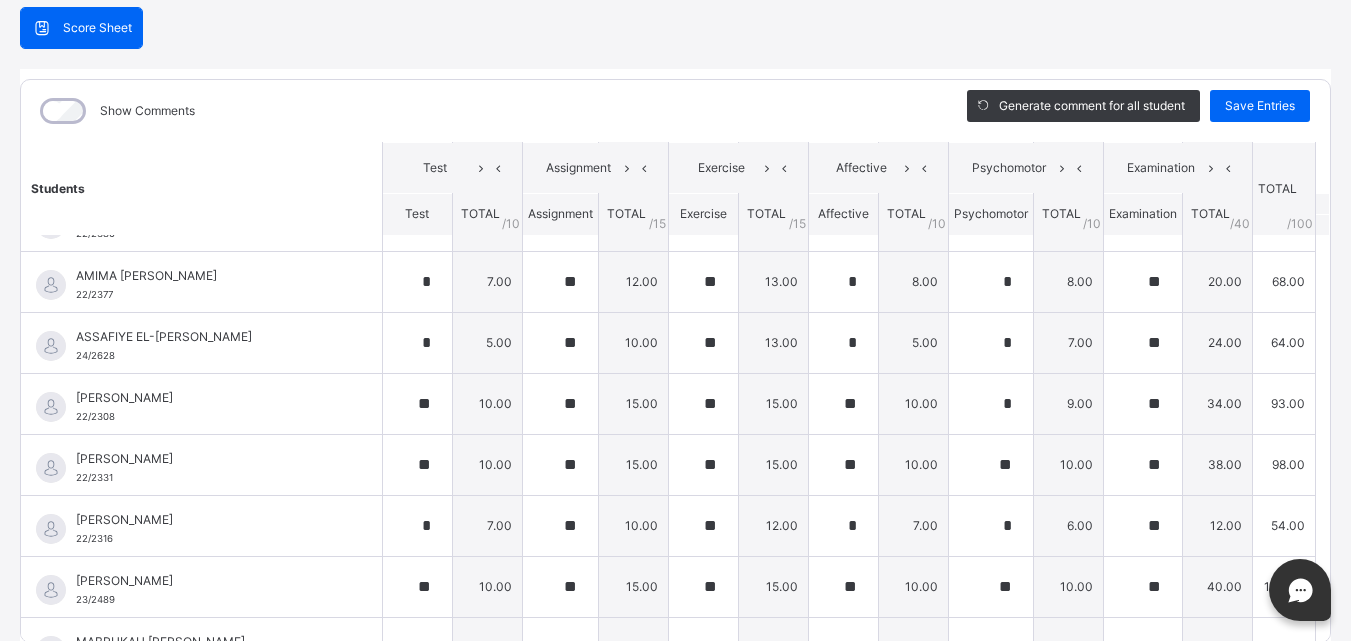 scroll, scrollTop: 10, scrollLeft: 0, axis: vertical 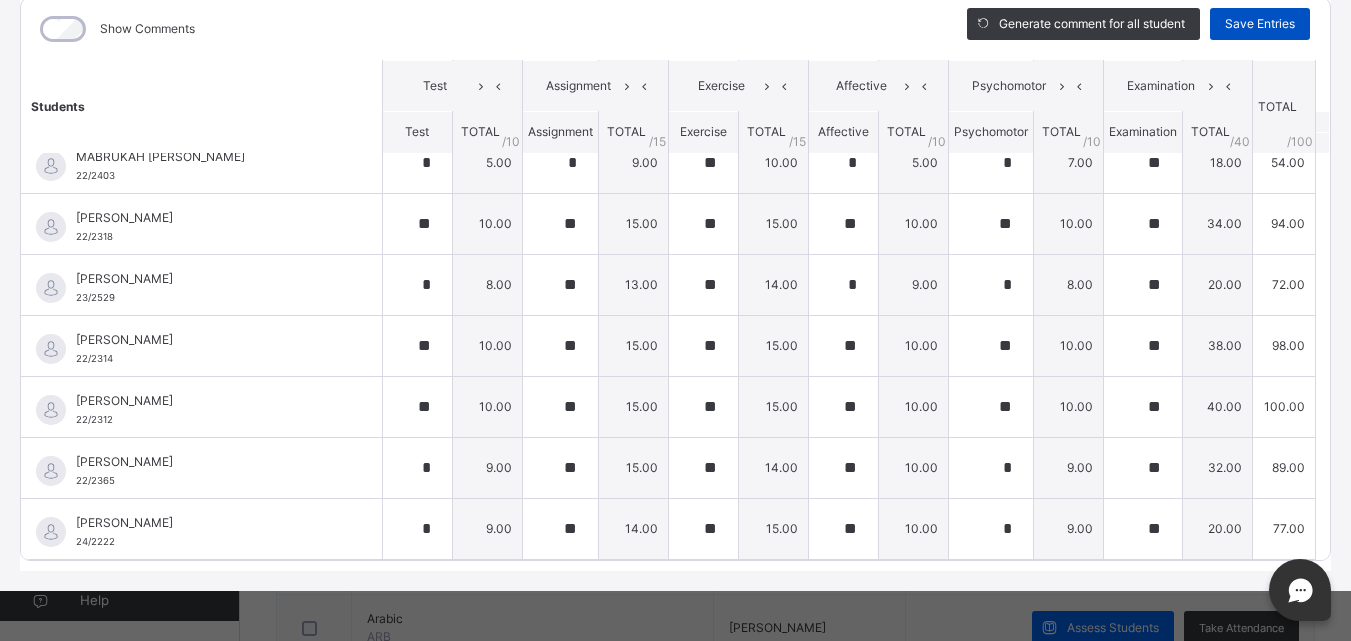 click on "Save Entries" at bounding box center [1260, 24] 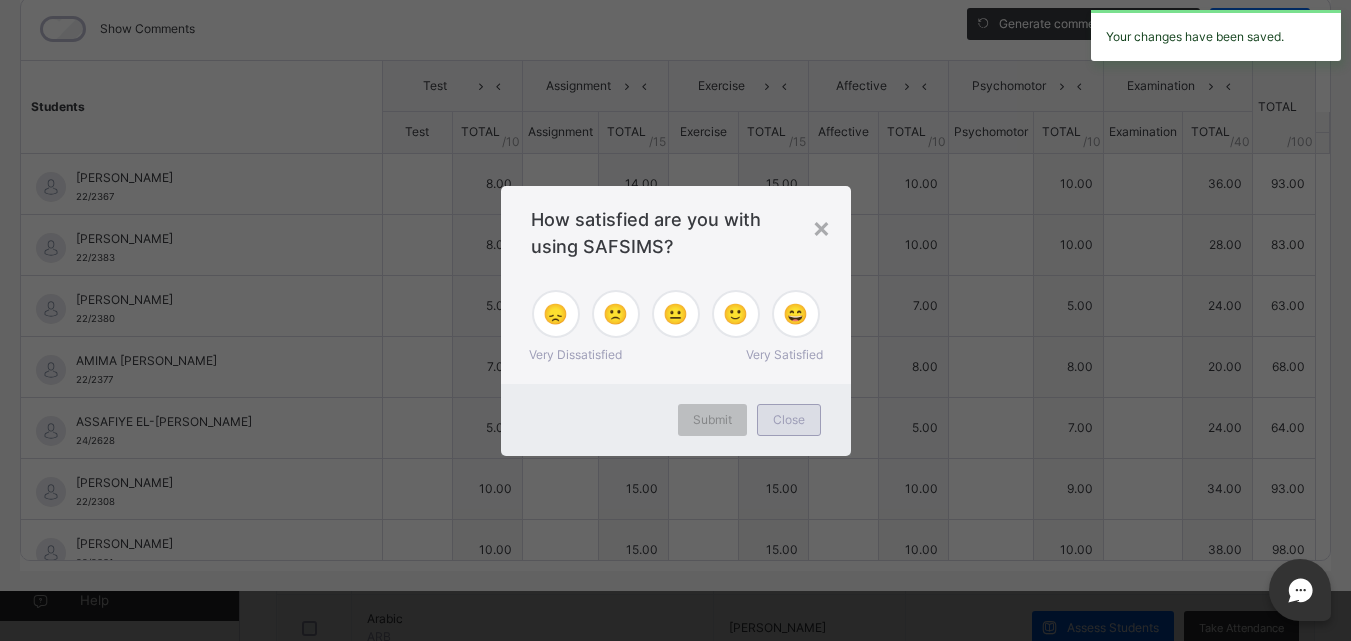 type on "*" 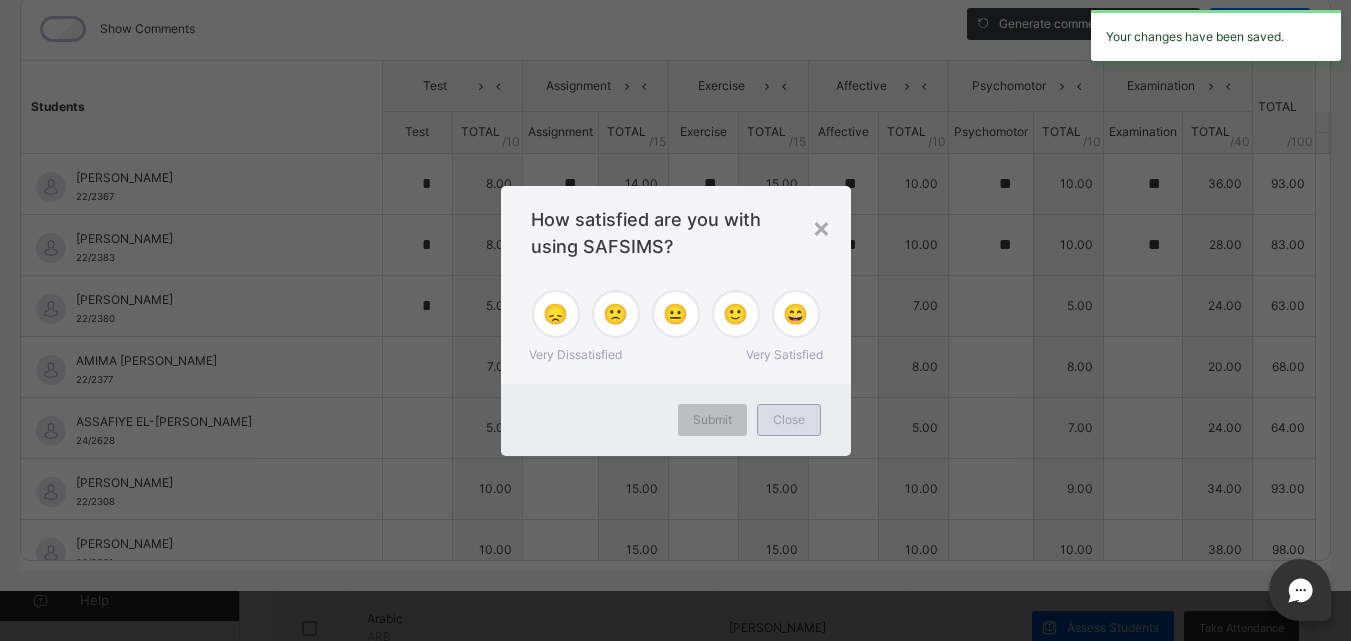 type on "**" 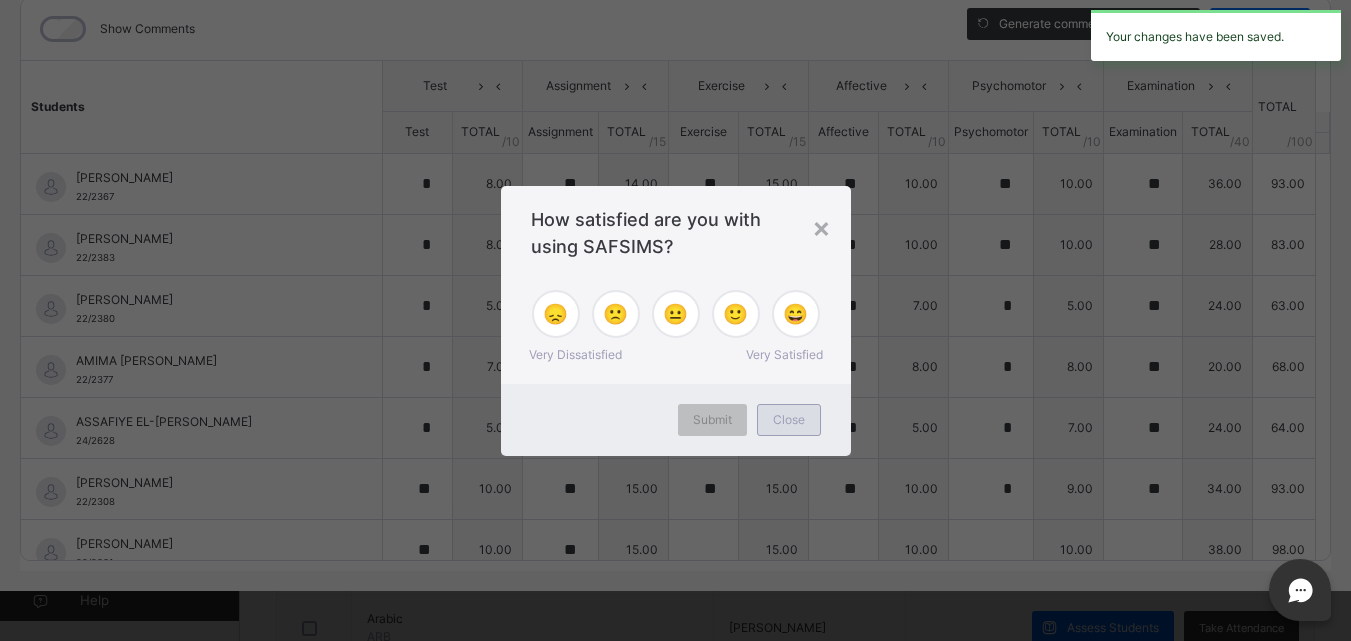 type on "**" 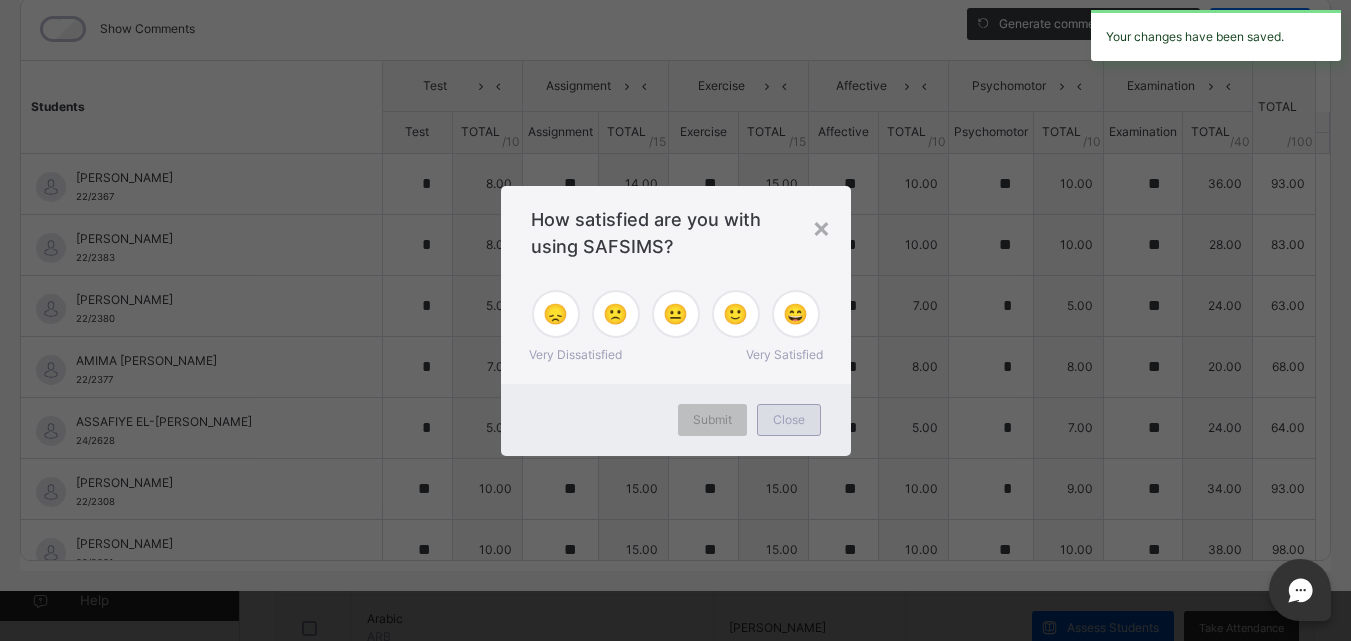 type on "**" 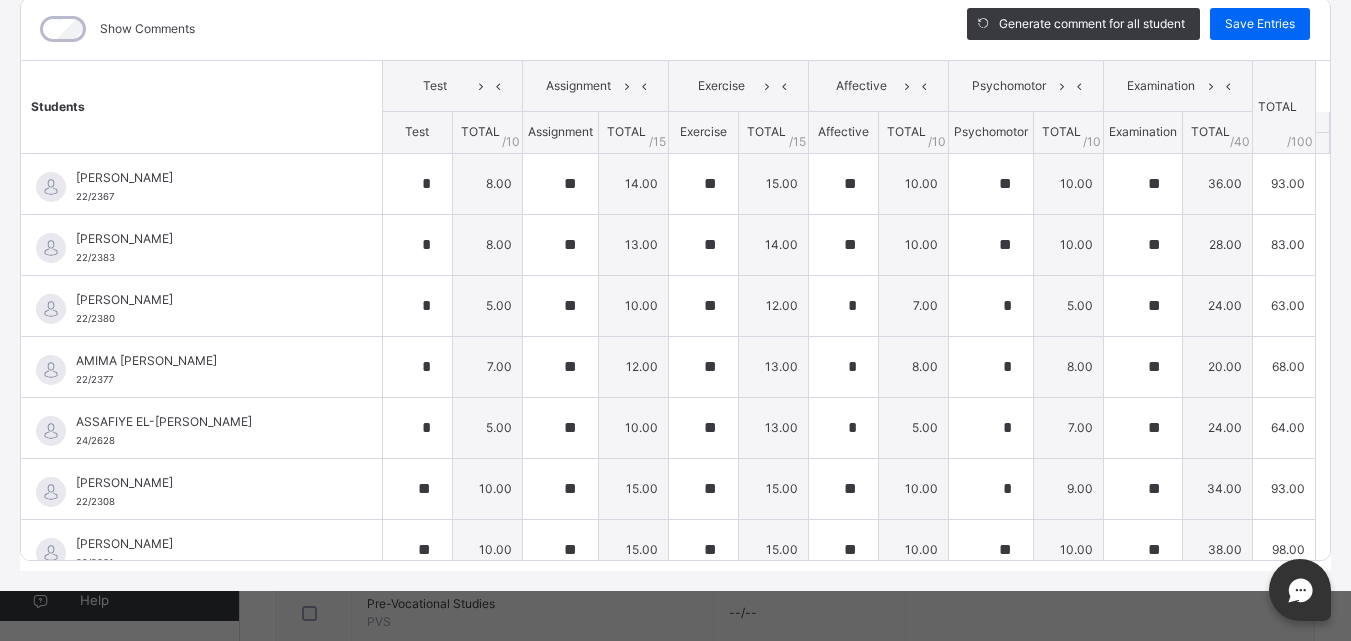 scroll, scrollTop: 354, scrollLeft: 0, axis: vertical 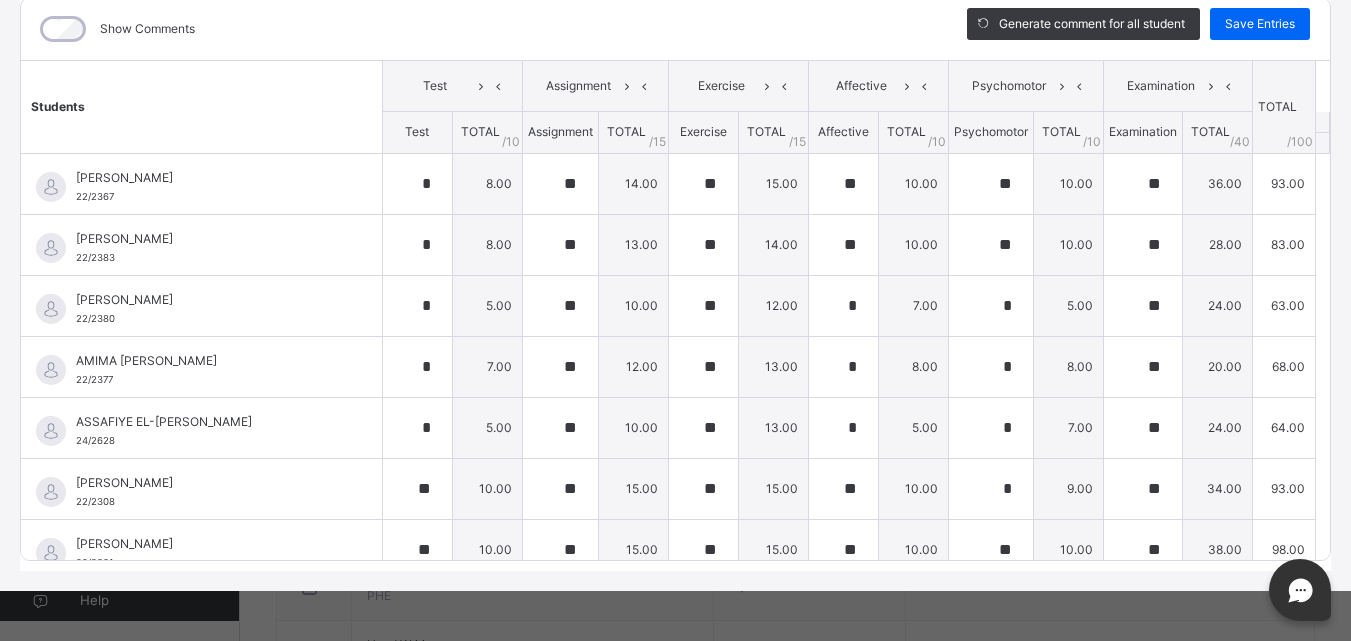 drag, startPoint x: 1305, startPoint y: 25, endPoint x: 1300, endPoint y: 44, distance: 19.646883 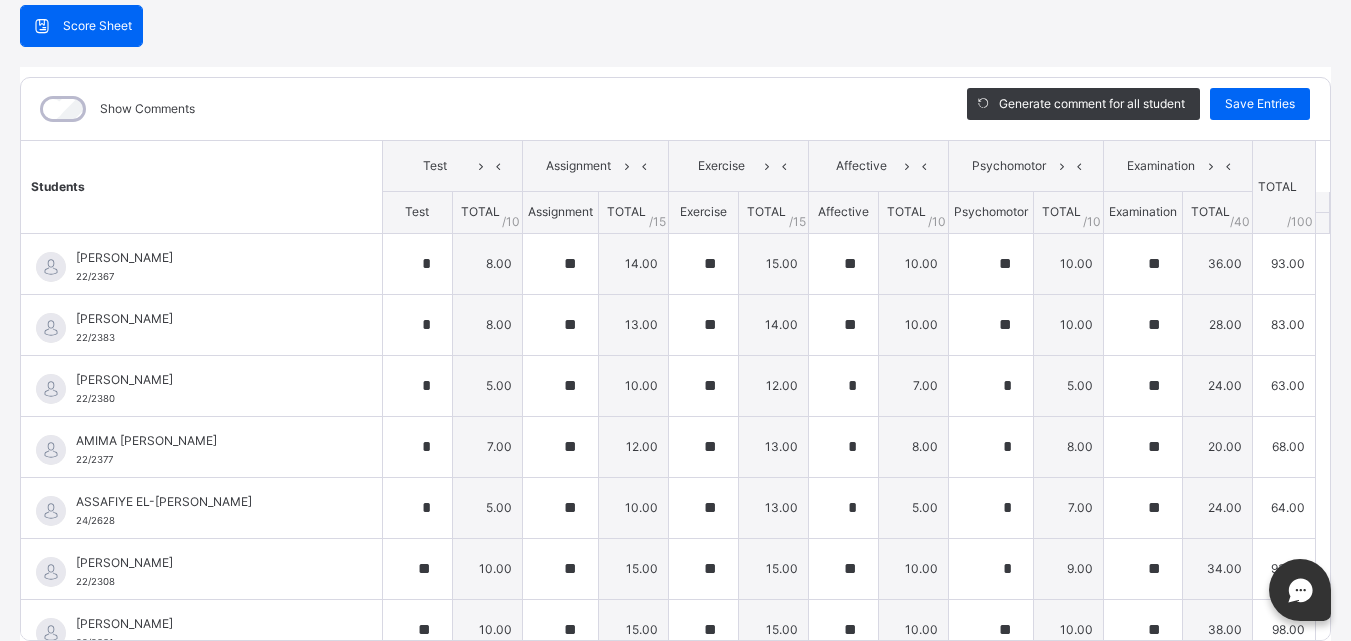scroll, scrollTop: 30, scrollLeft: 0, axis: vertical 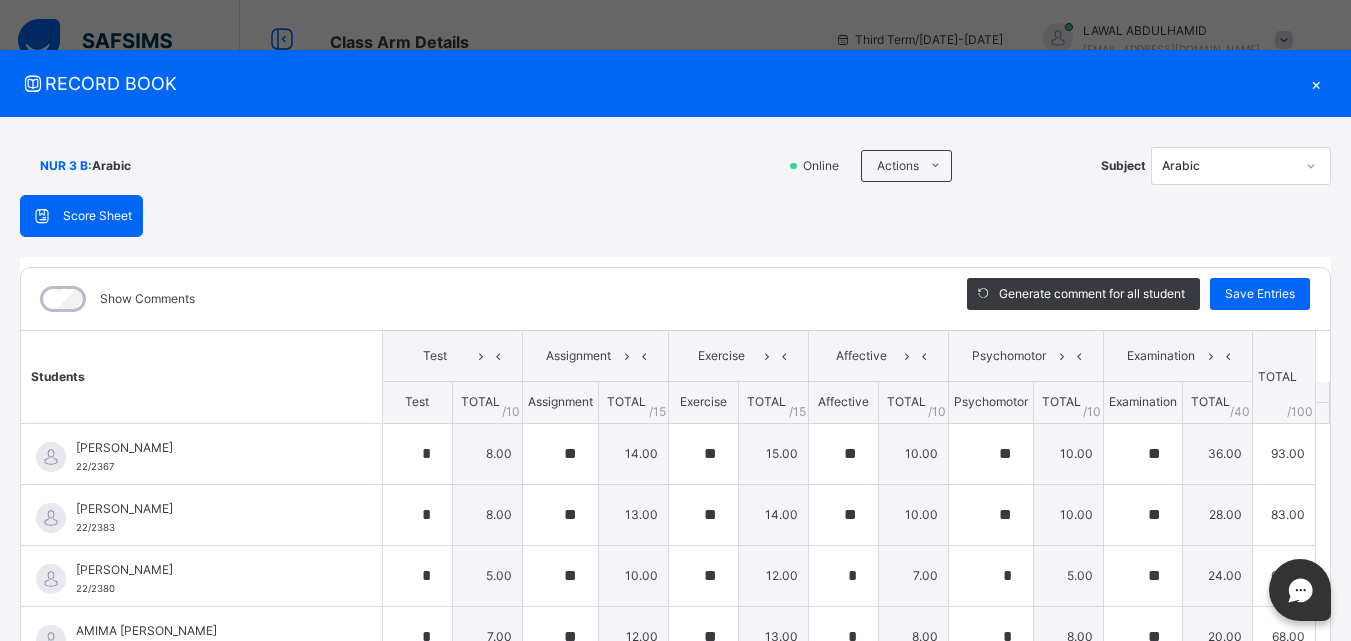 click on "×" at bounding box center [1316, 83] 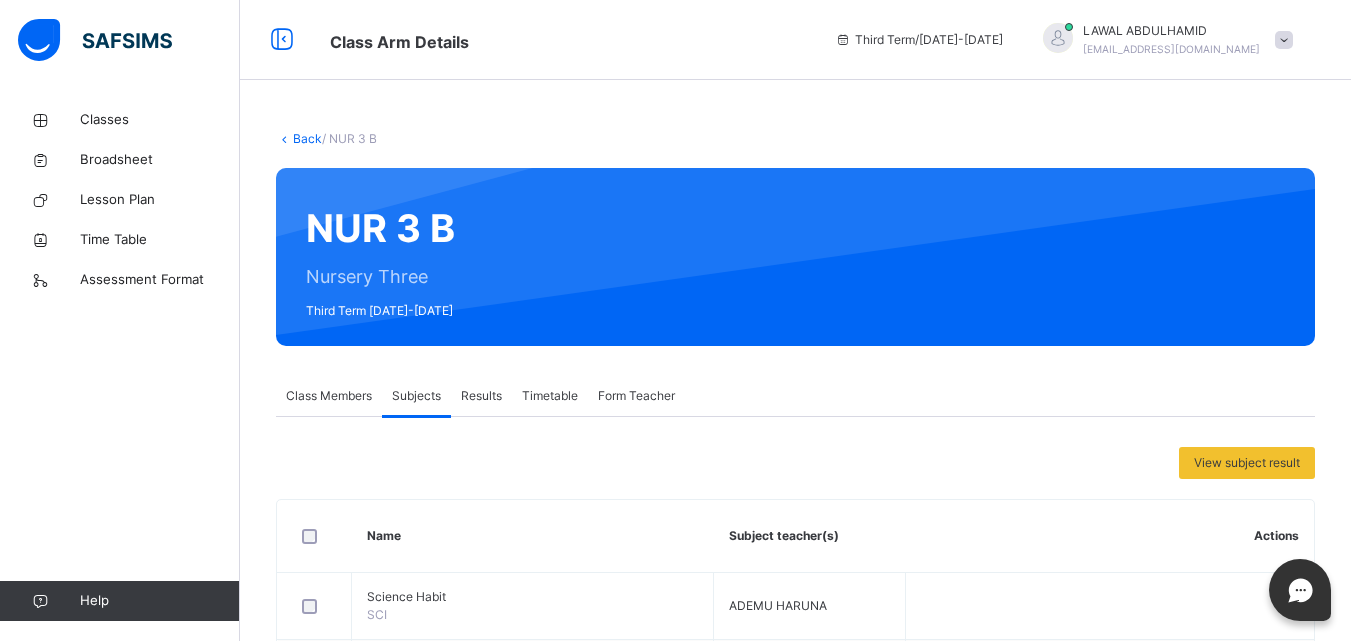 click at bounding box center (1284, 40) 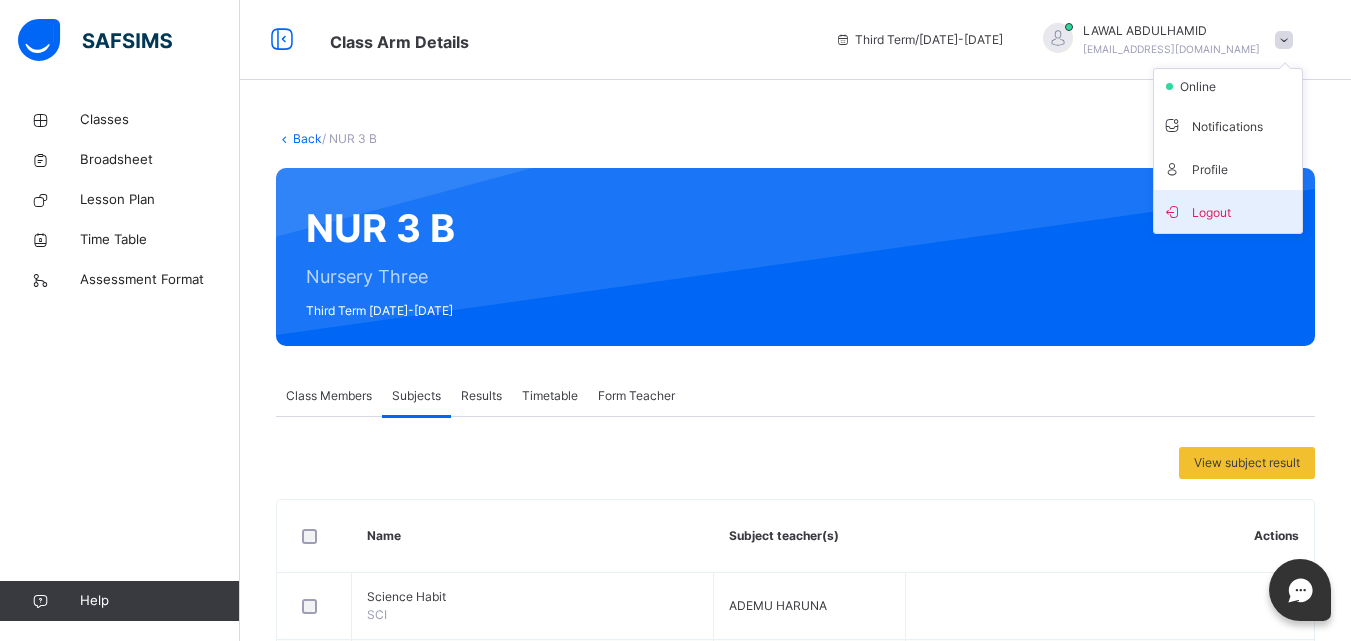 click on "Logout" at bounding box center [1228, 211] 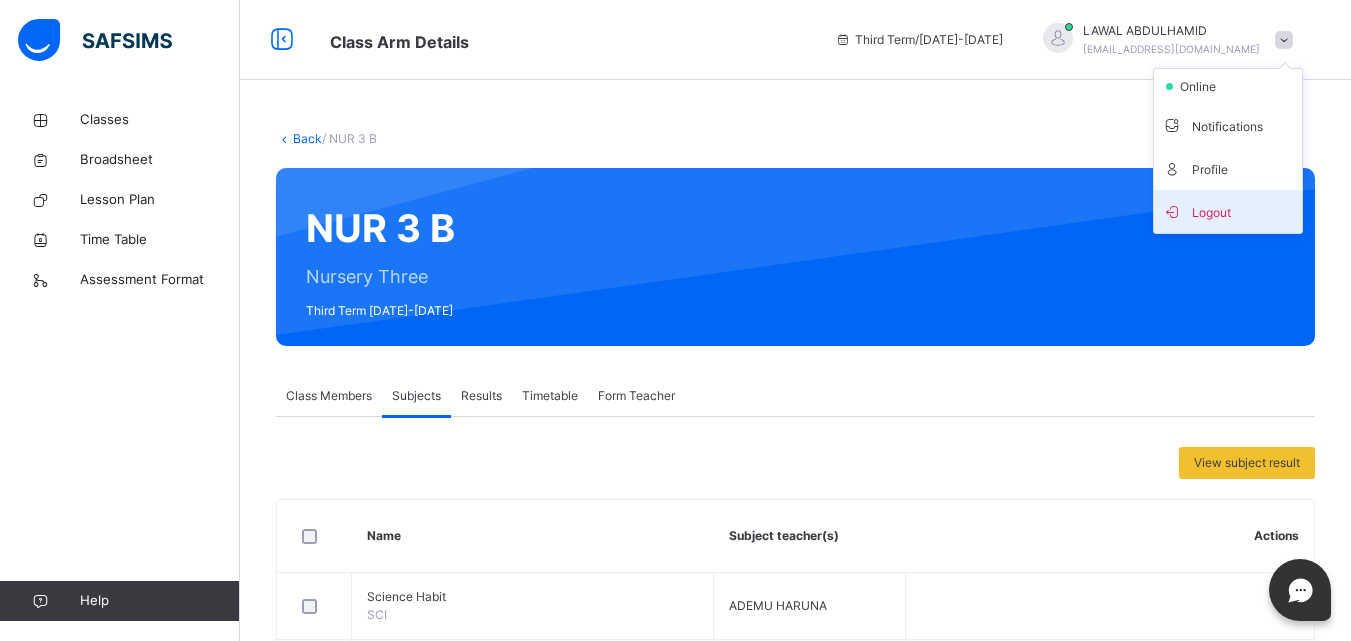 click on "Class Arm Details     Third Term  /  [DATE]-[DATE]   [PERSON_NAME] [EMAIL_ADDRESS][DOMAIN_NAME] online Notifications Profile Logout Classes Broadsheet Lesson Plan Time Table Assessment Format   Help Onboarding Great job! You have finished setting up all essential configurations. Our wizard which has lots of in-built templates will continue to guide you through with the academic configurations. Academic Configuration Steps Continue × Idle Mode Due to inactivity you would be logged out to the system in the next   15mins , click the "Resume" button to keep working or the "Log me out" button to log out of the system. Log me out Resume Back  / NUR 3 B NUR 3 B Nursery Three Third Term [DATE]-[DATE] Class Members Subjects Results Timetable Form Teacher Subjects More Options   16  Students in class Download Pdf Report Excel Report ALMANAR CENTRE FOR [DEMOGRAPHIC_DATA] EDUCATION Date: [DATE] 9:01:54 am Class Members Class:  NUR 3 B Total no. of Students:  16 Term:  Third Term Session:  [DATE]-[DATE] S/NO Admission No. Last Name" at bounding box center (675, 847) 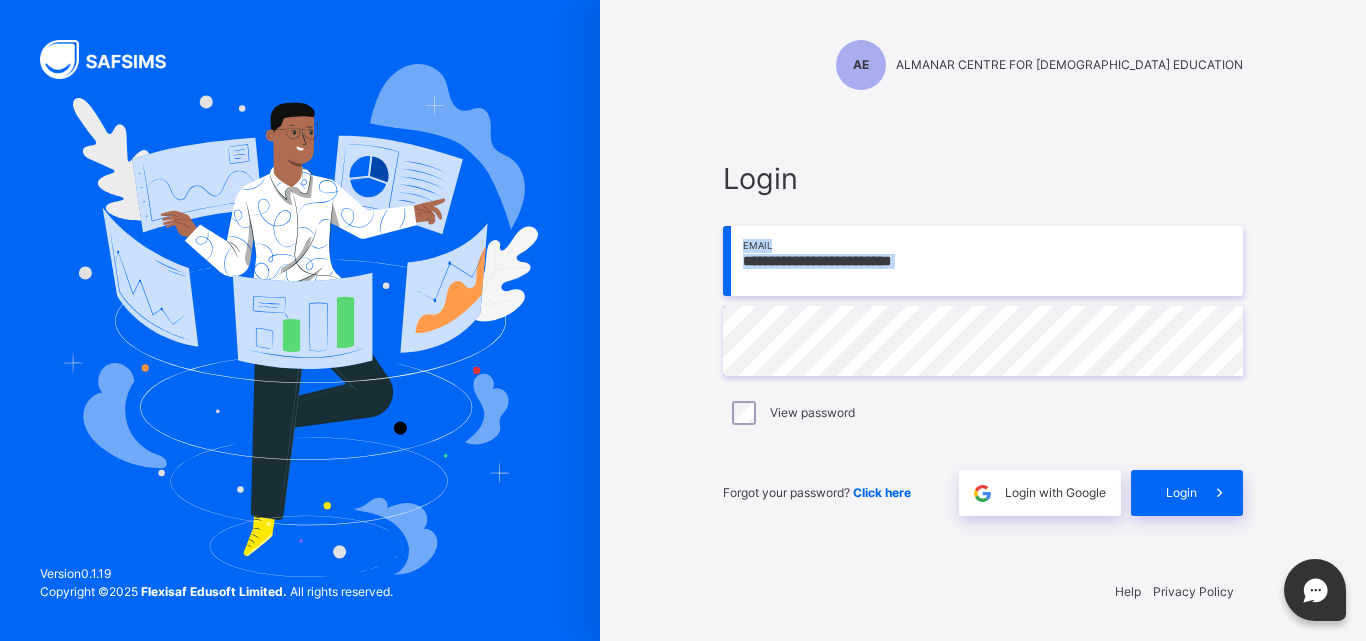 click on "**********" at bounding box center [983, 261] 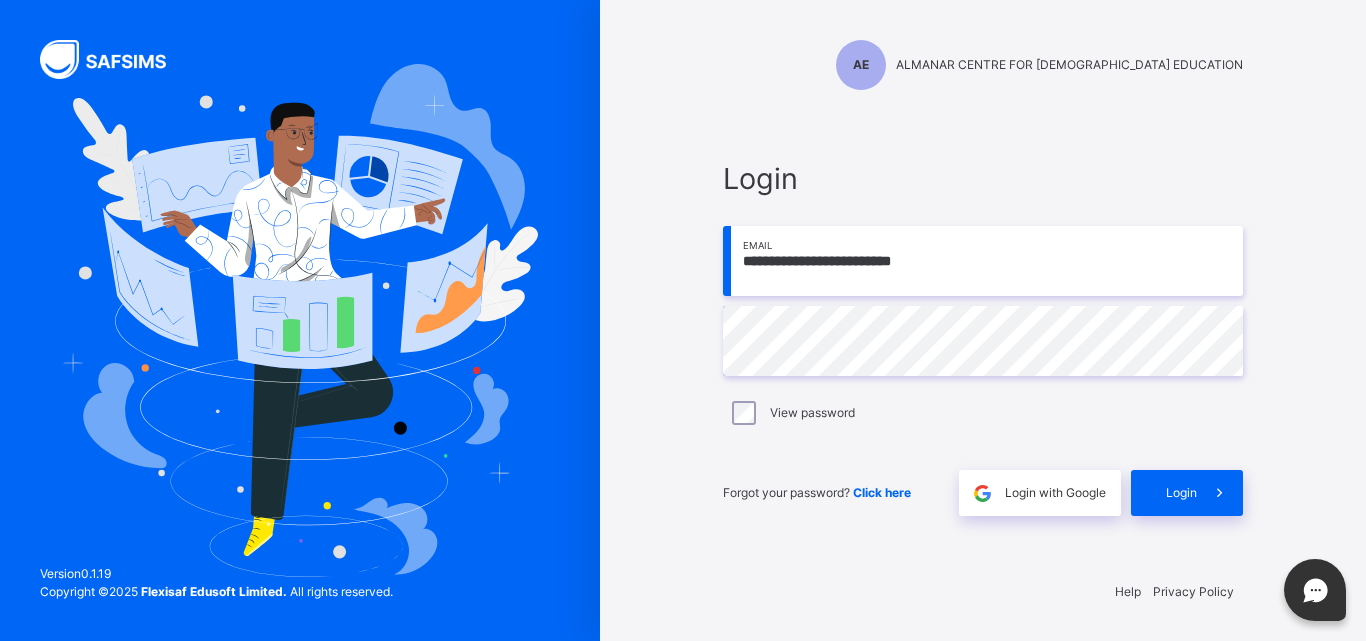 type on "**********" 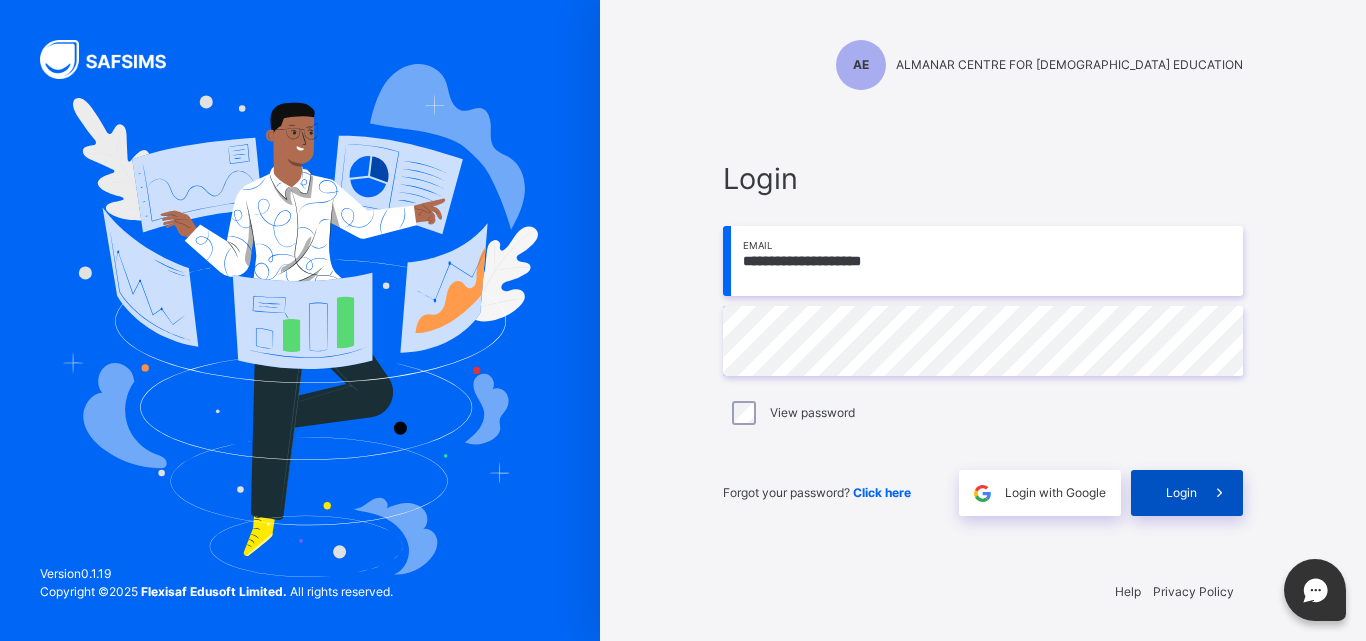 click on "Login" at bounding box center [1187, 493] 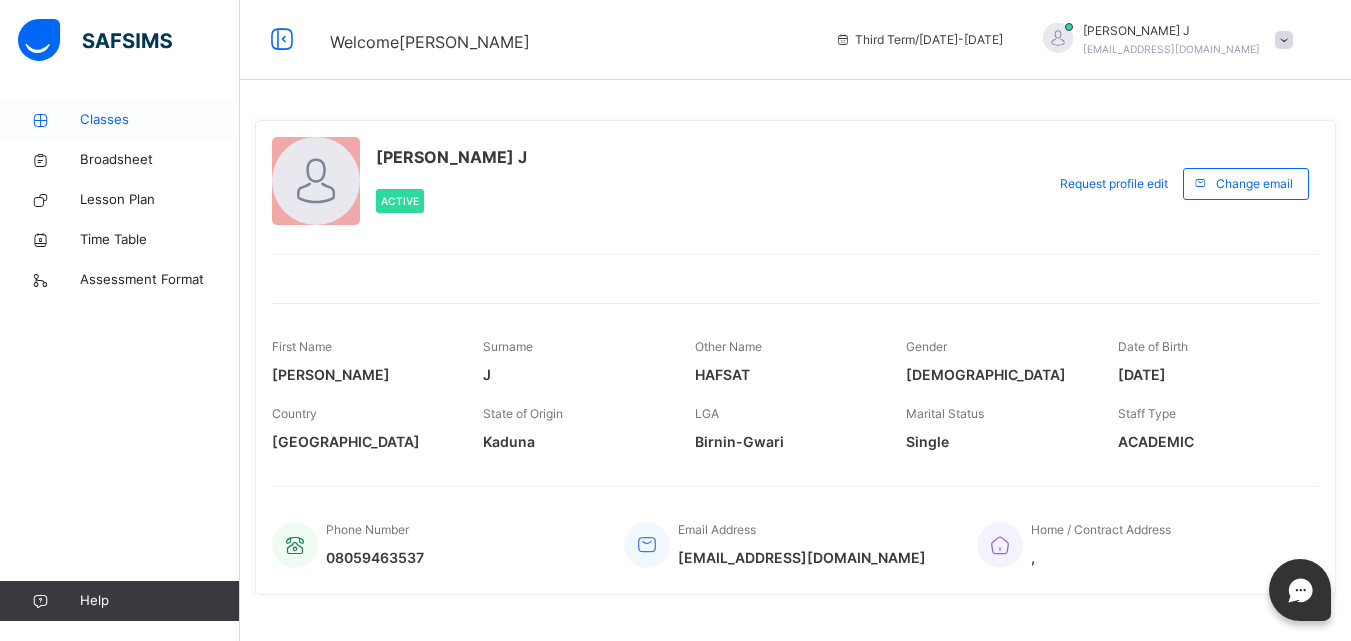 click on "Classes" at bounding box center (160, 120) 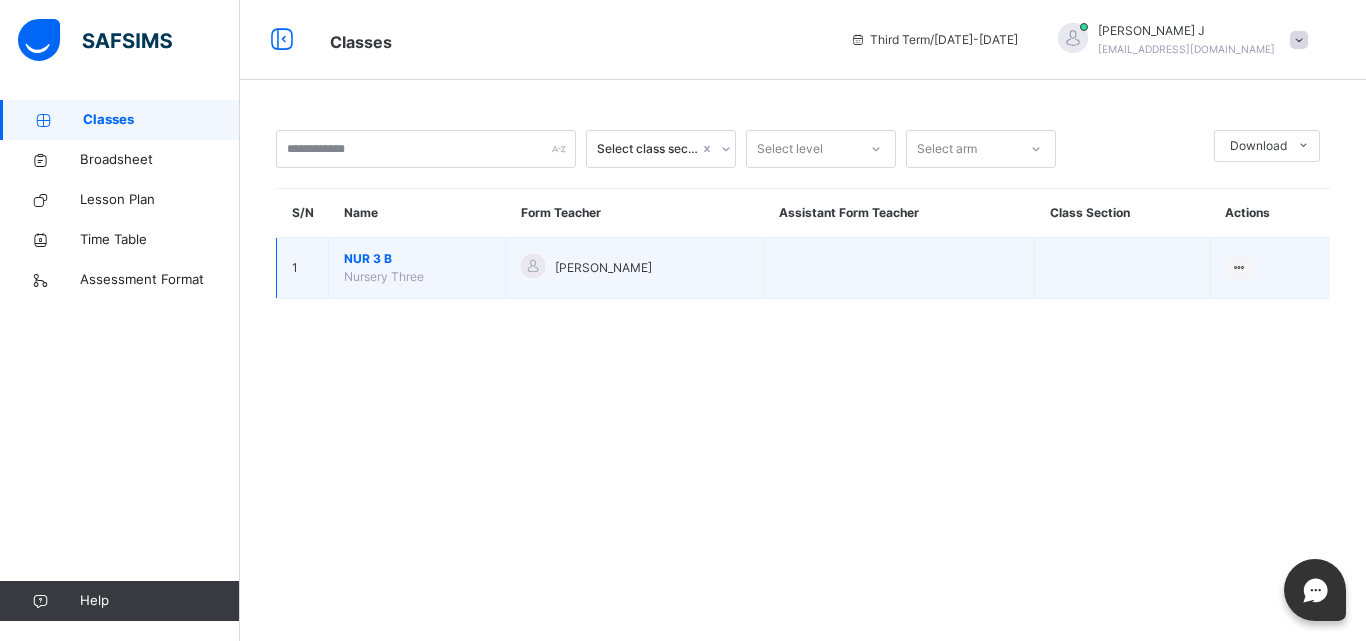 click on "NUR 3   B" at bounding box center [417, 259] 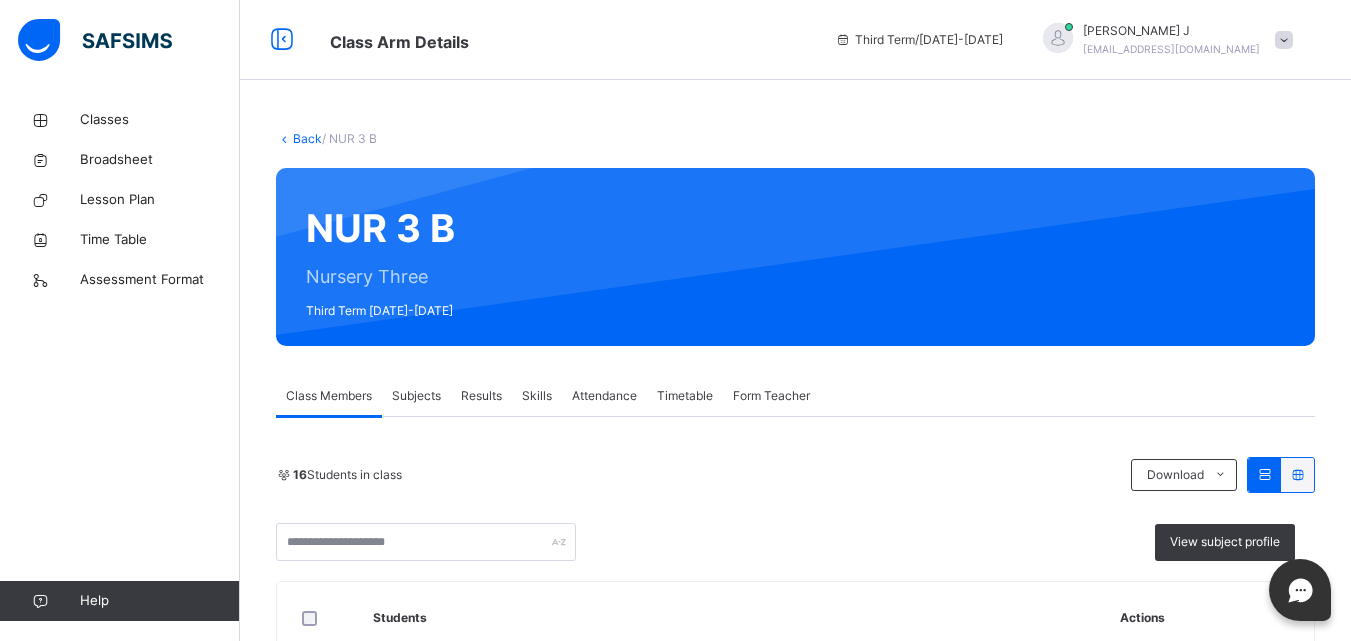 click on "Subjects" at bounding box center [416, 396] 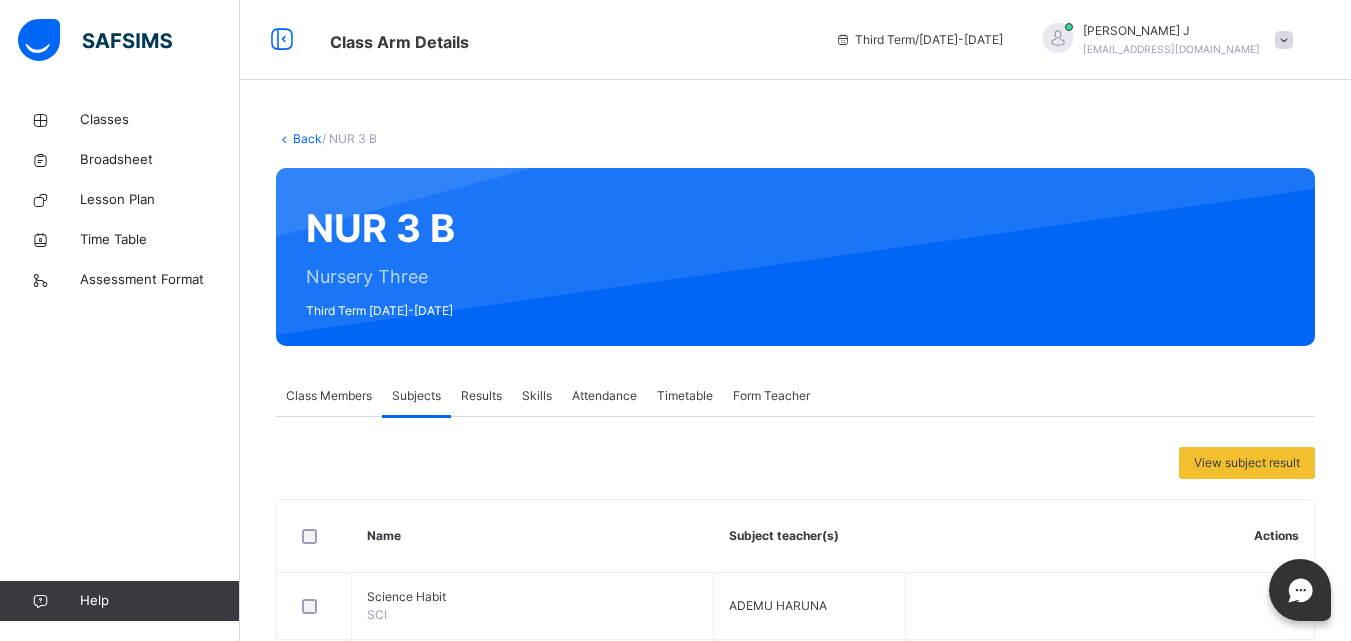click on "Subject teacher(s)" at bounding box center [810, 536] 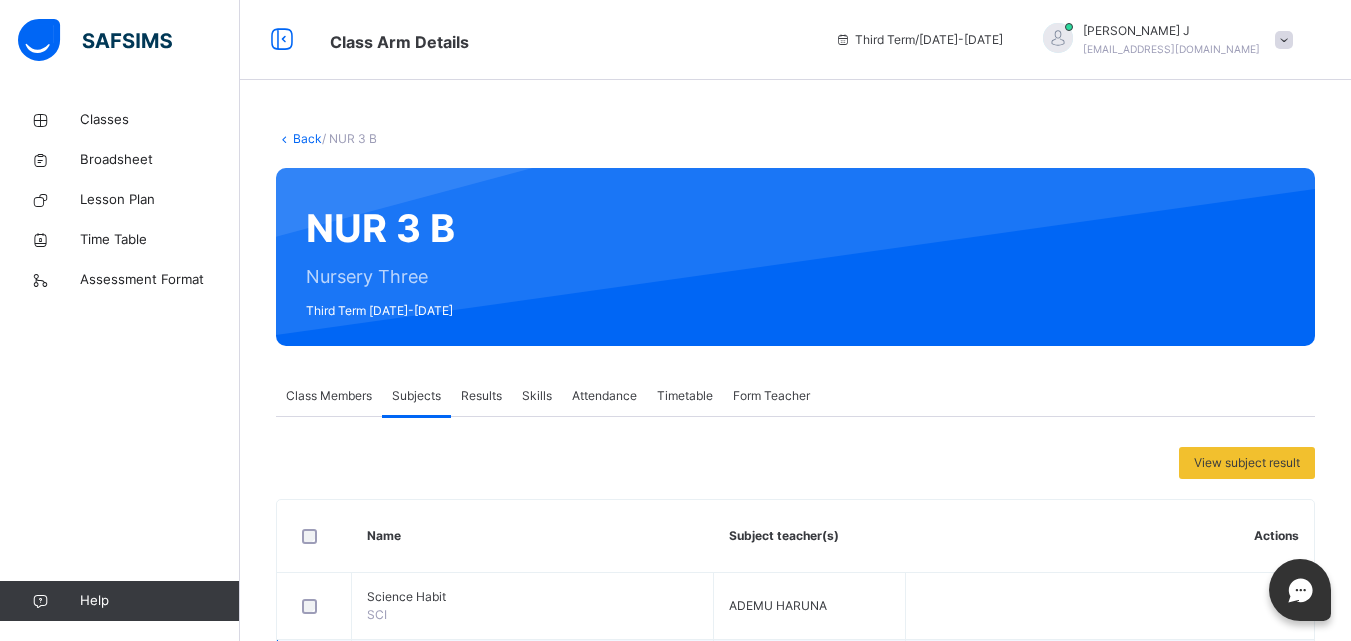 click at bounding box center [1049, 673] 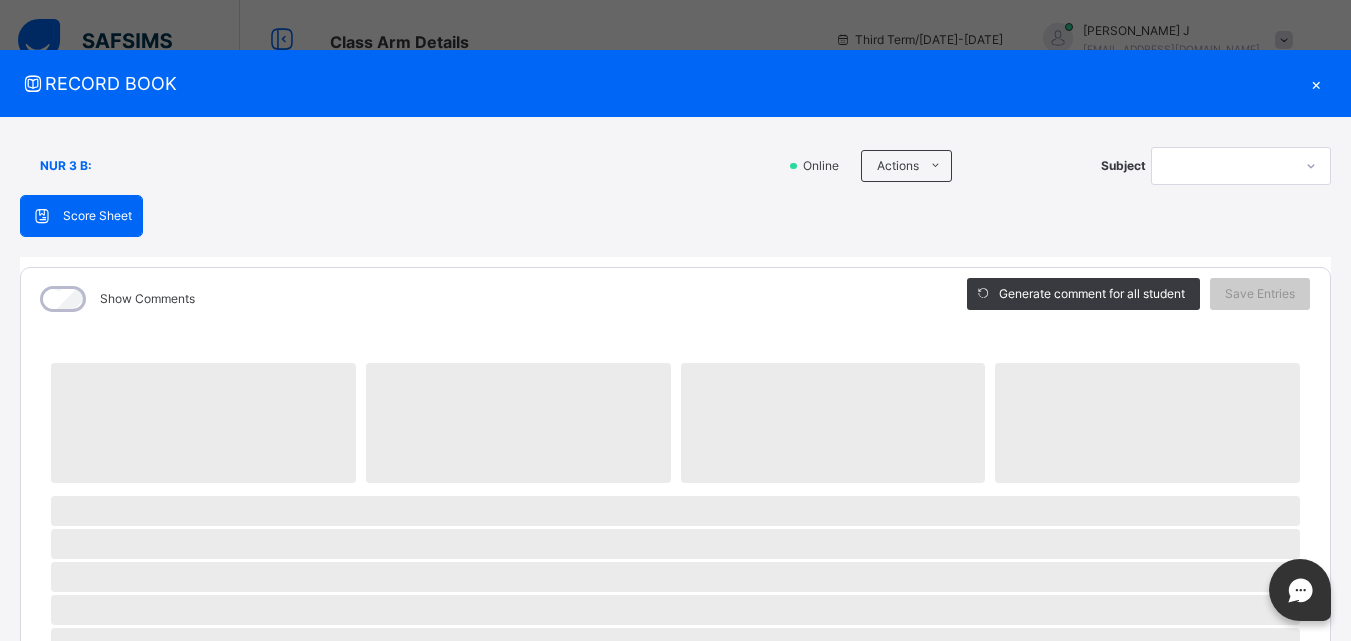 scroll, scrollTop: 320, scrollLeft: 0, axis: vertical 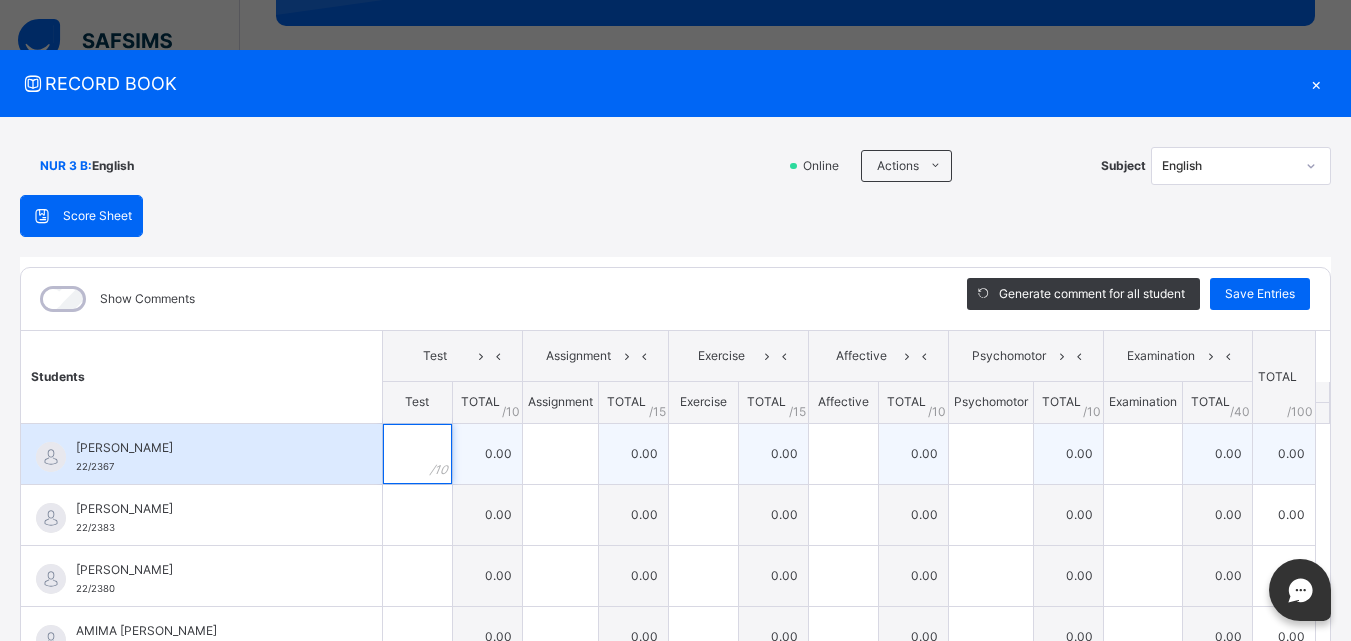 click at bounding box center (417, 454) 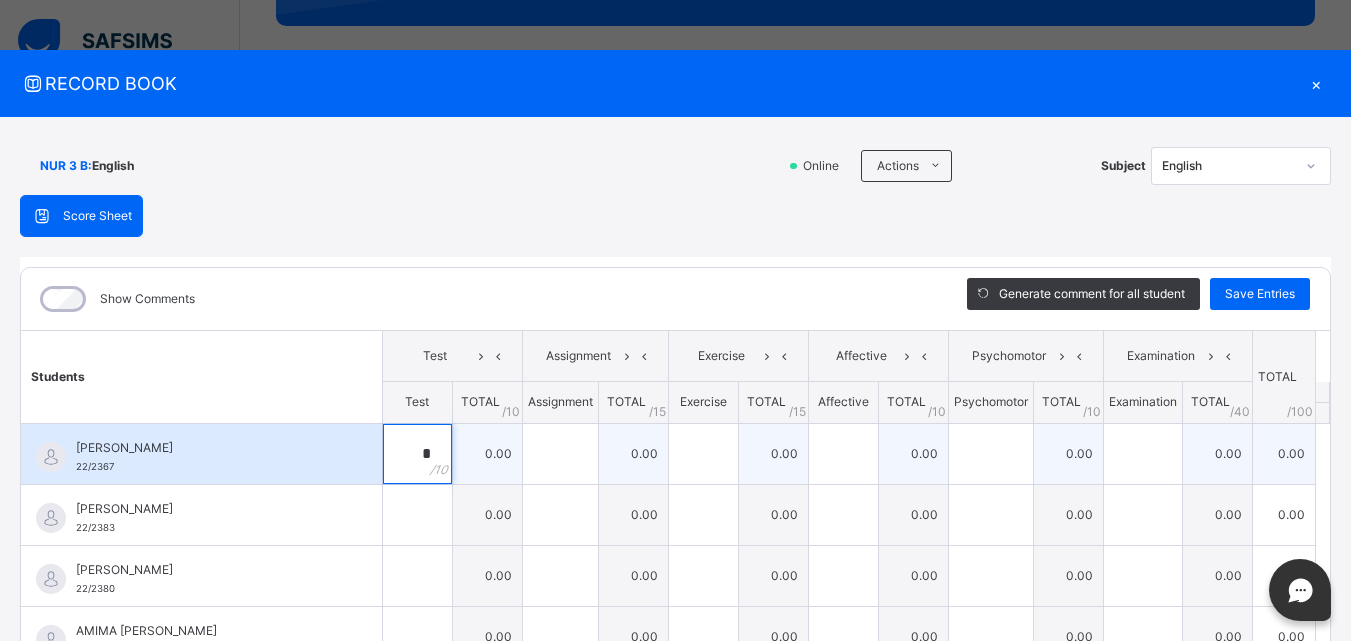 type on "**" 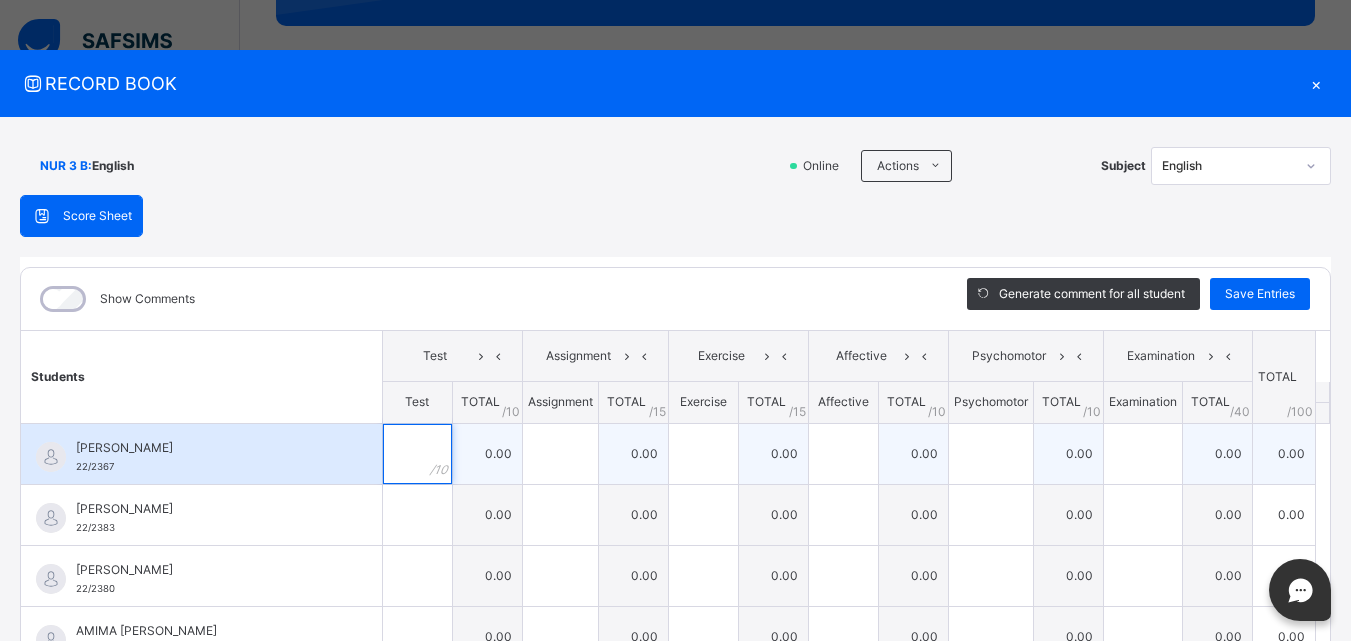 type on "*" 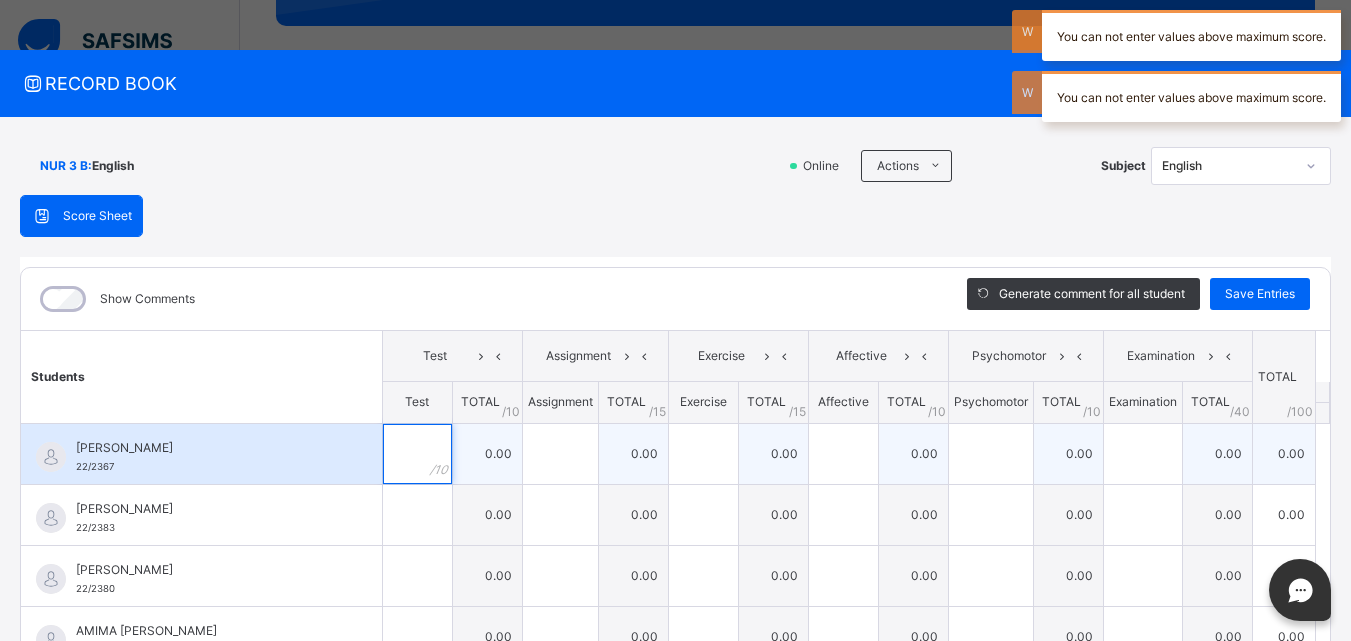 type on "*" 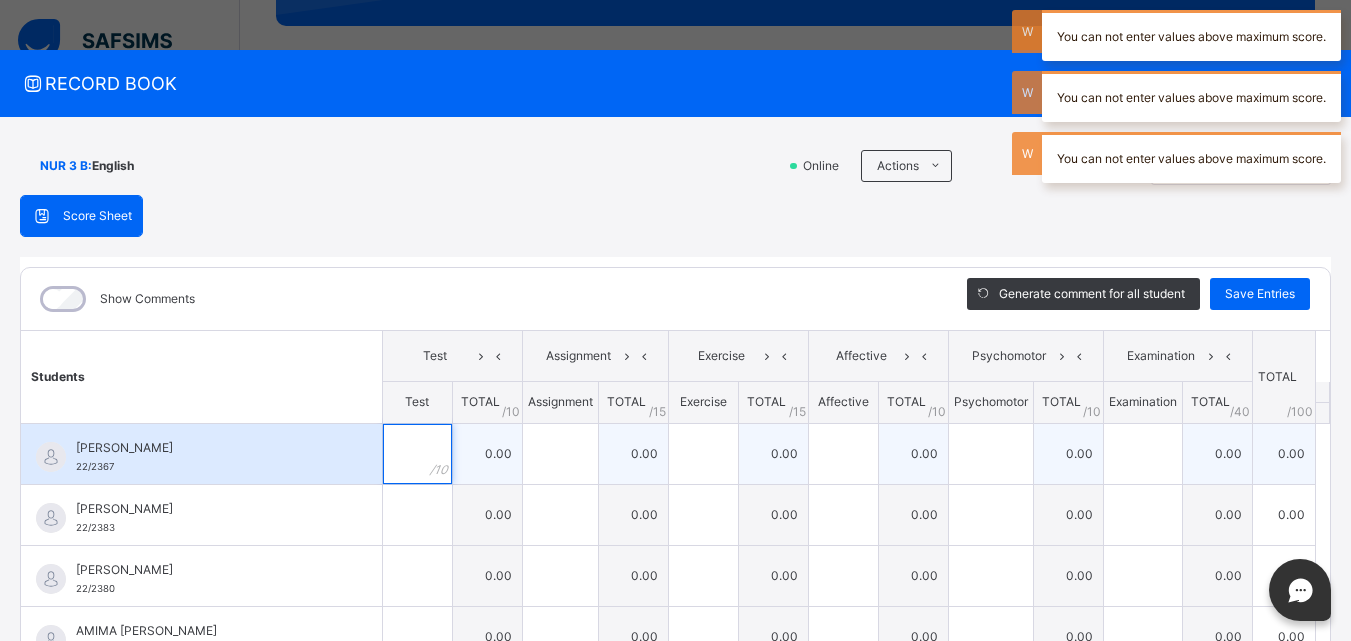 click at bounding box center (417, 454) 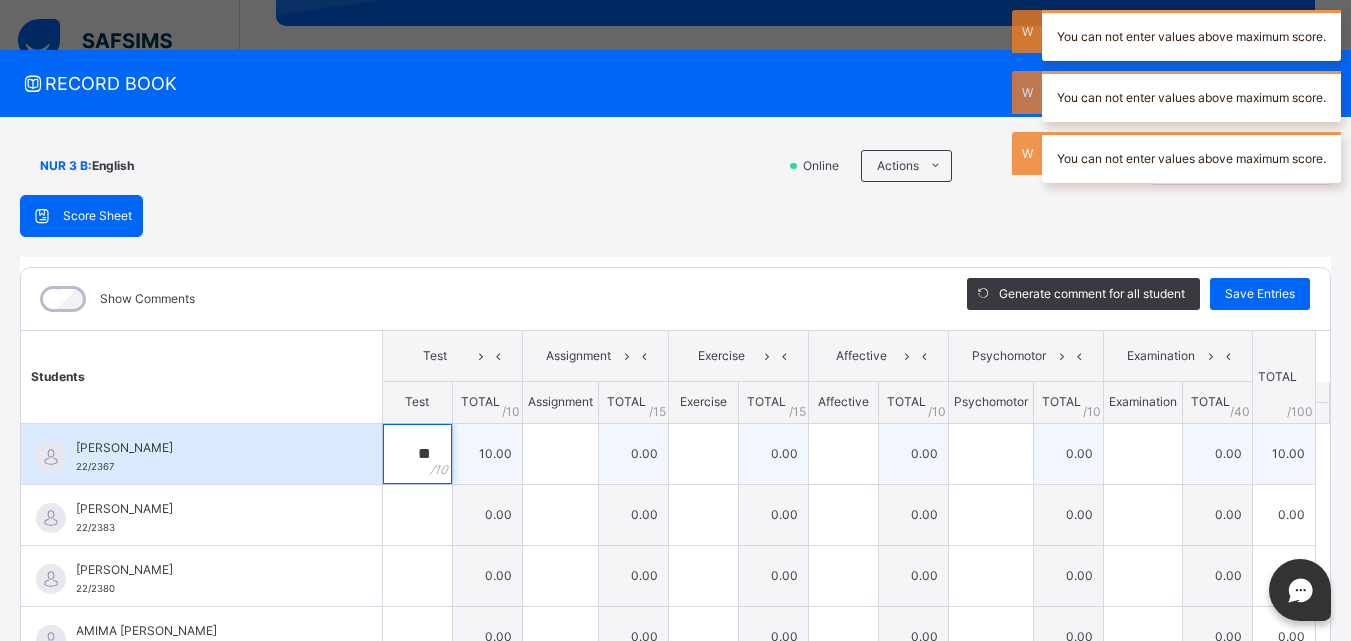 type on "**" 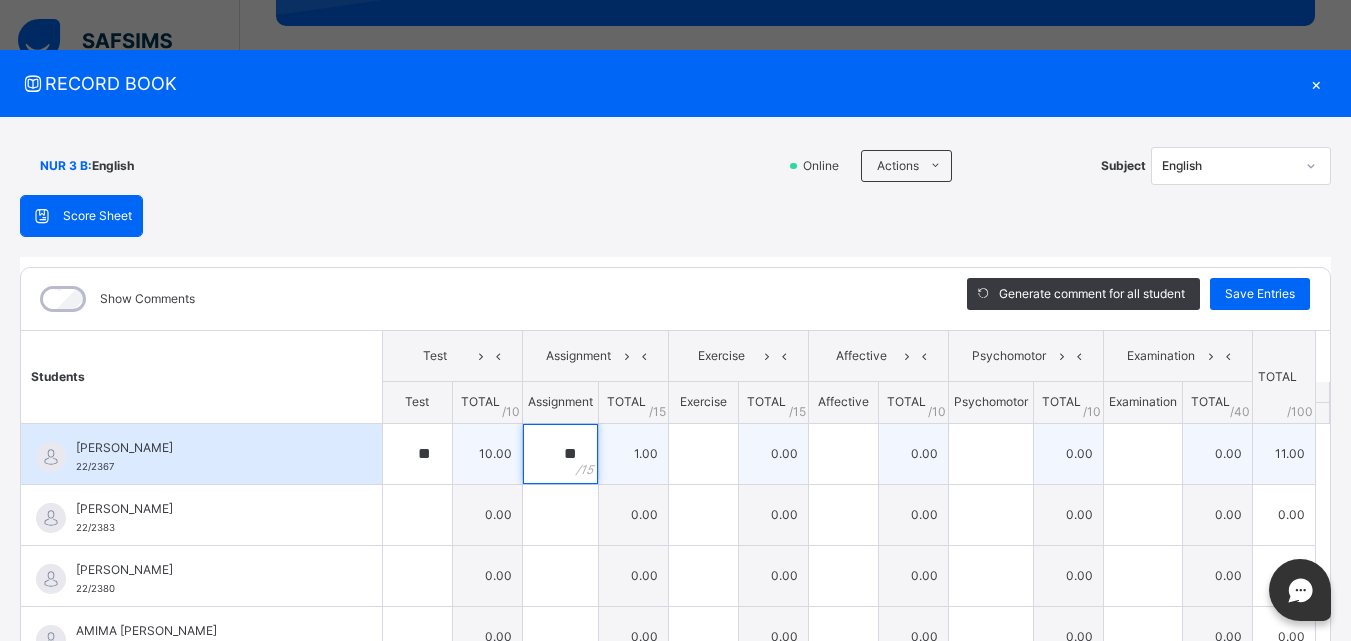 type on "**" 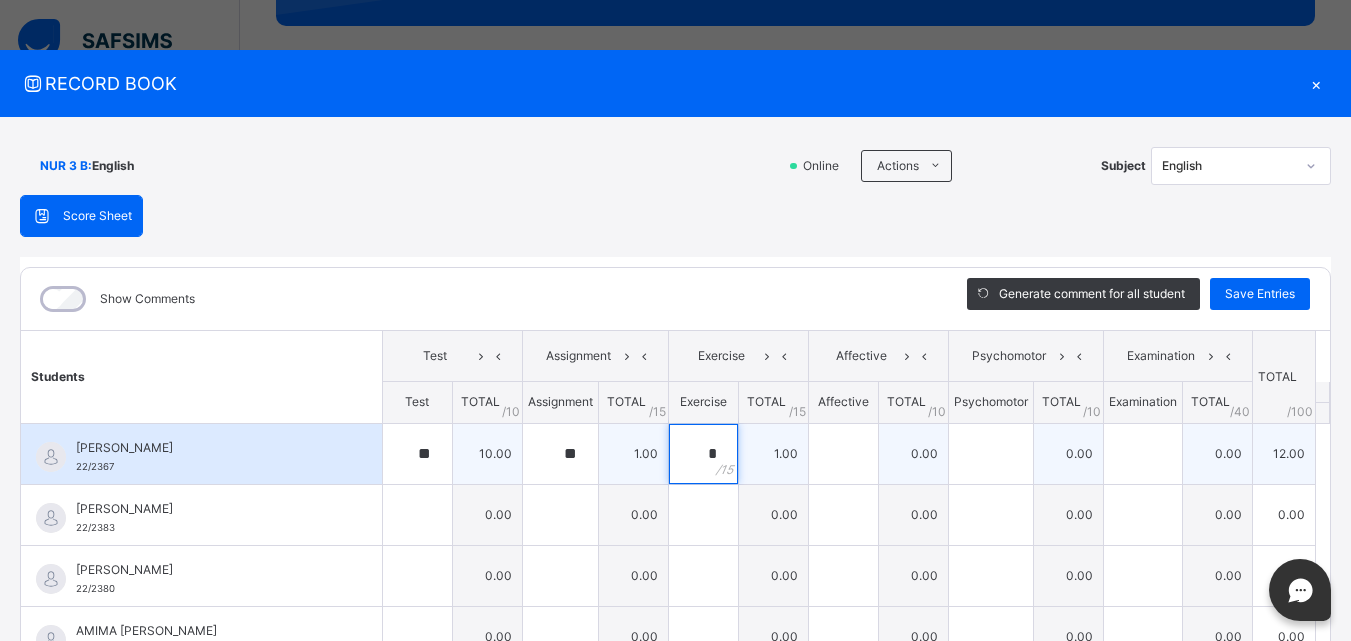 click on "*" at bounding box center (703, 454) 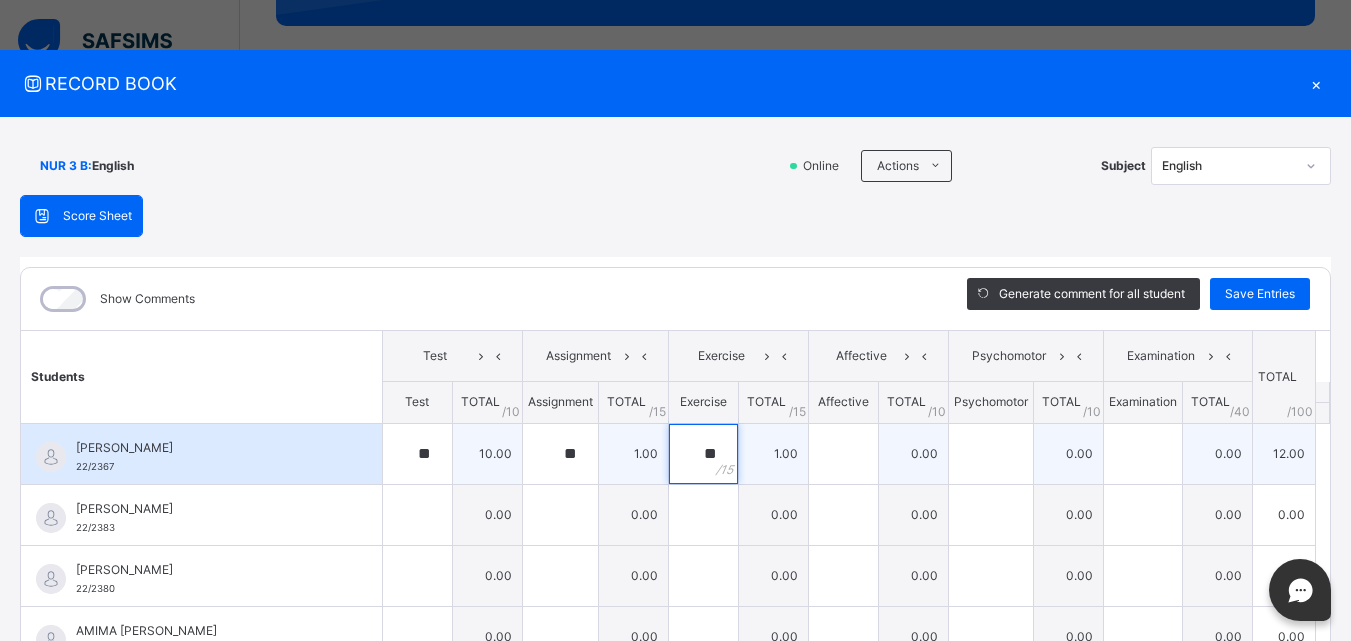type on "**" 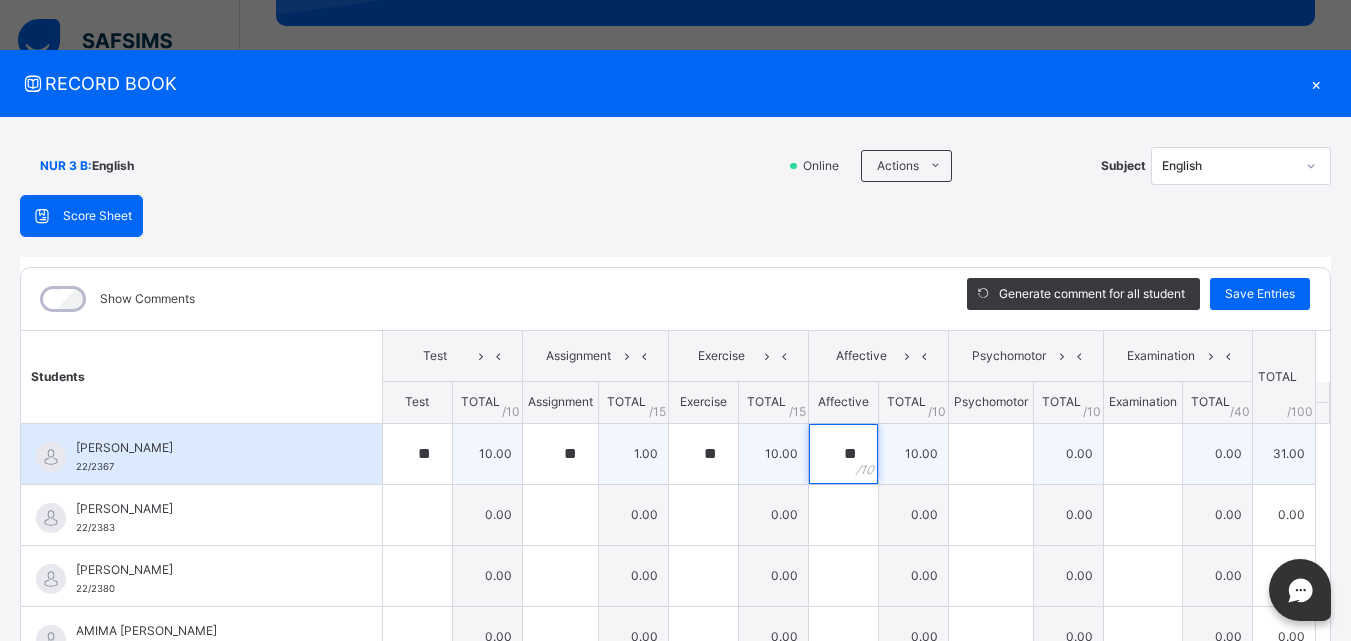 type on "**" 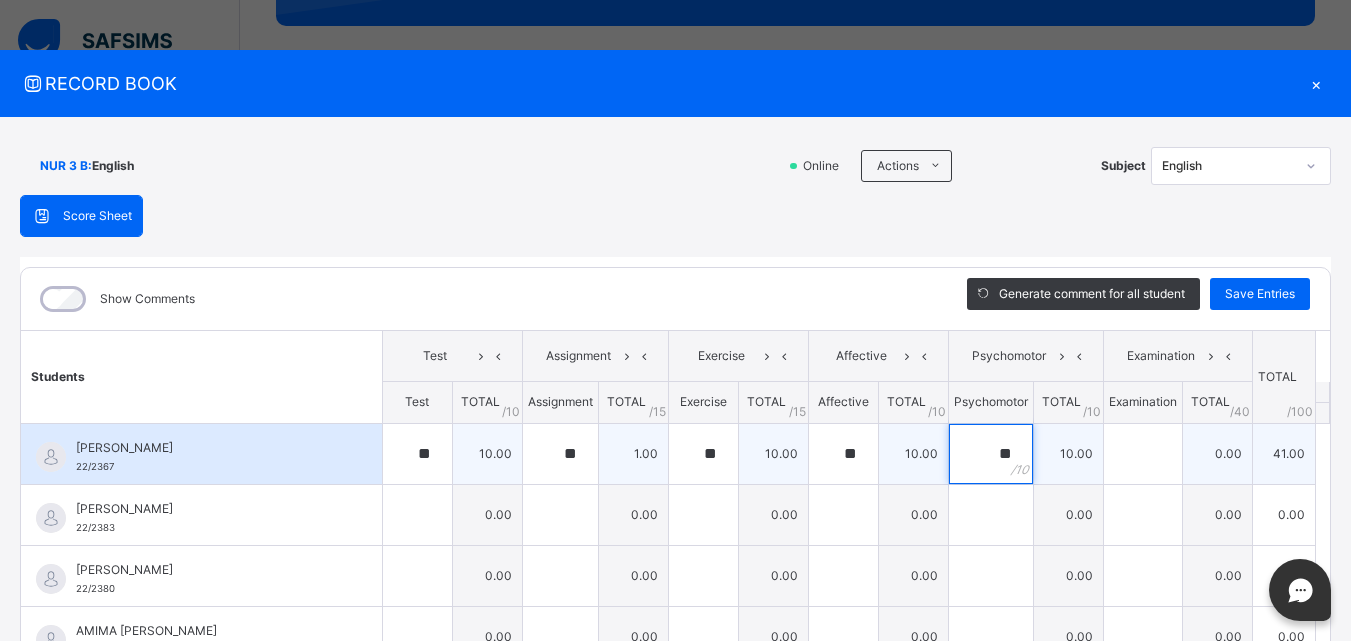 type on "**" 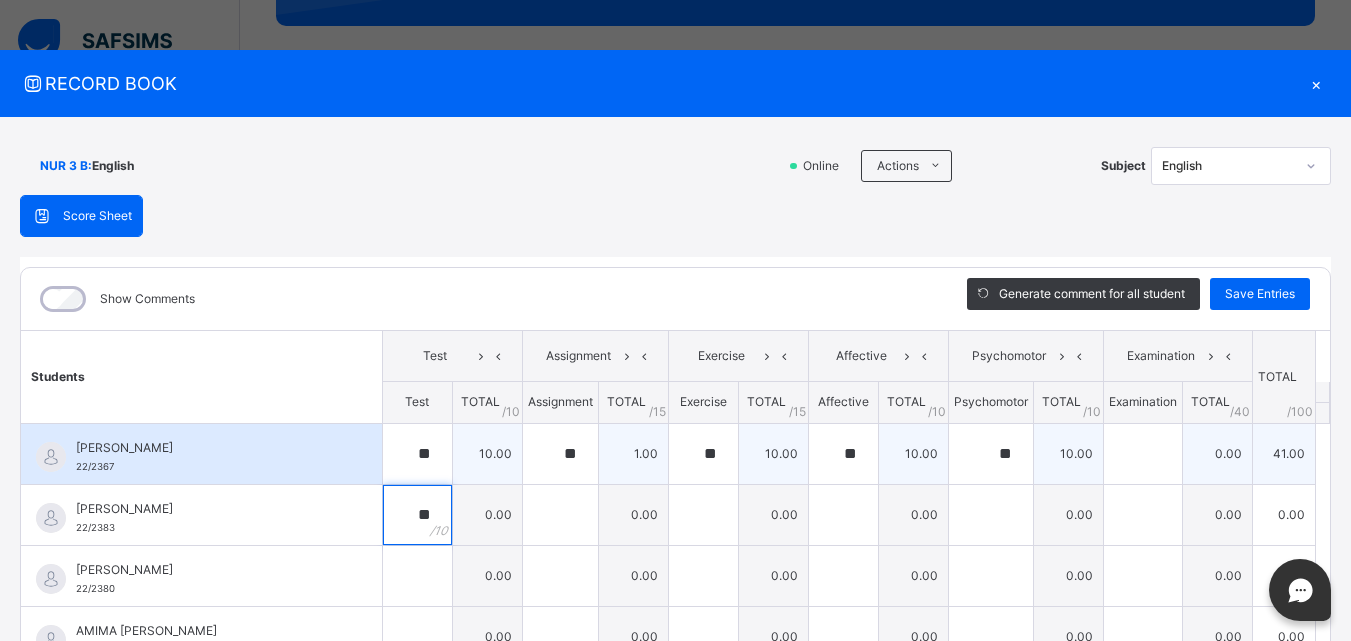 type on "**" 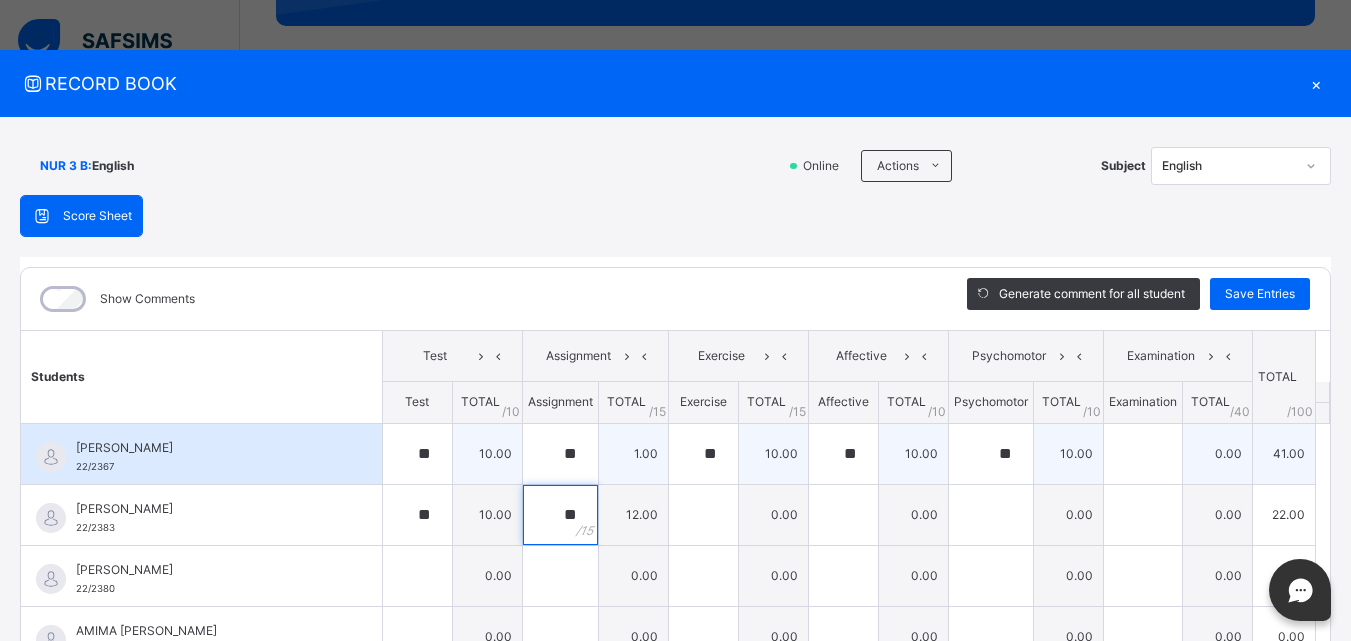type on "**" 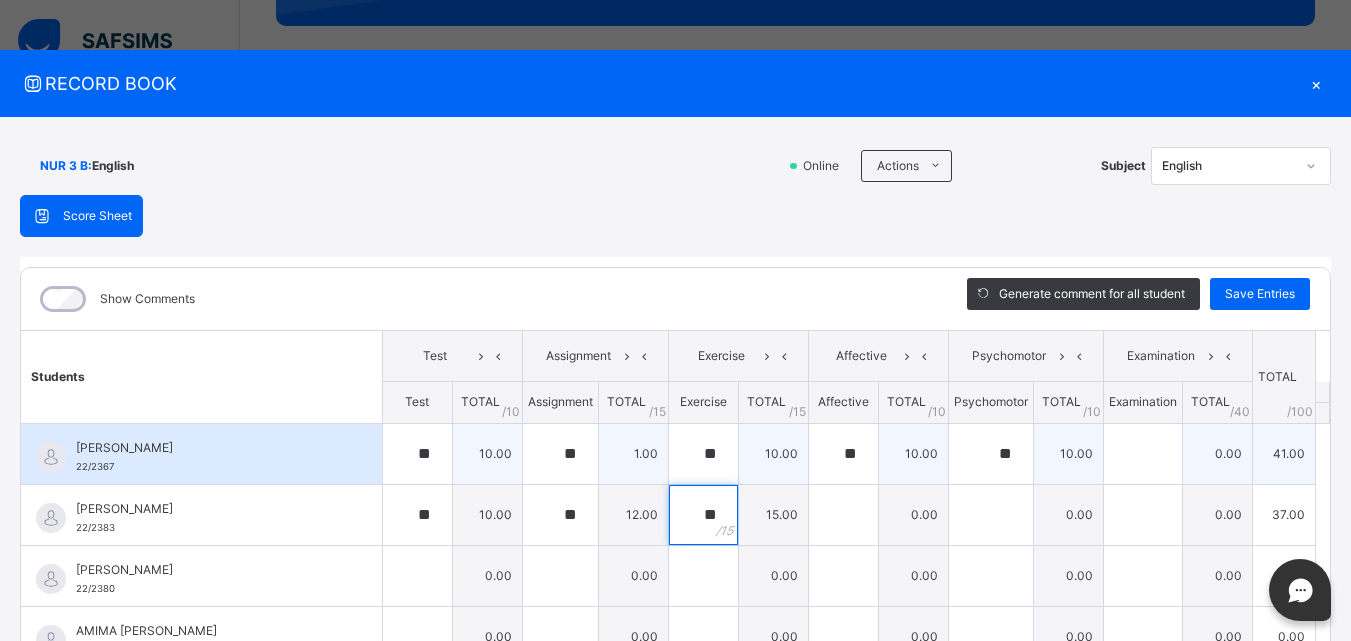 type on "**" 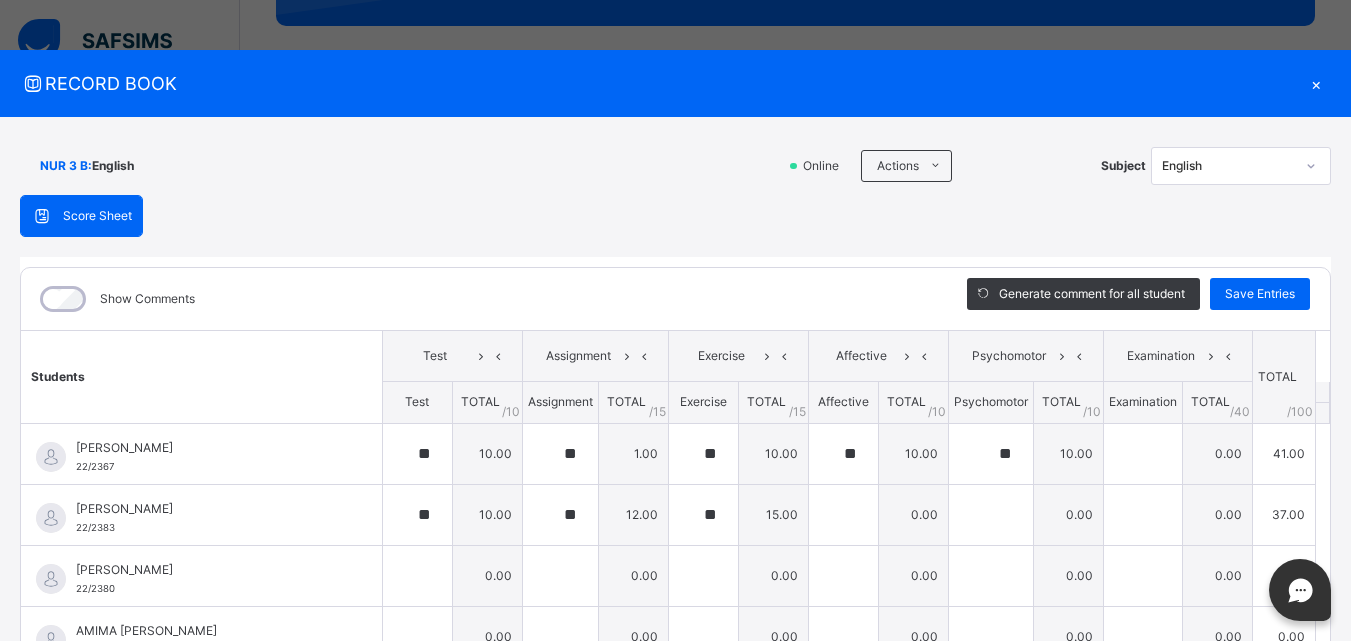 click on "×" at bounding box center [1316, 83] 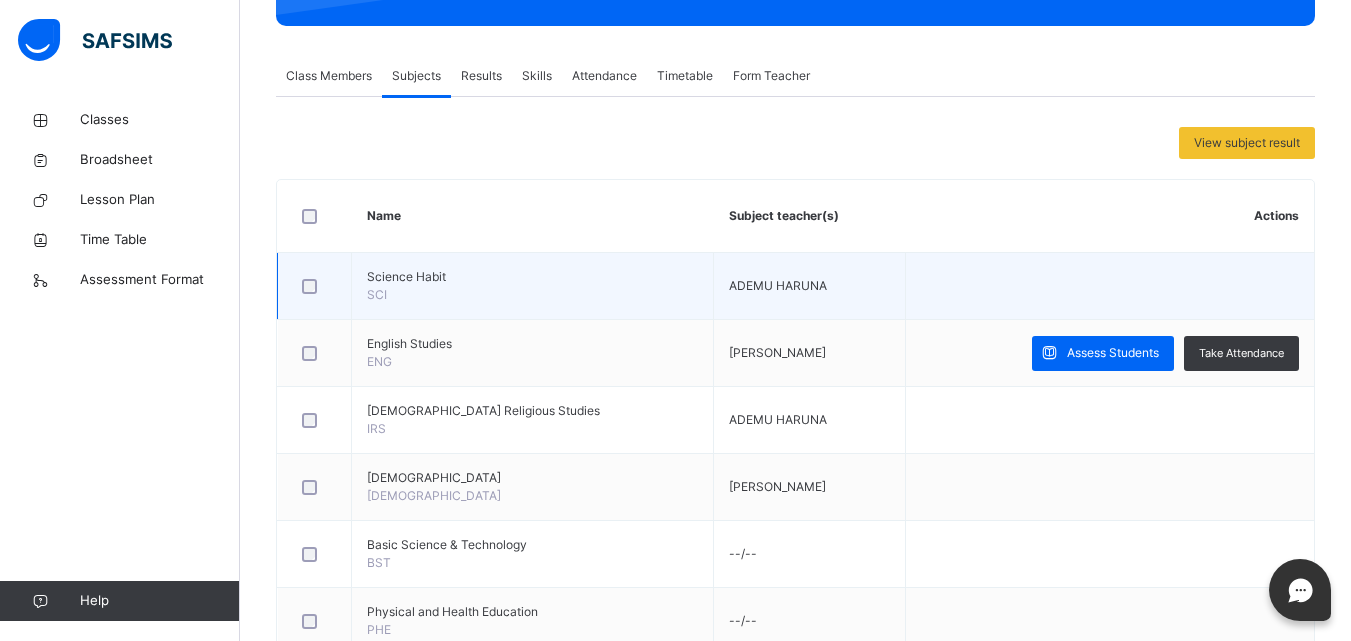 click at bounding box center (1110, 286) 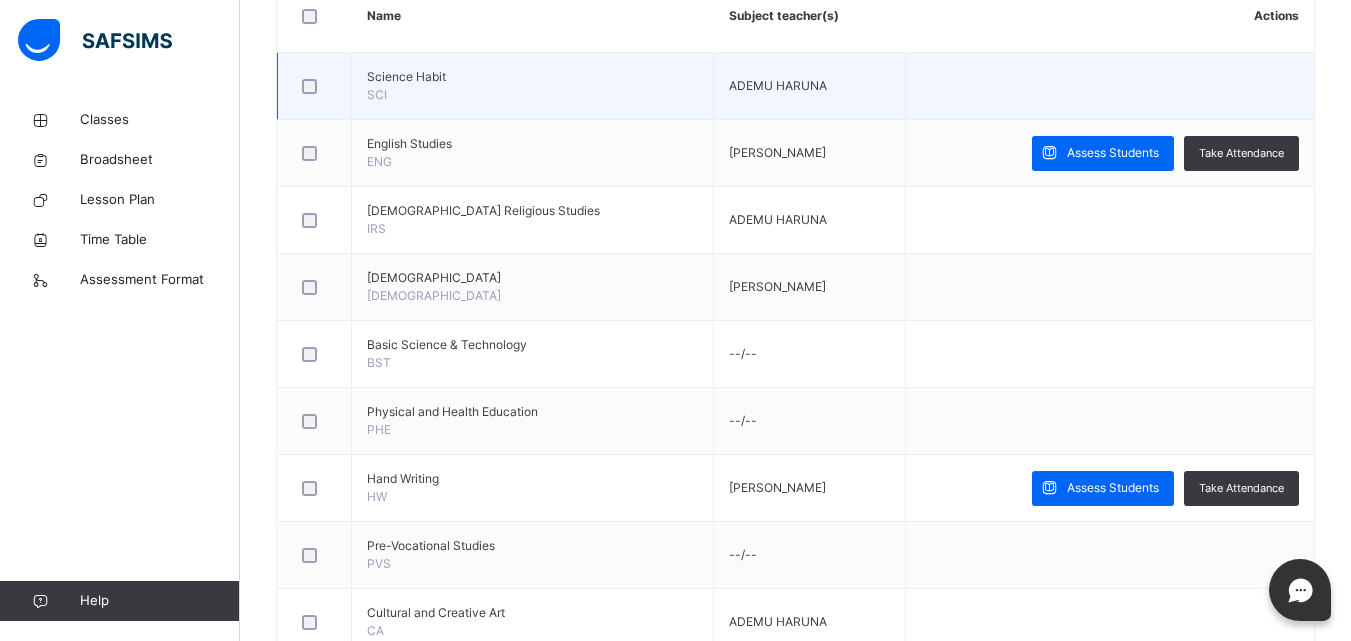 scroll, scrollTop: 560, scrollLeft: 0, axis: vertical 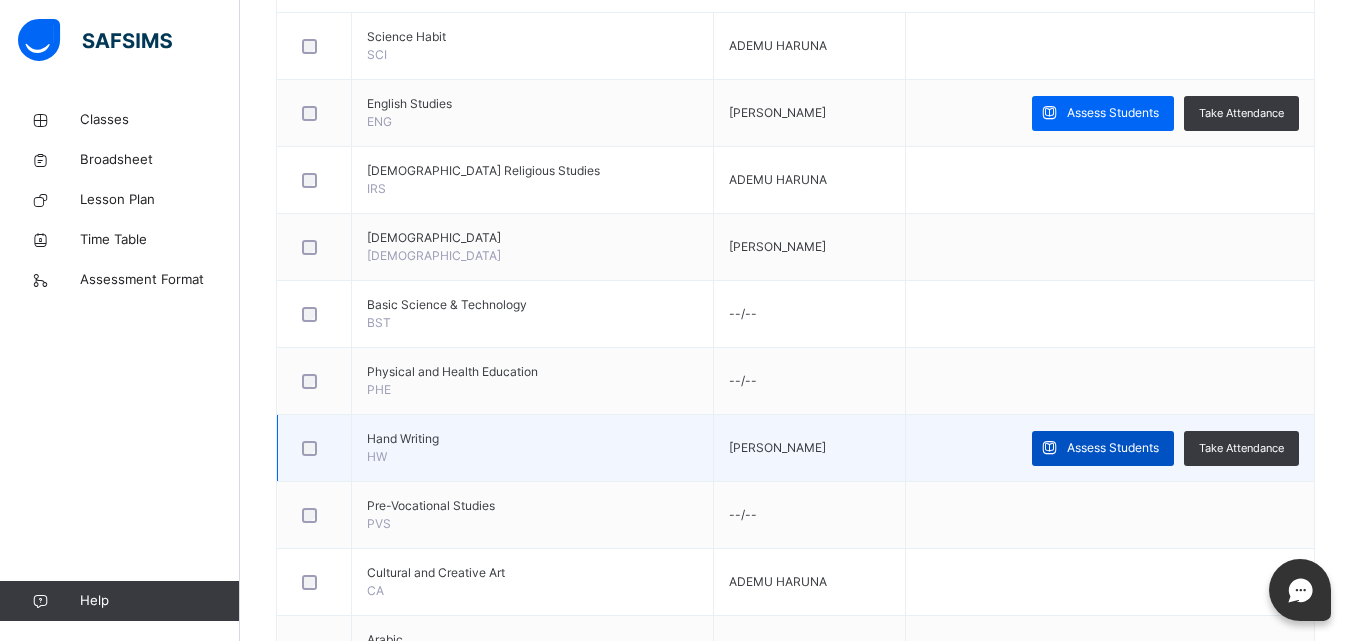 click on "Assess Students" at bounding box center [1113, 448] 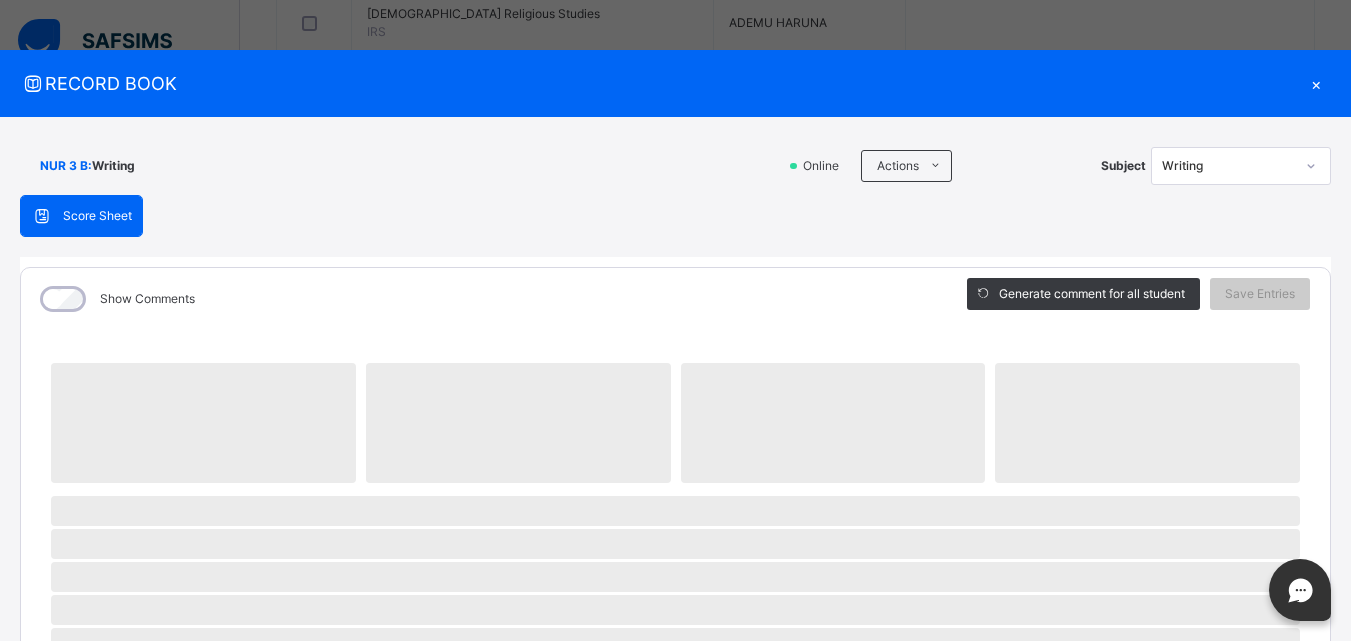scroll, scrollTop: 720, scrollLeft: 0, axis: vertical 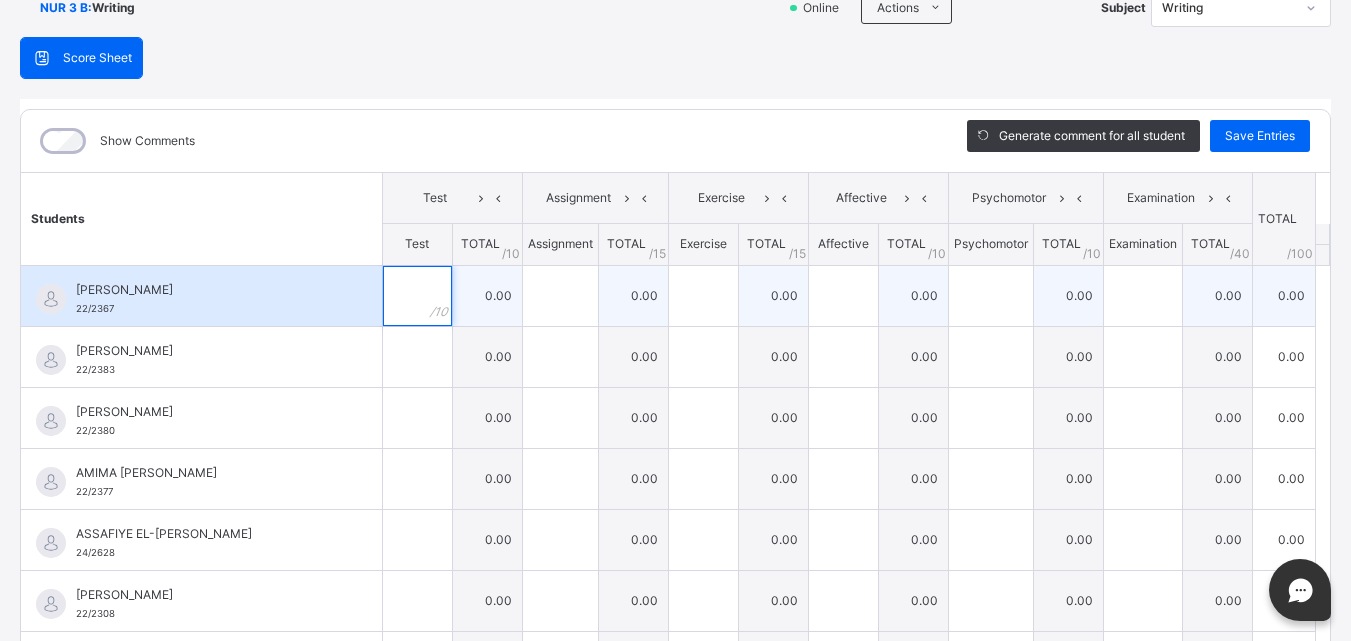 click at bounding box center [417, 296] 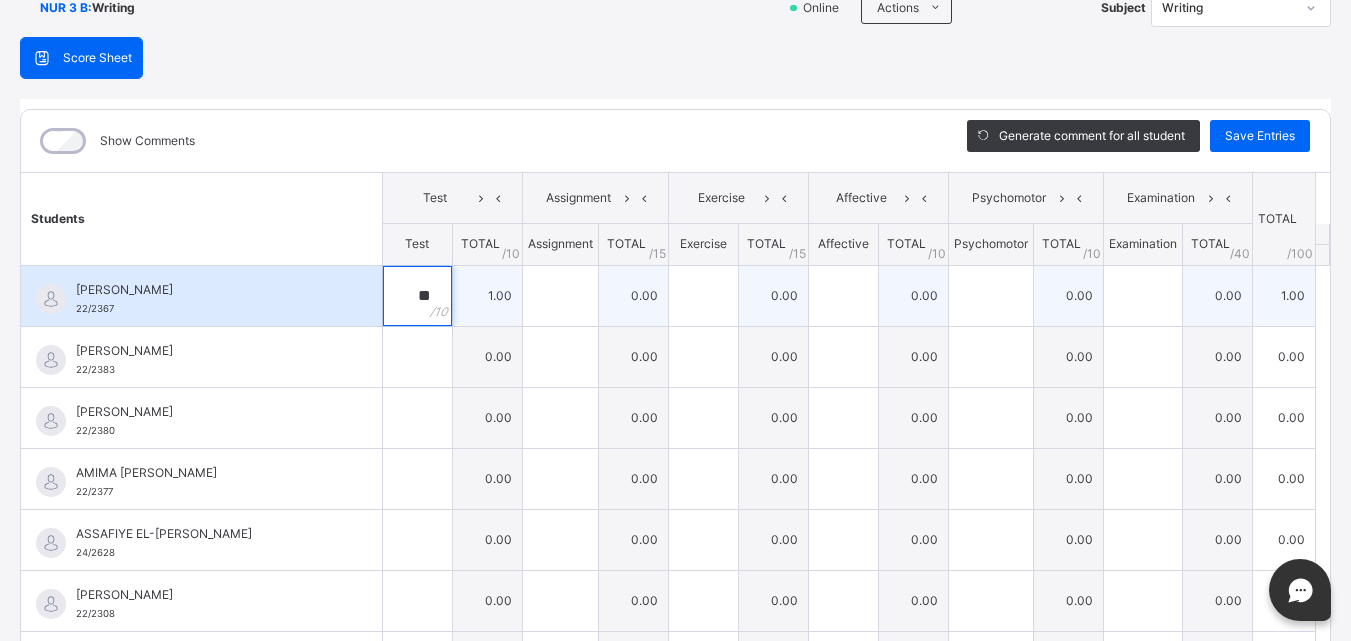 type on "**" 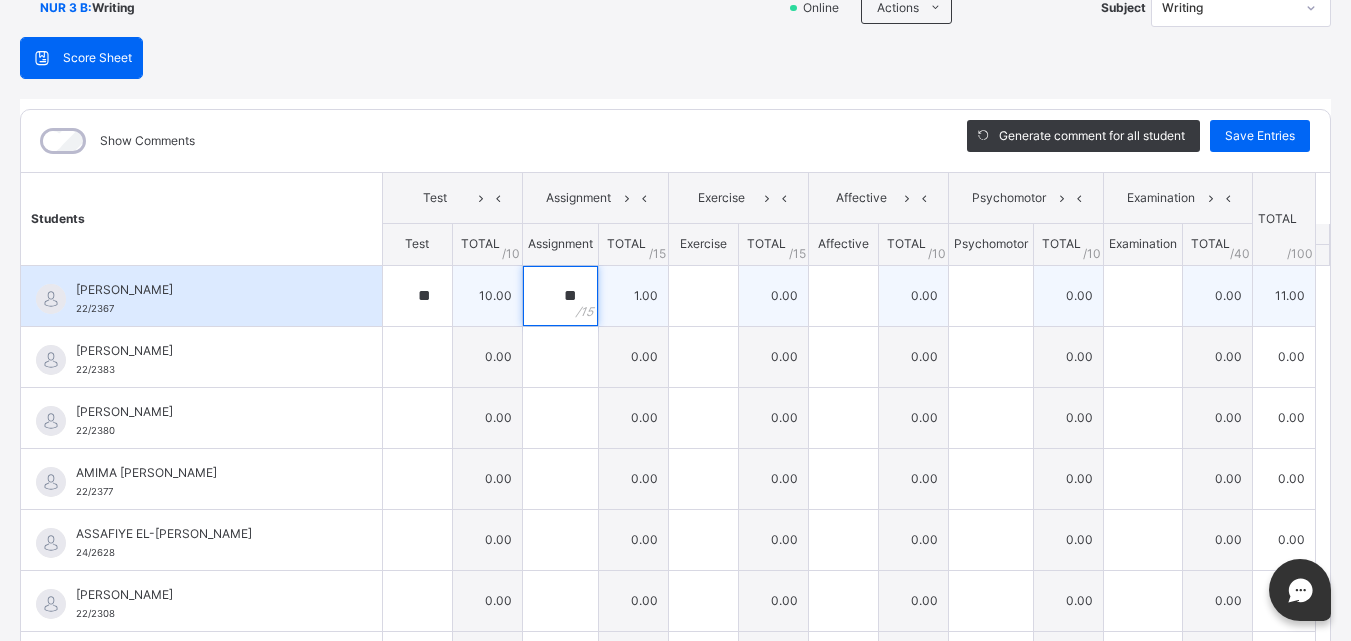 type on "**" 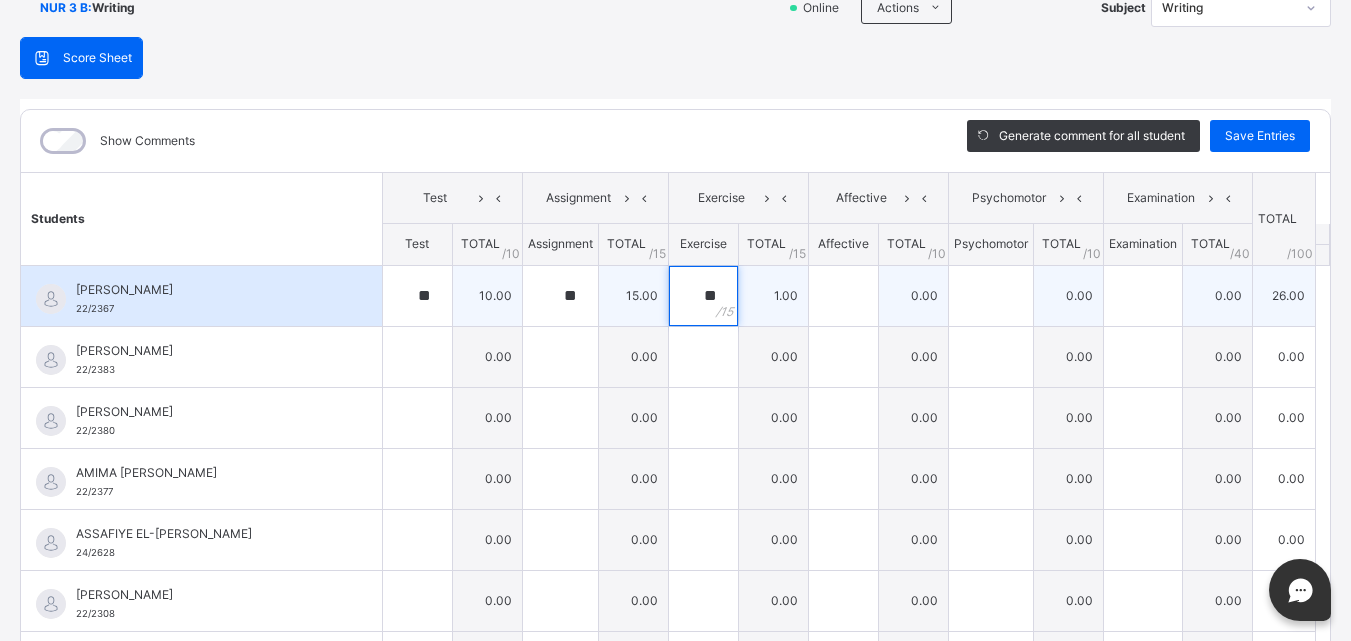 type on "**" 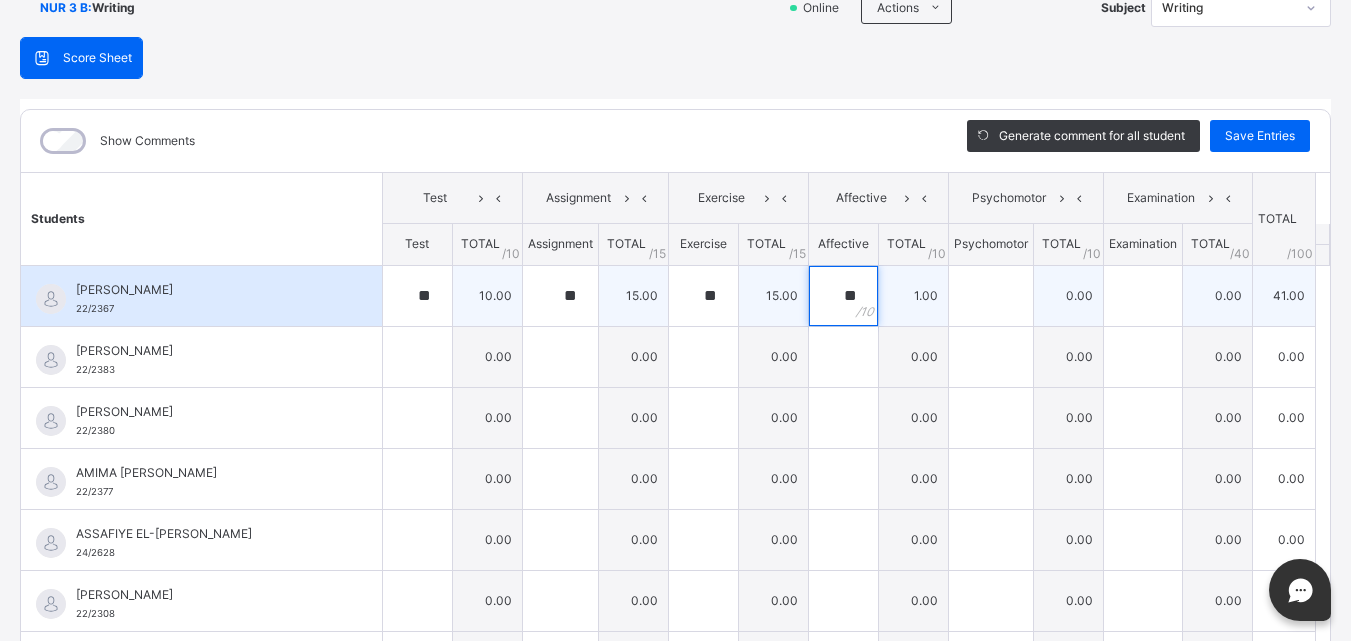 type on "**" 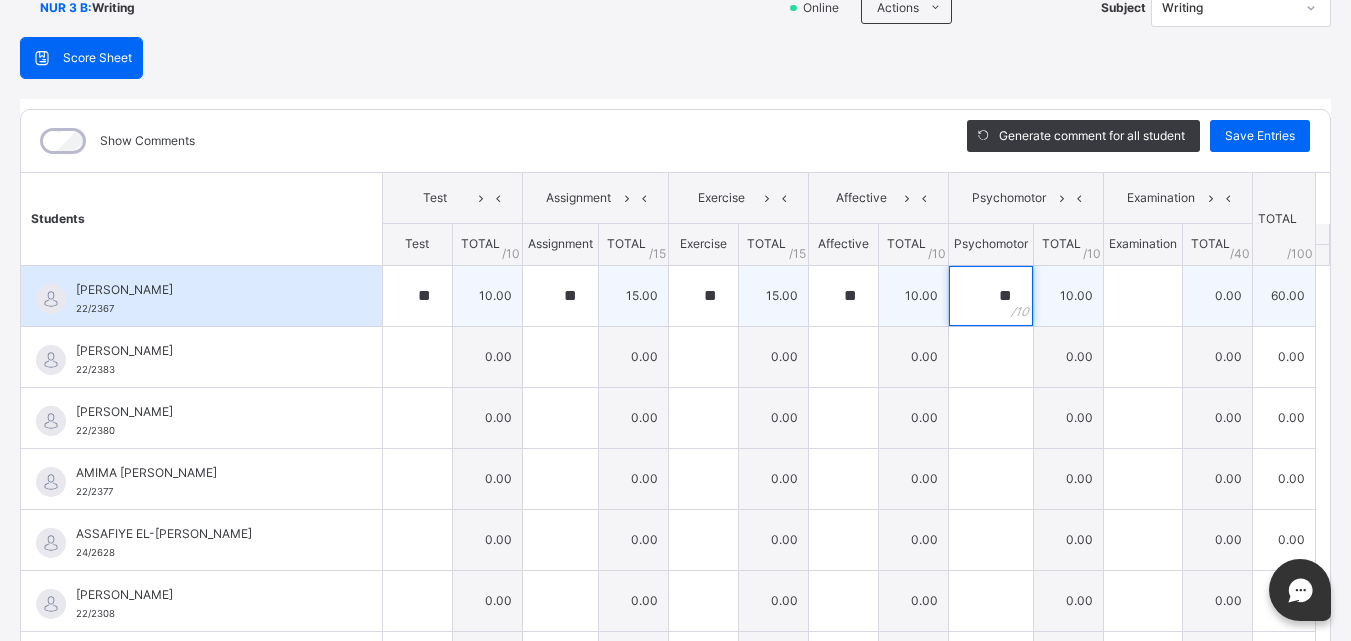 type on "**" 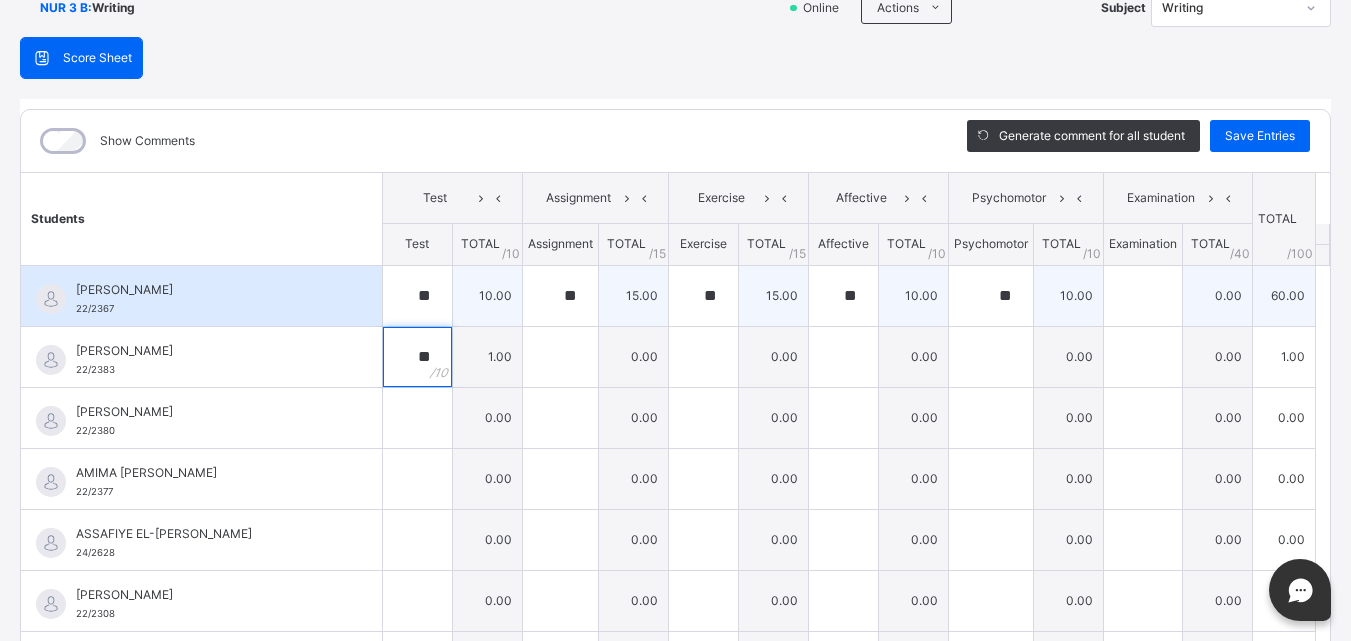 type on "**" 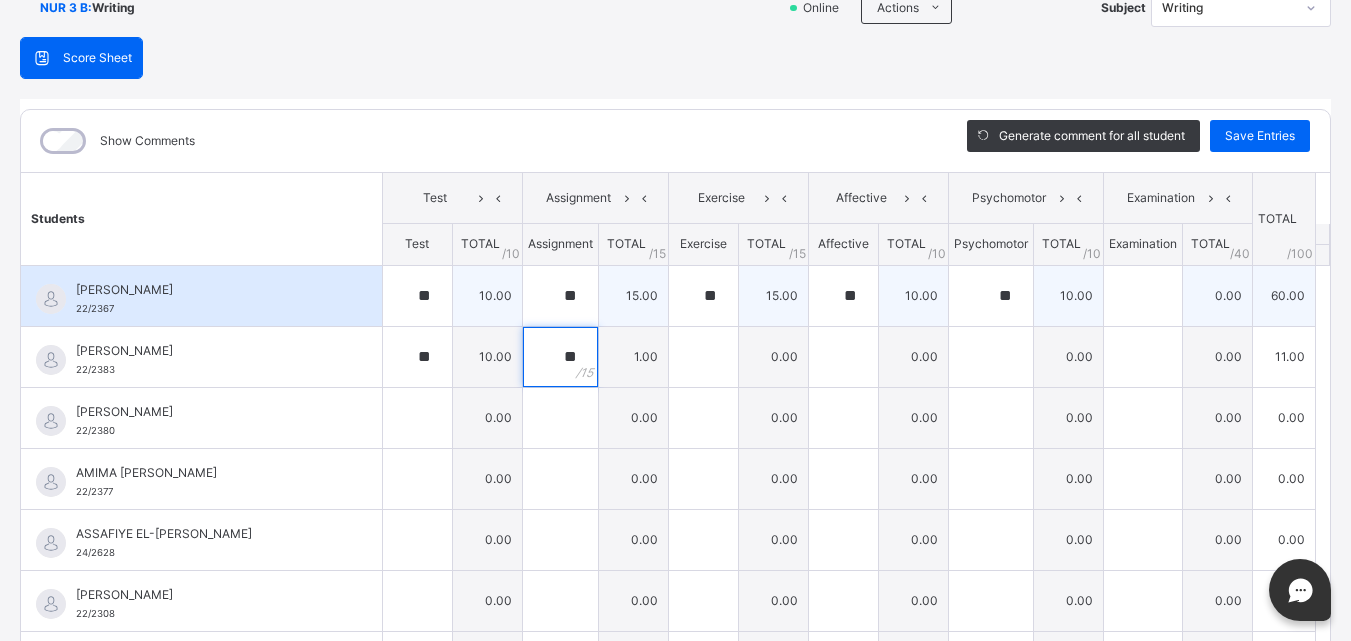 type on "**" 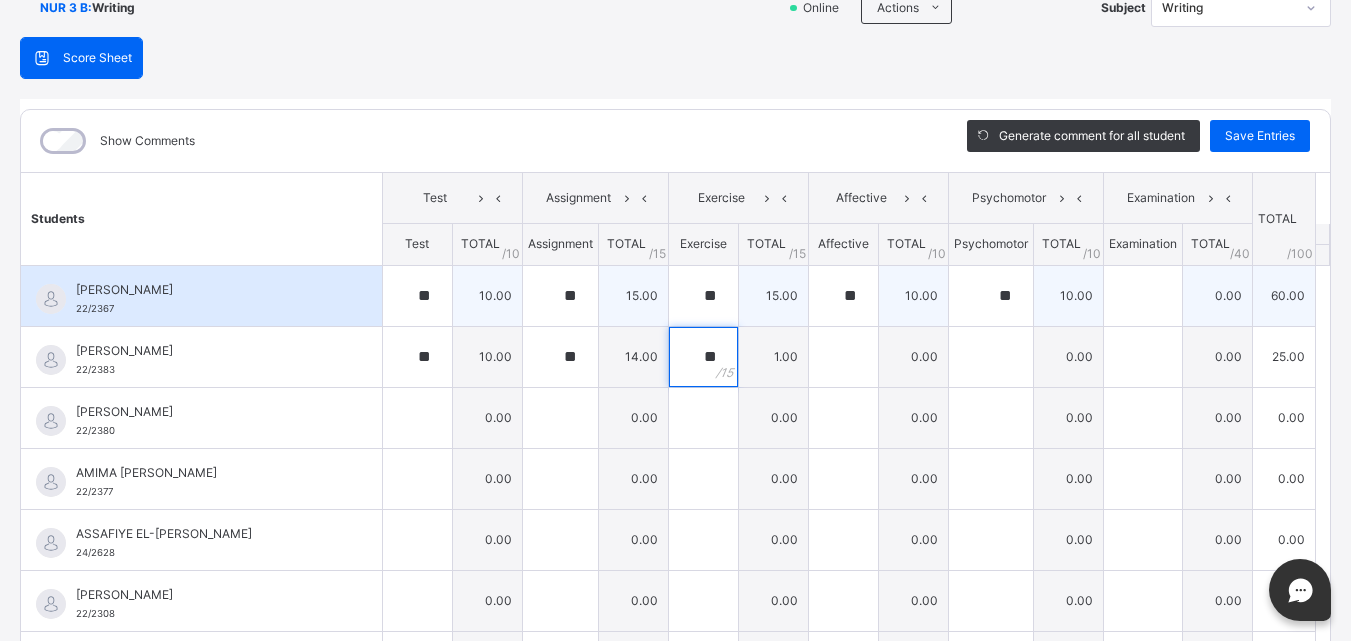 type on "**" 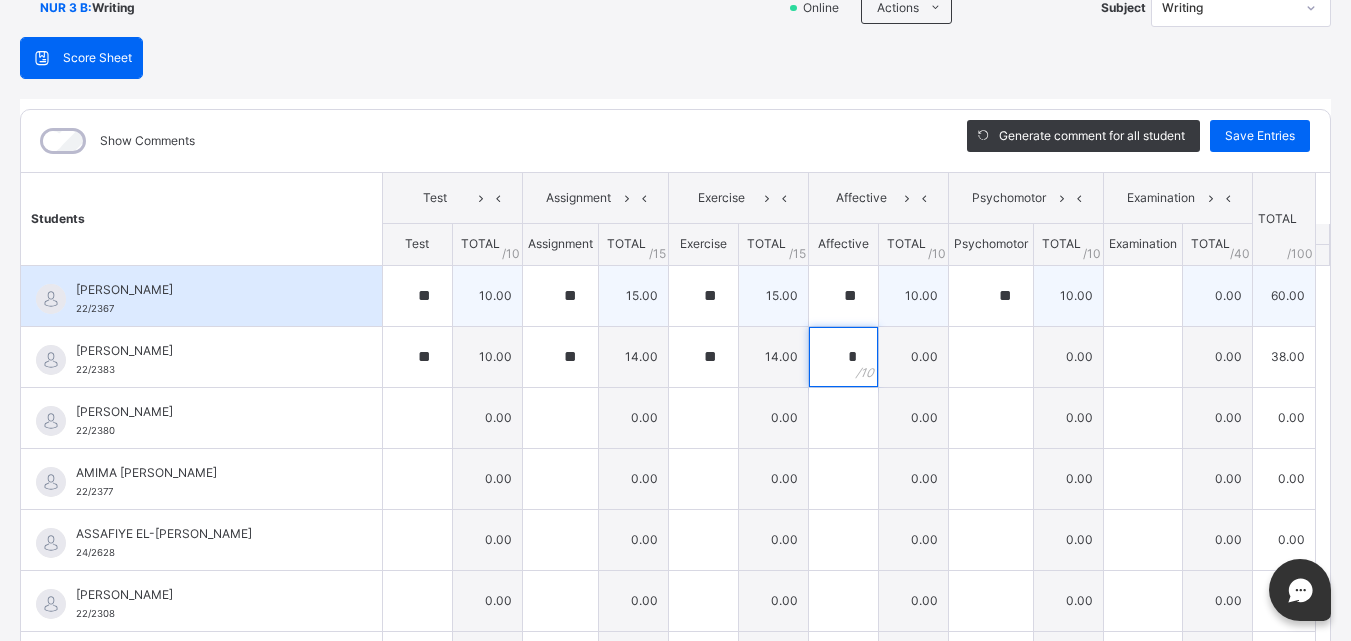 type on "*" 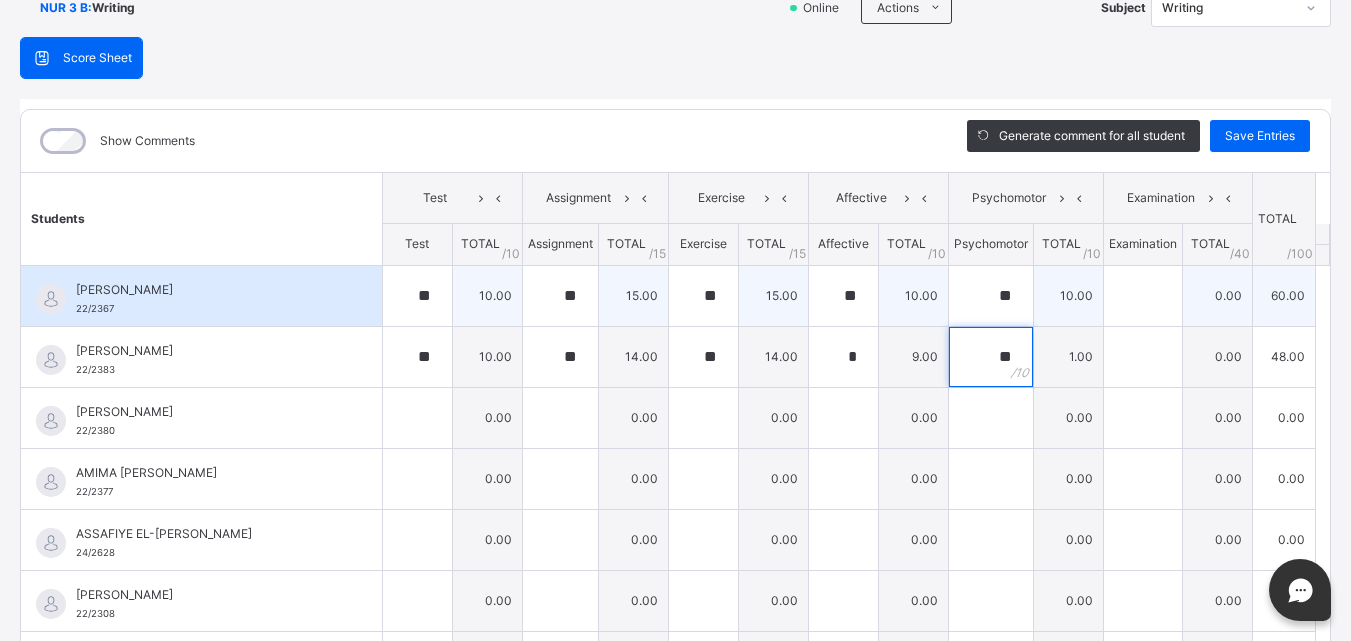 type on "**" 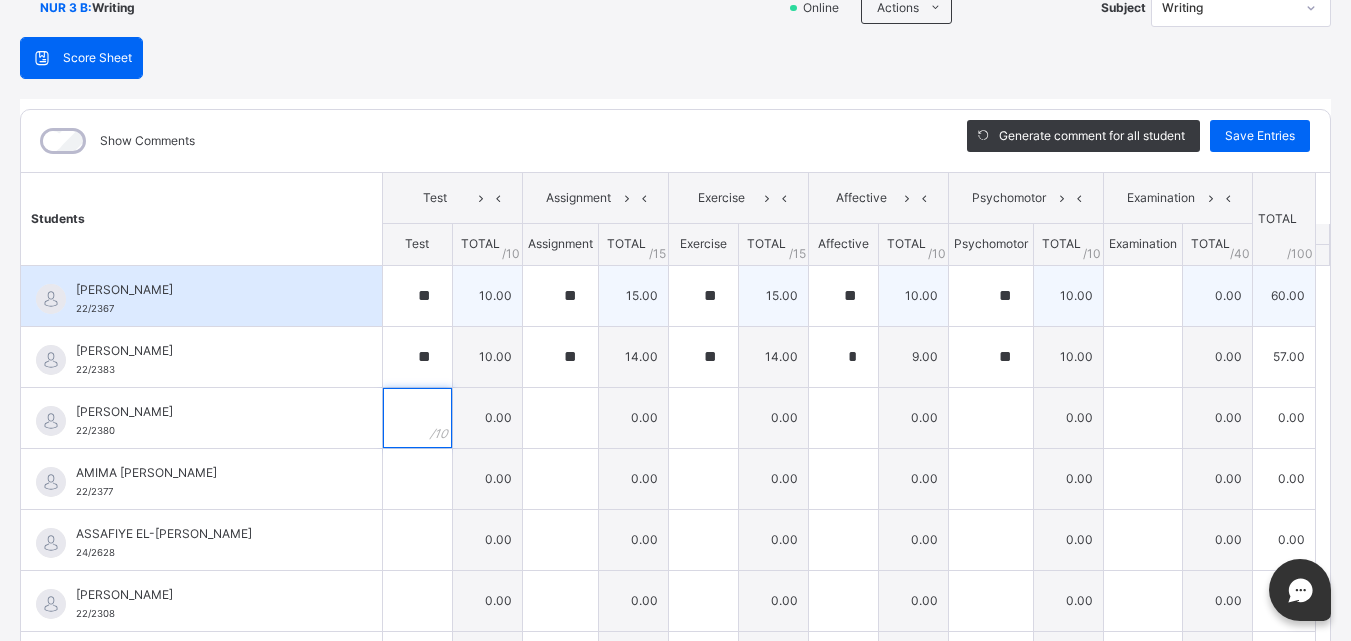 type on "*" 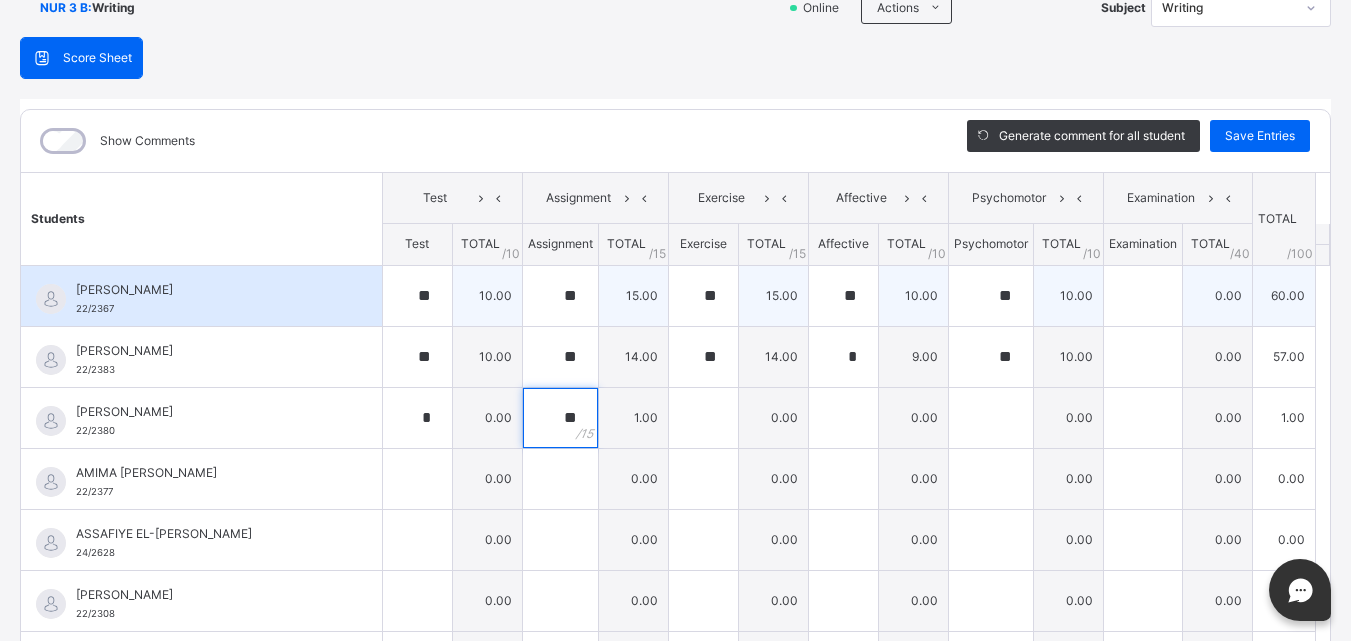 type on "**" 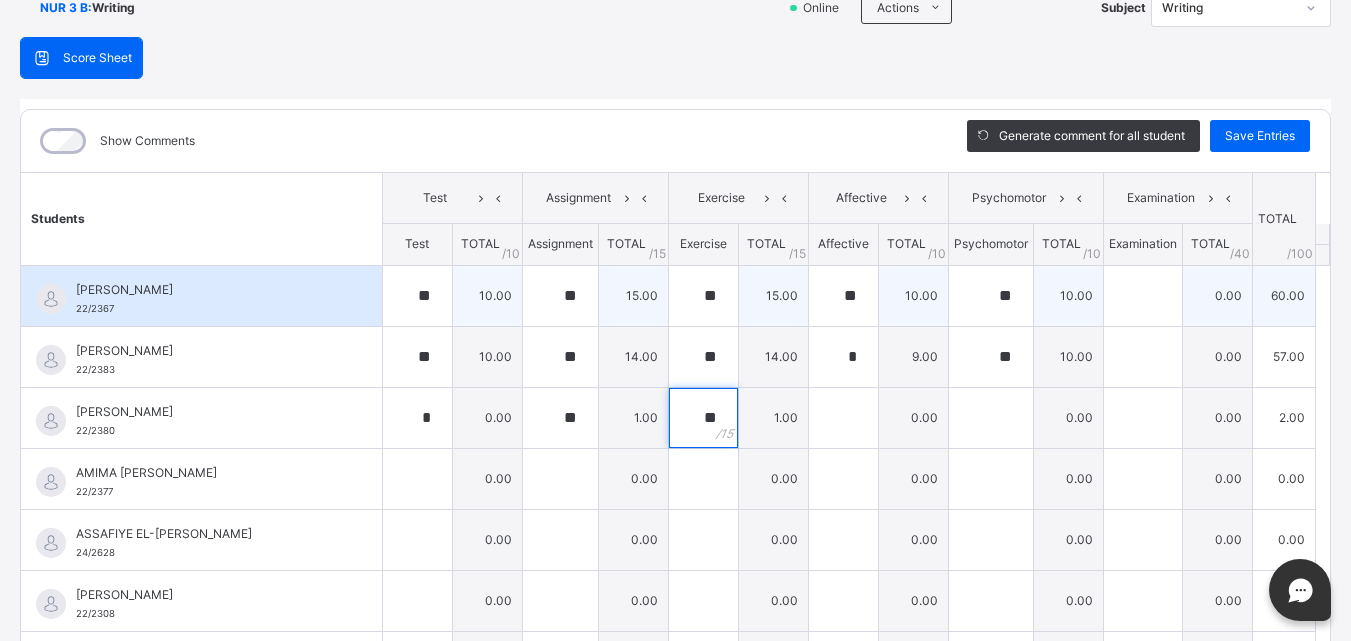 type on "**" 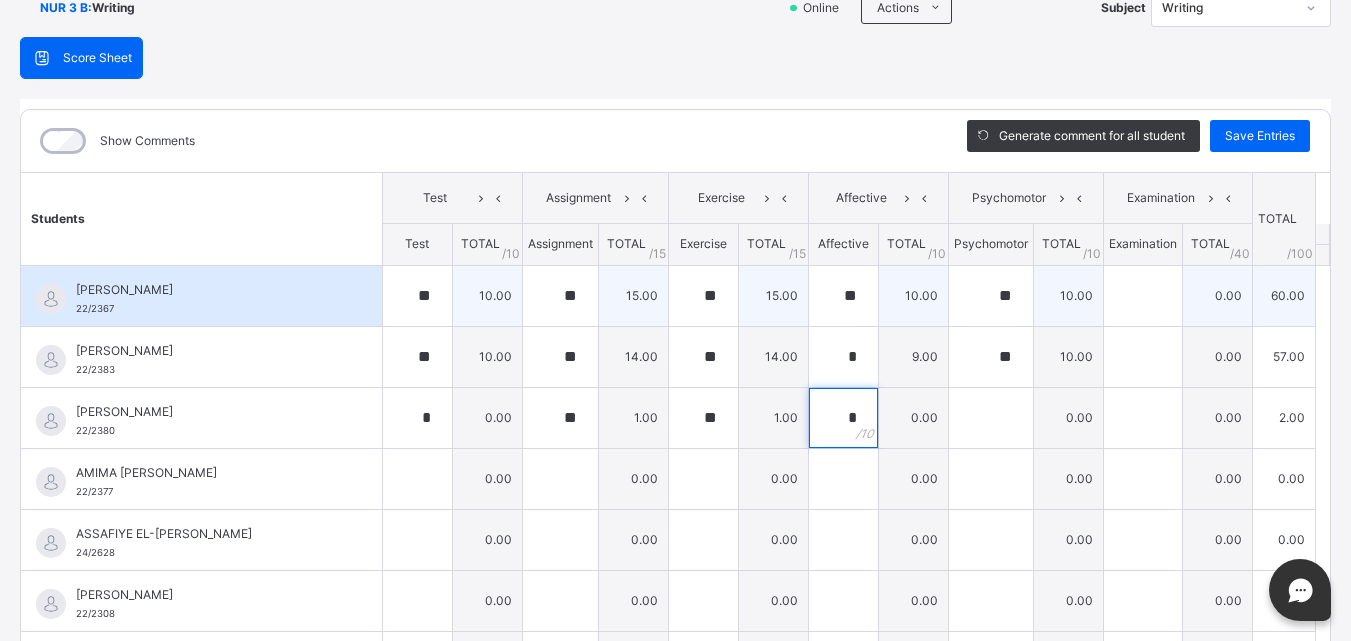 type on "*" 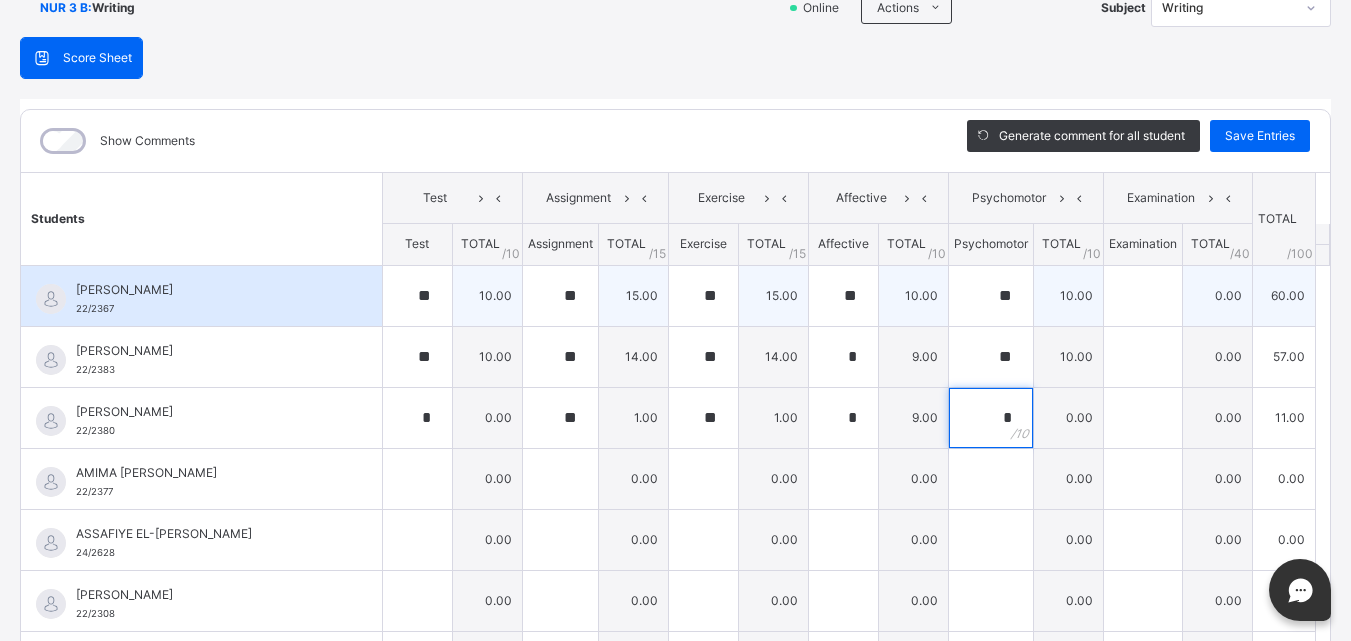 type on "*" 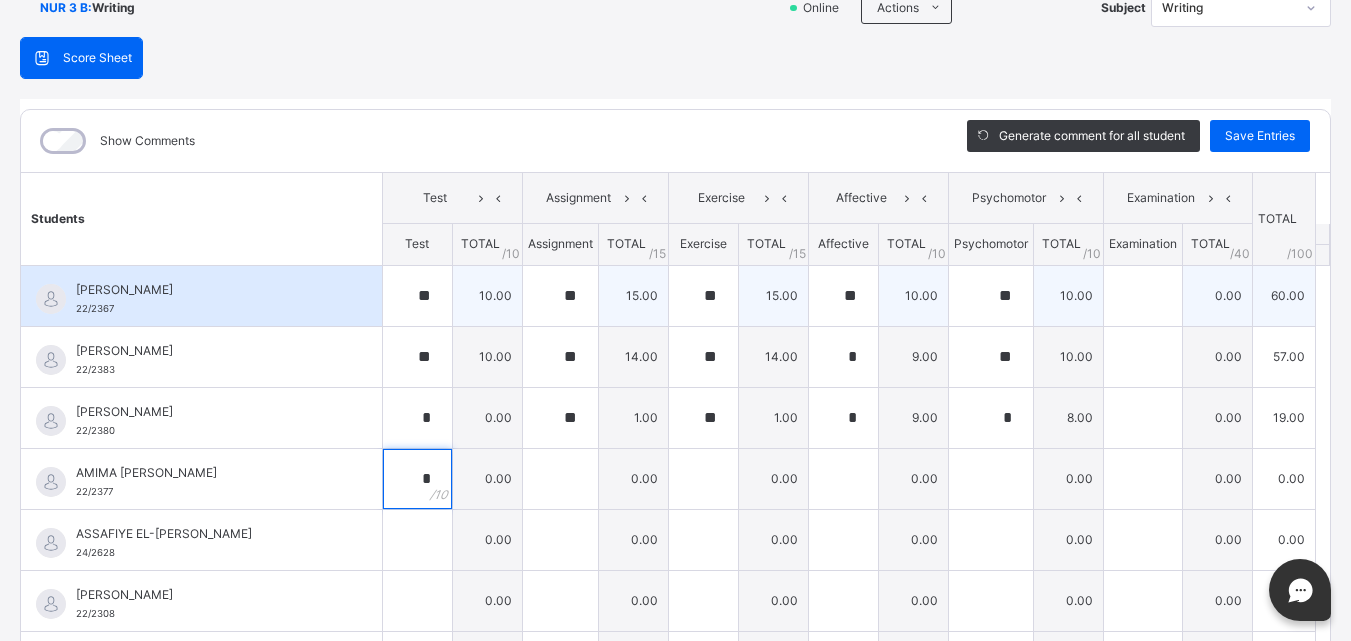 type on "*" 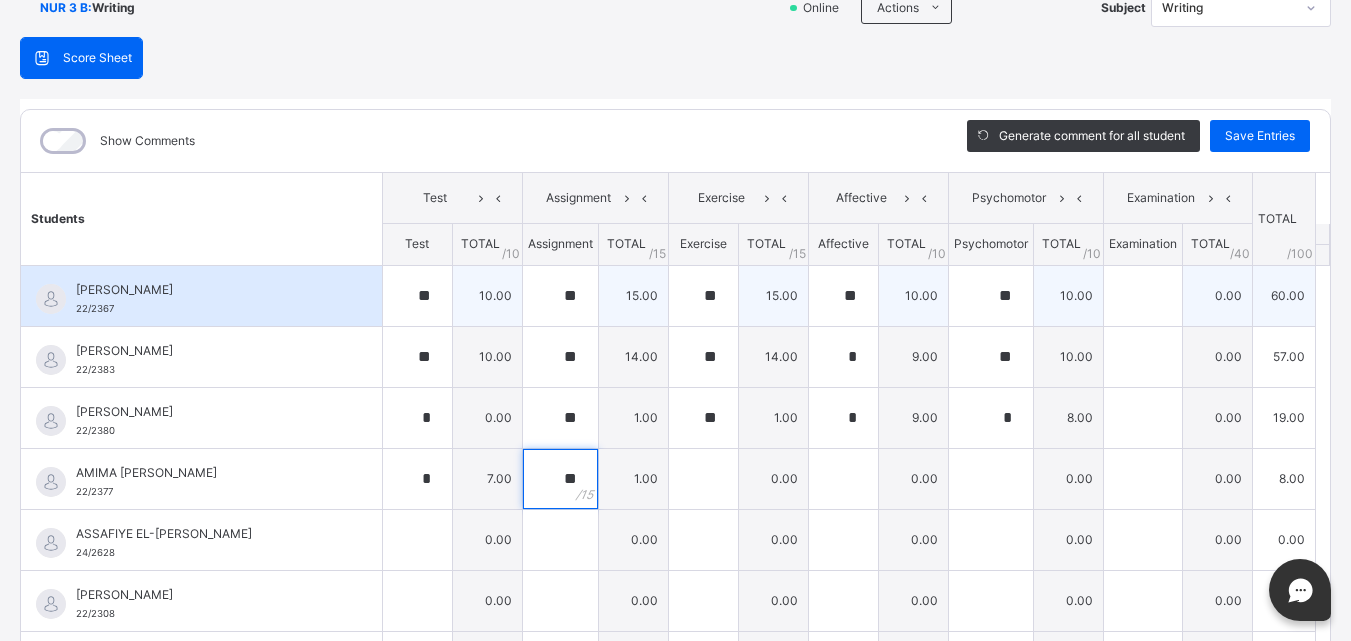 type on "**" 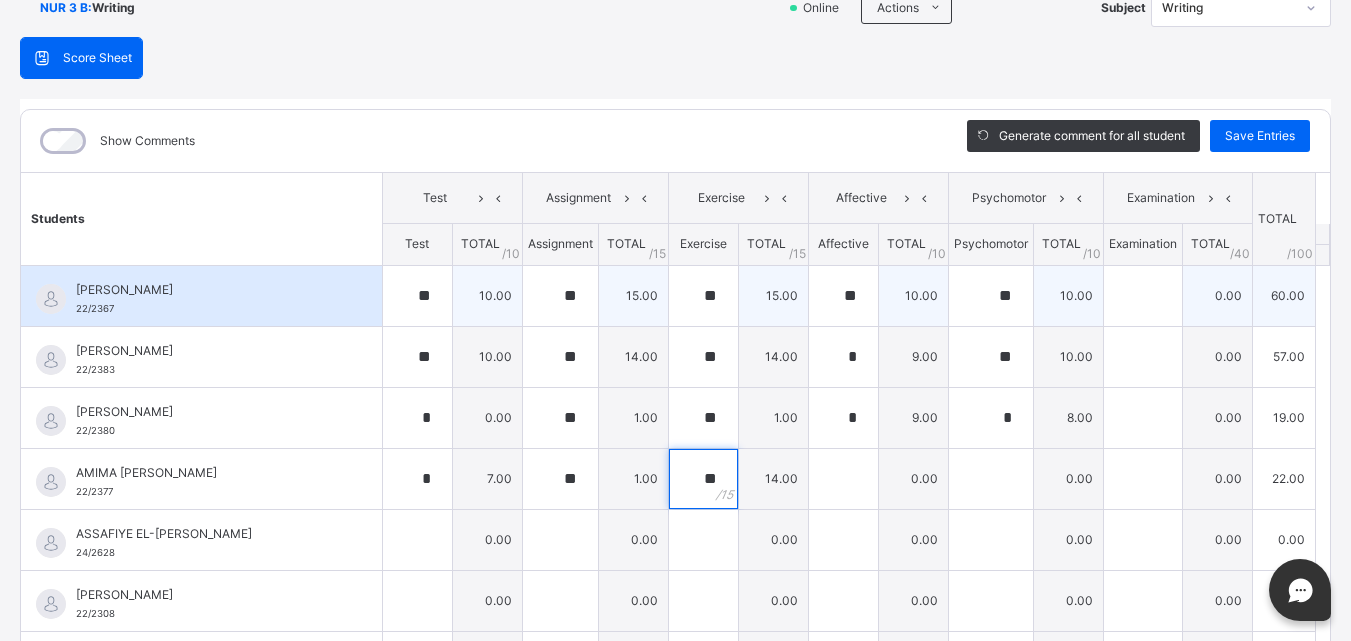 type on "**" 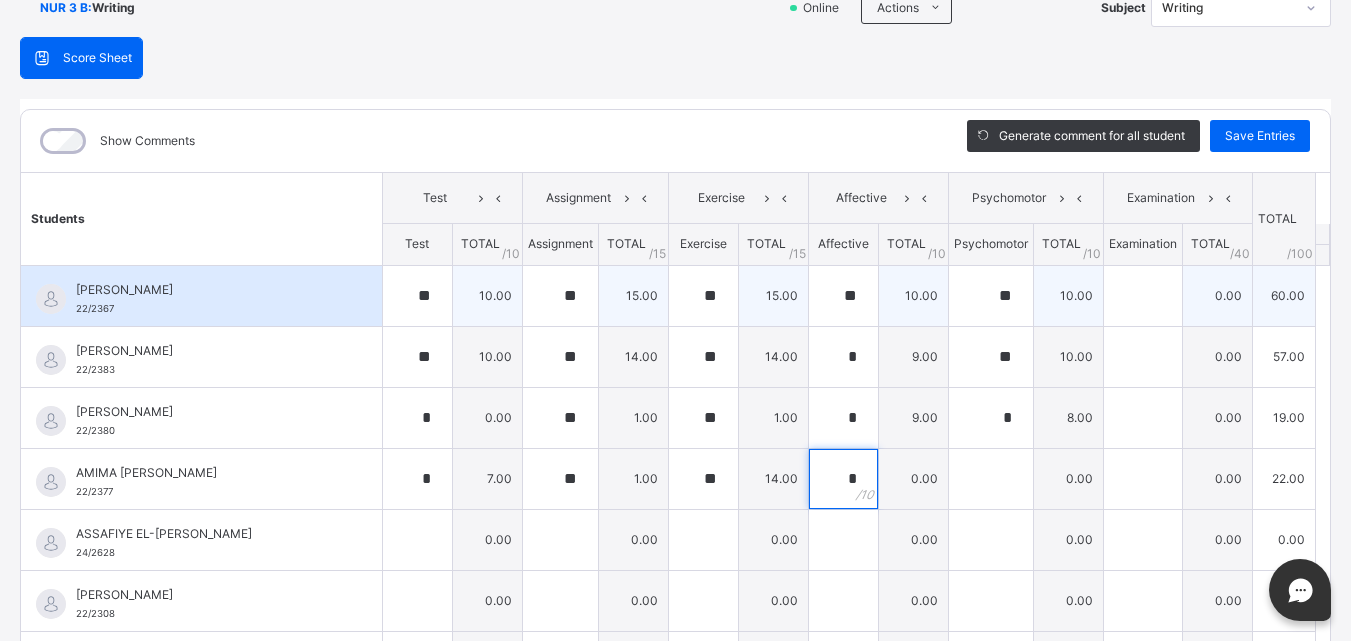 type on "*" 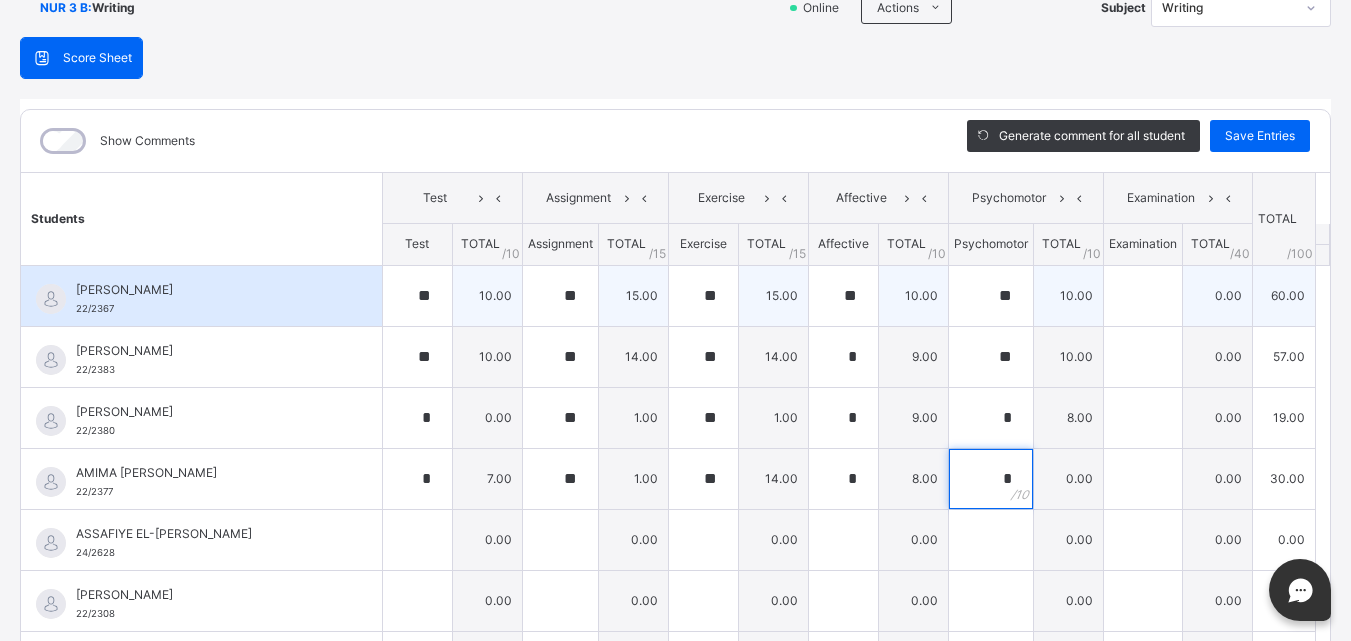 type on "*" 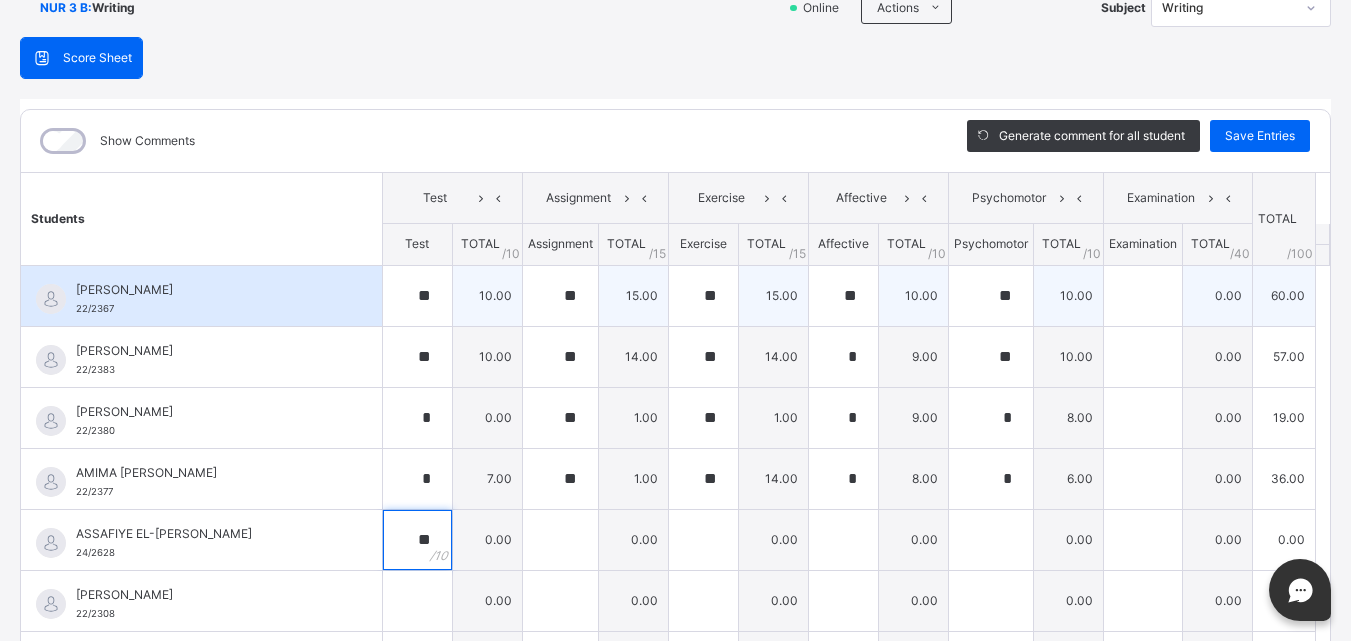 type on "**" 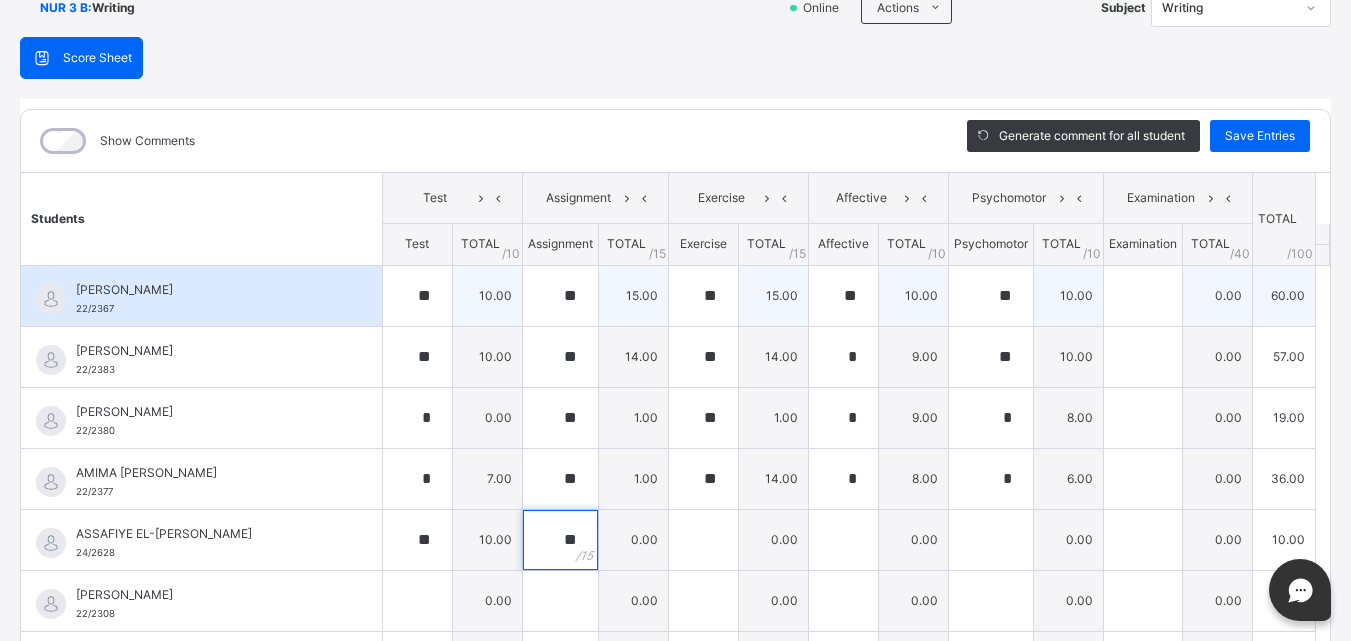 type on "**" 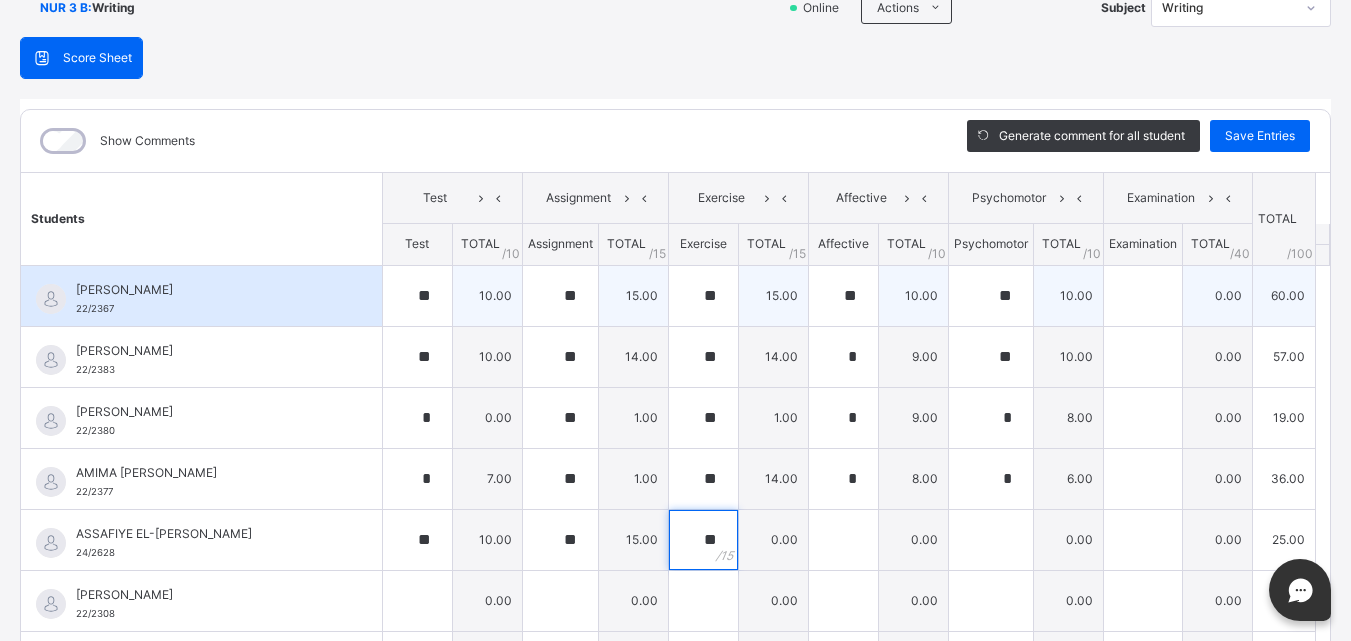 type on "**" 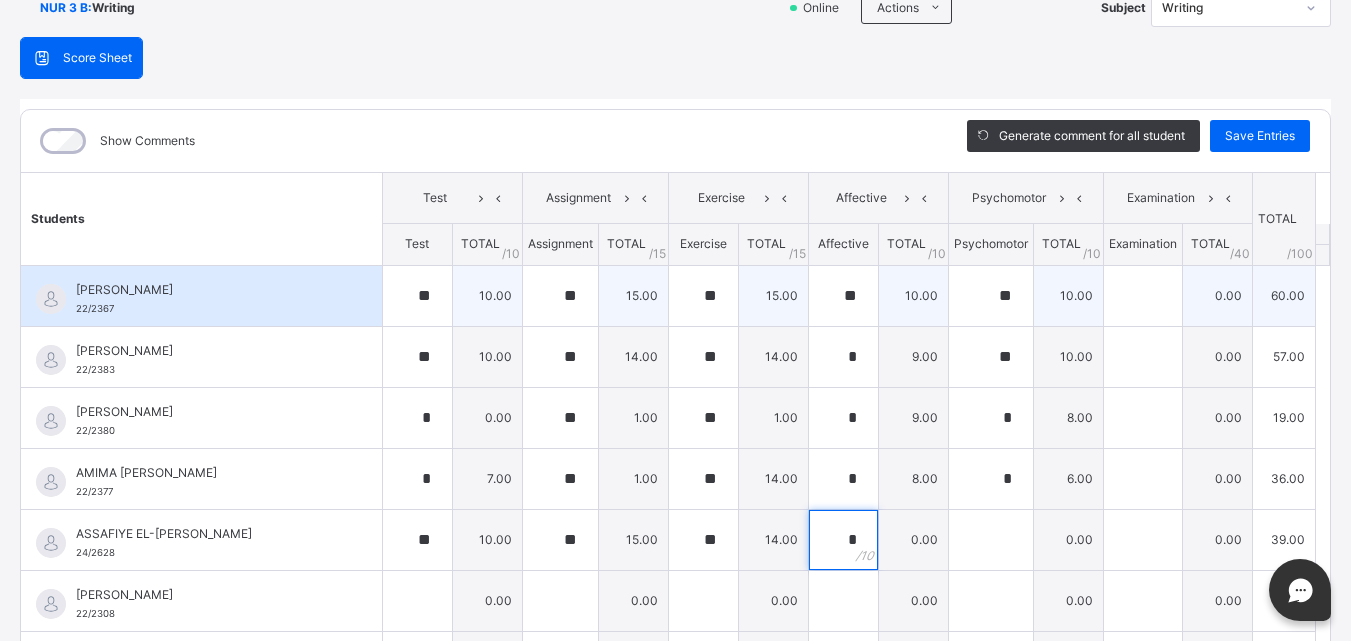 type on "*" 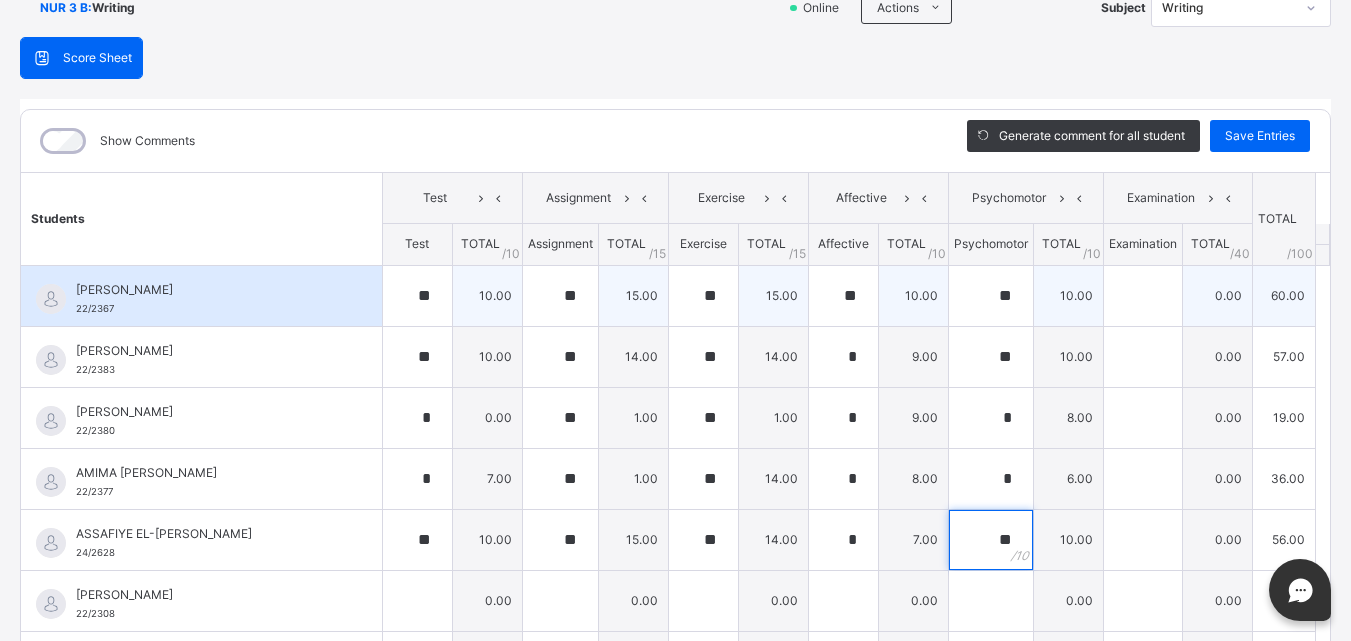 type on "**" 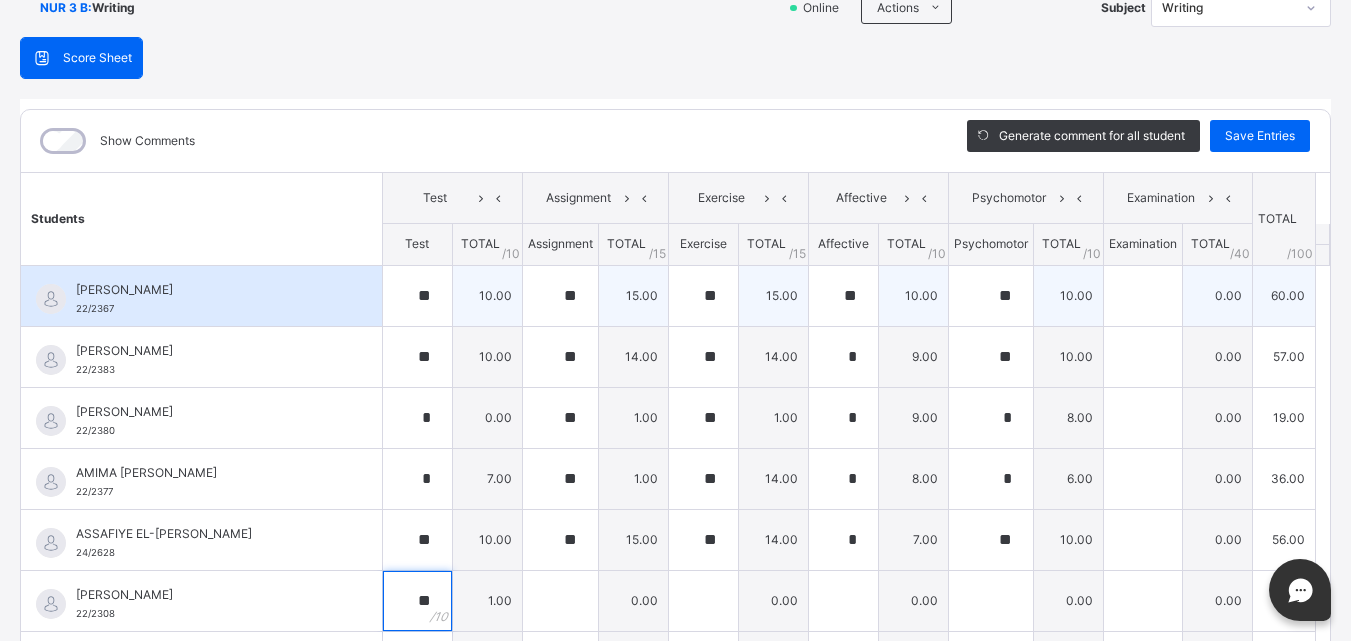 type on "**" 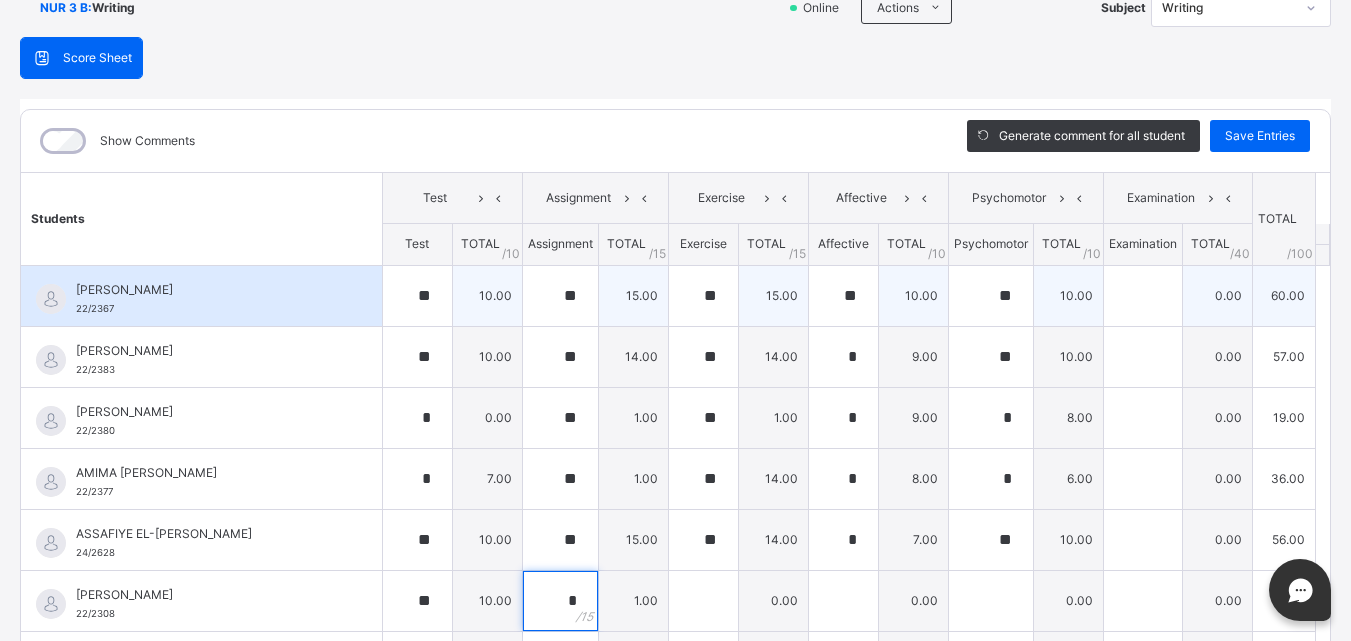 type on "**" 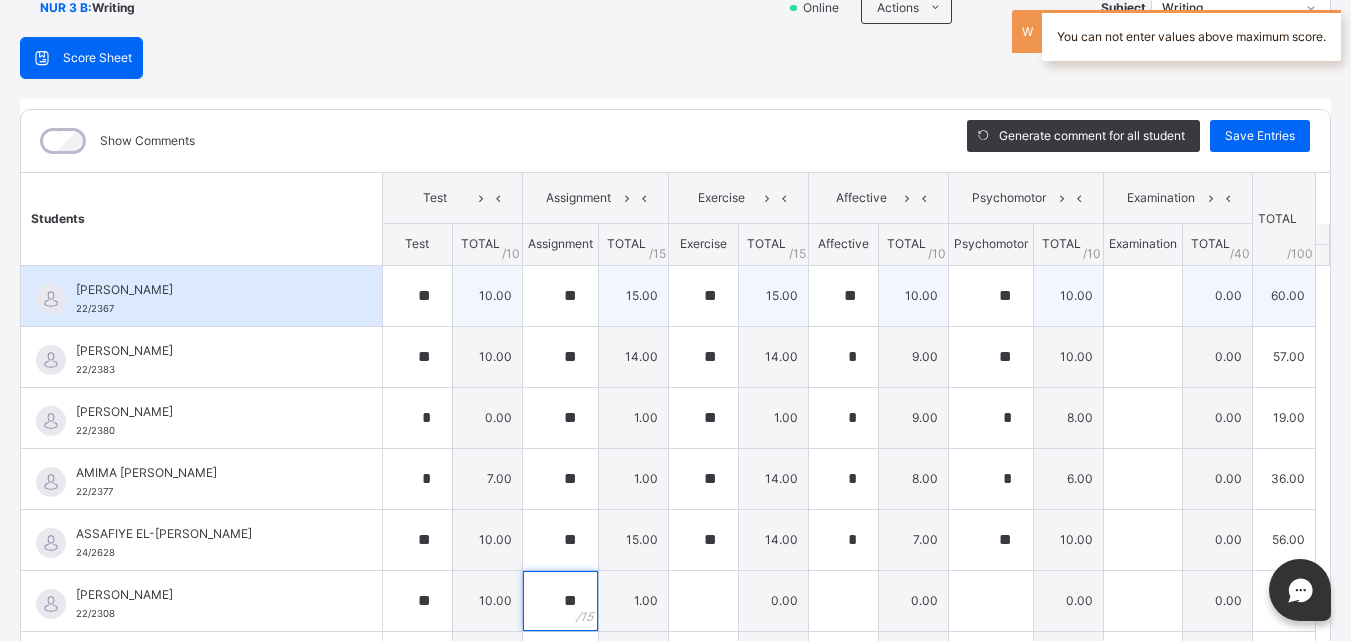 type on "**" 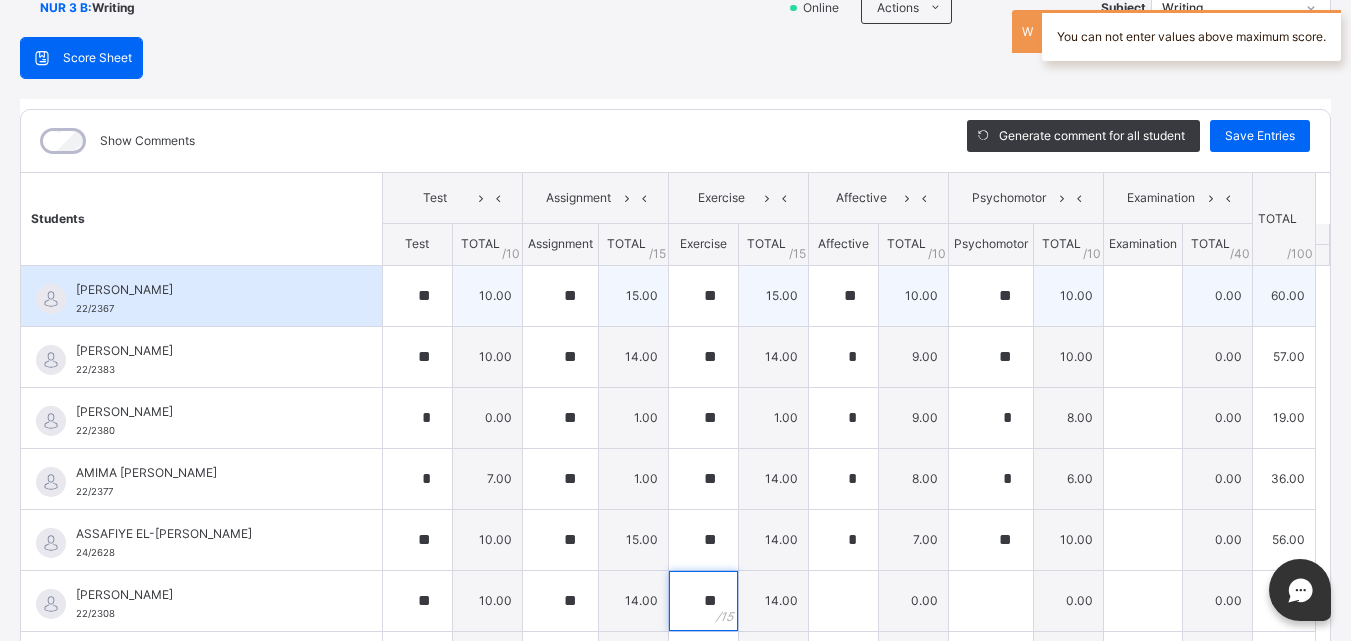 type on "**" 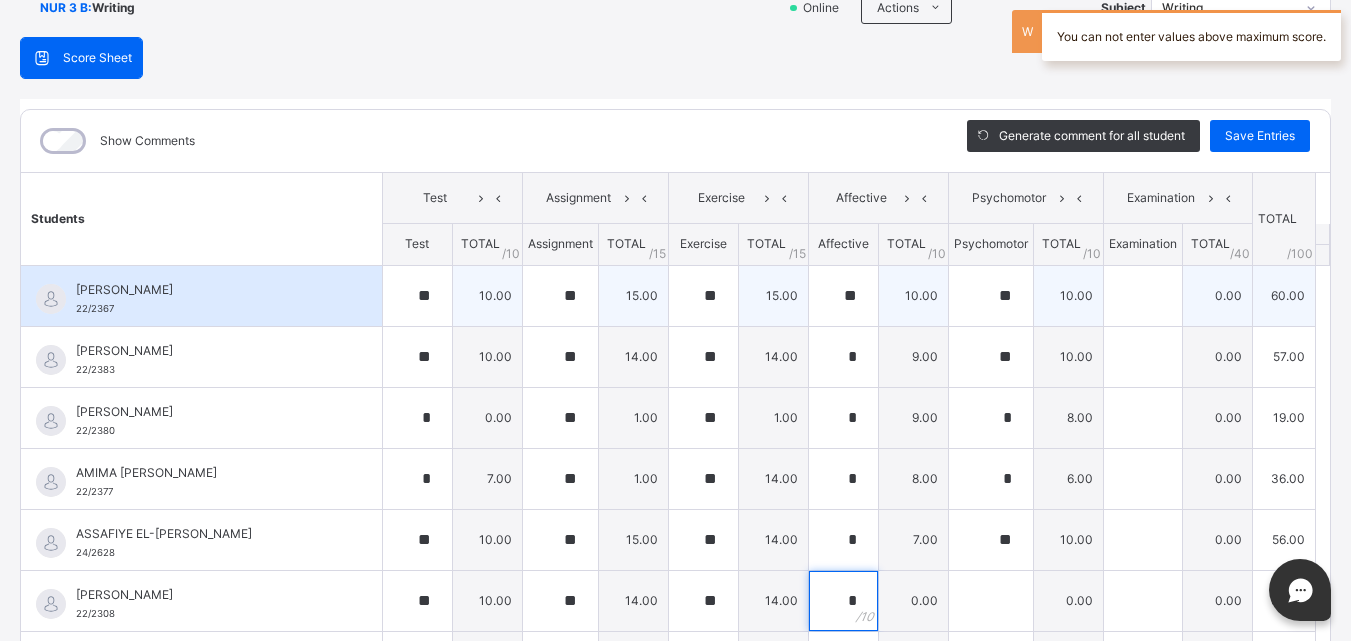 type on "*" 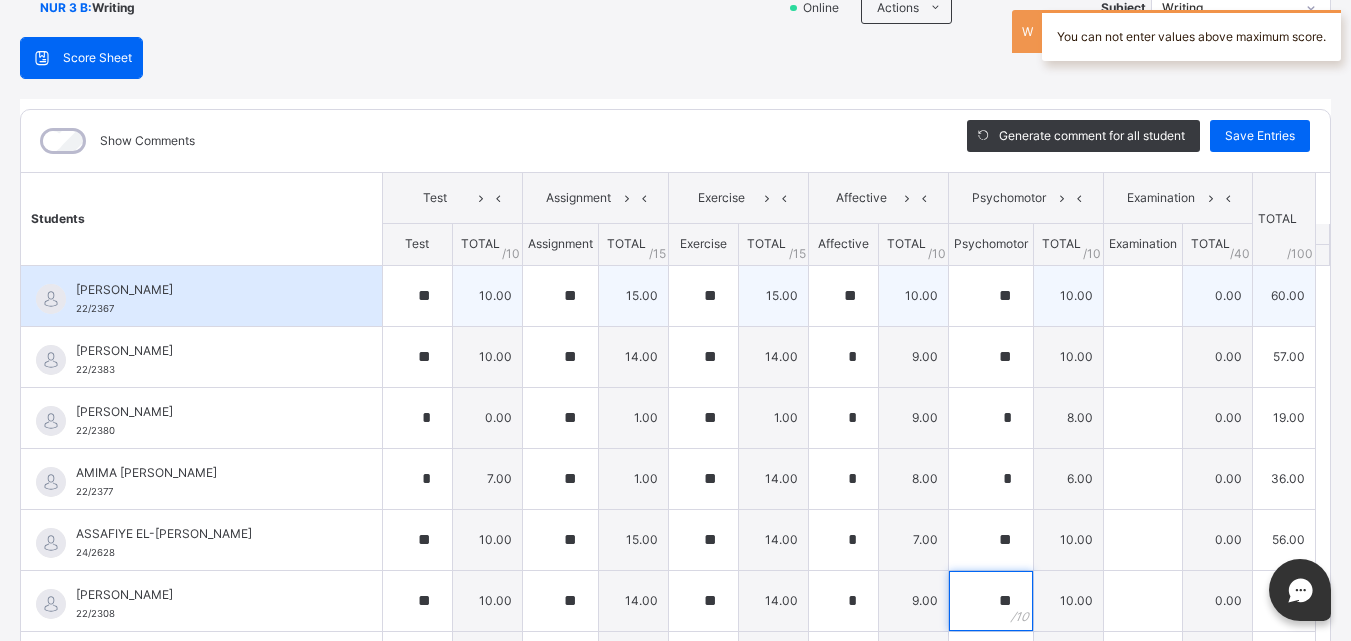 type on "**" 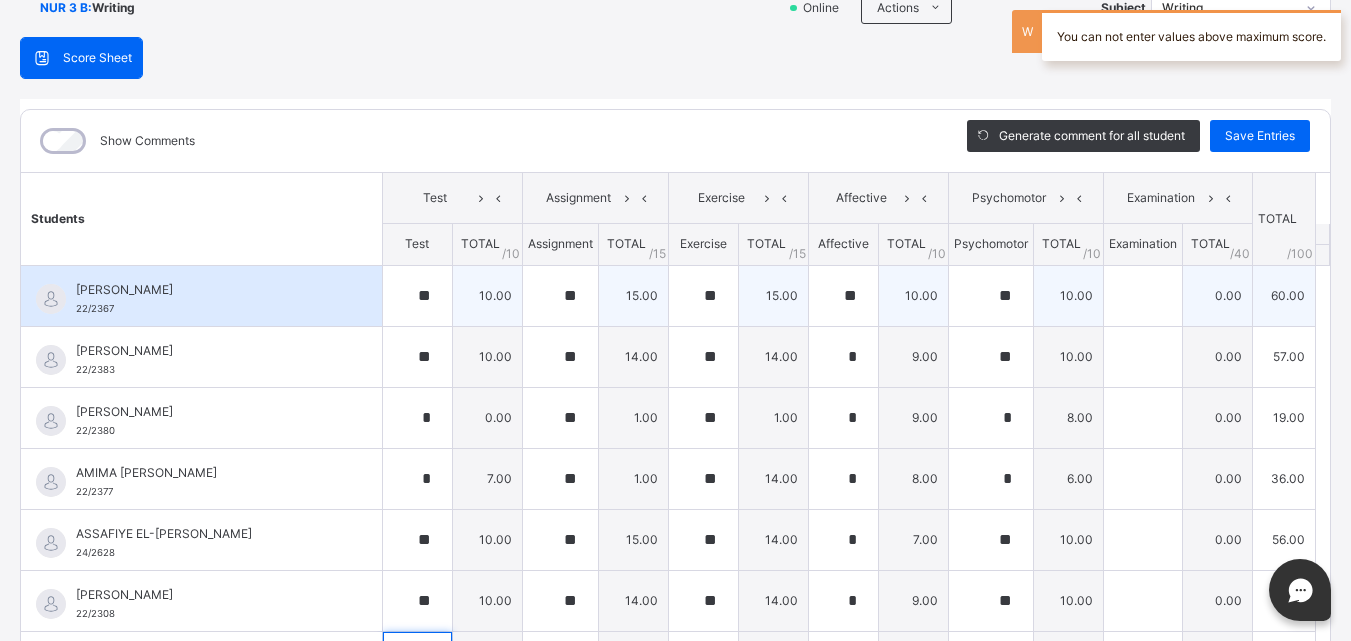 scroll, scrollTop: 20, scrollLeft: 0, axis: vertical 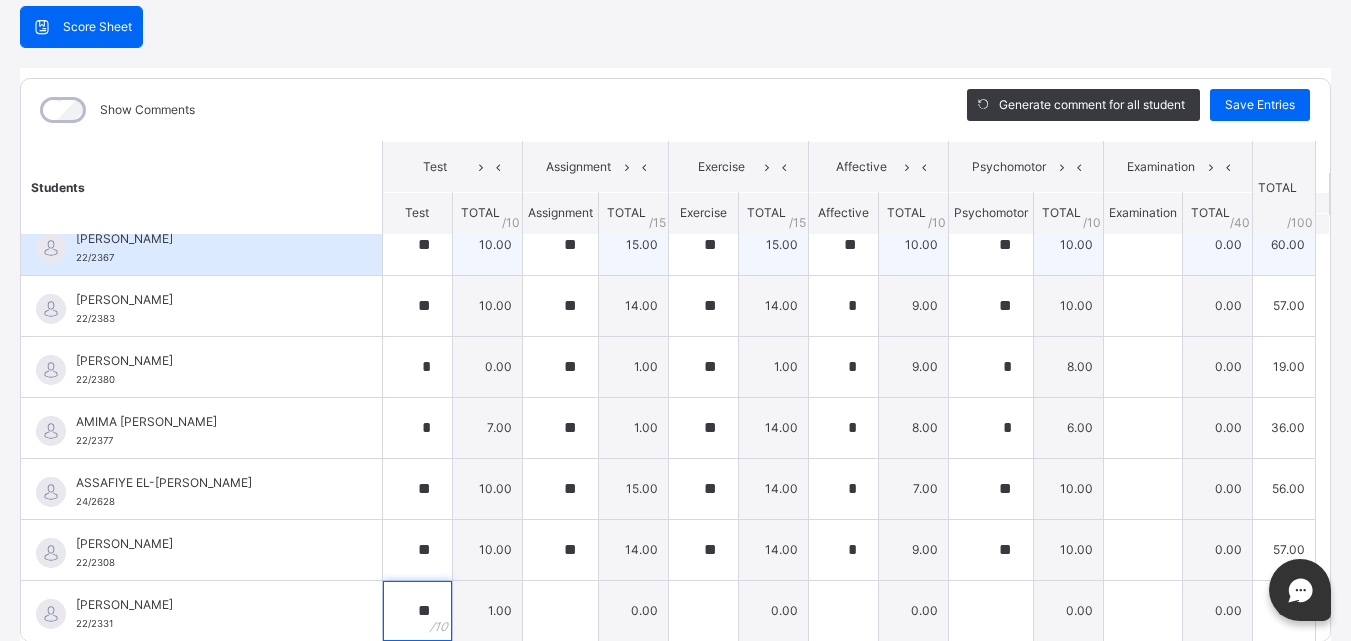 type on "**" 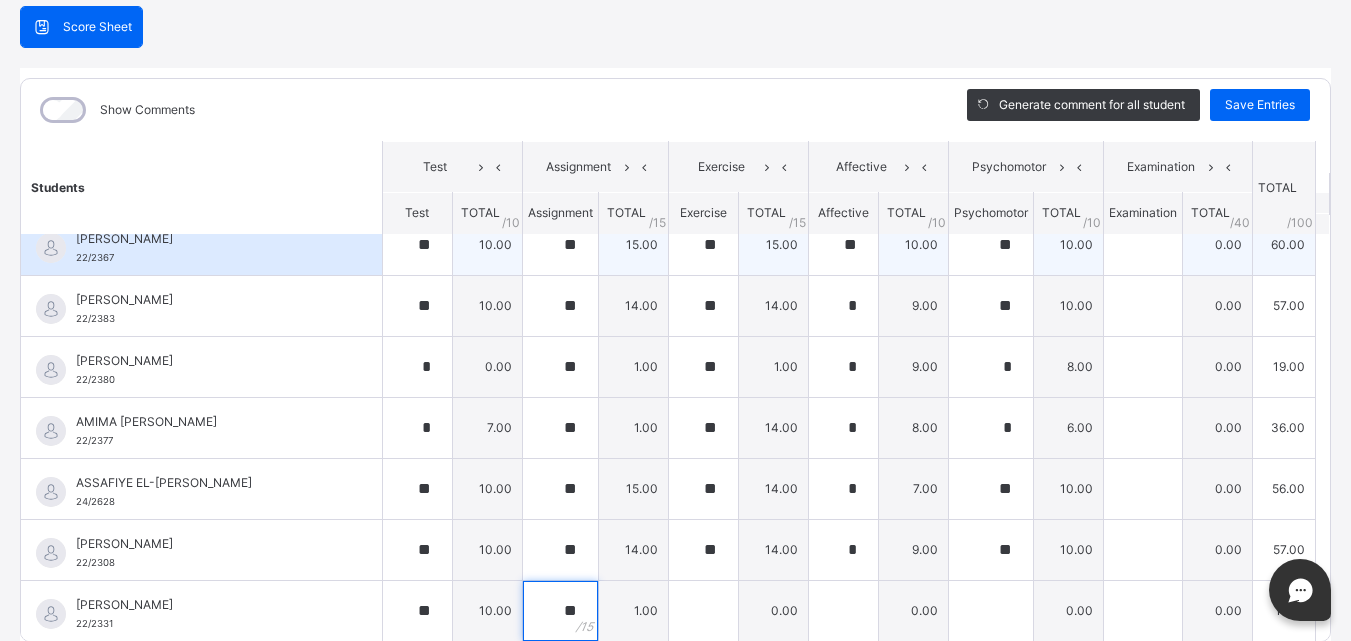 type on "**" 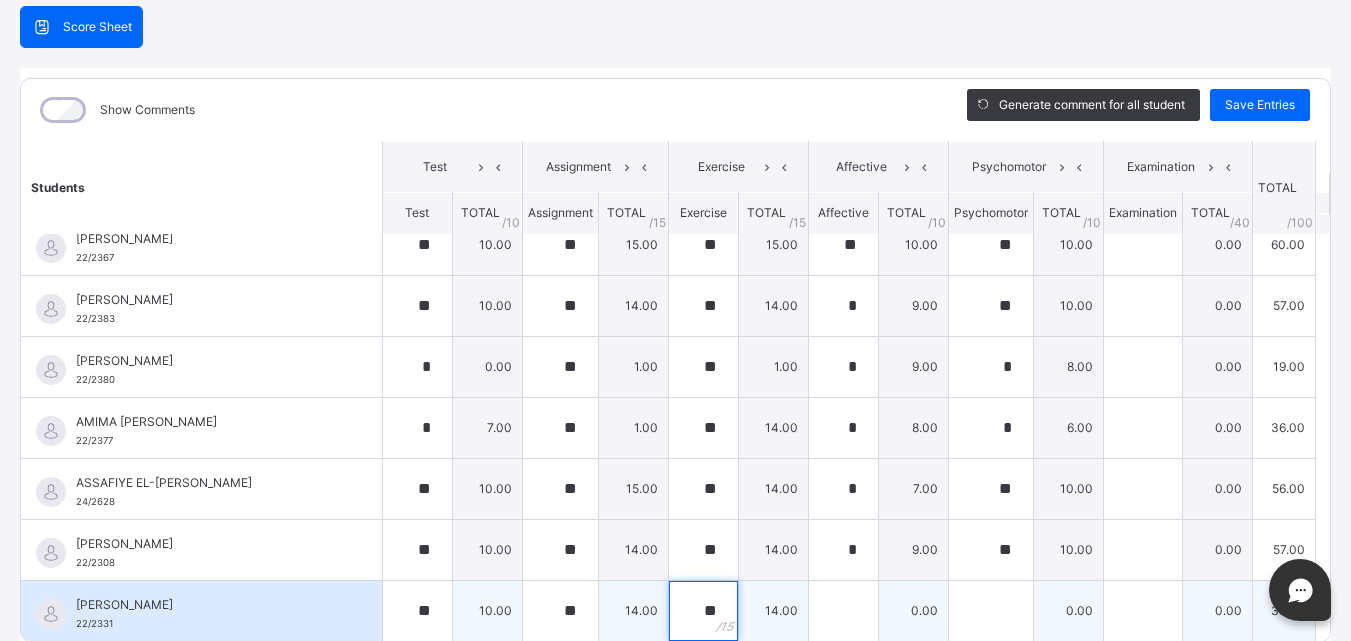 type on "**" 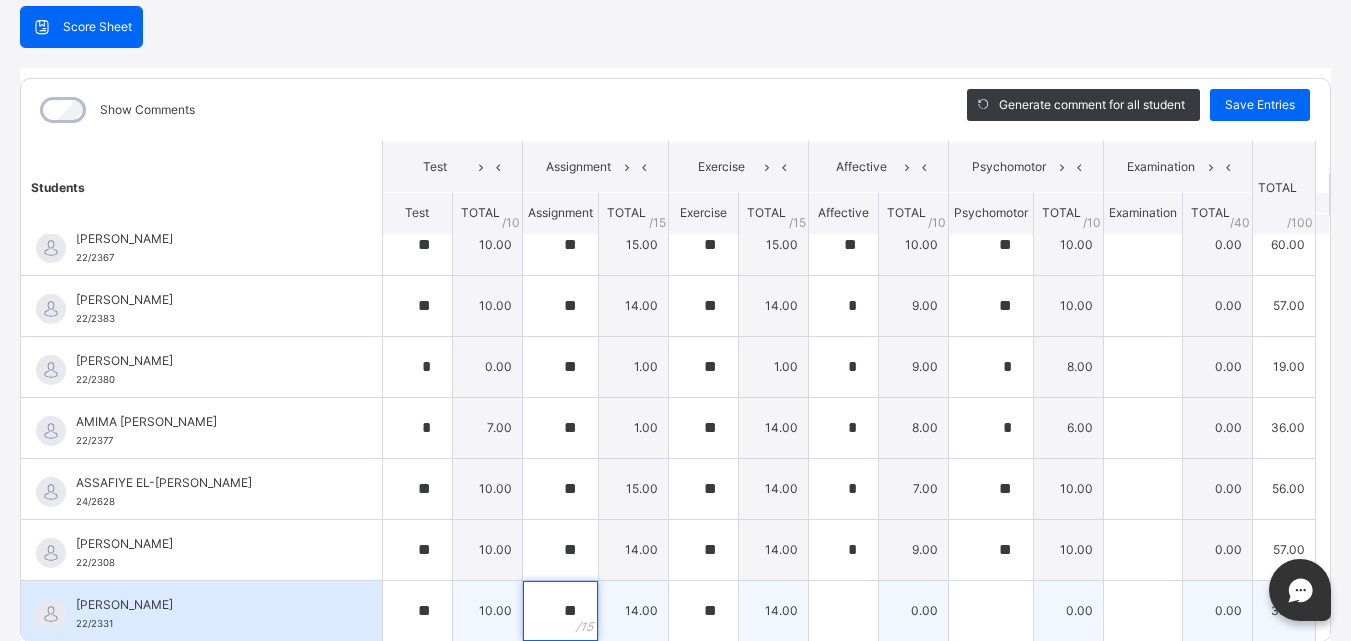 click on "**" at bounding box center [560, 611] 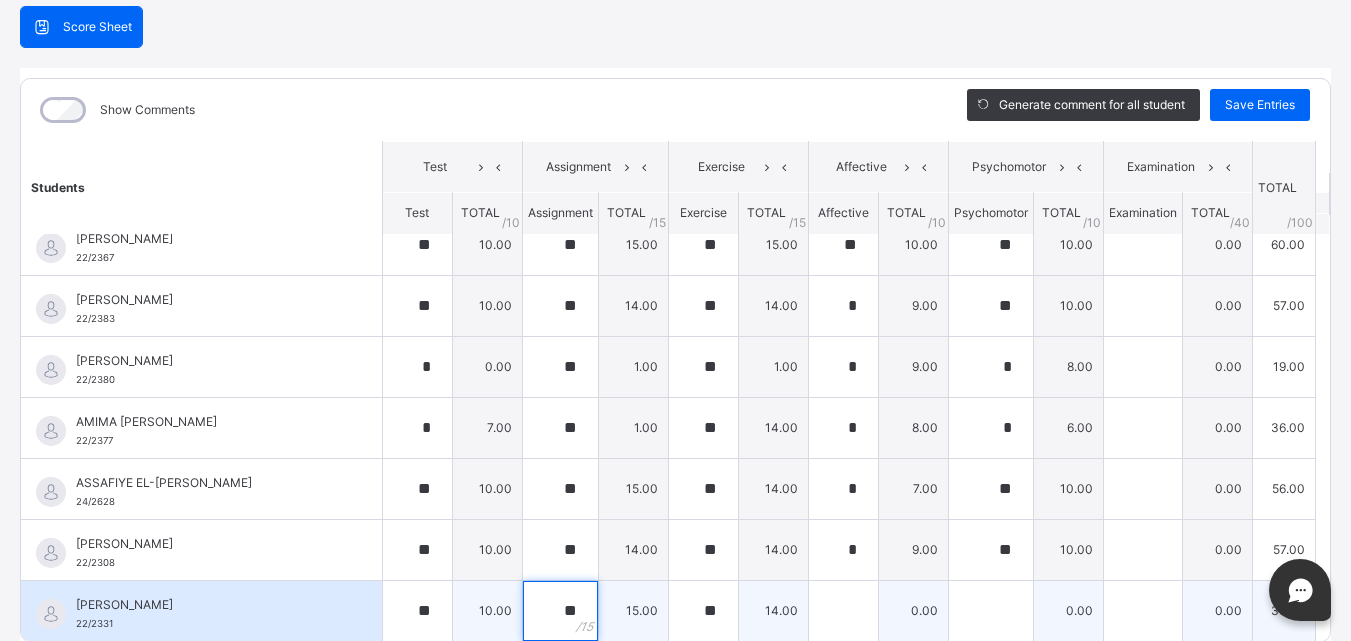 type on "**" 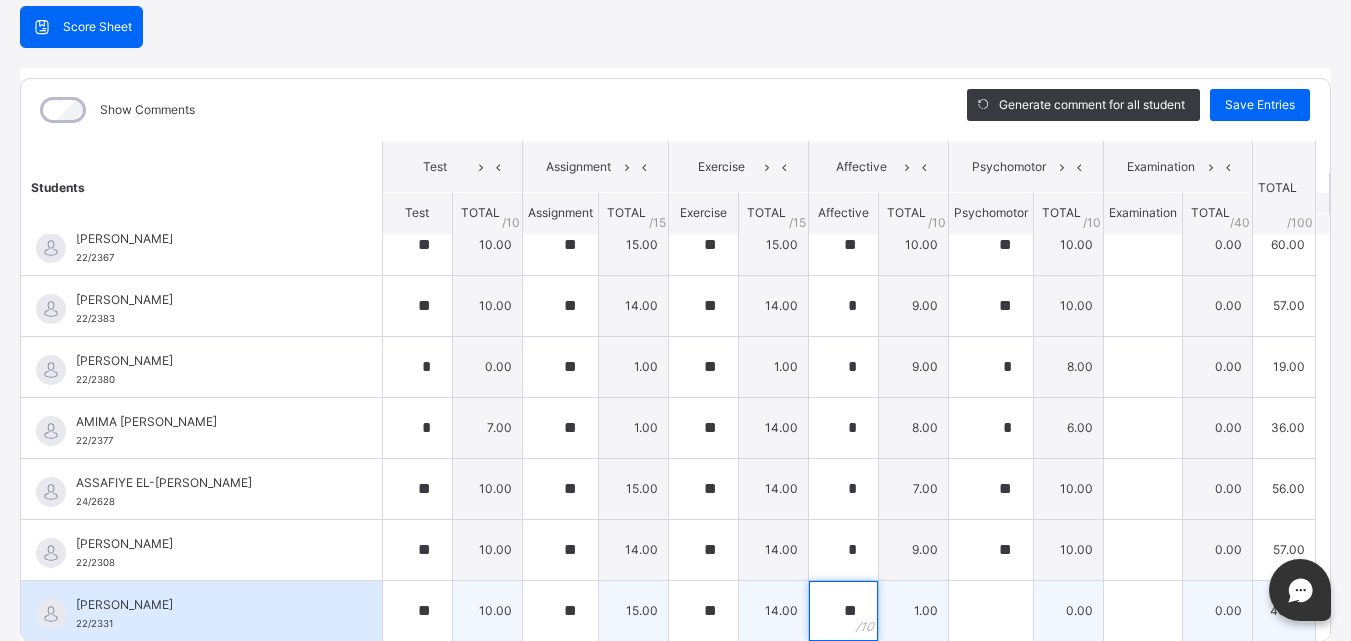 type on "**" 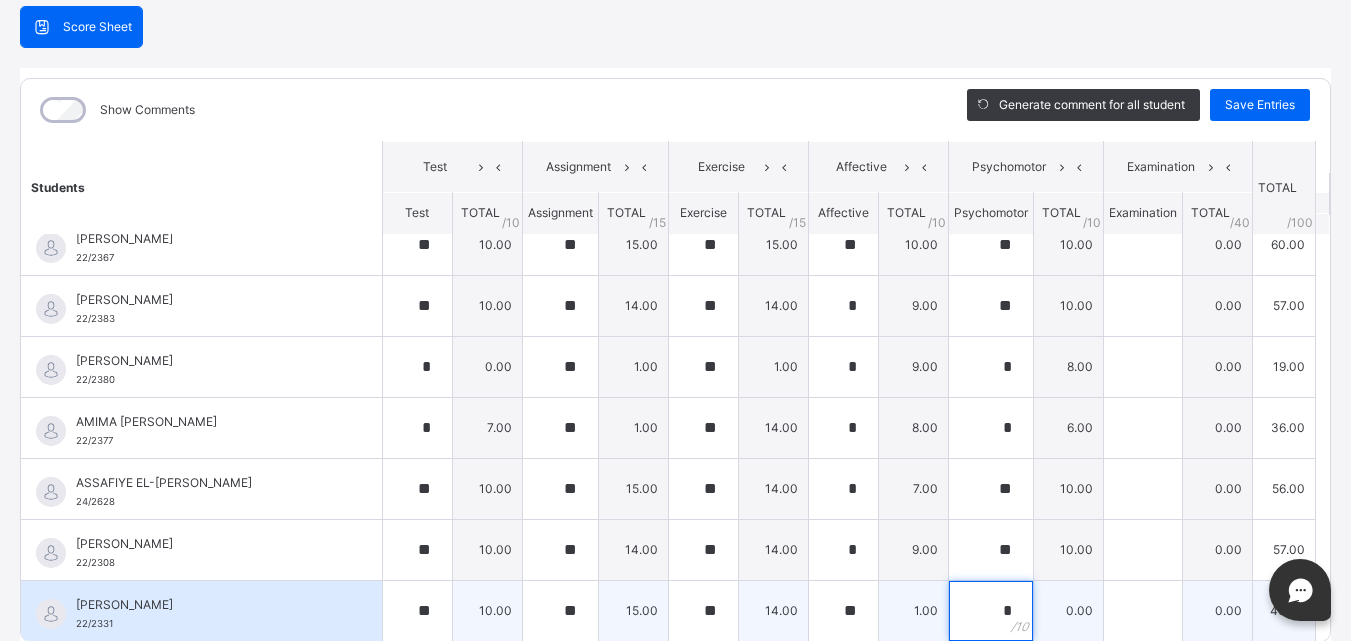 type on "*" 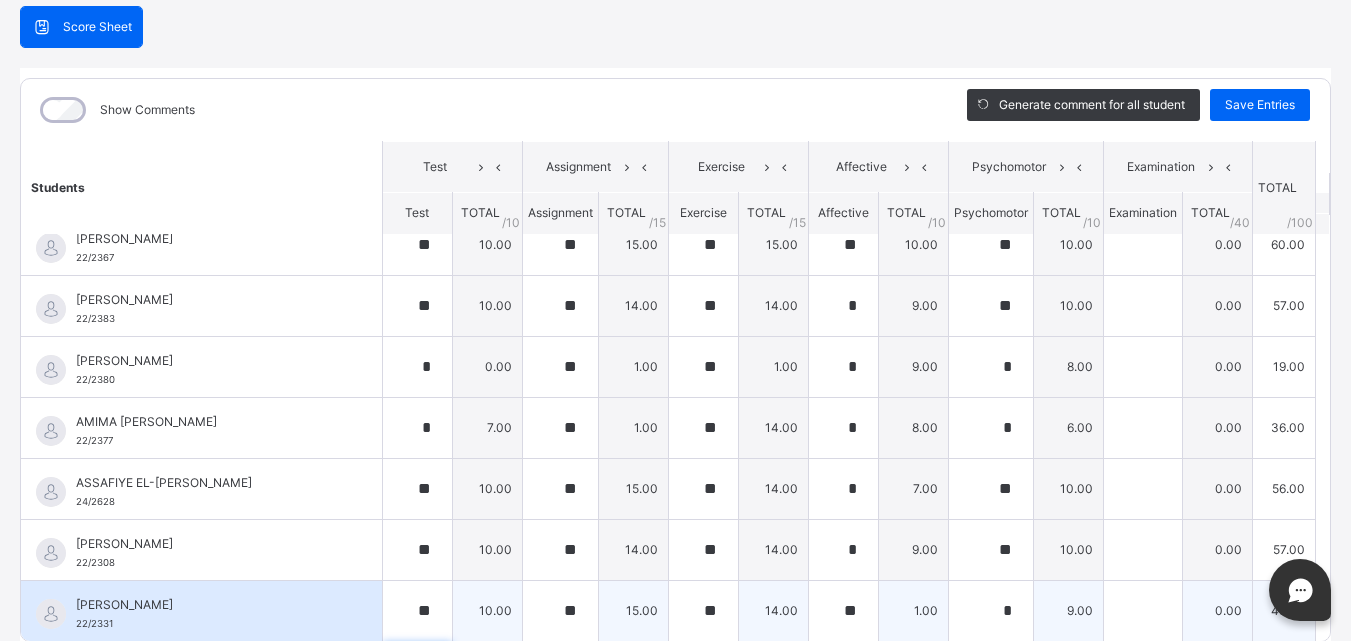 scroll, scrollTop: 301, scrollLeft: 0, axis: vertical 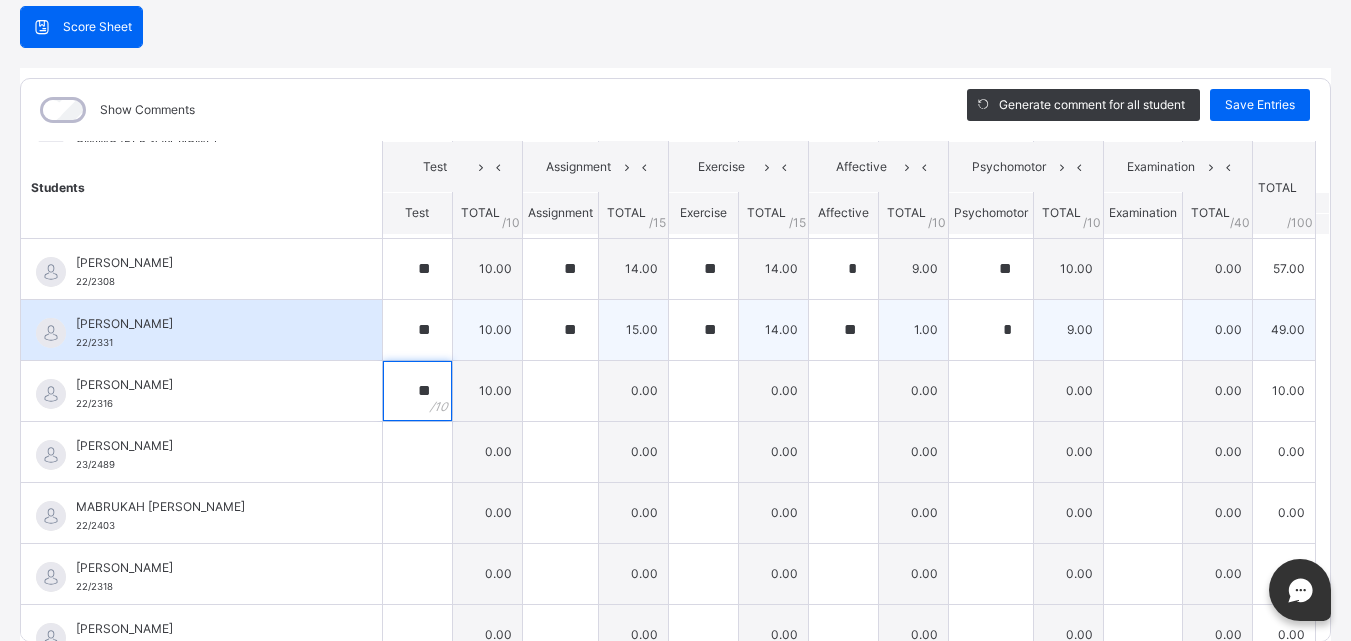 type on "**" 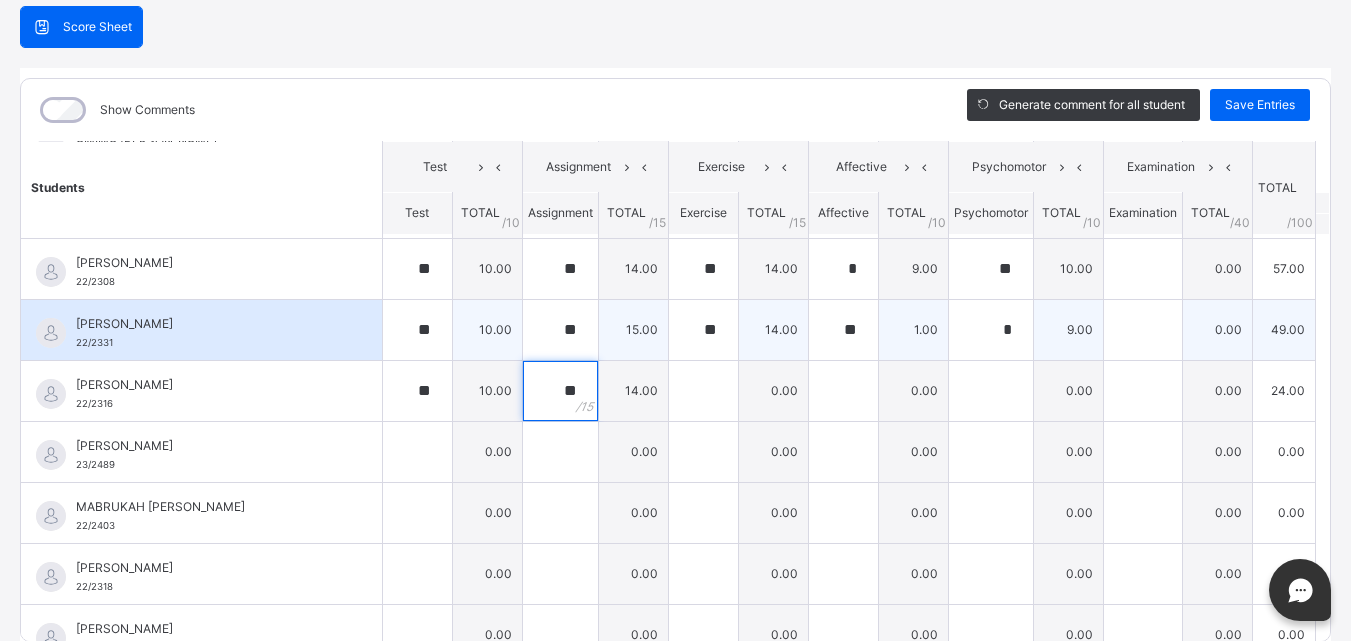 type on "**" 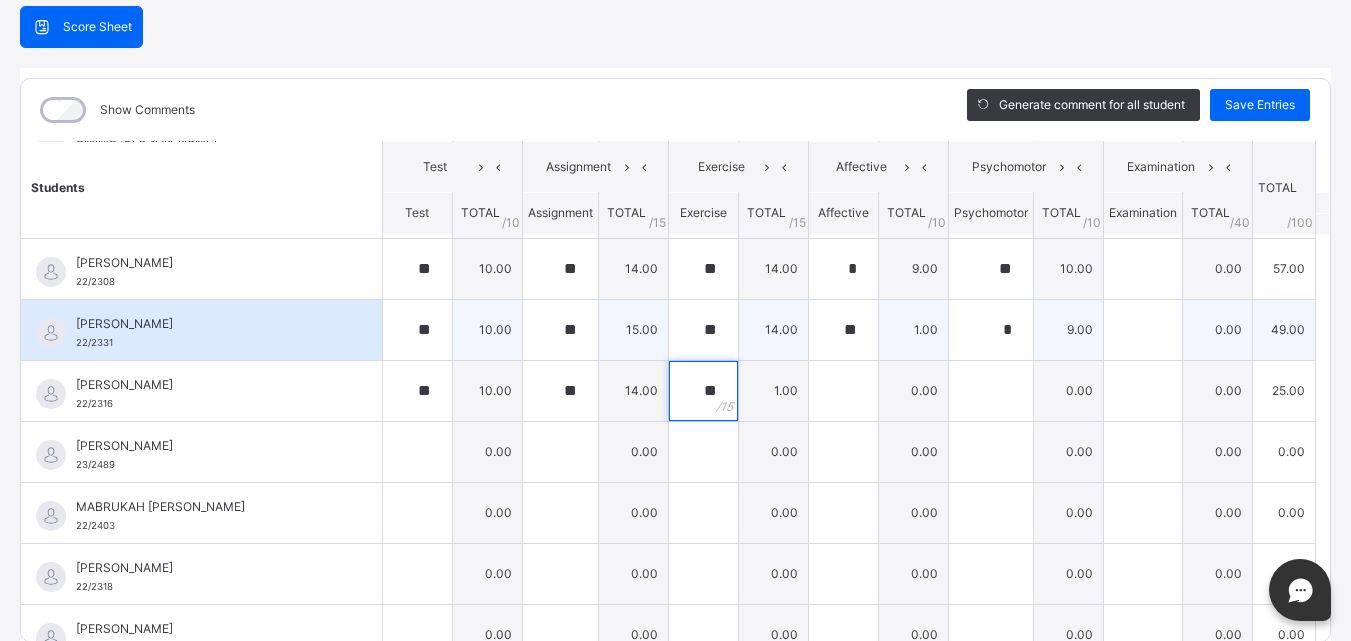 type on "**" 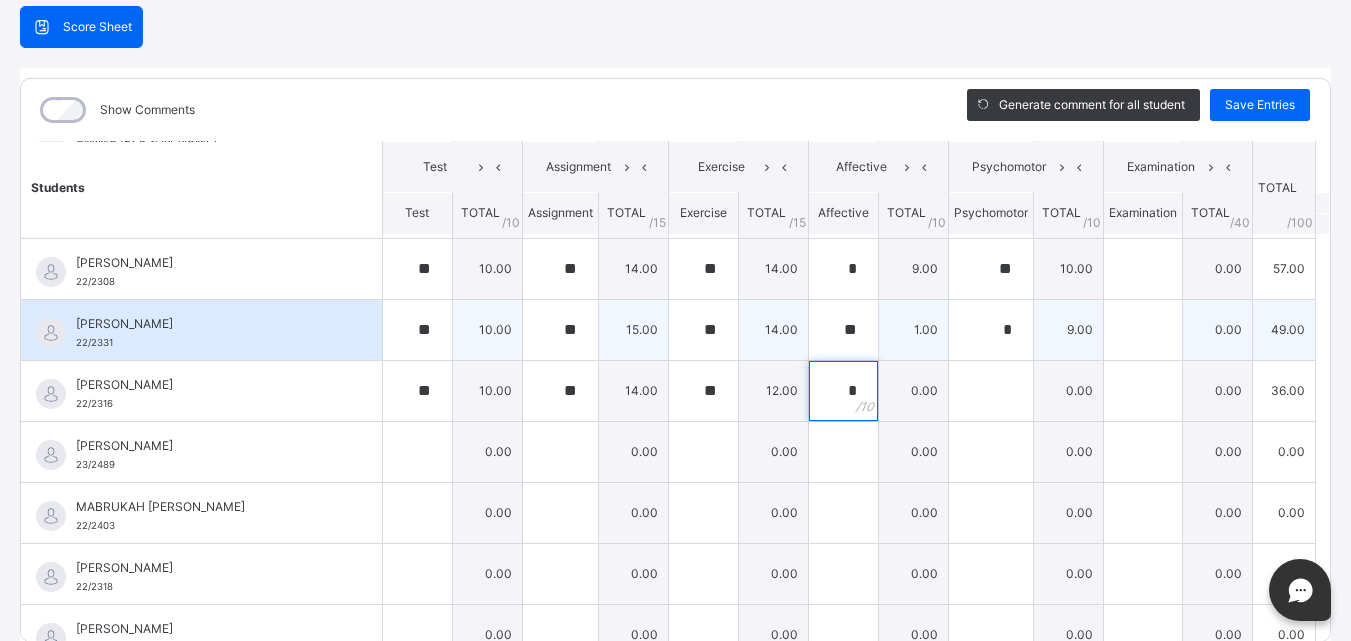type on "*" 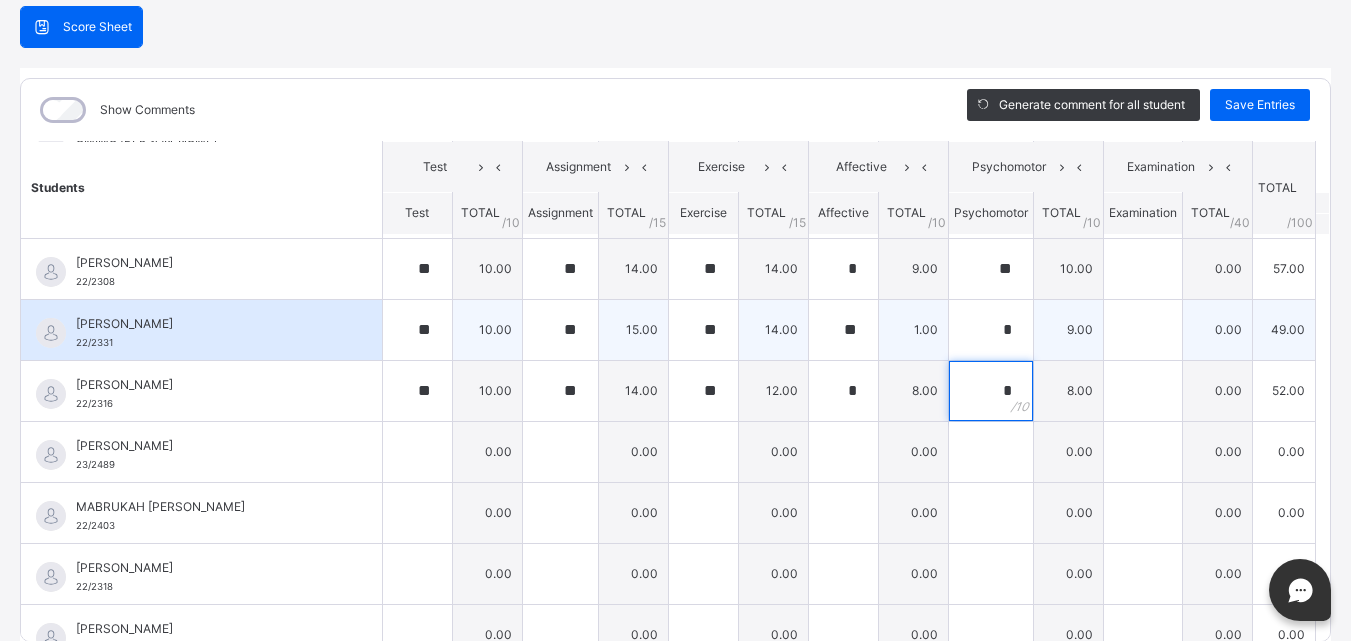 type on "*" 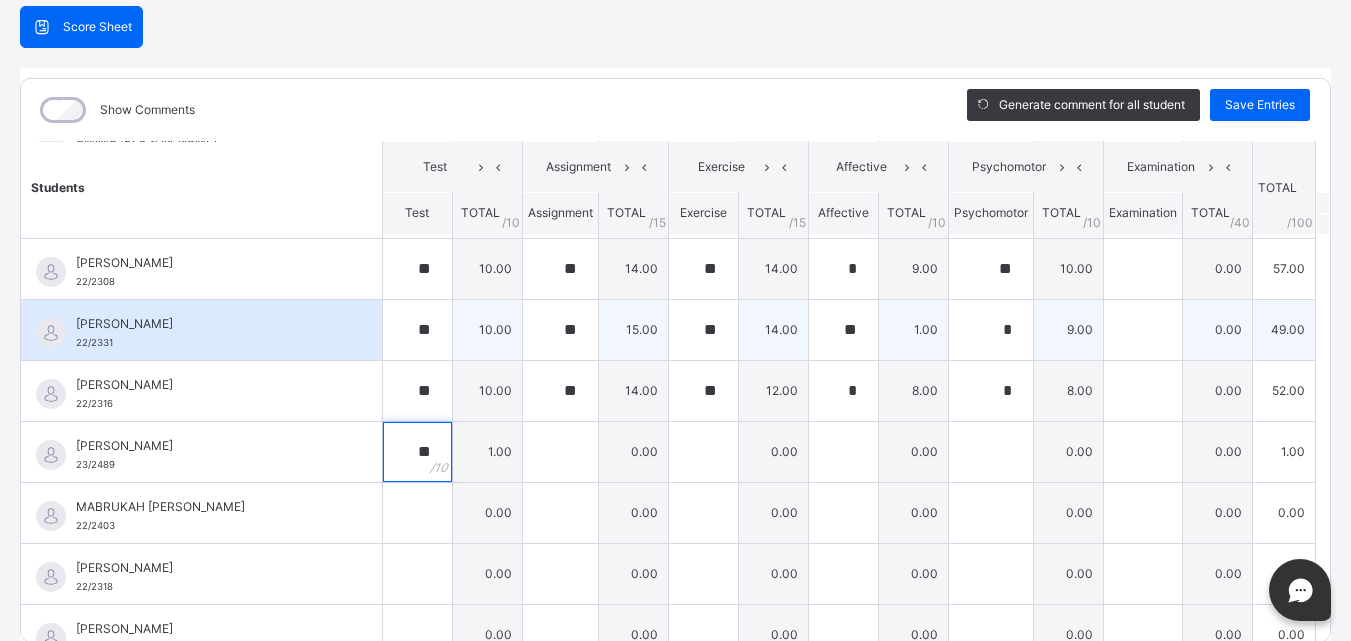 type on "**" 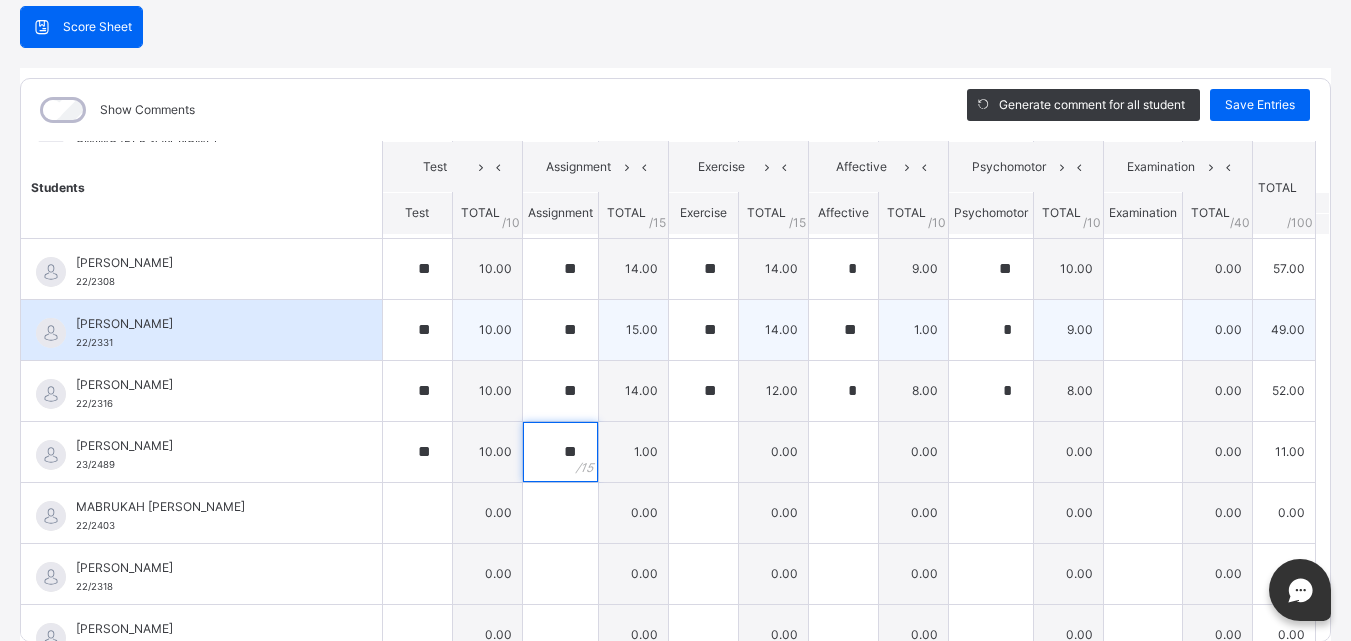 type on "**" 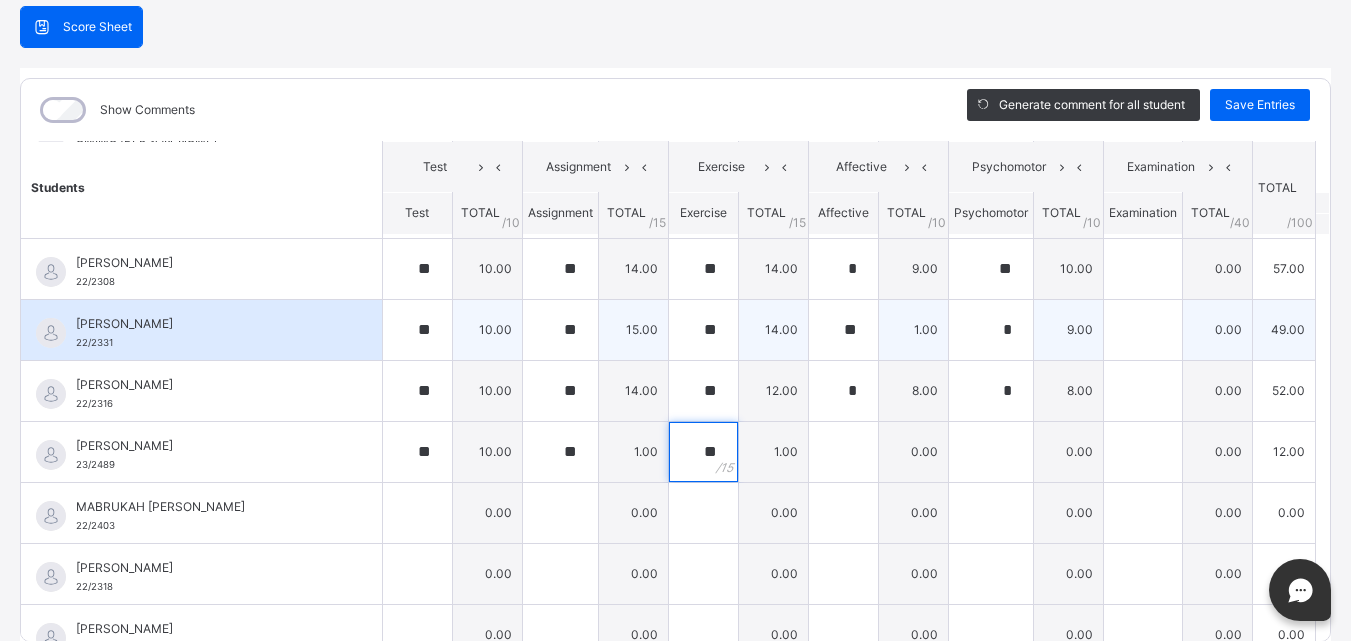 type on "**" 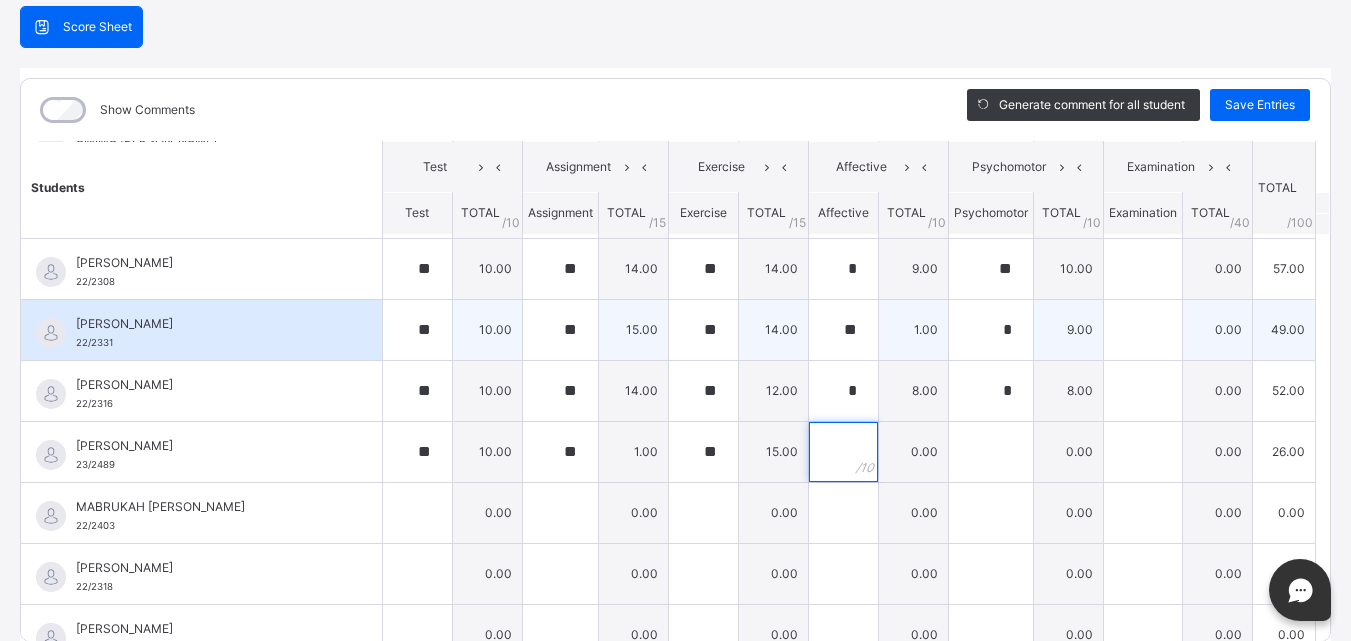 type on "*" 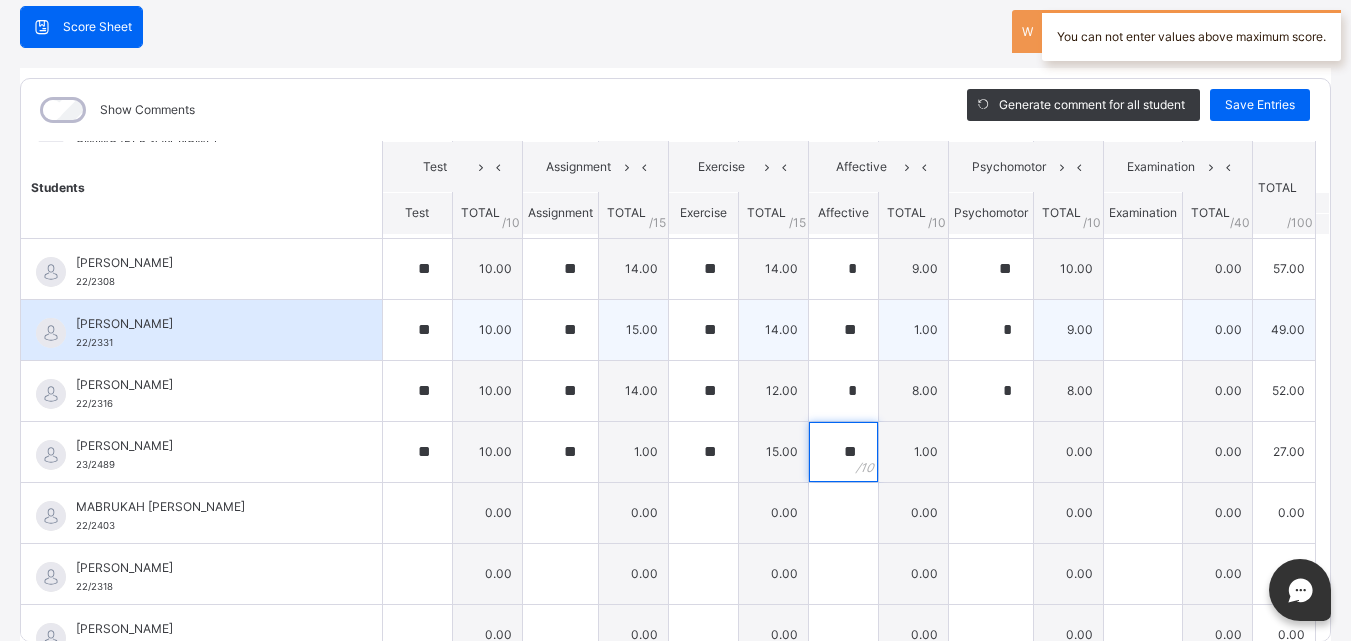 type on "**" 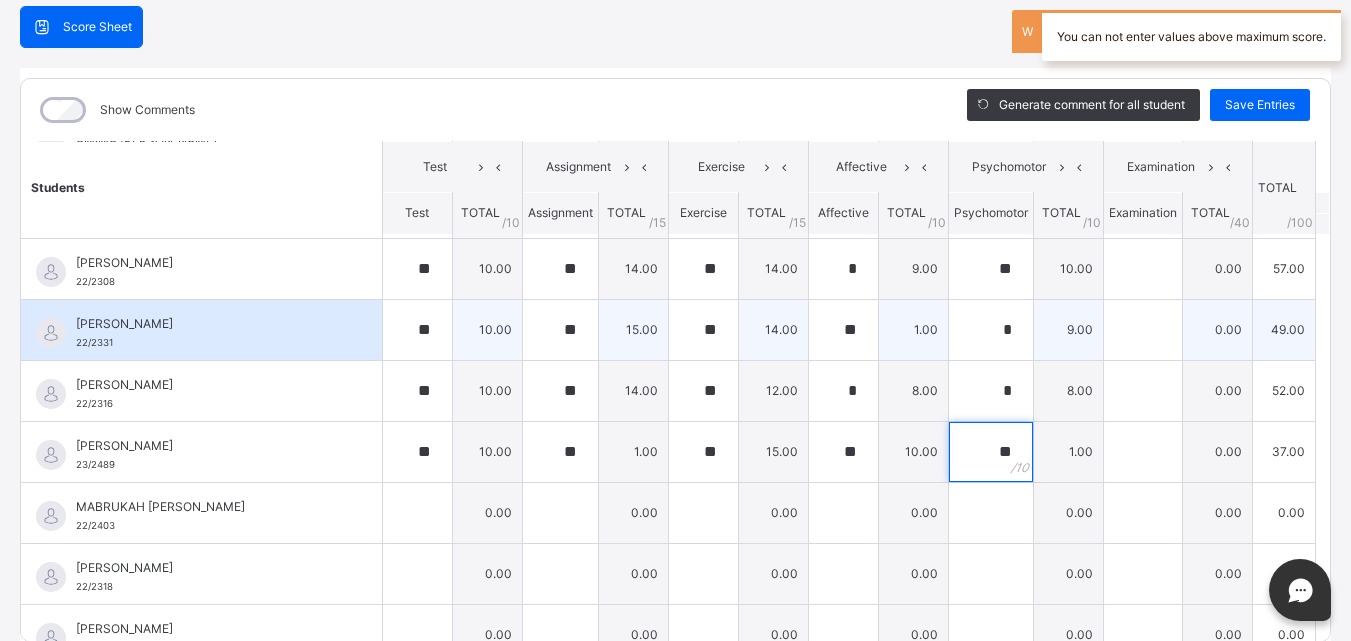 type on "**" 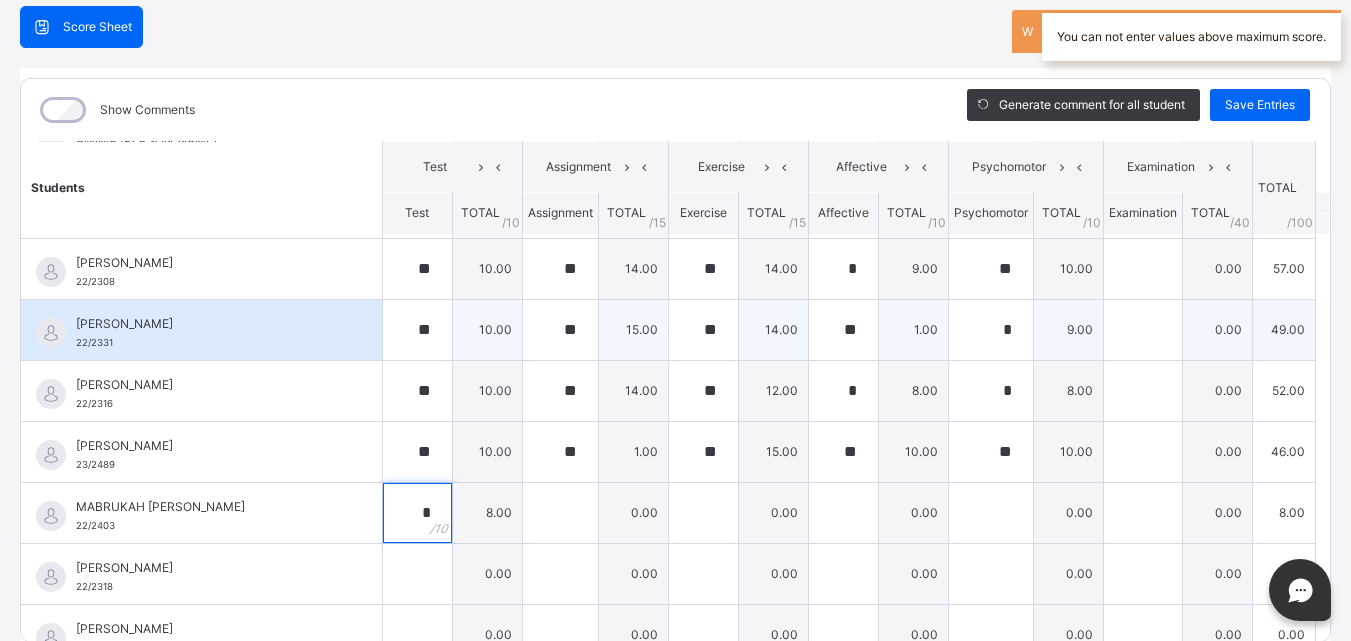 type on "*" 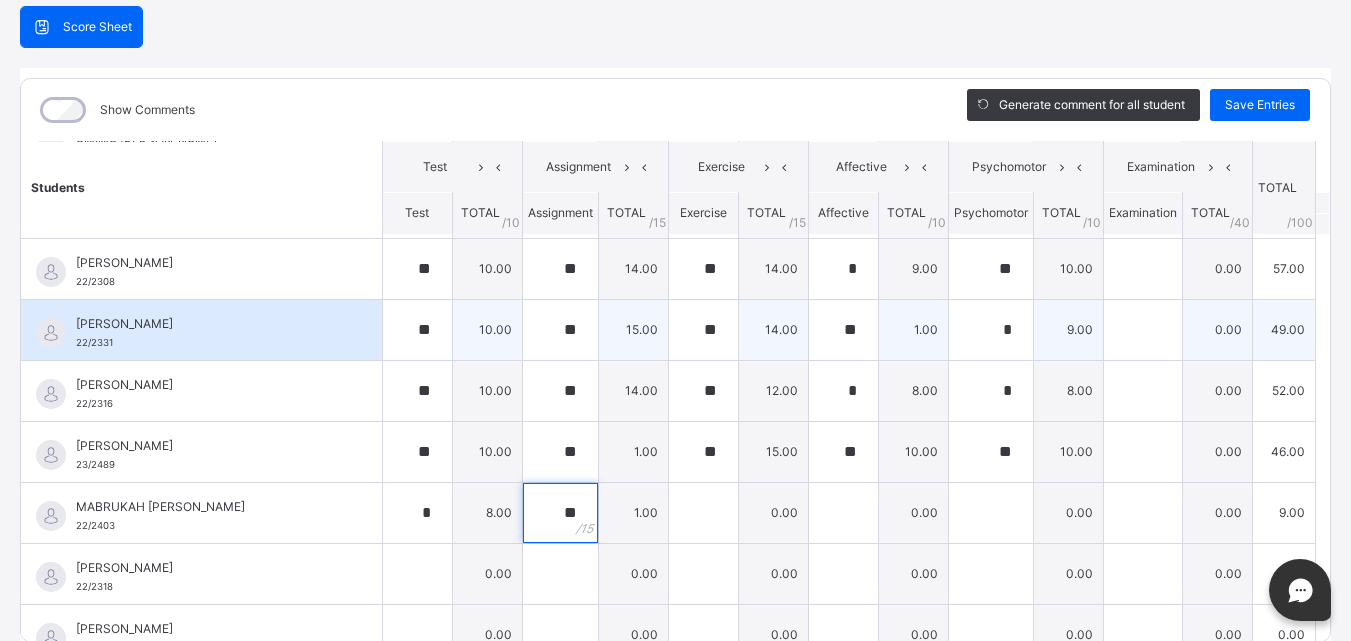 type on "**" 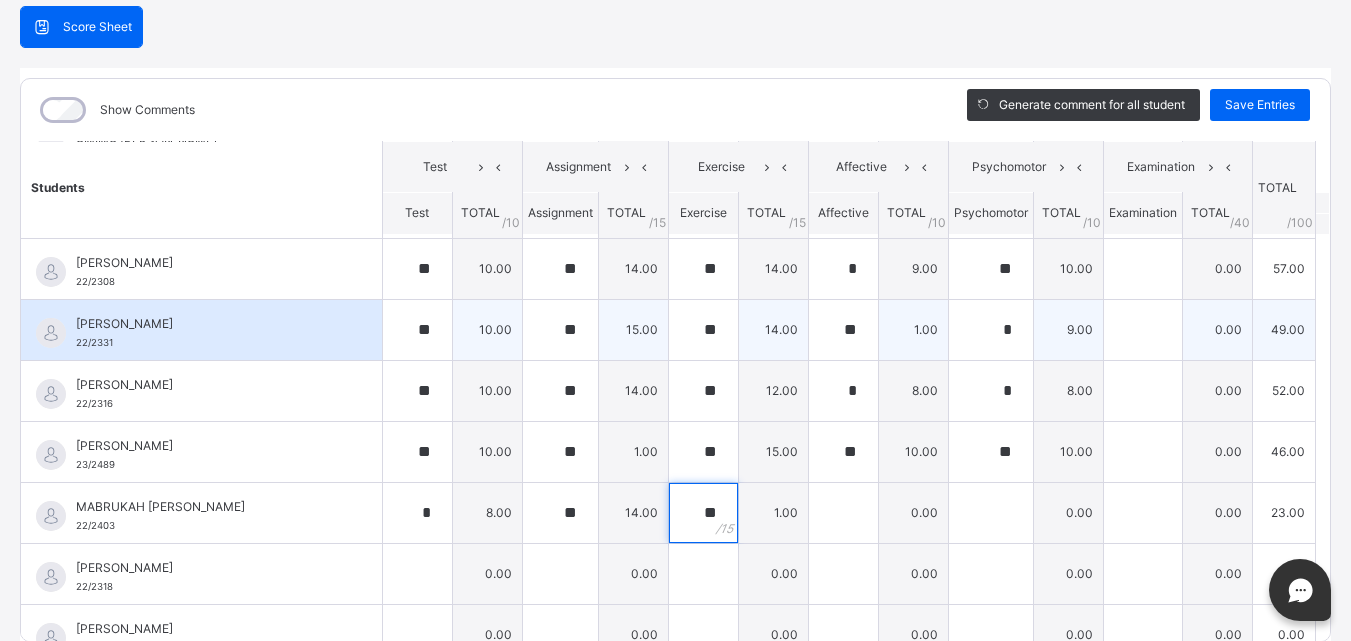 type on "**" 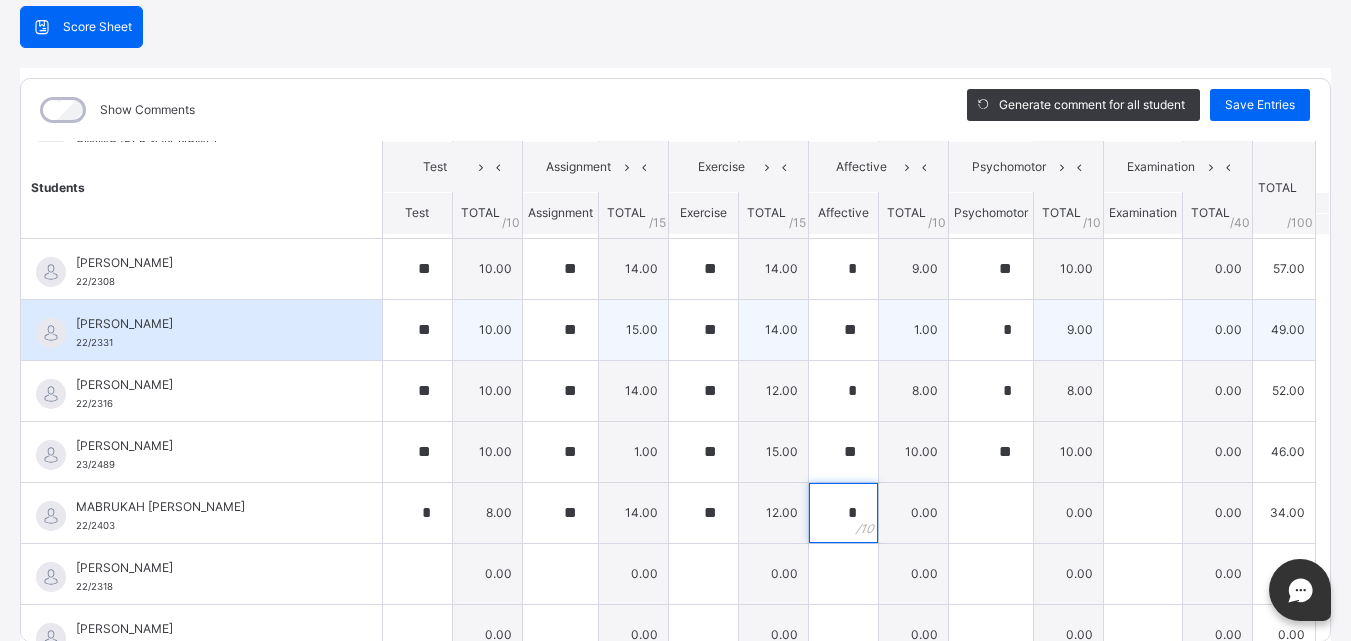 type on "*" 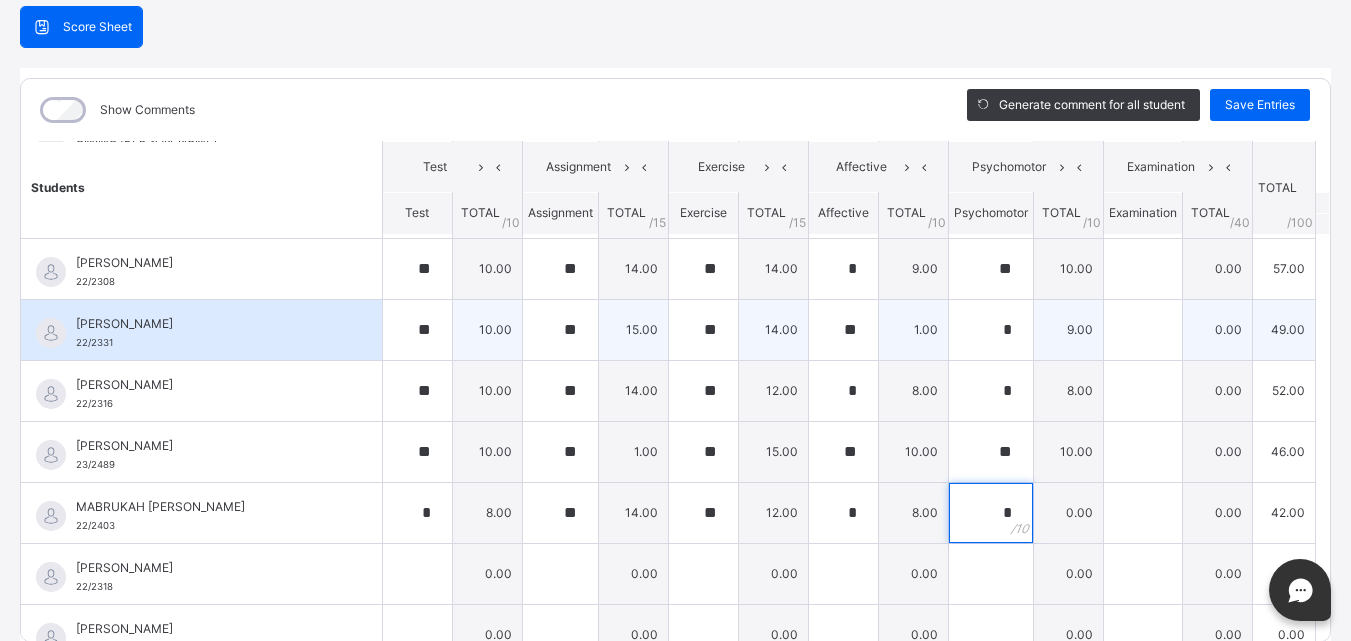 type on "*" 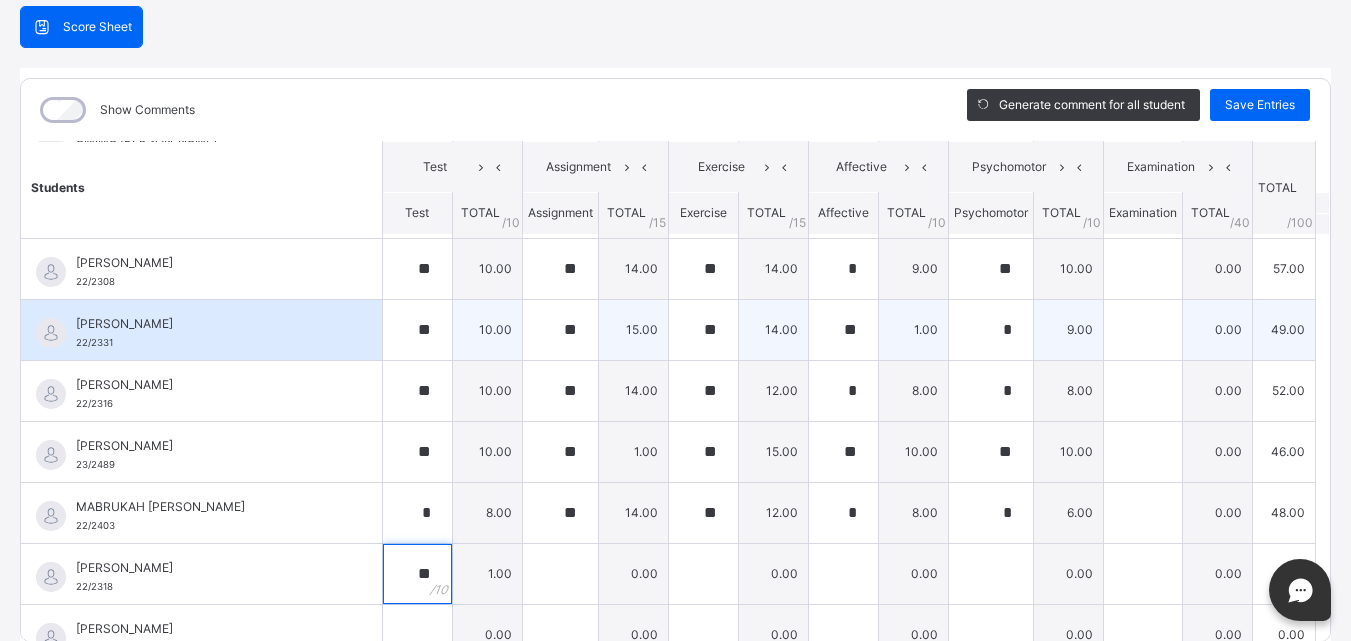 type on "**" 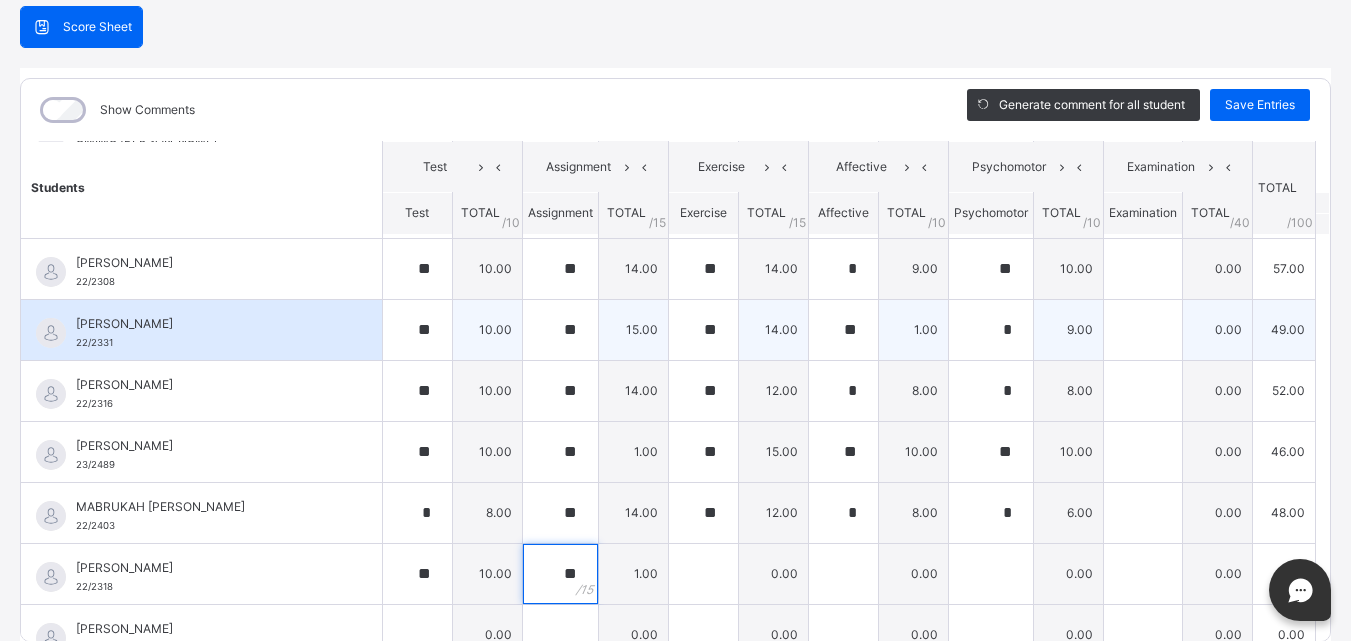 type on "**" 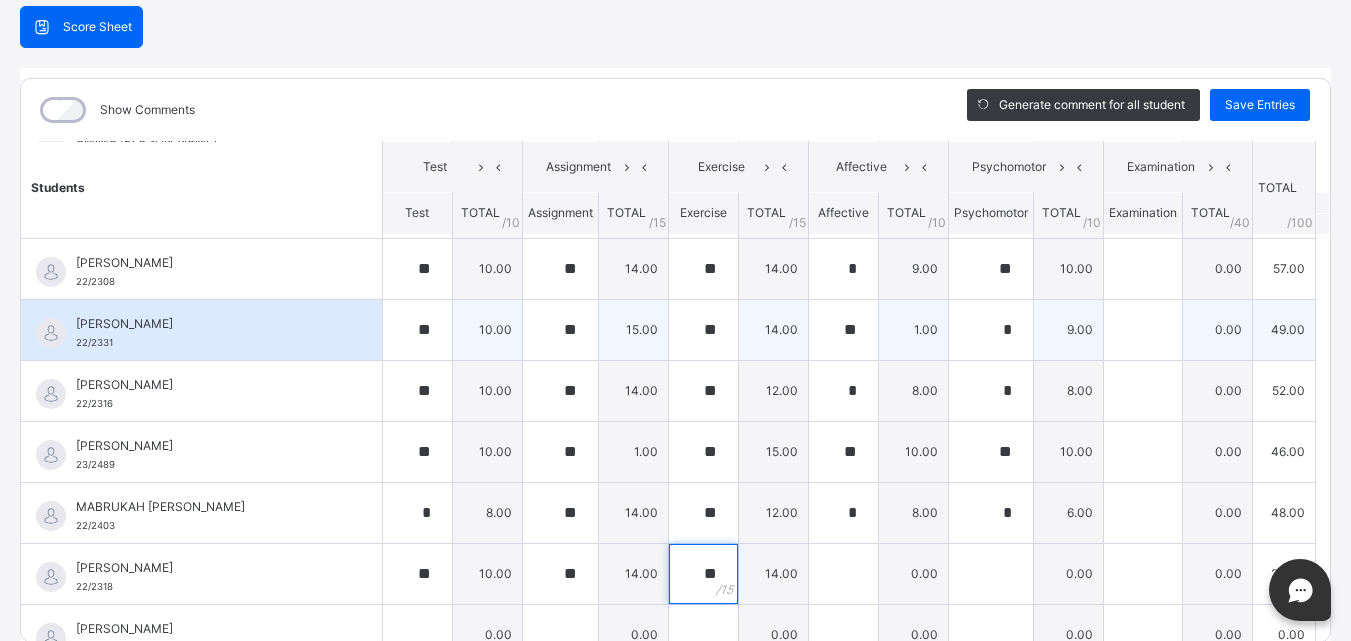 type on "**" 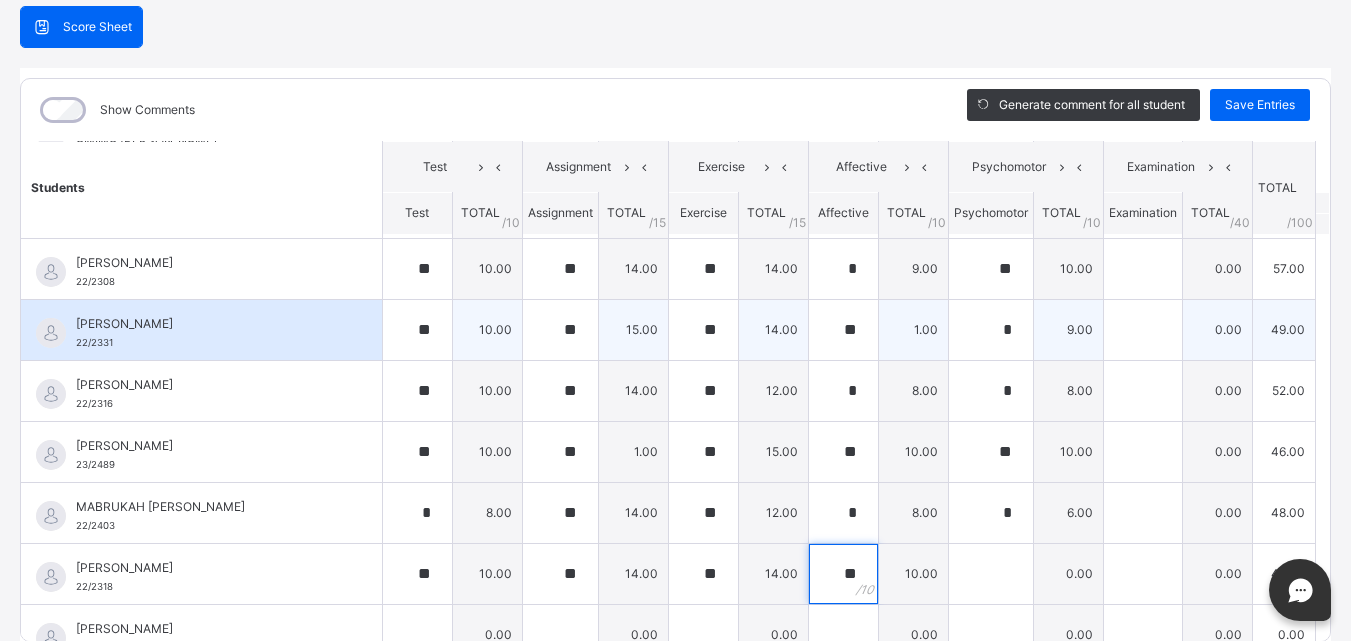 type on "**" 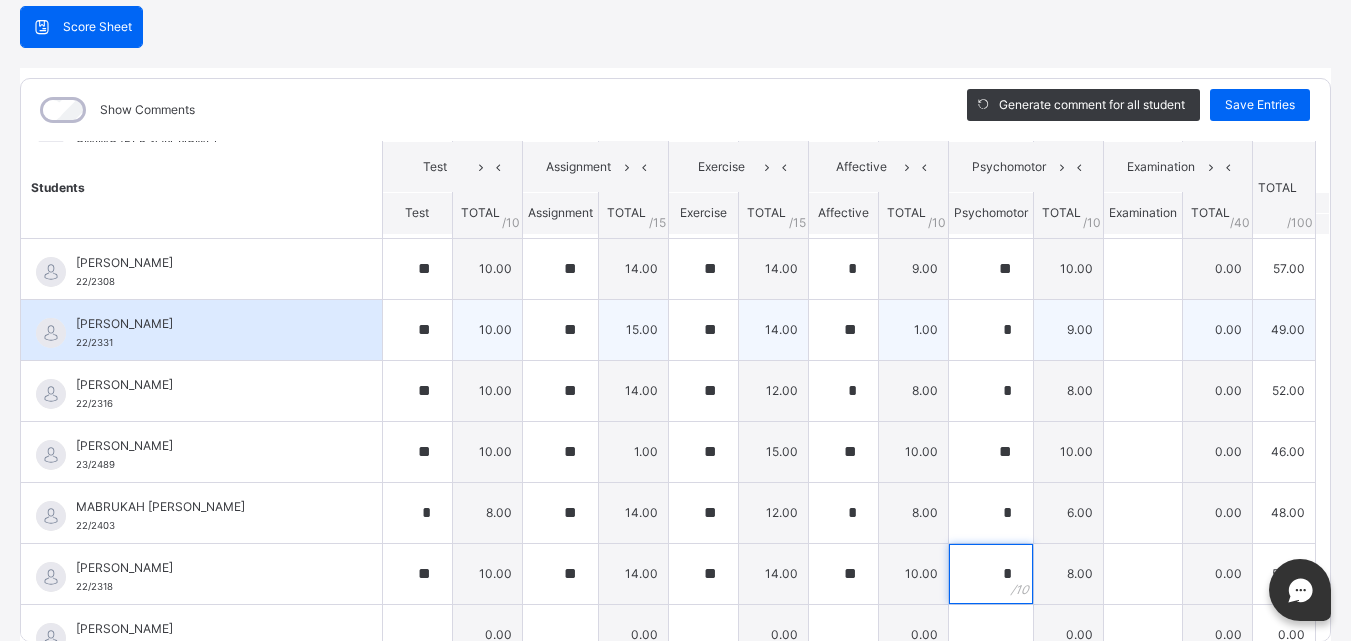 type on "*" 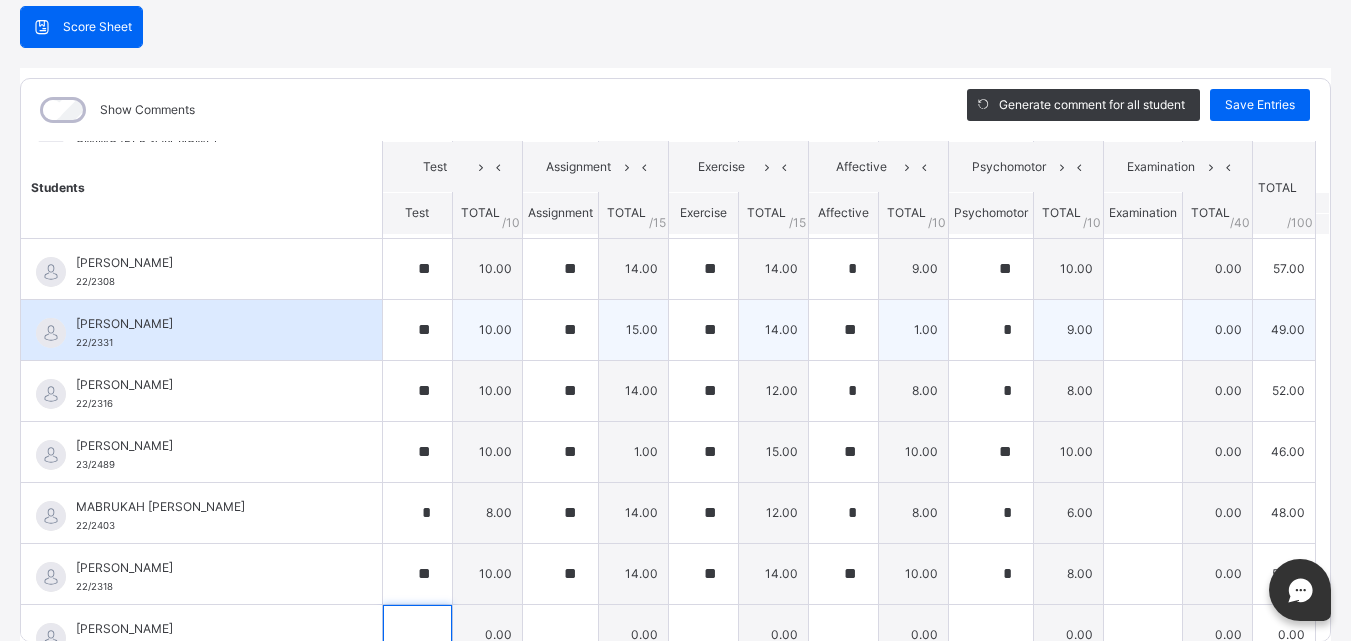scroll, scrollTop: 325, scrollLeft: 0, axis: vertical 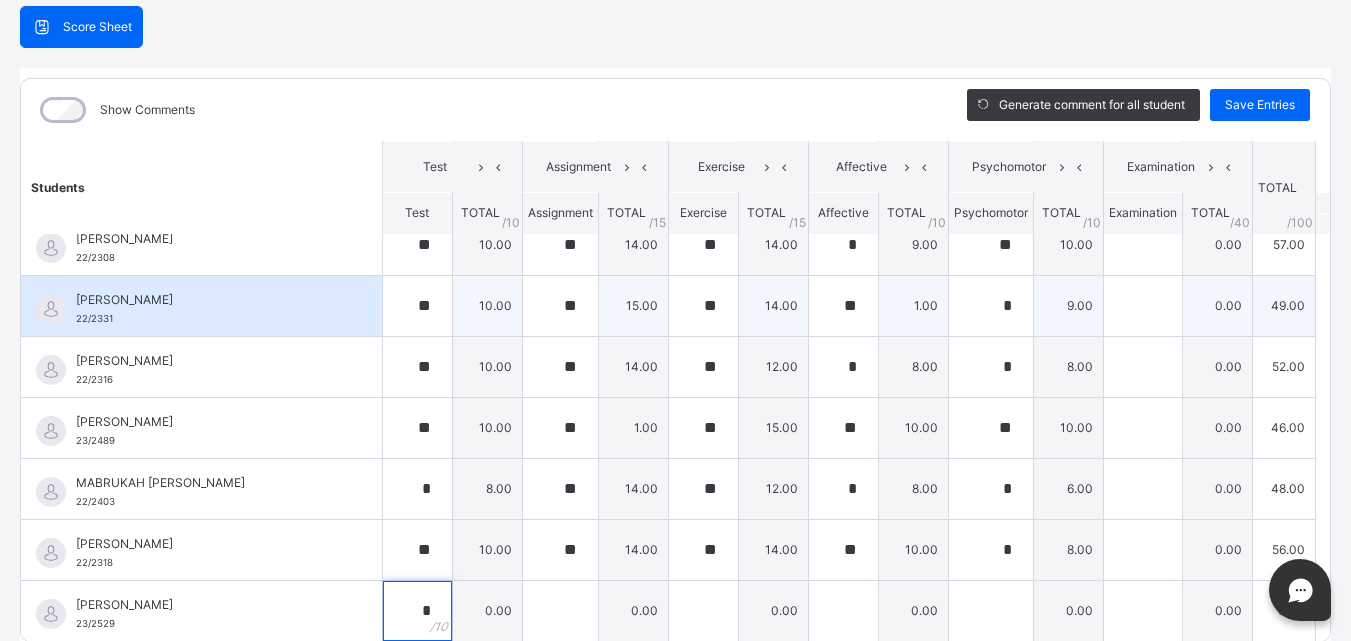 type on "*" 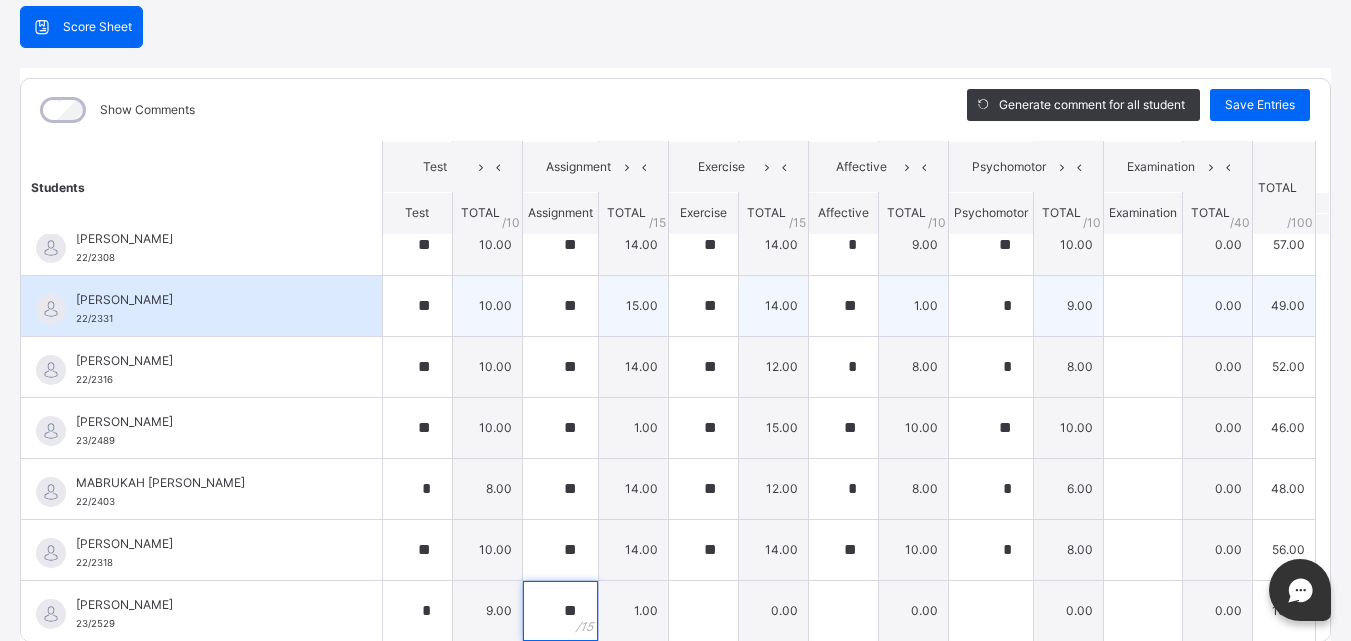 type on "**" 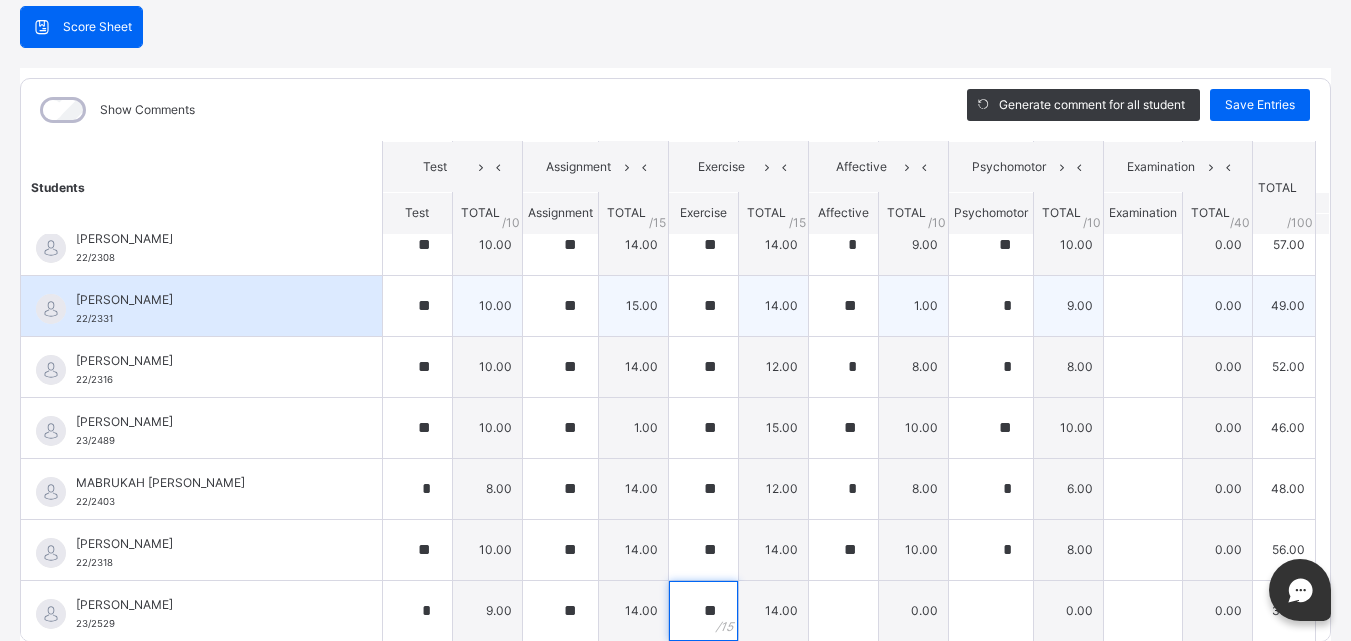 type on "**" 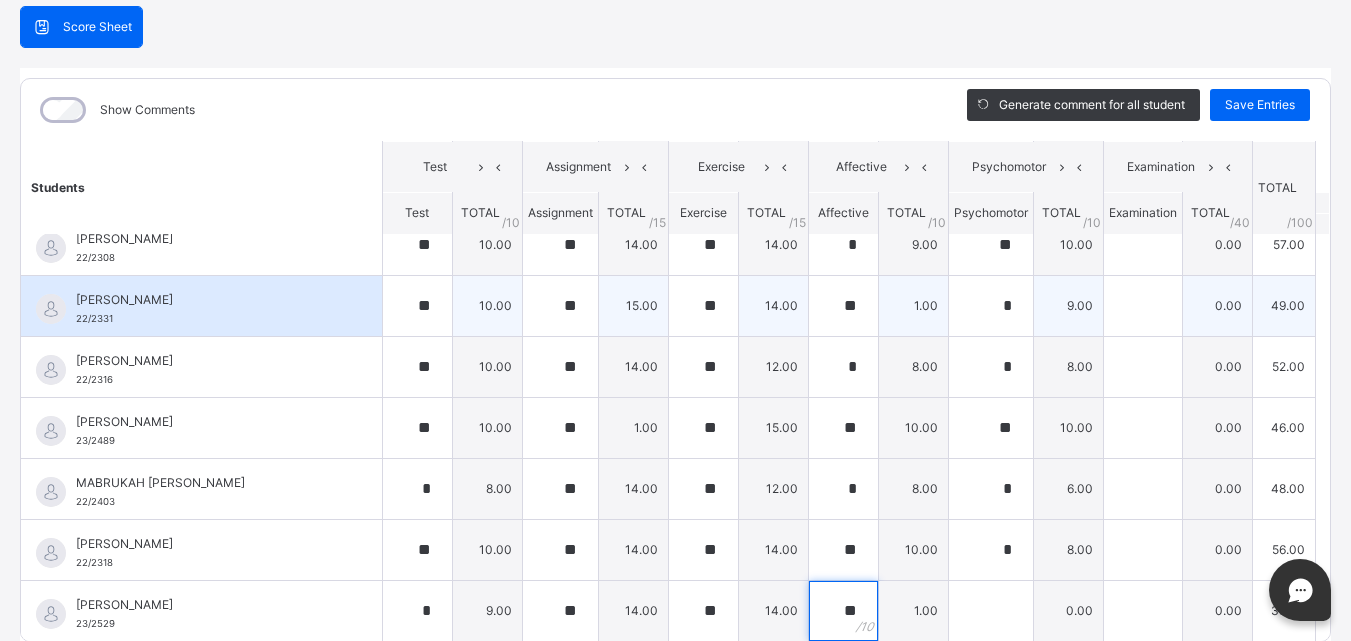 type on "**" 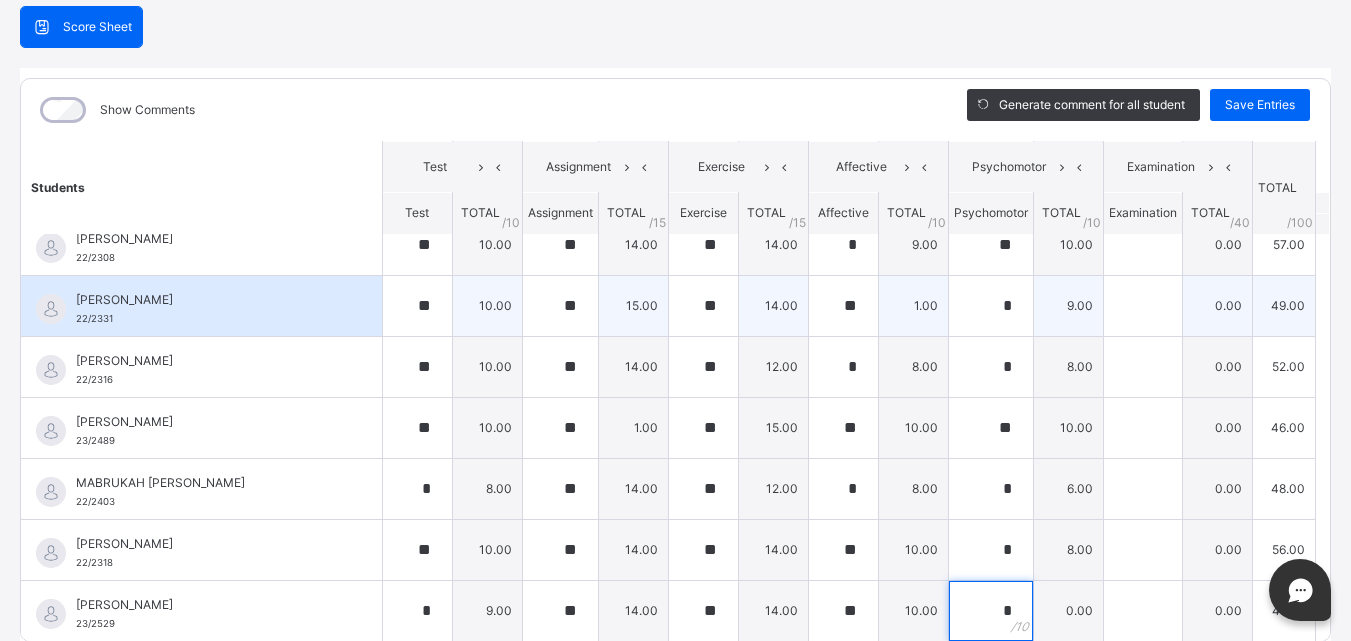 type on "*" 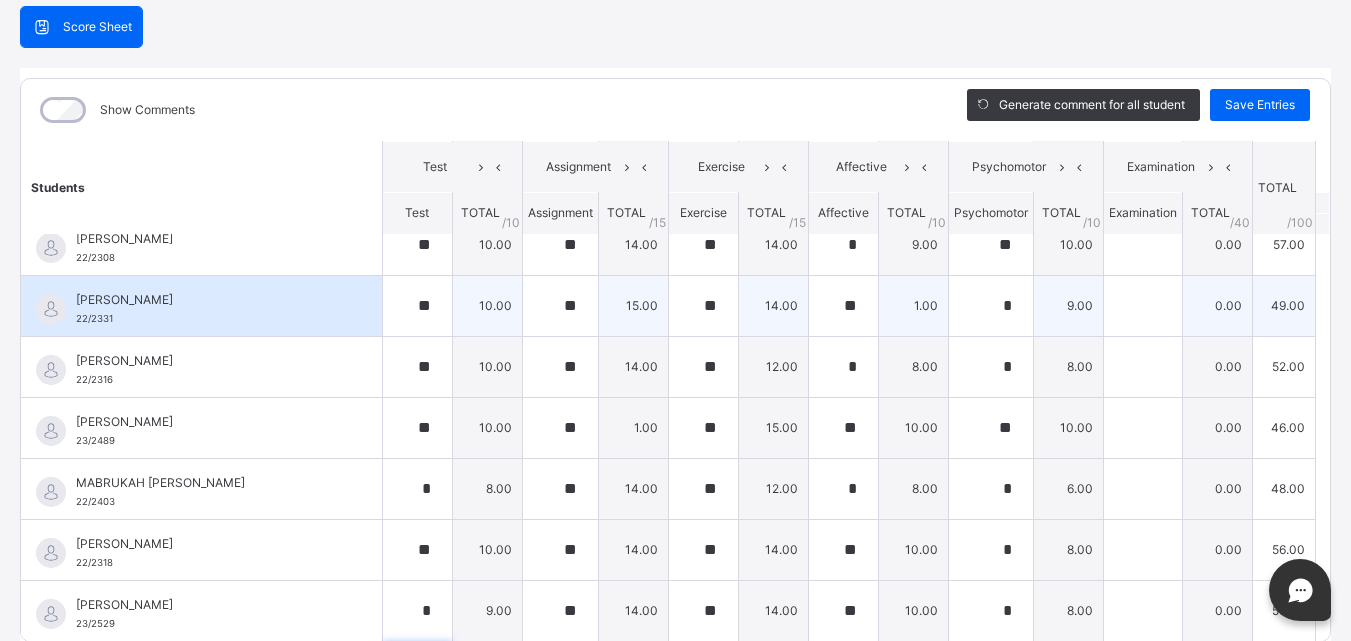 scroll, scrollTop: 570, scrollLeft: 0, axis: vertical 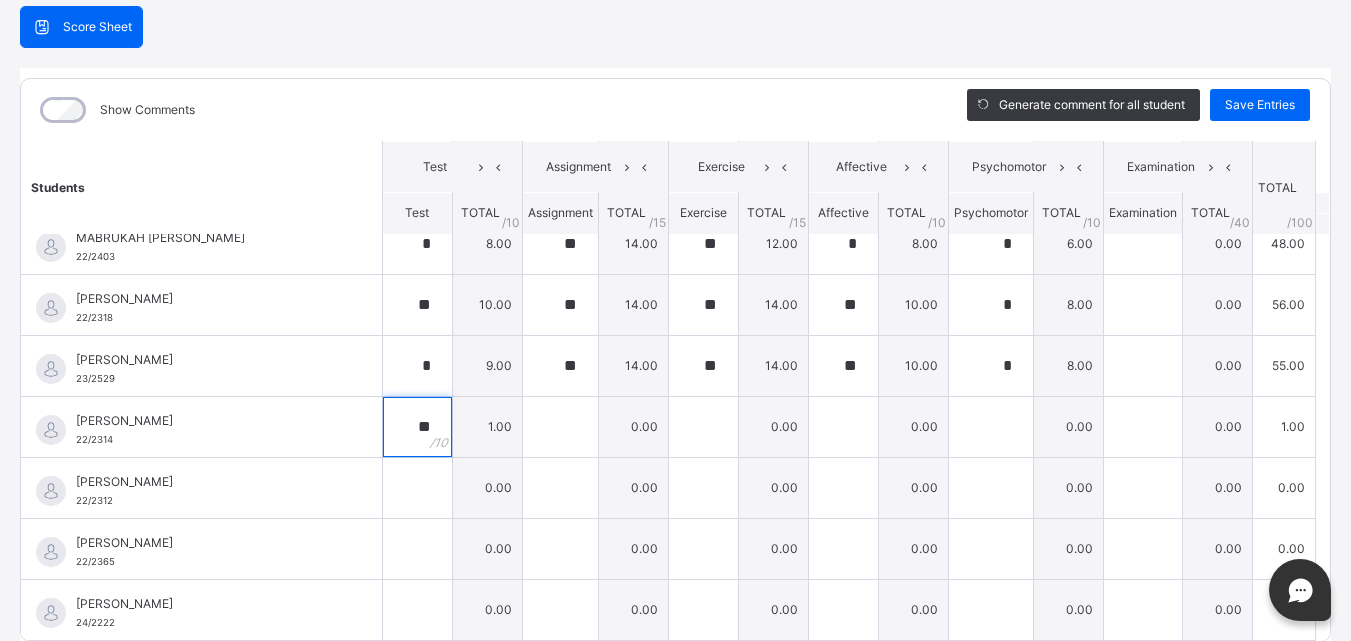 type on "**" 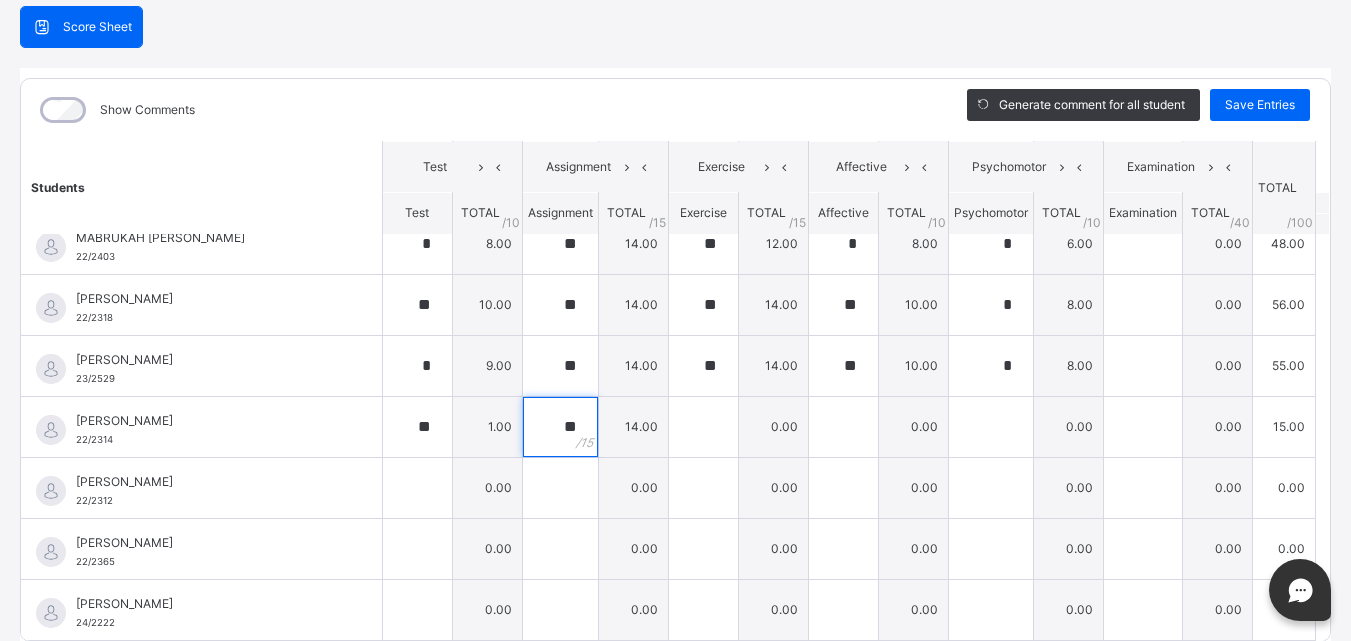 type on "**" 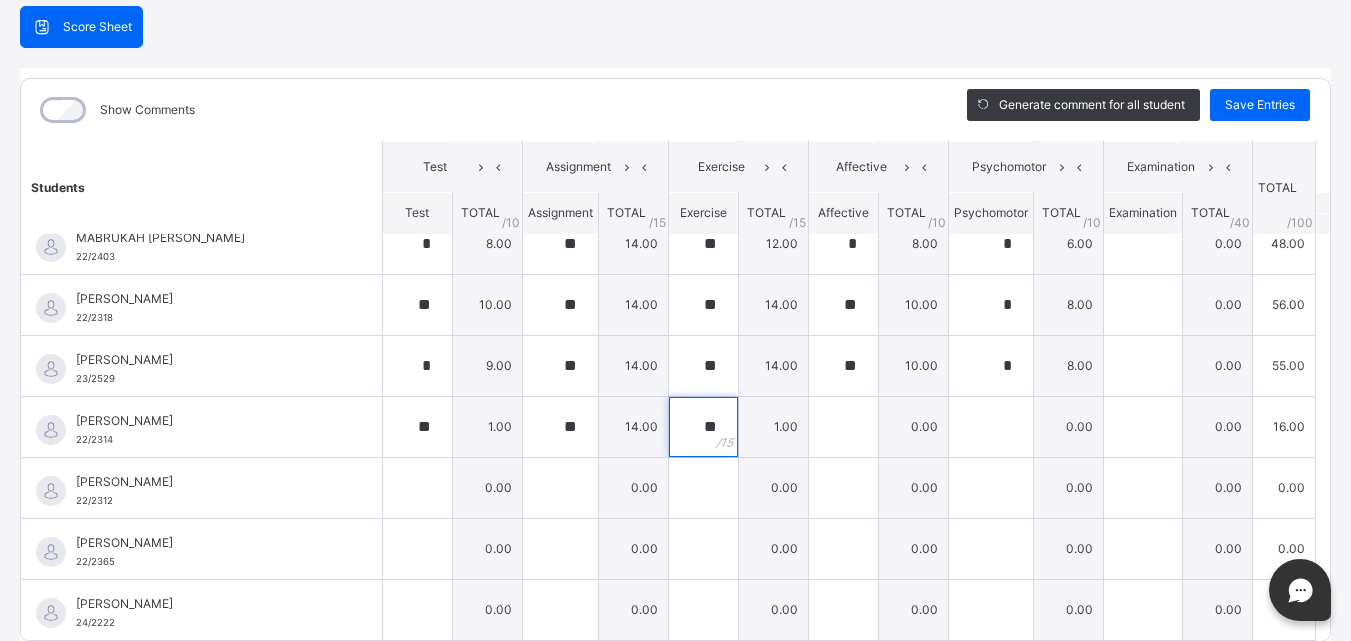 type on "**" 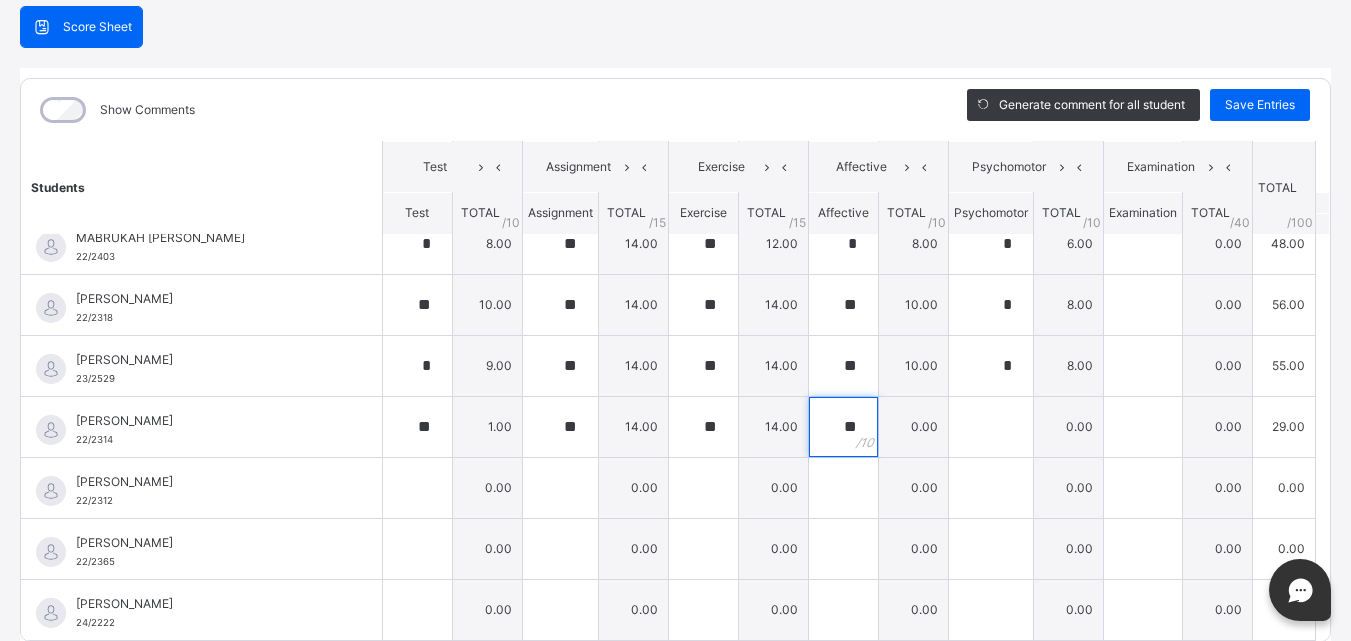 type on "**" 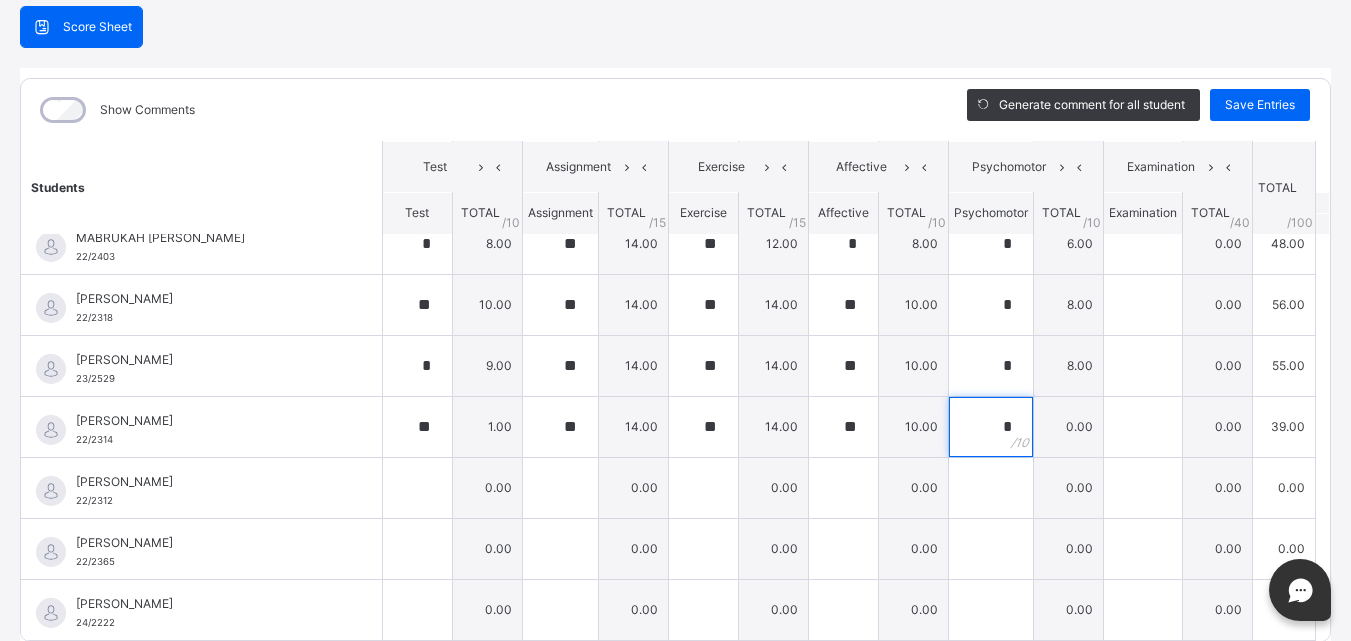 type on "*" 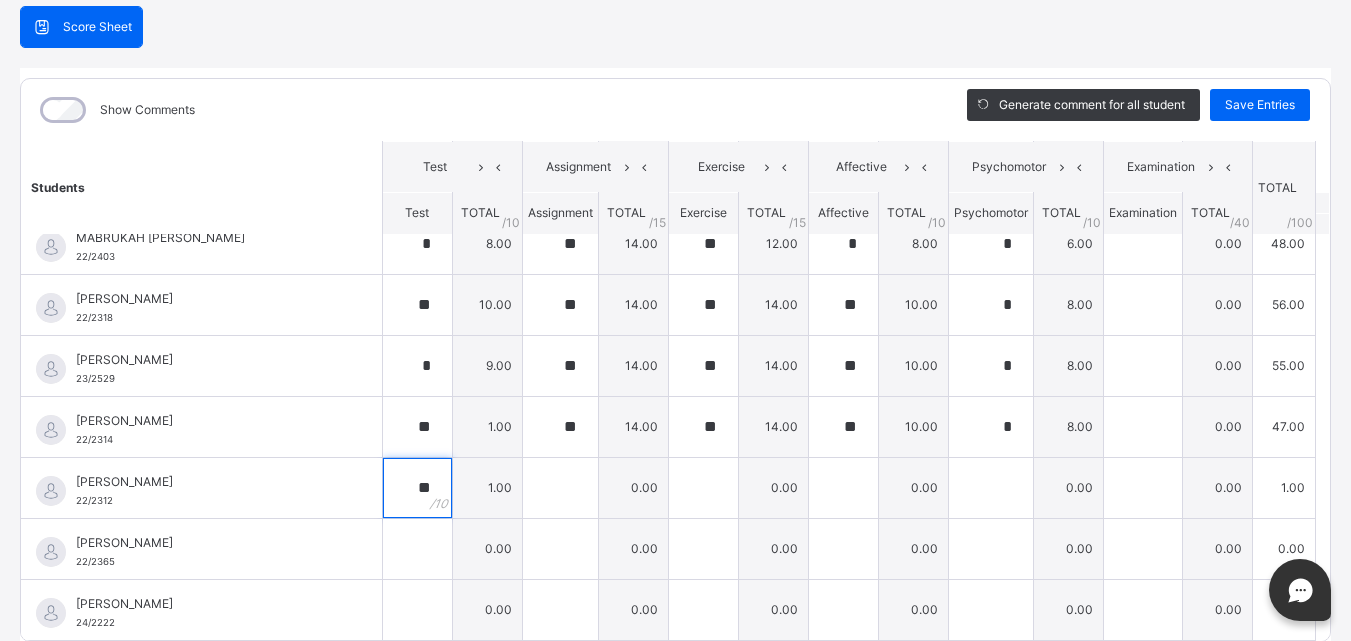 type on "**" 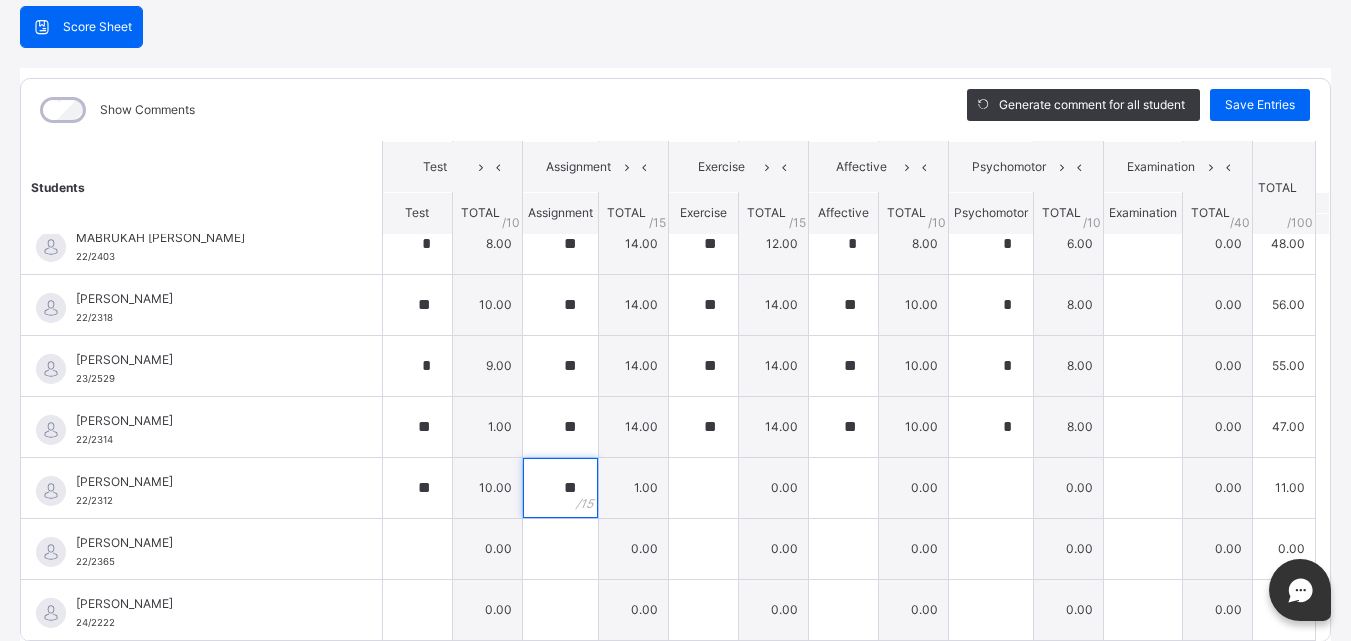 type on "**" 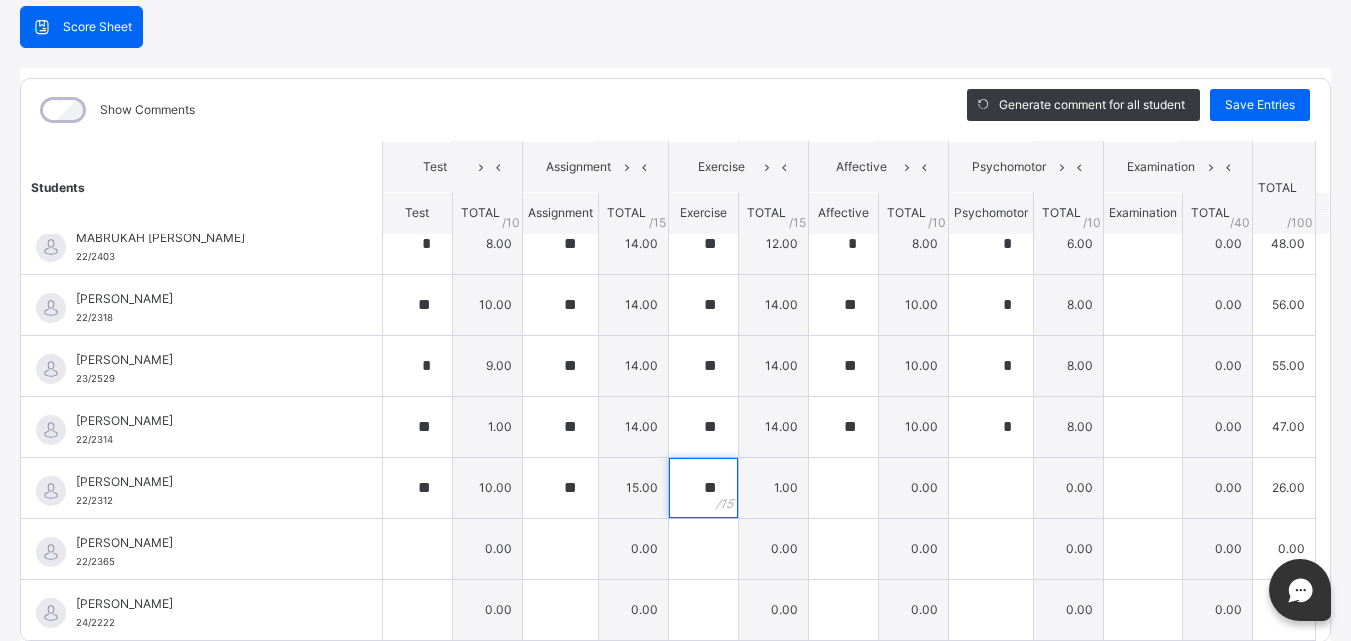 type on "**" 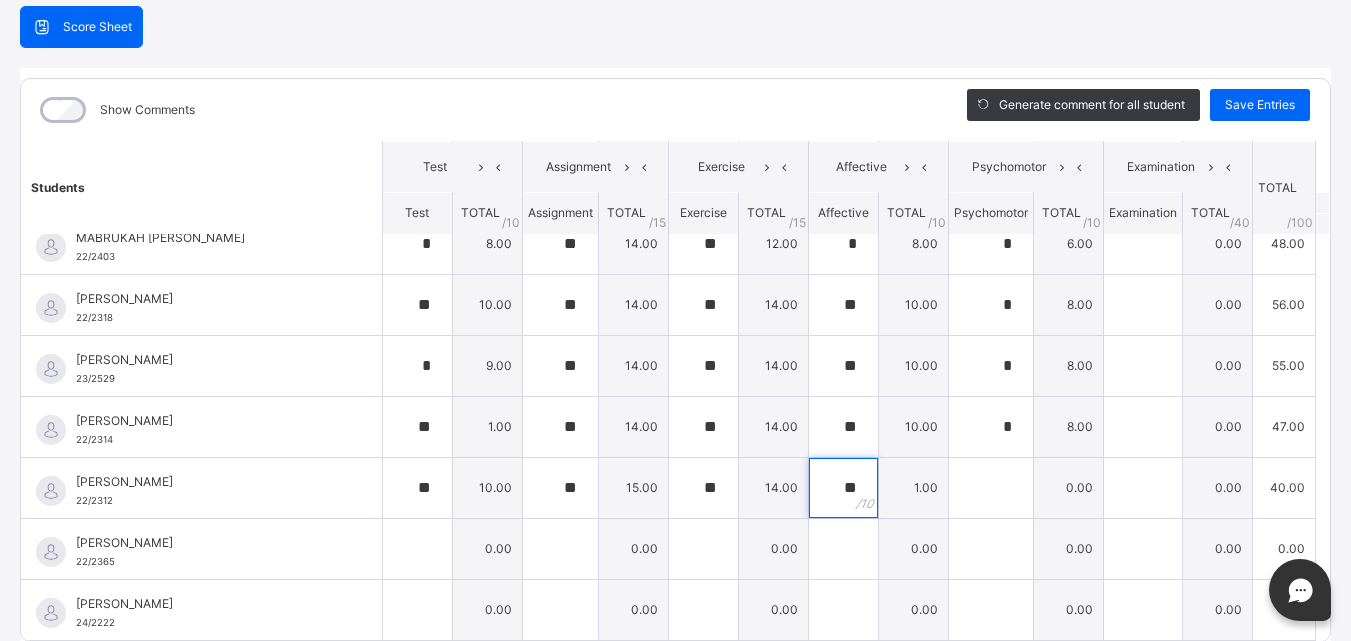 type on "**" 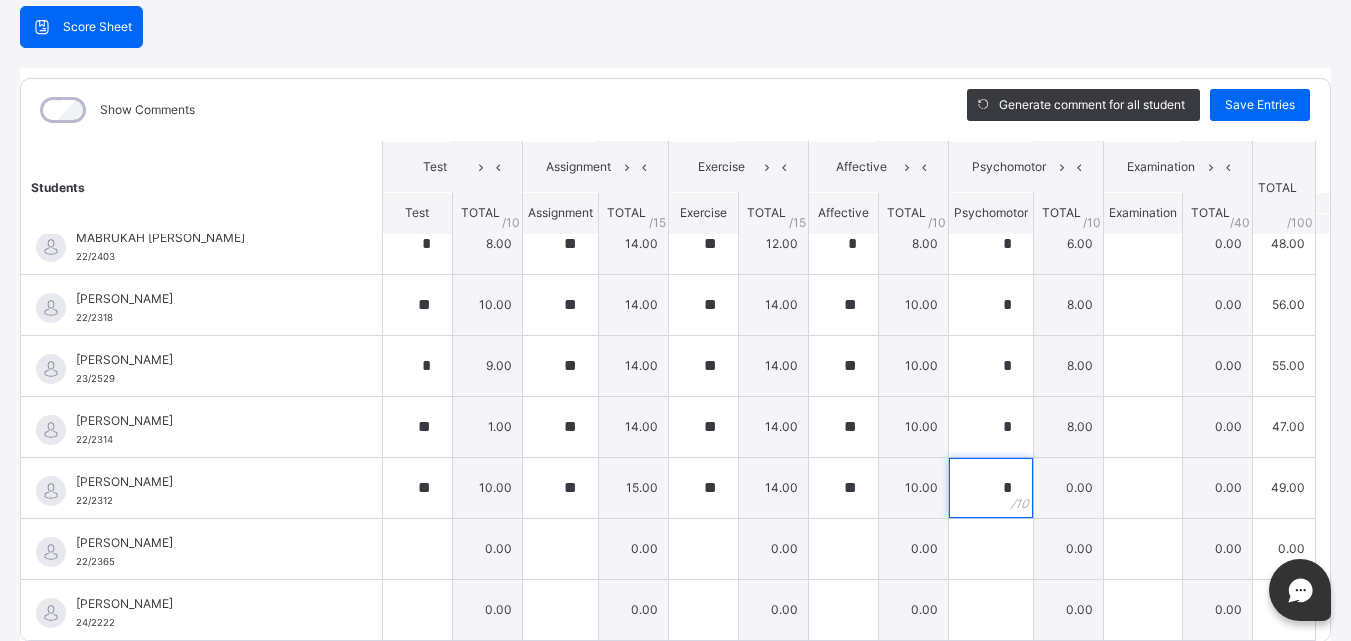 type on "*" 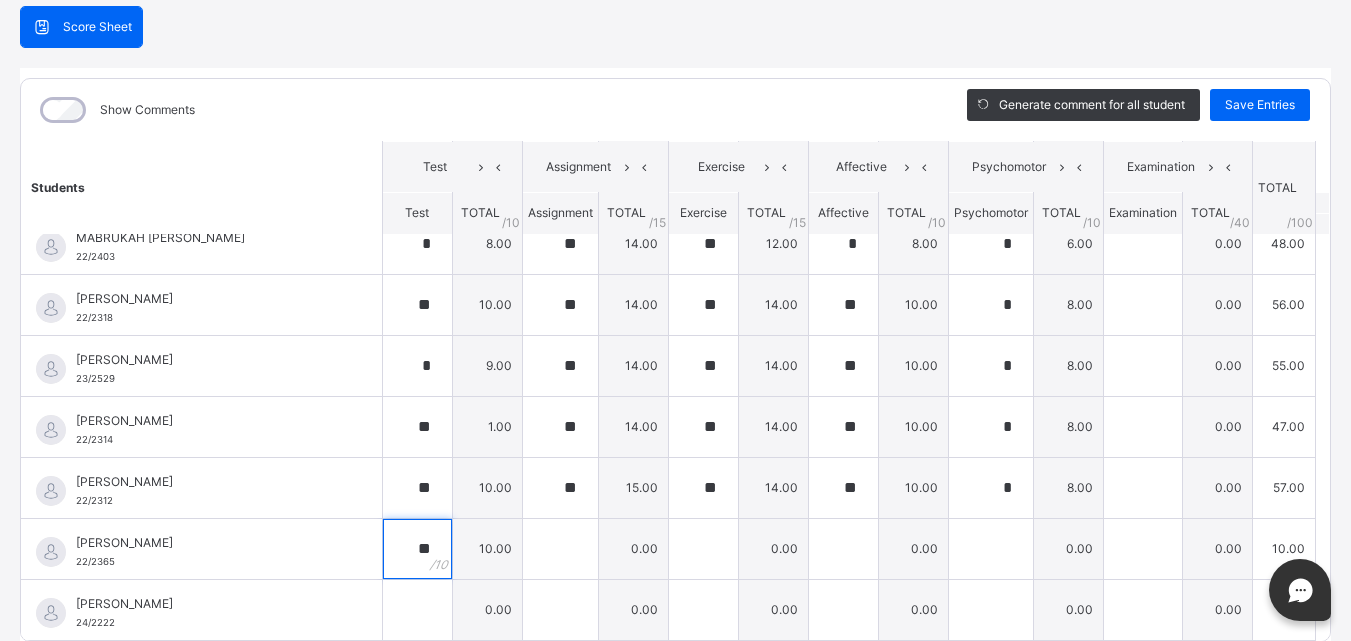 type on "**" 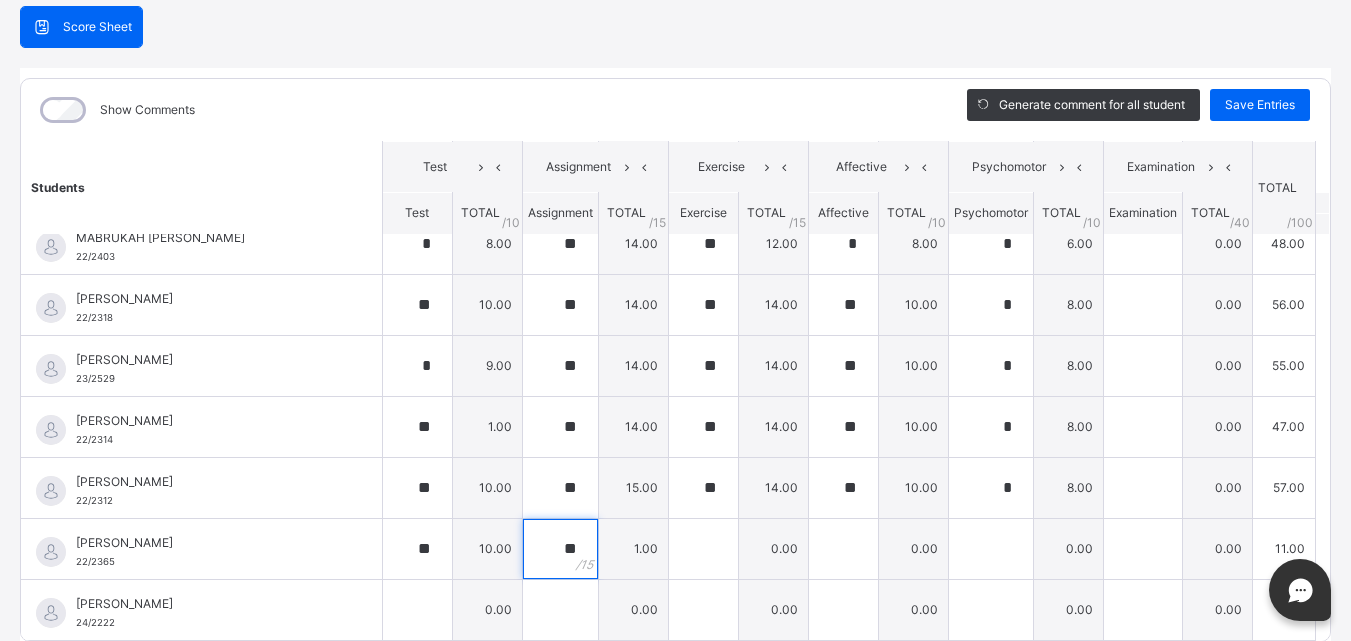 type 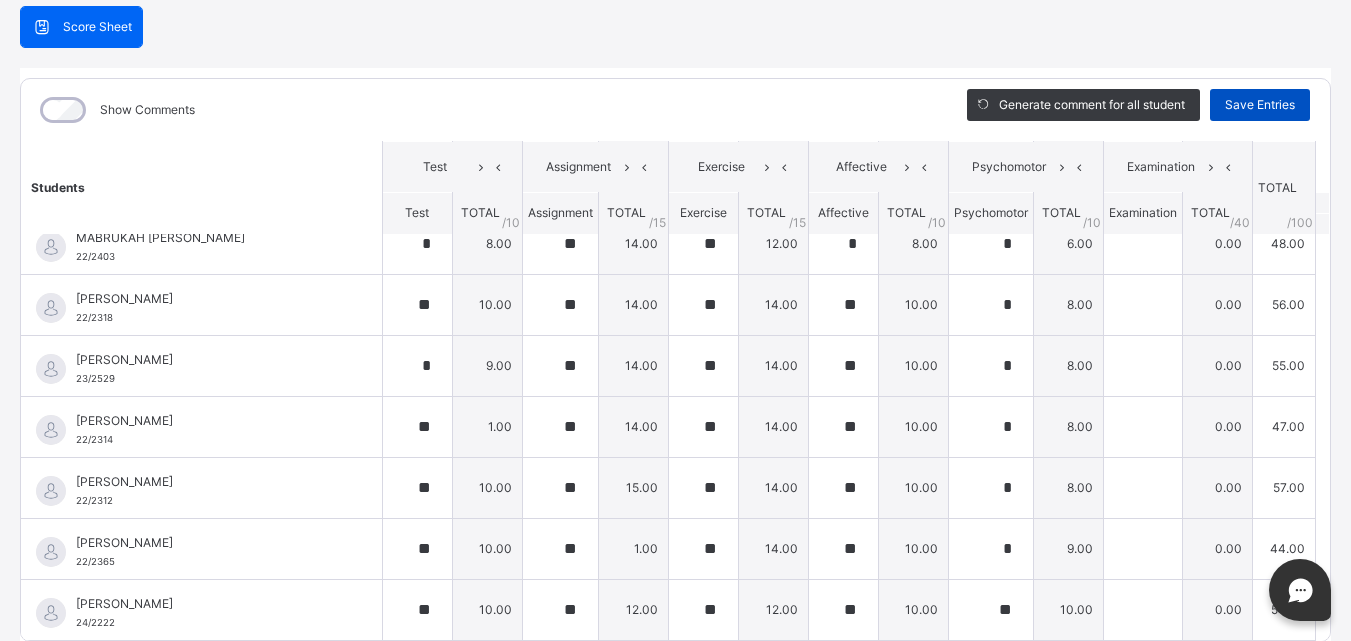 click on "Save Entries" at bounding box center (1260, 105) 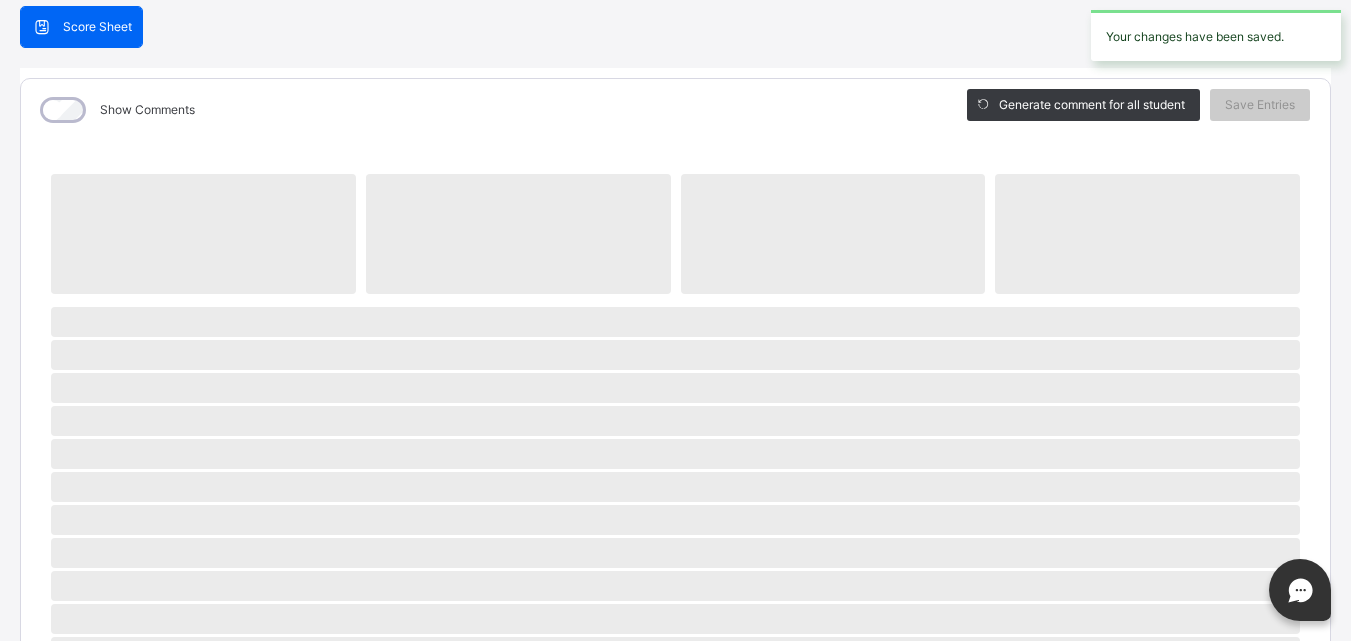 scroll, scrollTop: 0, scrollLeft: 0, axis: both 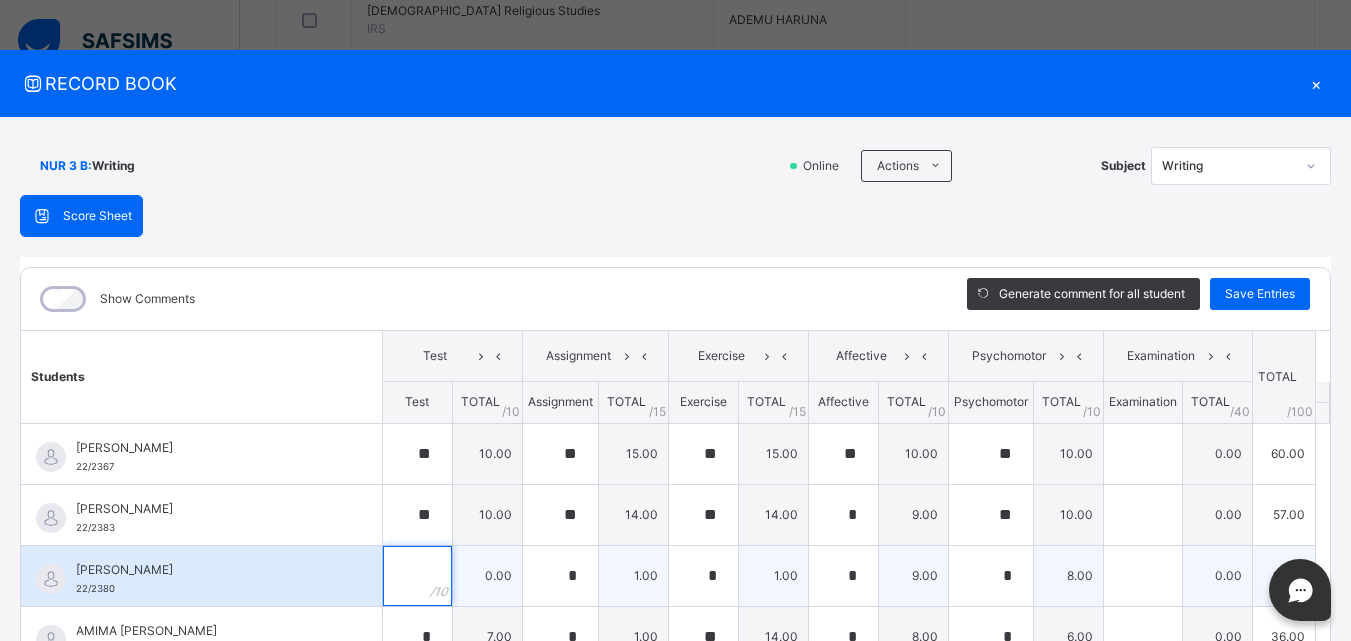 click at bounding box center (417, 576) 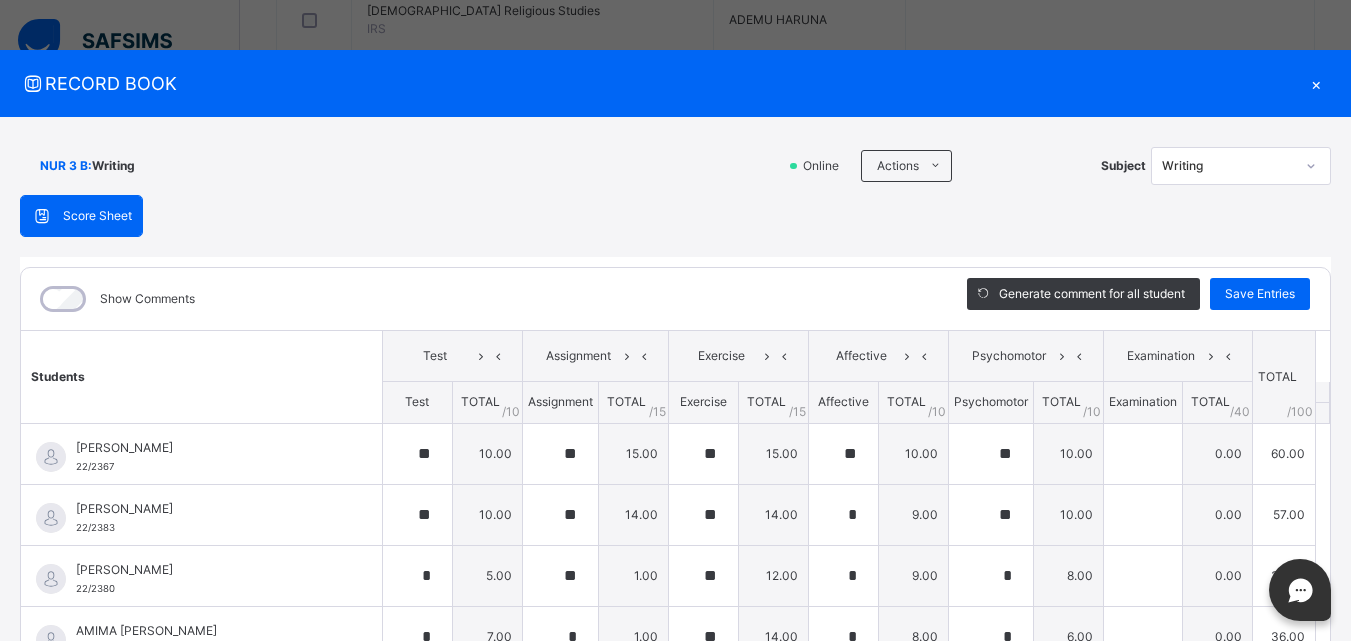 click on "NUR 3   B :   Writing Online Actions  Download Empty Score Sheet  Upload/map score sheet Subject  Writing ALMANAR CENTRE FOR ISLAMIC EDUCATION Date: [DATE] 9:08:52 am Score Sheet Score Sheet Show Comments   Generate comment for all student   Save Entries Class Level:  NUR 3   B Subject:  Writing Session:  2024/2025 Session Session:  Third Term Students Test Assignment Exercise Affective Psychomotor Examination TOTAL /100 Comment Test TOTAL / 10 Assignment TOTAL / 15 Exercise TOTAL / 15 Affective TOTAL / 10 Psychomotor TOTAL / 10 Examination TOTAL / 40 [PERSON_NAME] 22/2367 [PERSON_NAME] 22/2367 ** 10.00 ** 15.00 ** 15.00 ** 10.00 ** 10.00 0.00 60.00 Generate comment 0 / 250   ×   Subject Teacher’s Comment Generate and see in full the comment developed by the AI with an option to regenerate the comment [PERSON_NAME] [PERSON_NAME]   22/2367   Total 60.00  / 100.00 [PERSON_NAME] Bot   Regenerate     Use this comment   [PERSON_NAME] 22/2383 [PERSON_NAME] 22/2383 ** 10.00 ** **" at bounding box center [675, 489] 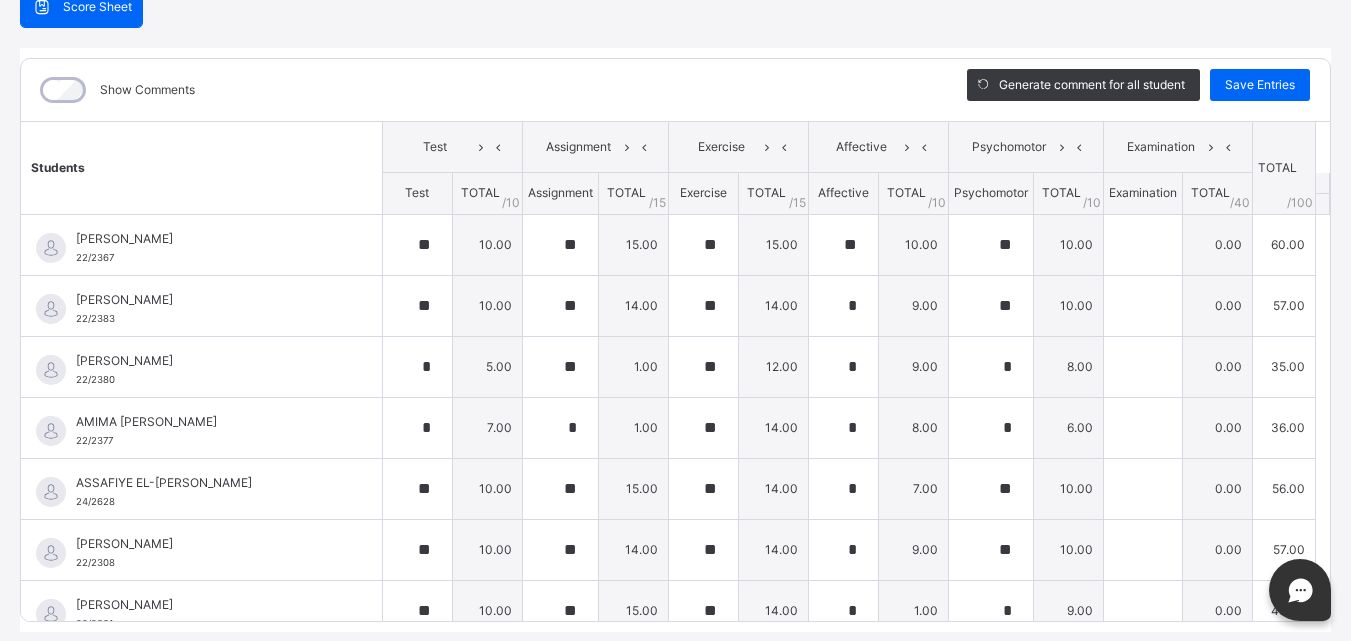 scroll, scrollTop: 240, scrollLeft: 0, axis: vertical 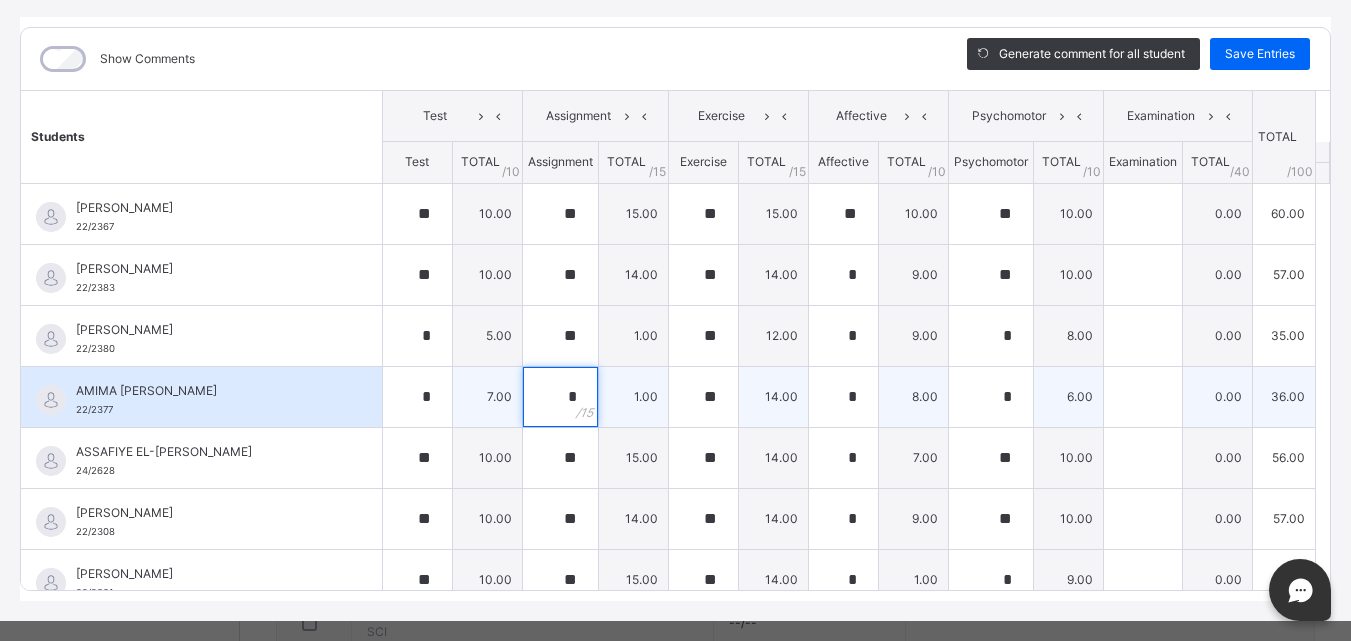 click on "*" at bounding box center [560, 397] 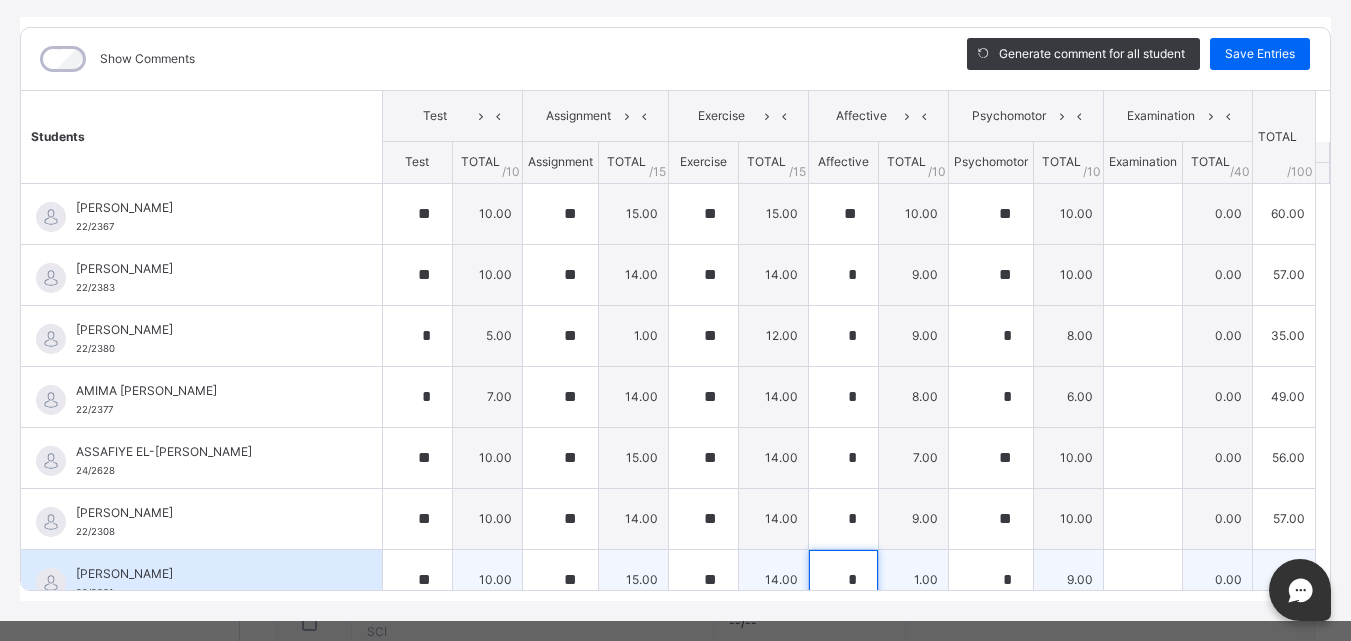 click on "*" at bounding box center (843, 580) 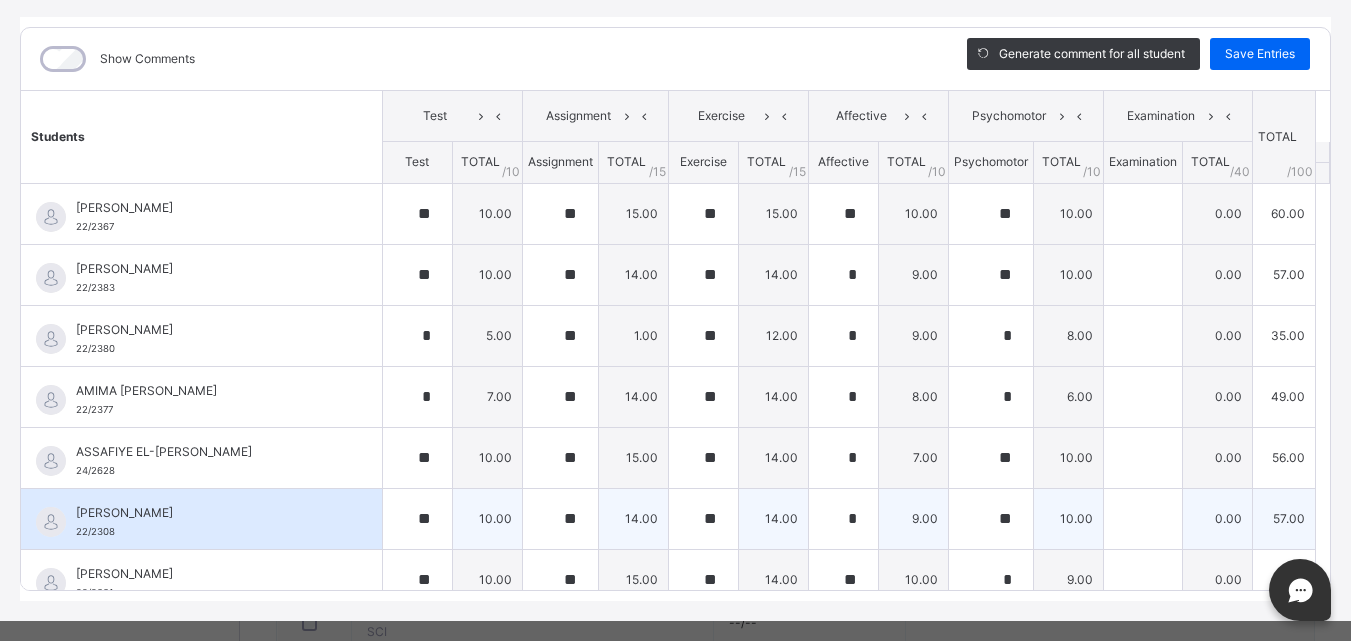 click on "14.00" at bounding box center [773, 518] 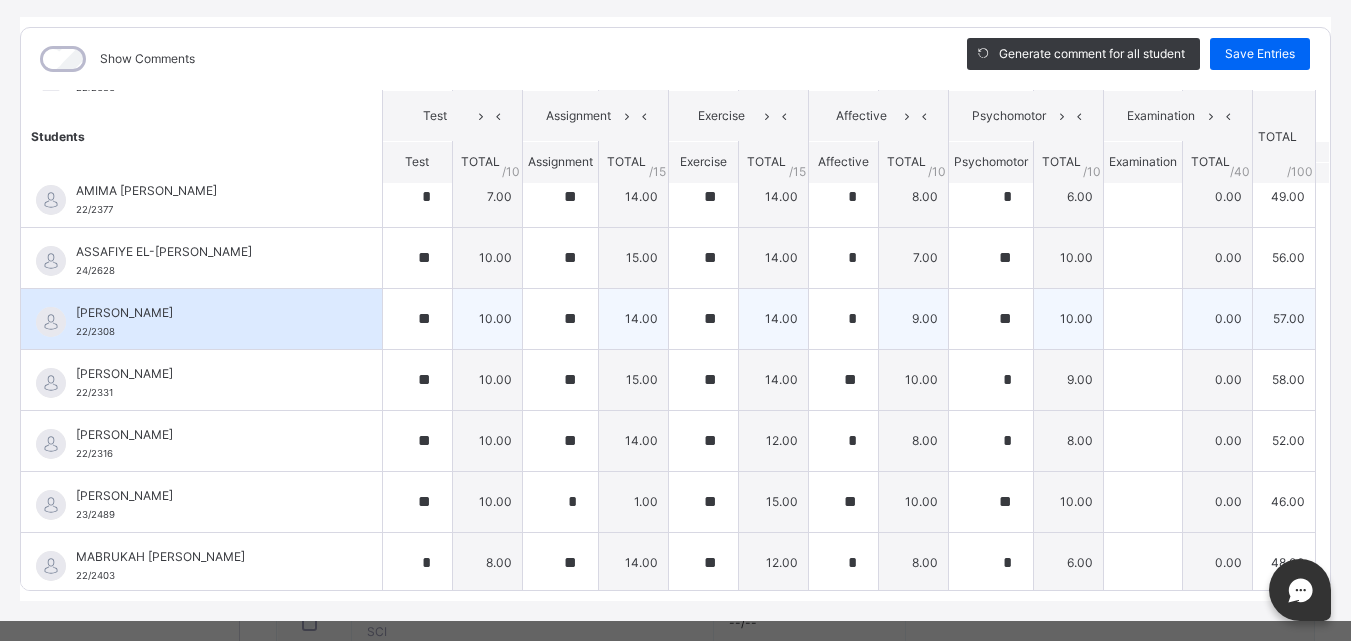 scroll, scrollTop: 240, scrollLeft: 0, axis: vertical 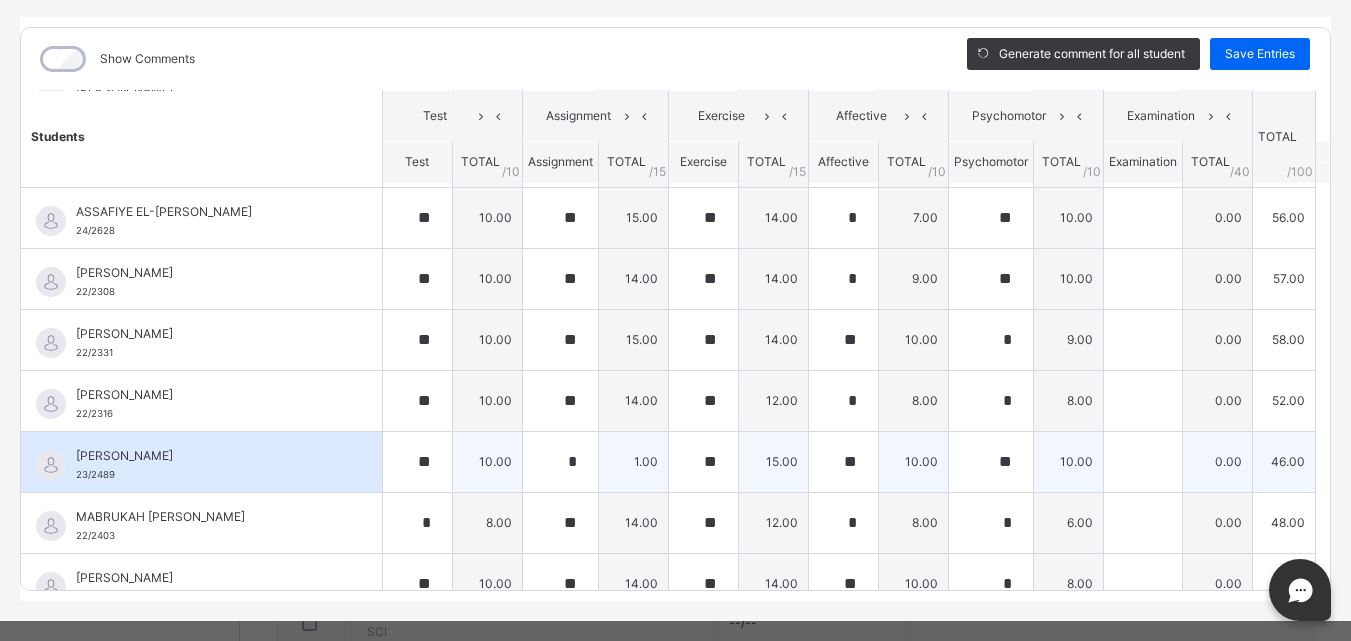 click on "1.00" at bounding box center (633, 461) 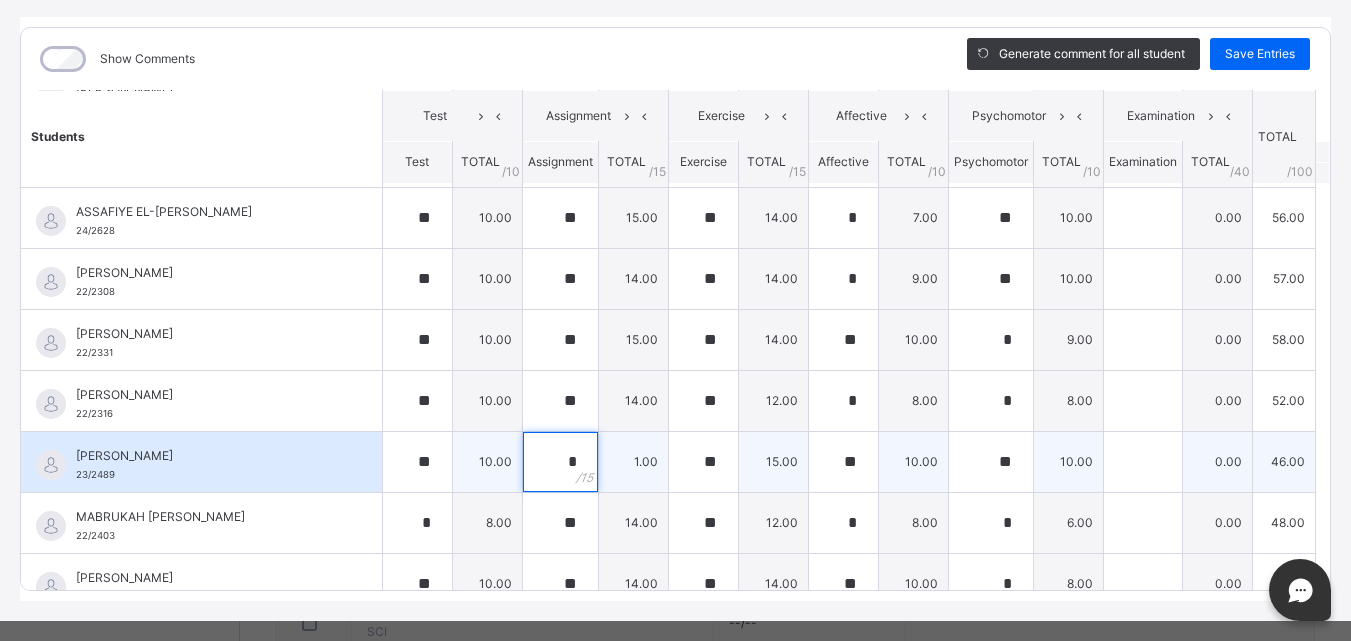 click on "*" at bounding box center [560, 462] 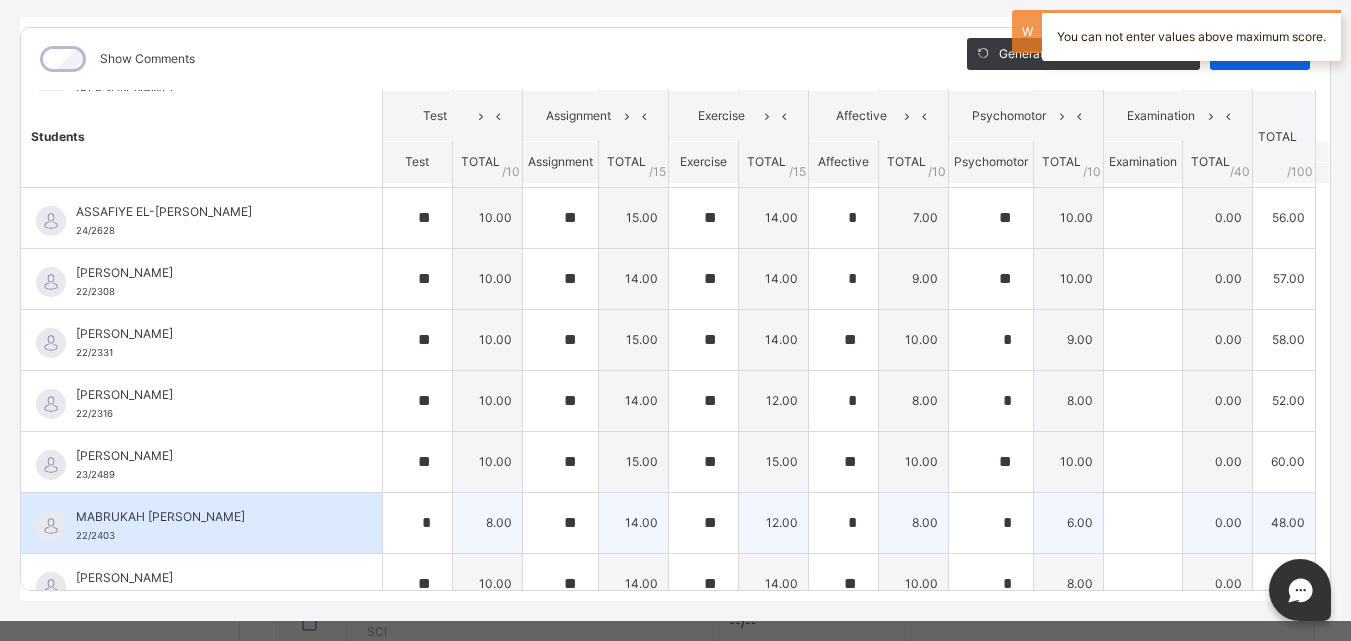 click on "14.00" at bounding box center (633, 522) 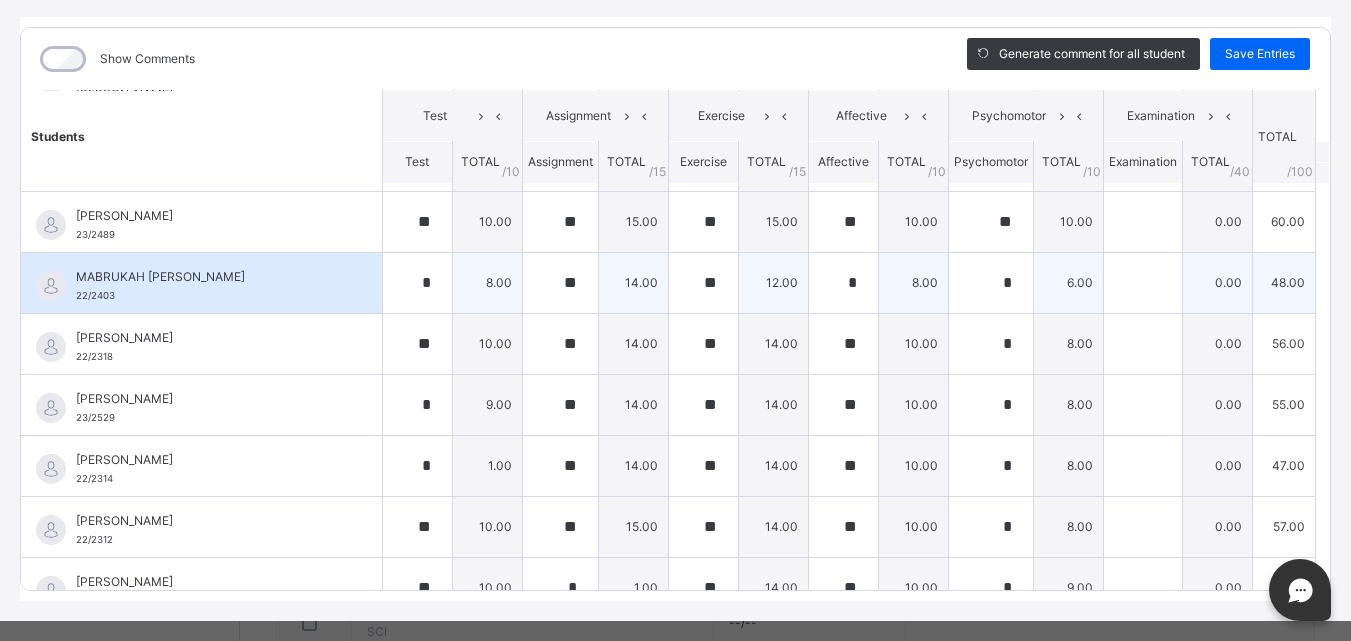 scroll, scrollTop: 520, scrollLeft: 0, axis: vertical 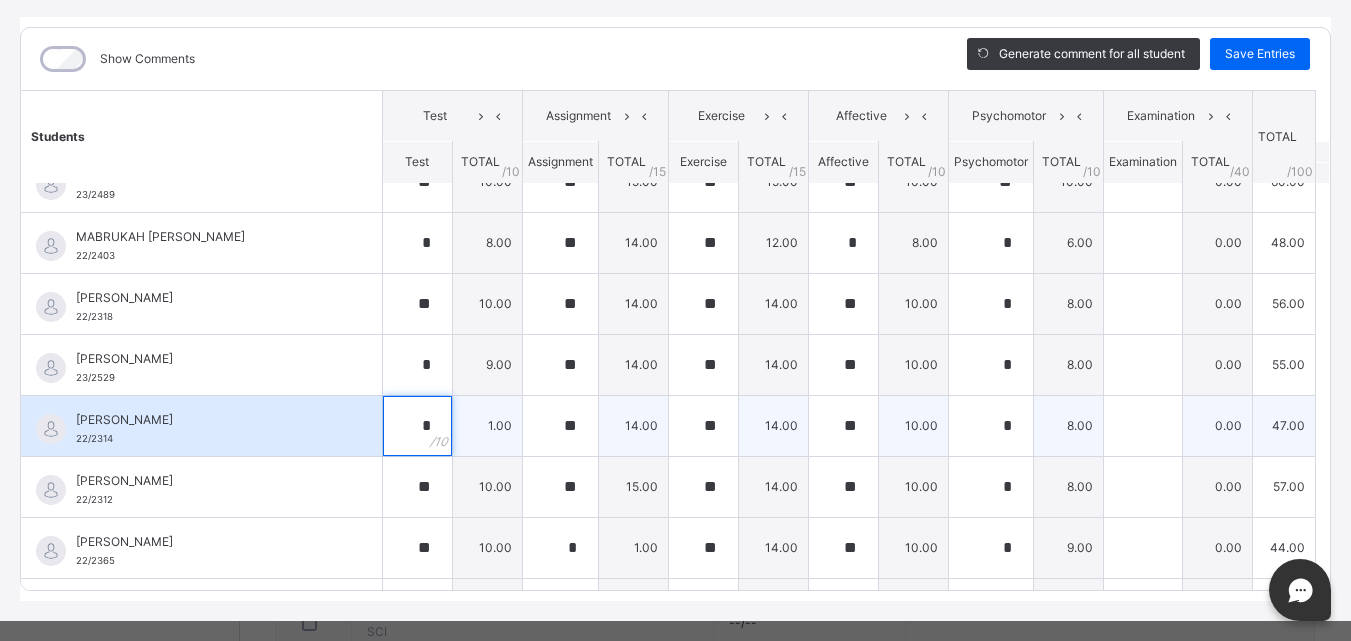 click on "*" at bounding box center (417, 426) 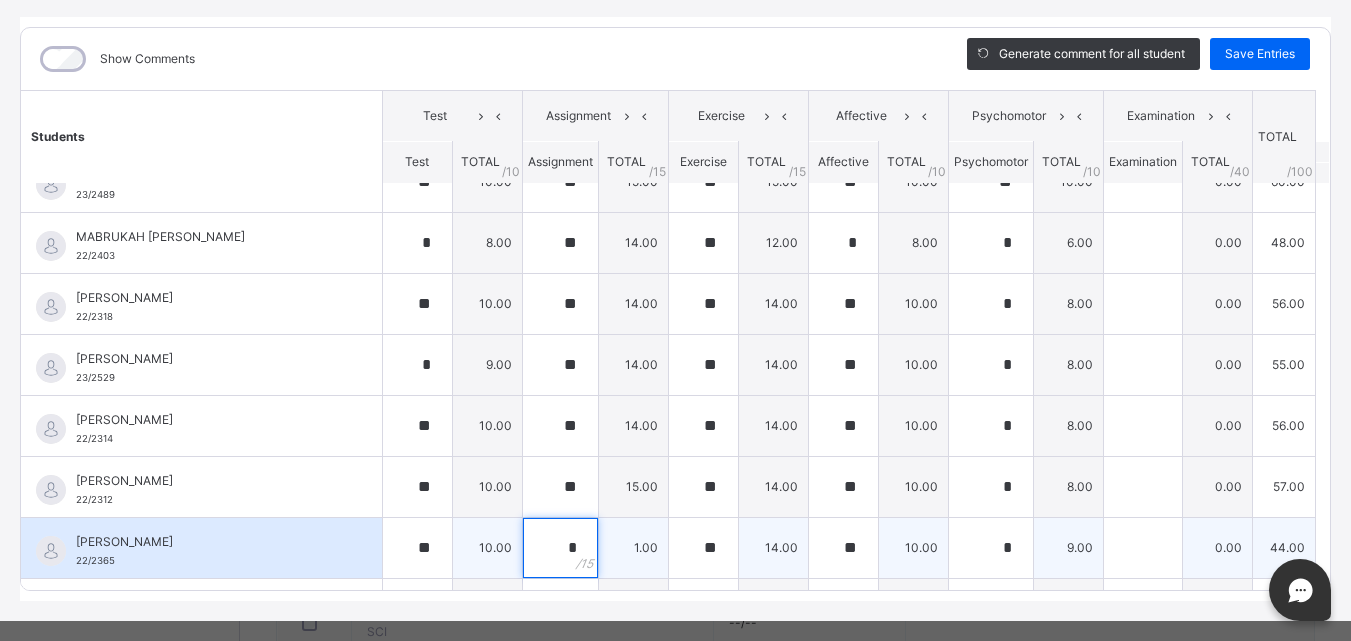 click on "*" at bounding box center (560, 548) 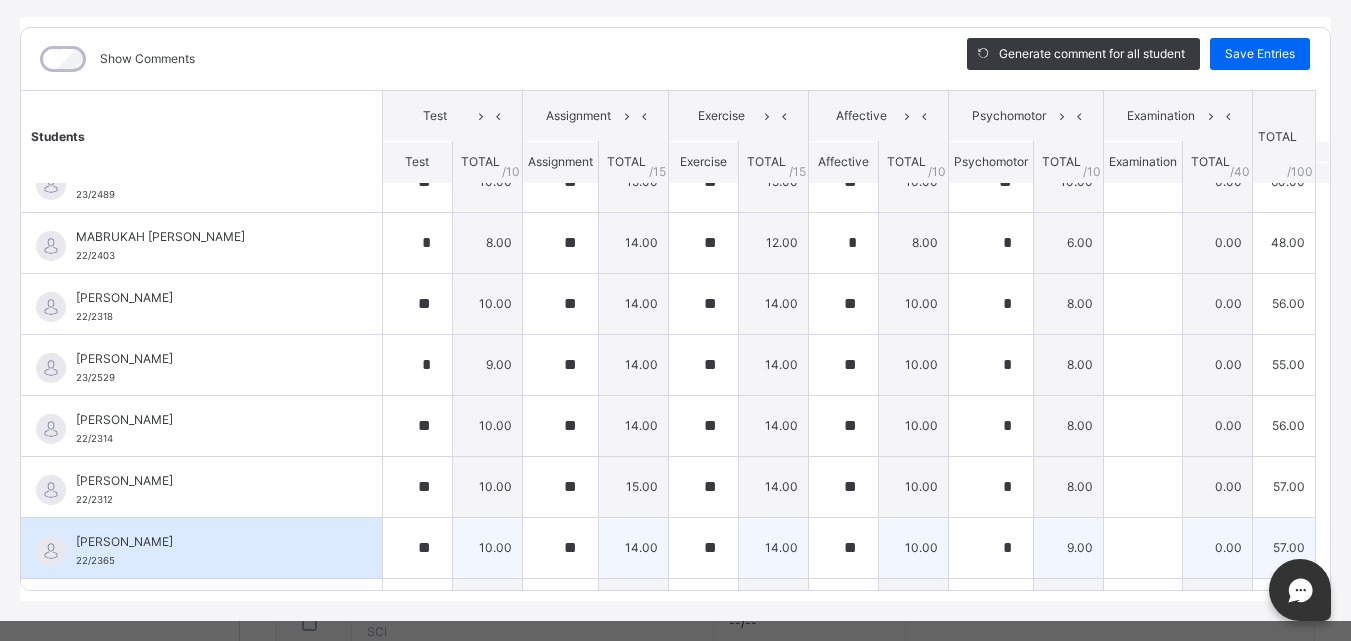 click on "14.00" at bounding box center [633, 547] 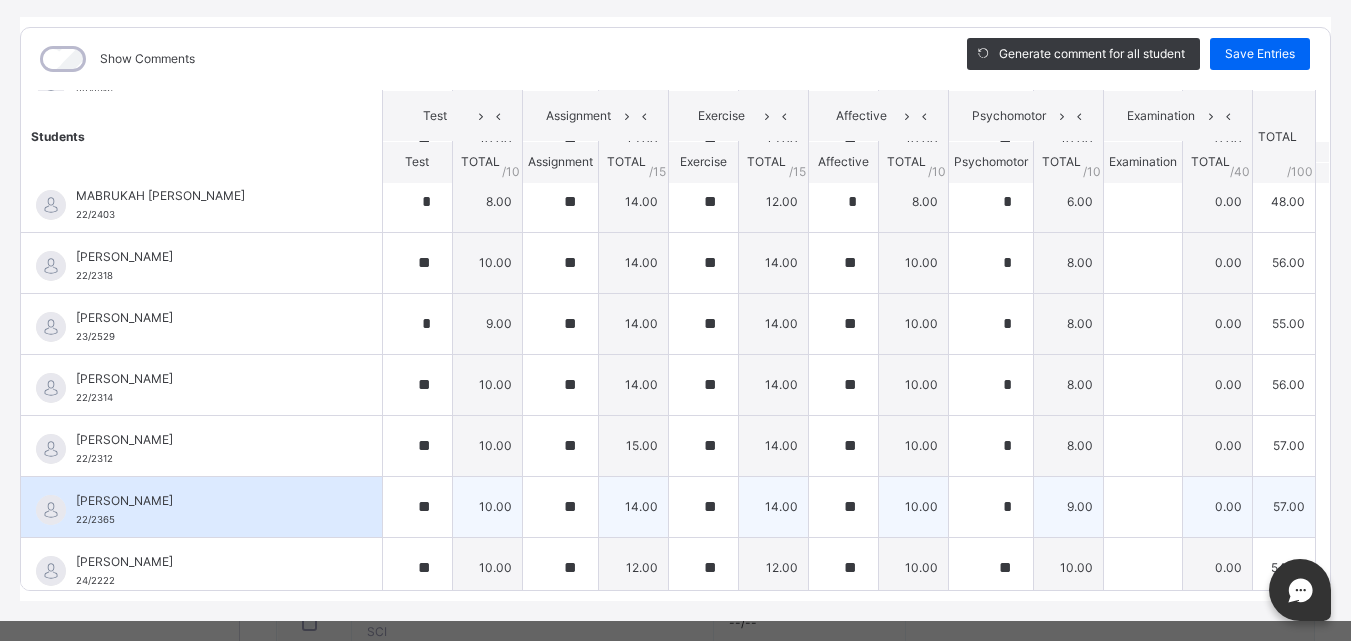 scroll, scrollTop: 570, scrollLeft: 0, axis: vertical 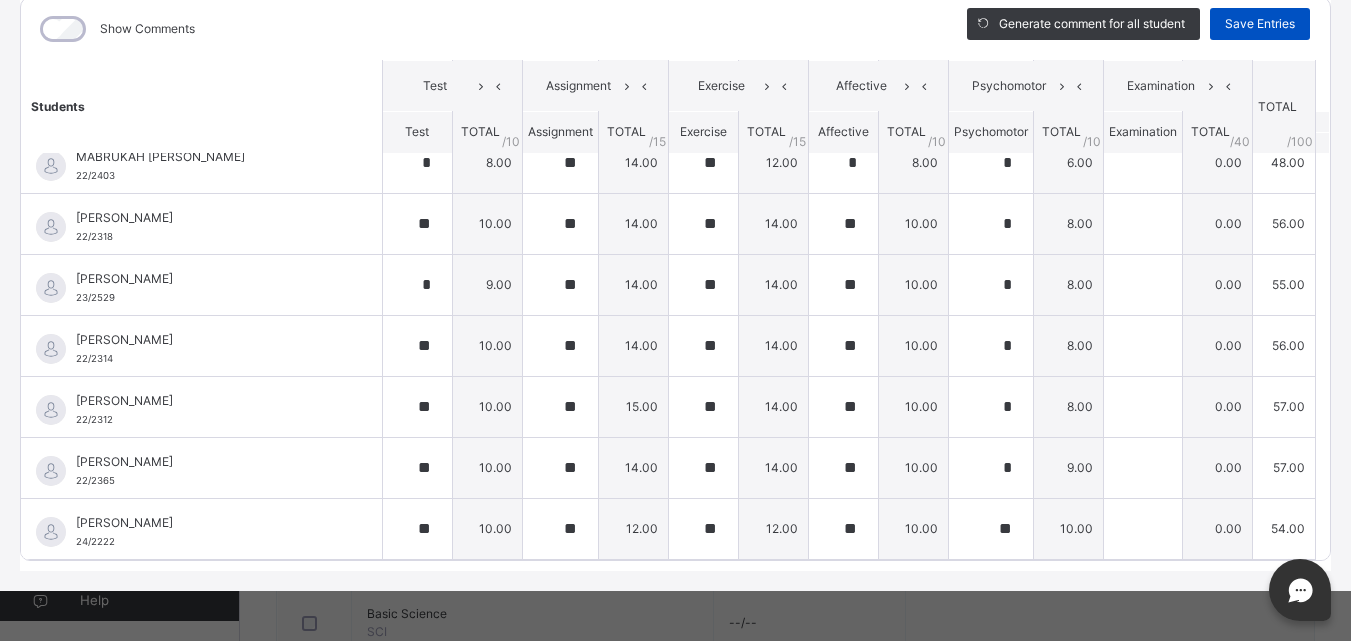 click on "Save Entries" at bounding box center [1260, 24] 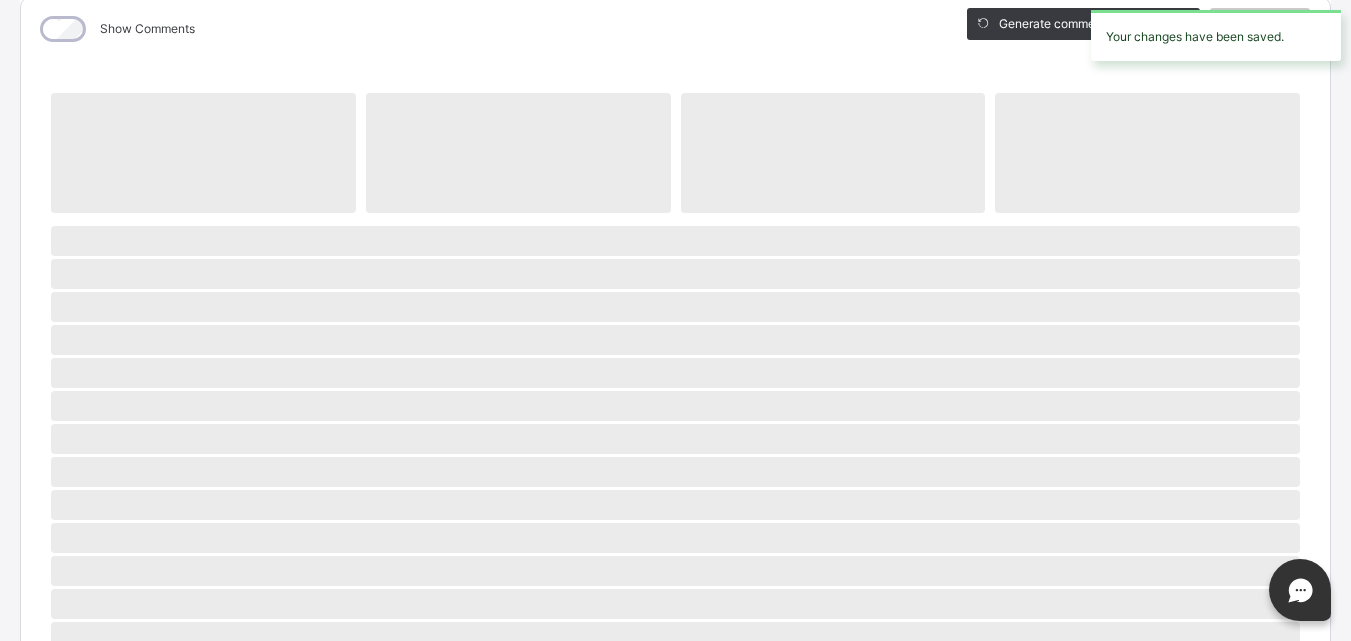 scroll, scrollTop: 0, scrollLeft: 0, axis: both 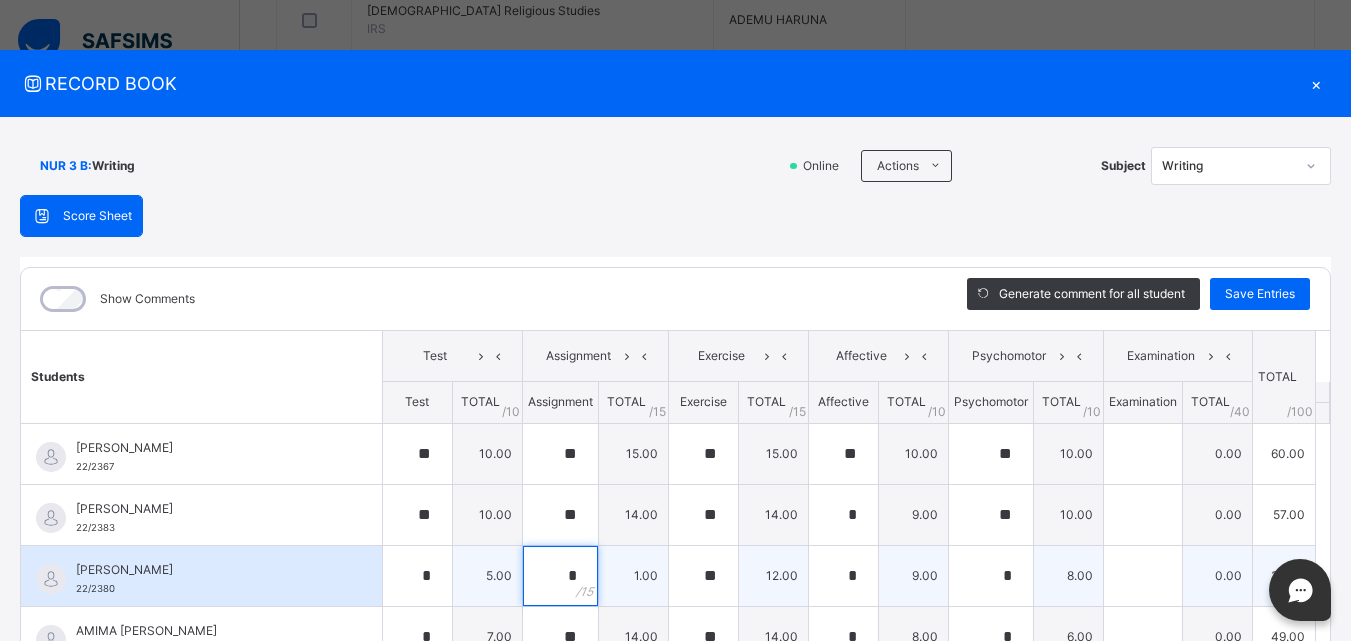 click on "*" at bounding box center (560, 576) 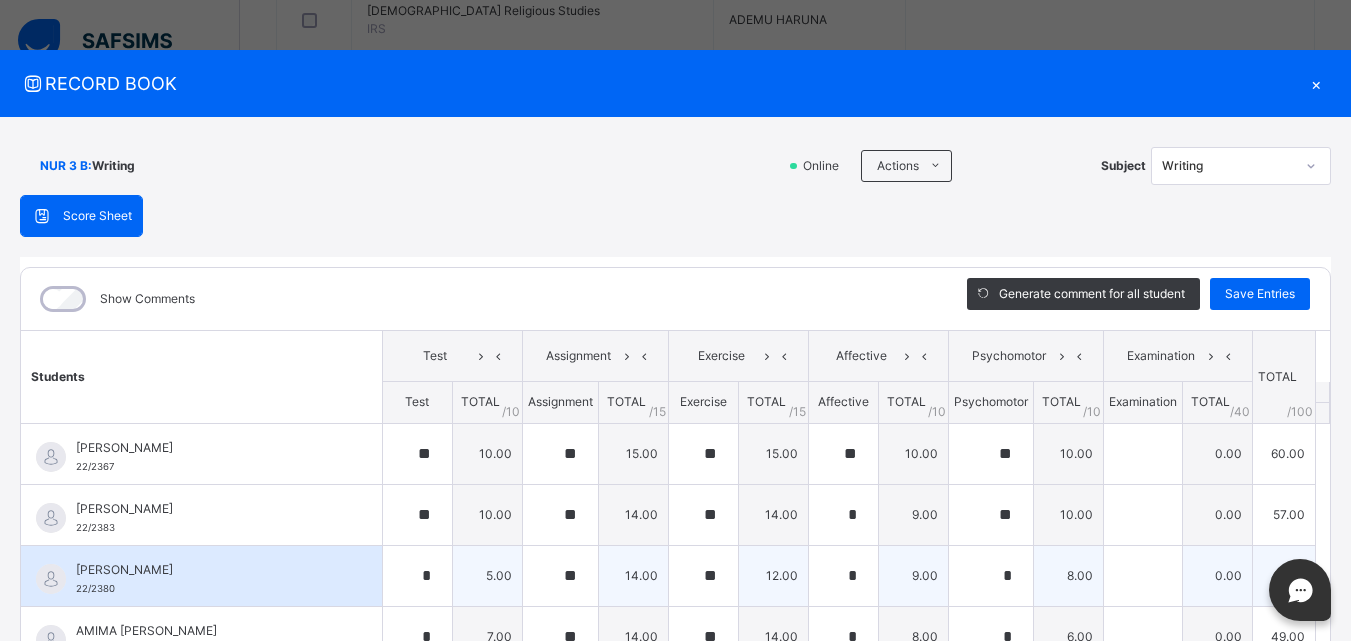 click on "14.00" at bounding box center [633, 575] 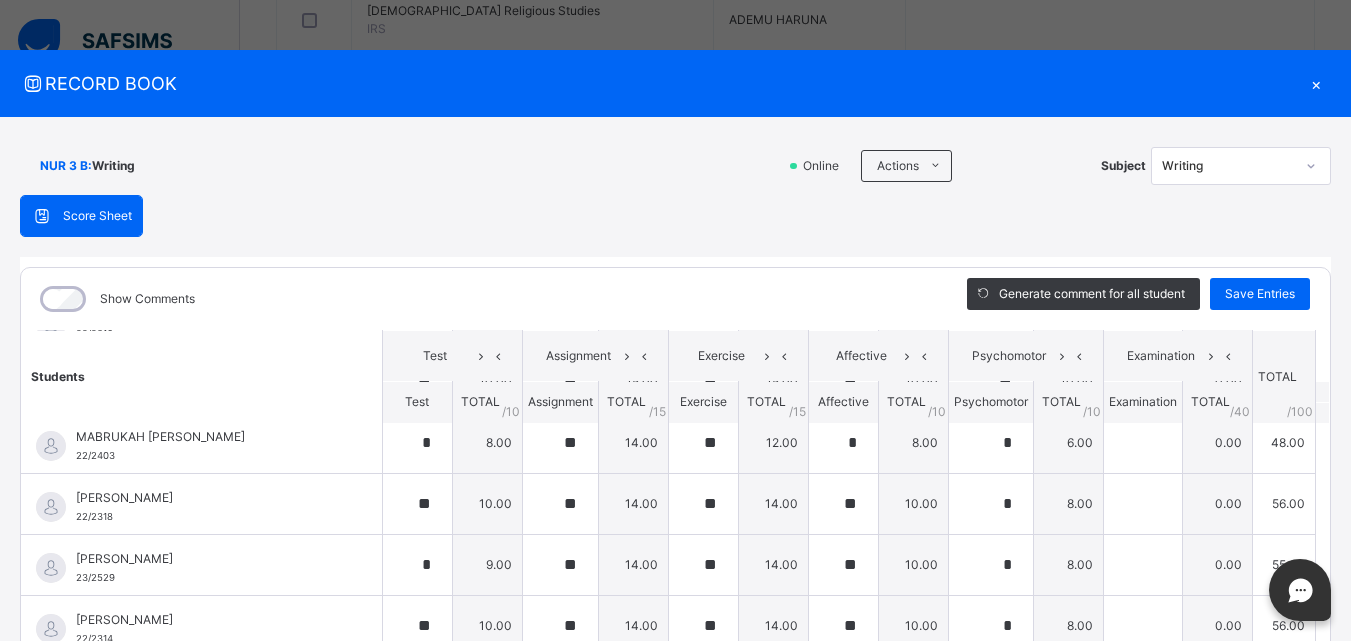 scroll, scrollTop: 570, scrollLeft: 0, axis: vertical 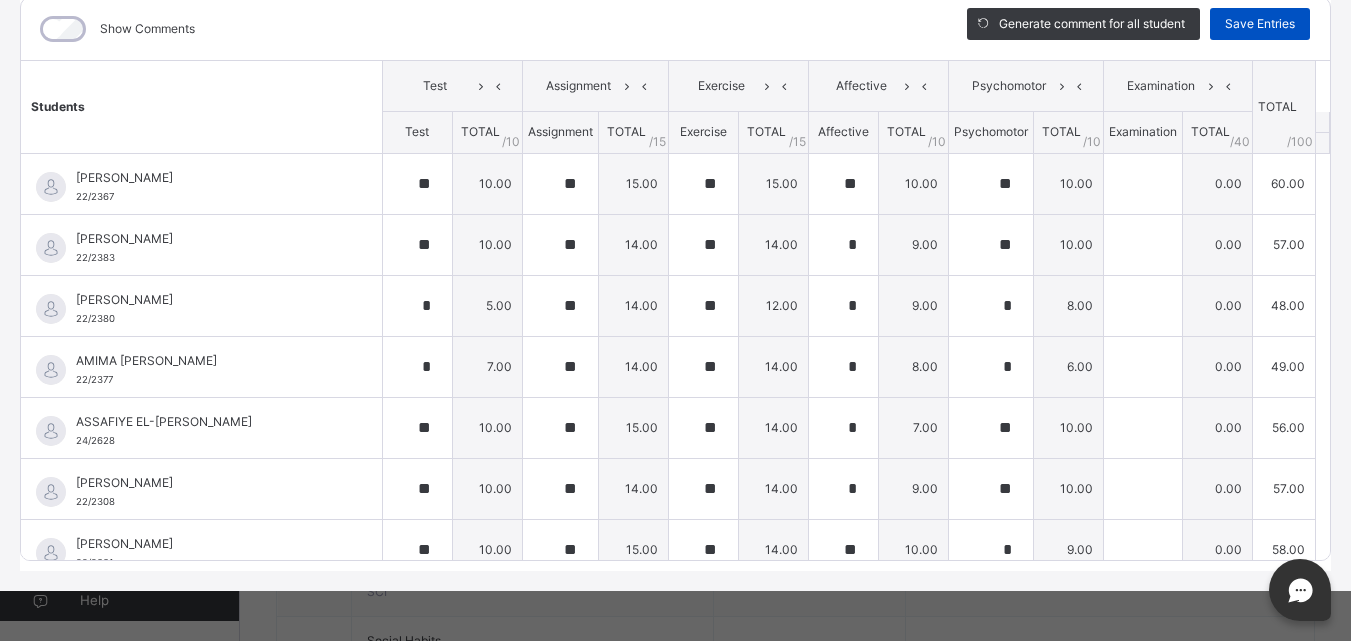 click on "Save Entries" at bounding box center (1260, 24) 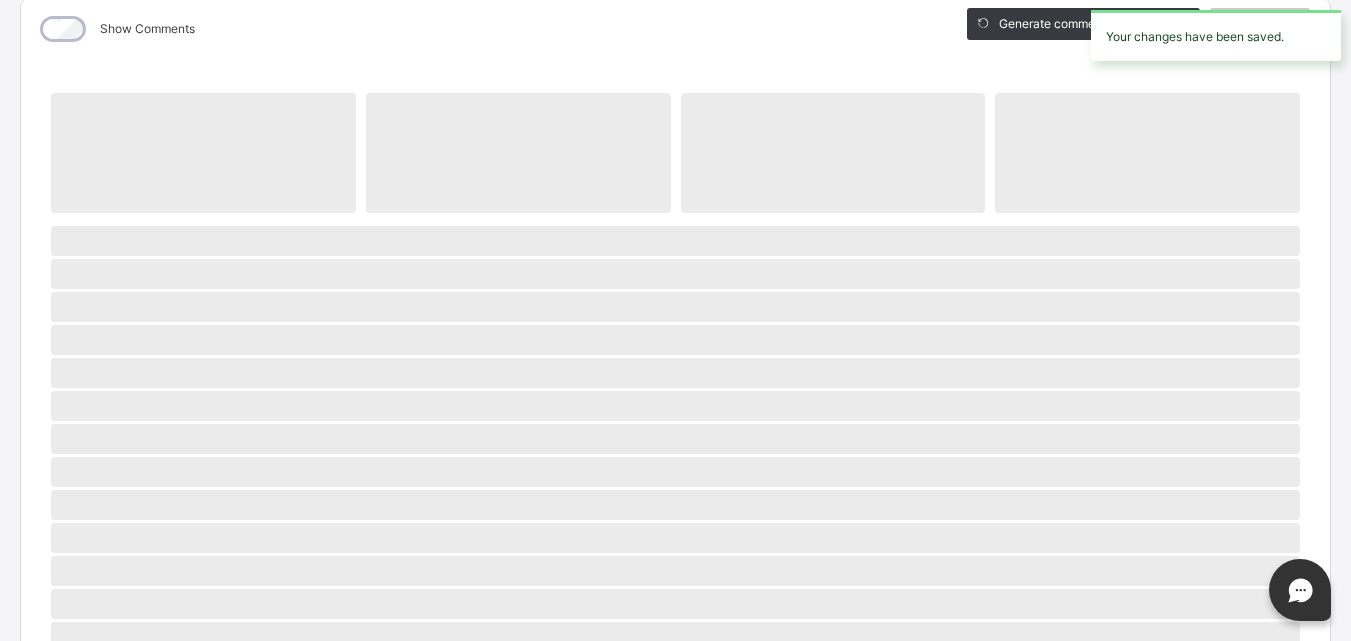 click on "Show Comments" at bounding box center [479, 29] 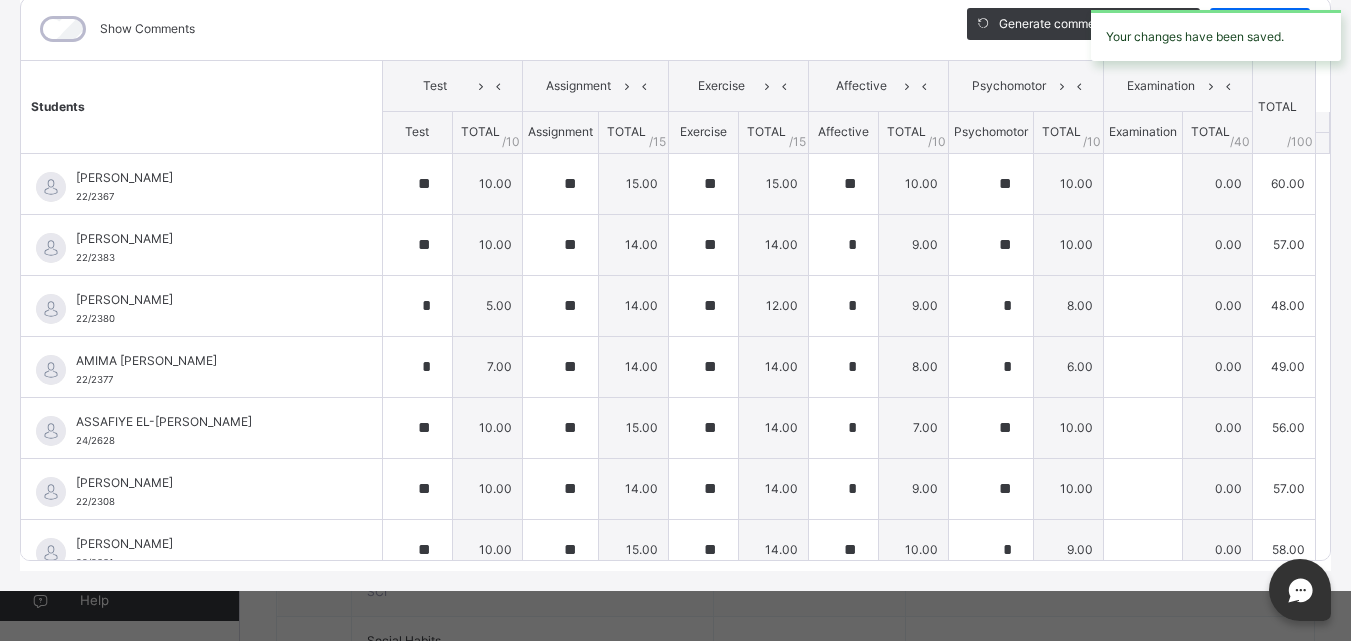 scroll, scrollTop: 230, scrollLeft: 0, axis: vertical 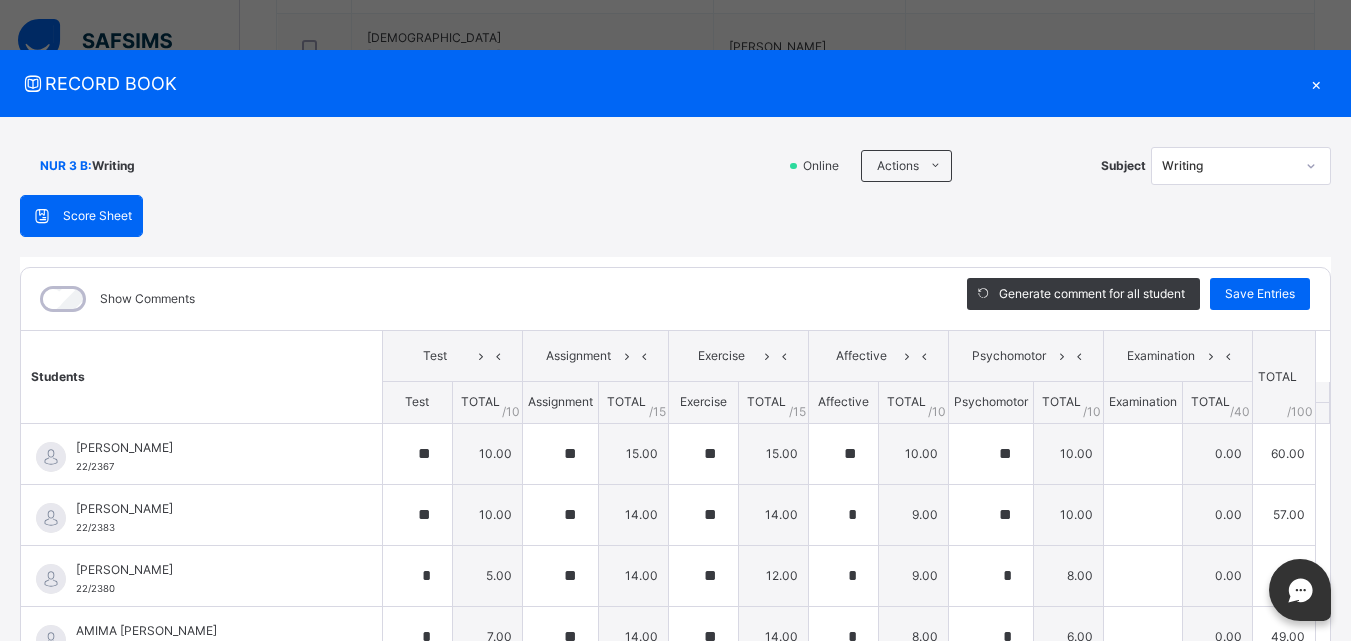 click on "×" at bounding box center [1316, 83] 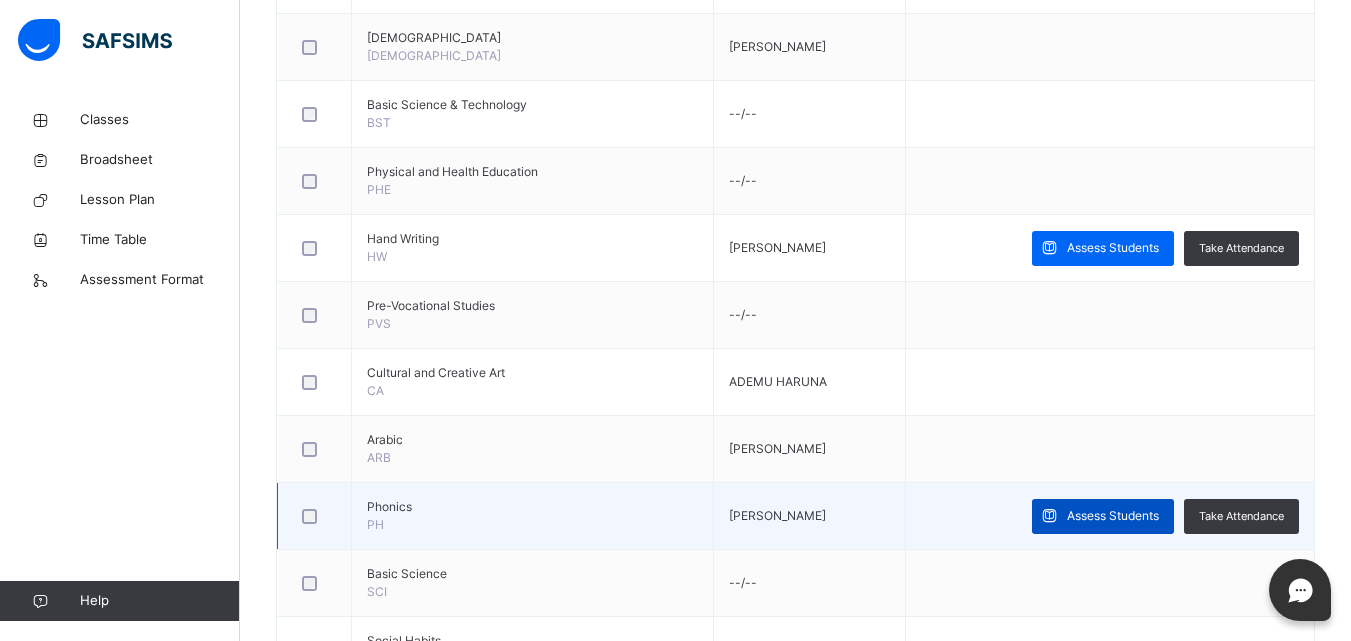 click on "Assess Students" at bounding box center (1113, 516) 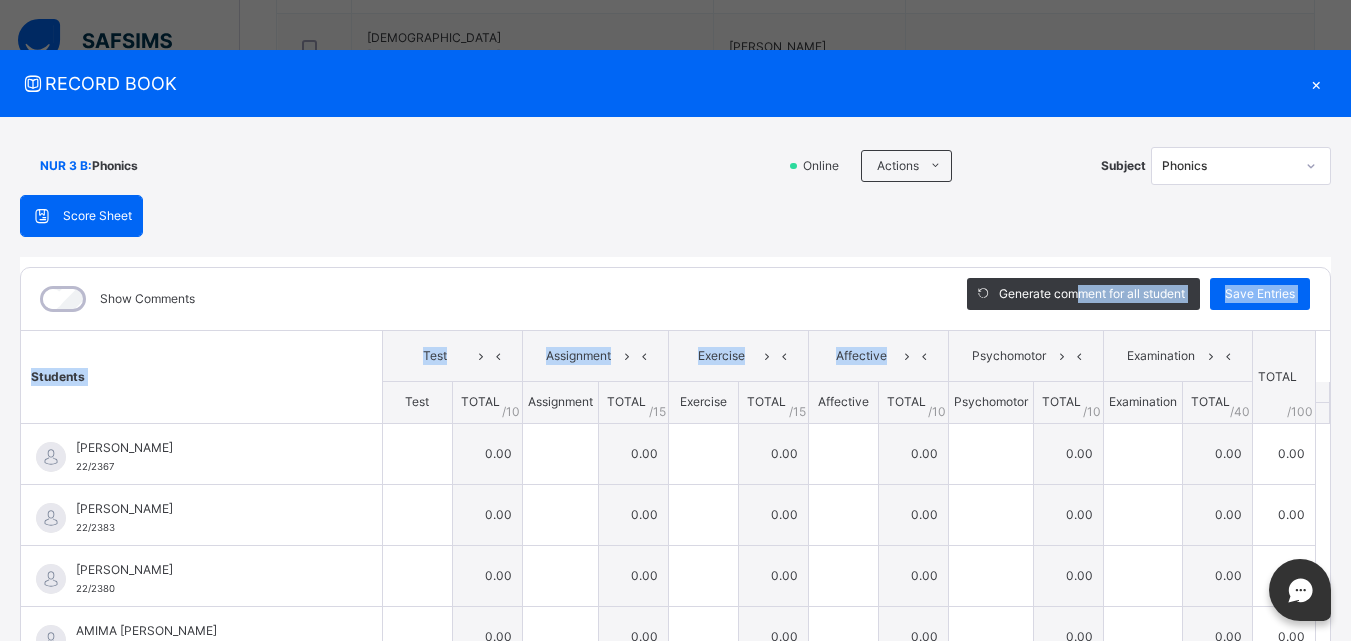 drag, startPoint x: 1069, startPoint y: 282, endPoint x: 555, endPoint y: 651, distance: 632.73773 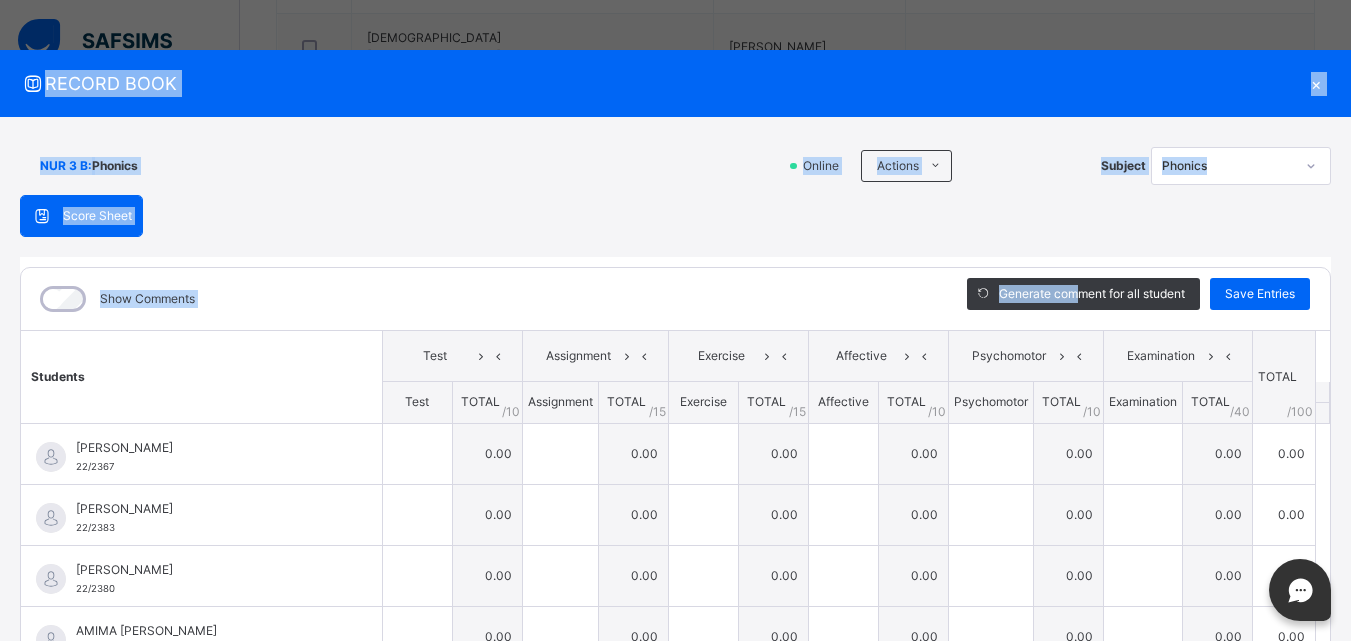scroll, scrollTop: 31, scrollLeft: 0, axis: vertical 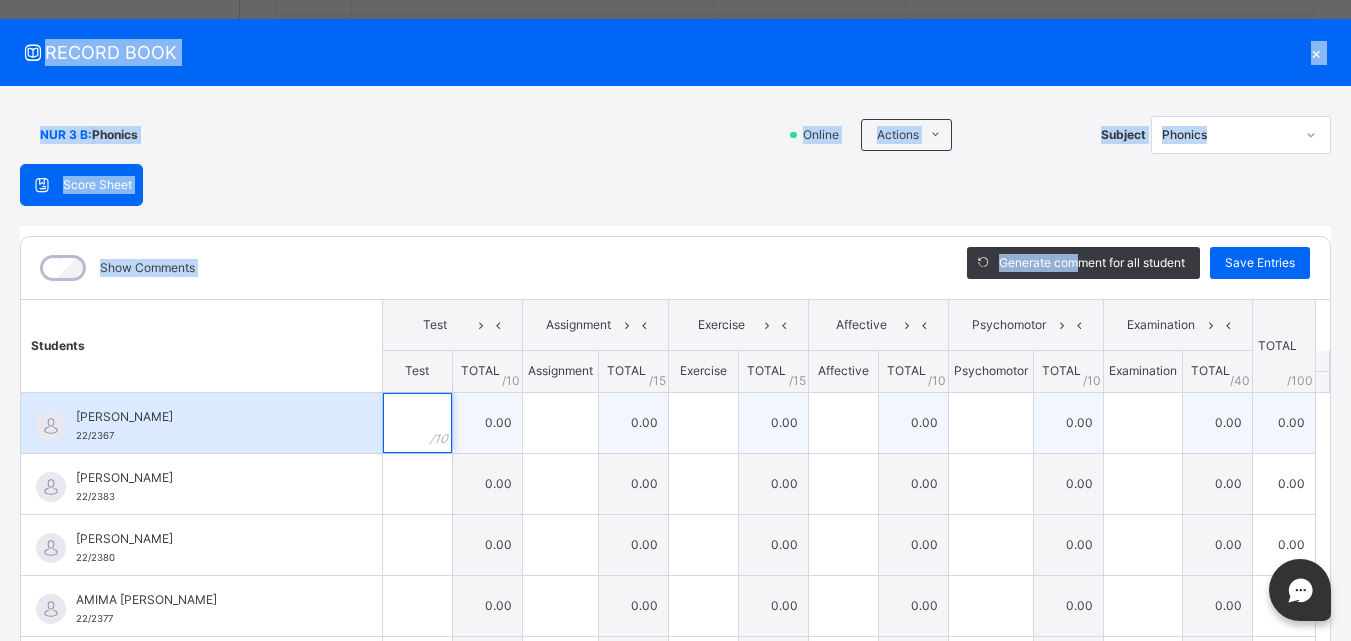 click at bounding box center [417, 423] 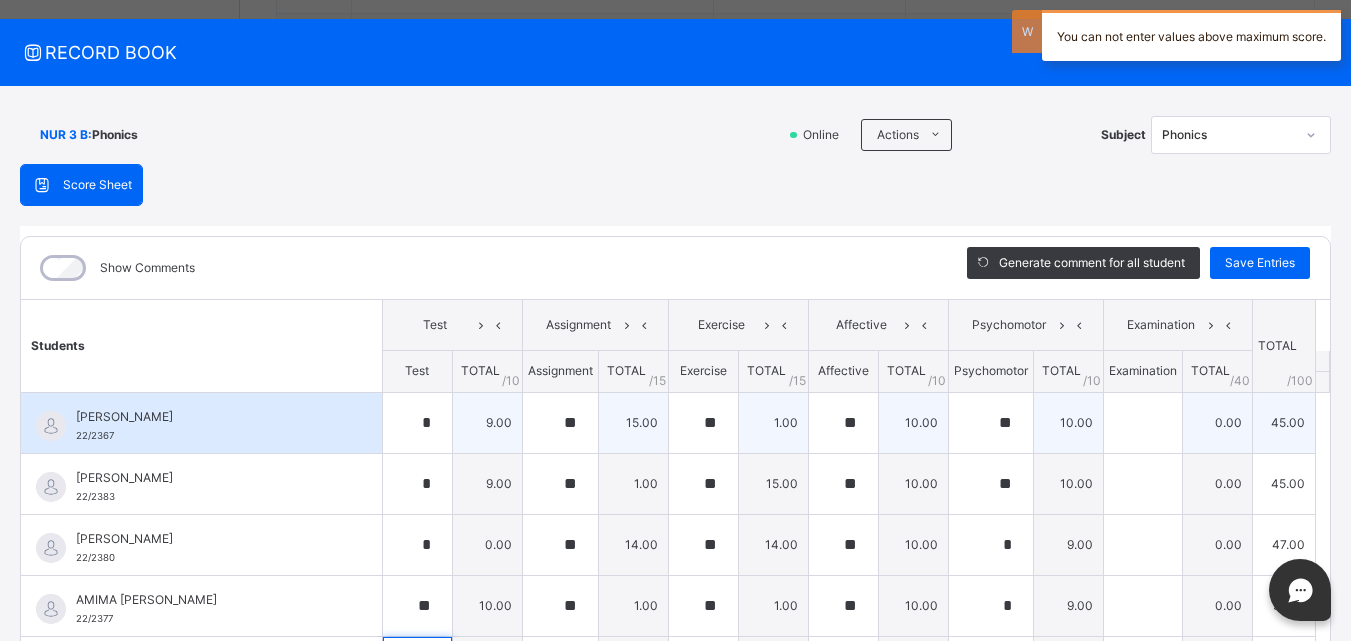 scroll, scrollTop: 87, scrollLeft: 0, axis: vertical 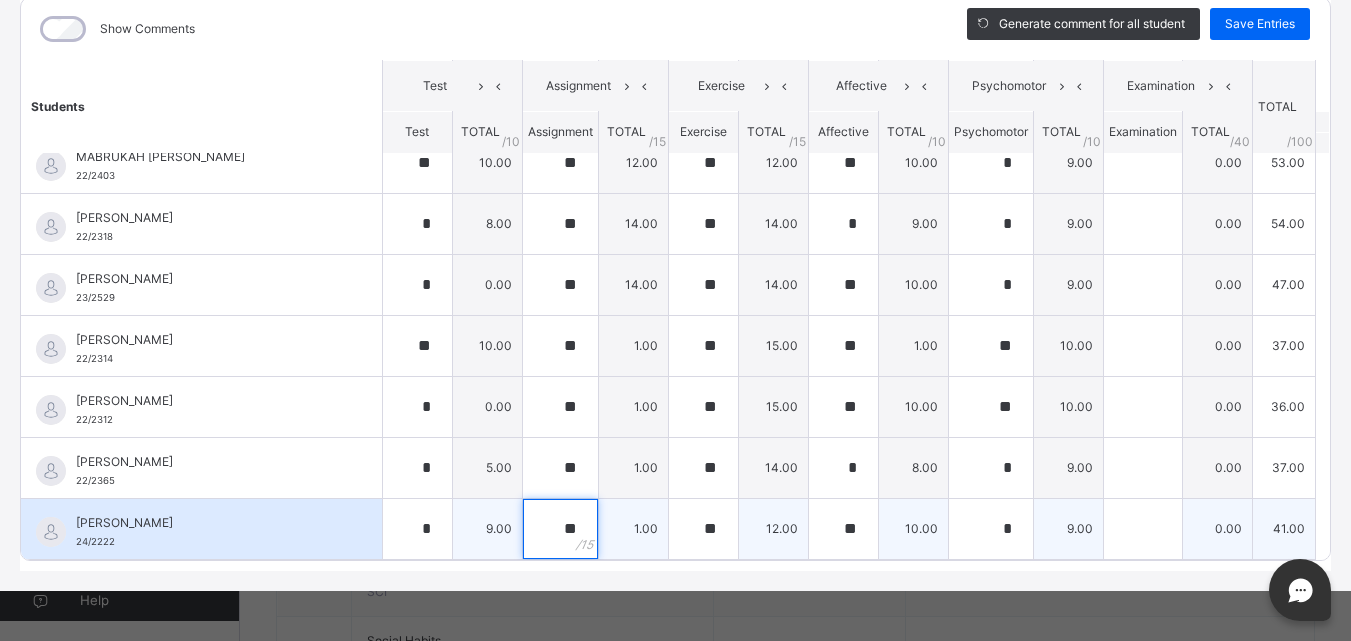 click on "**" at bounding box center (560, 529) 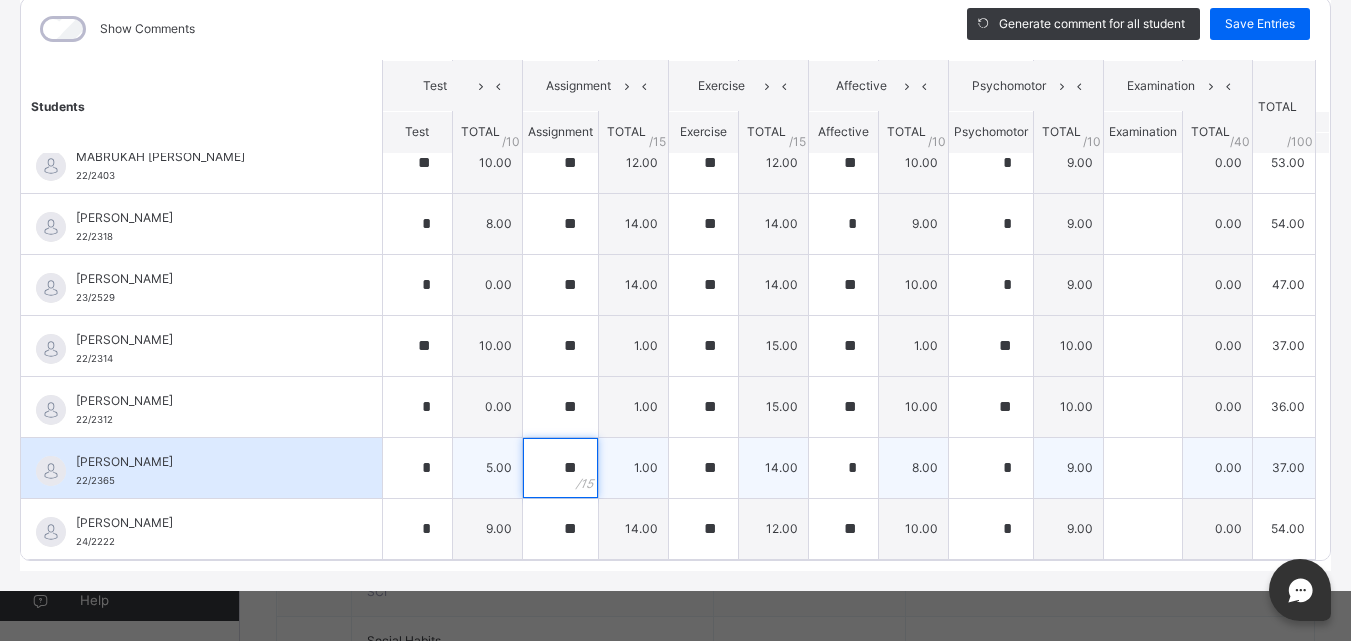 click on "**" at bounding box center (560, 468) 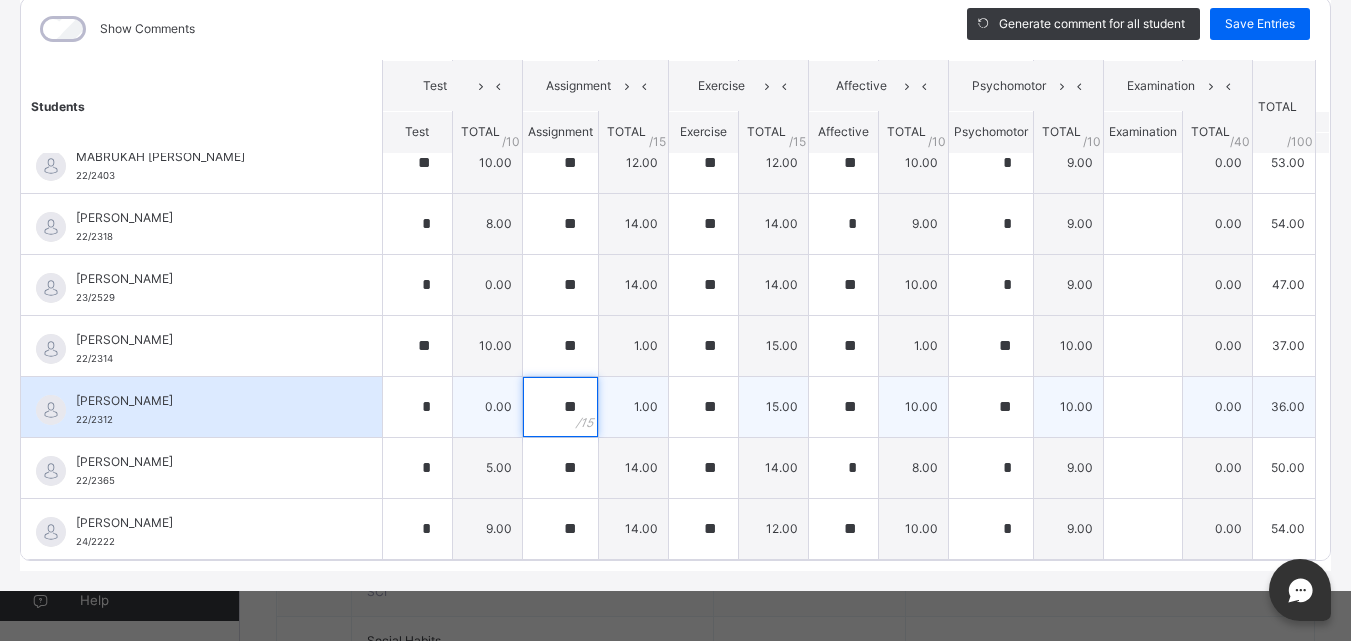 click on "**" at bounding box center [560, 407] 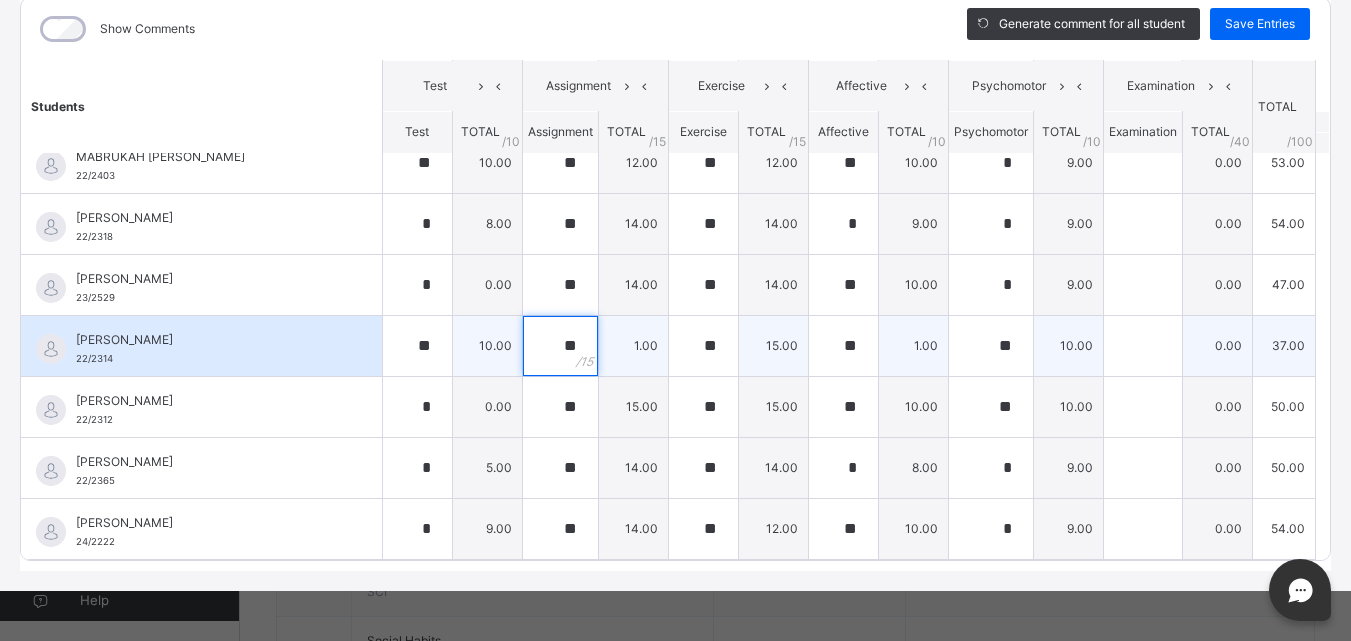 click on "**" at bounding box center (560, 346) 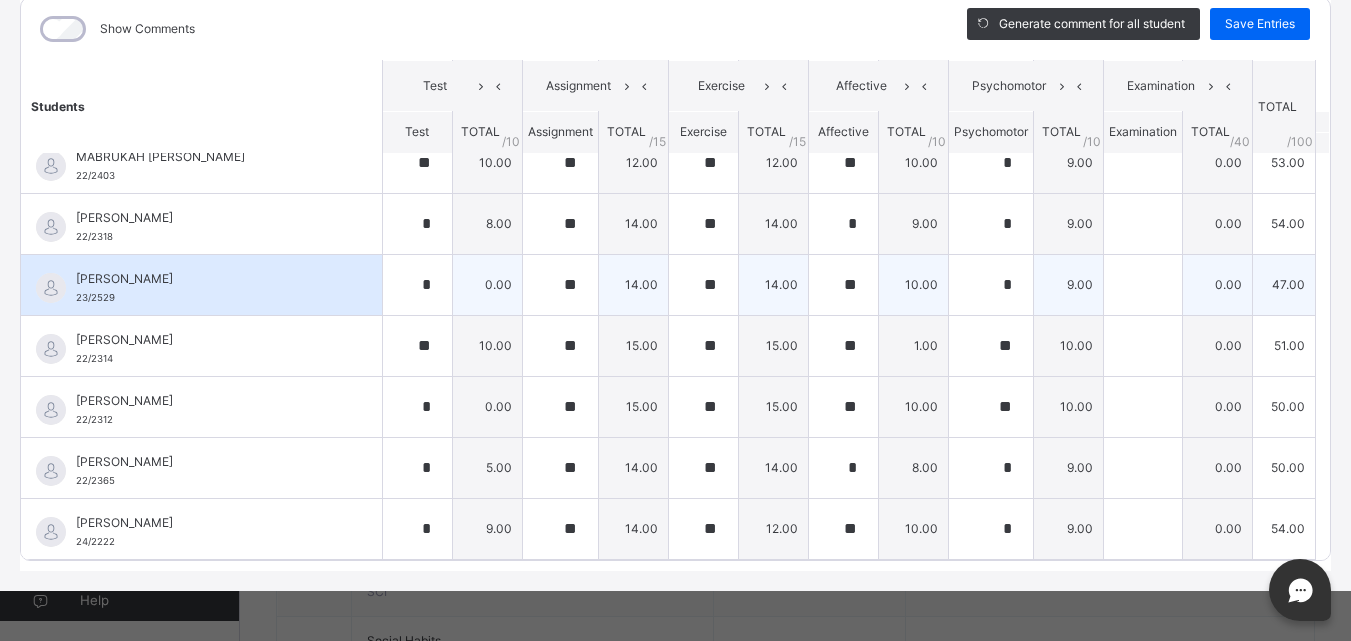 click on "0.00" at bounding box center (487, 284) 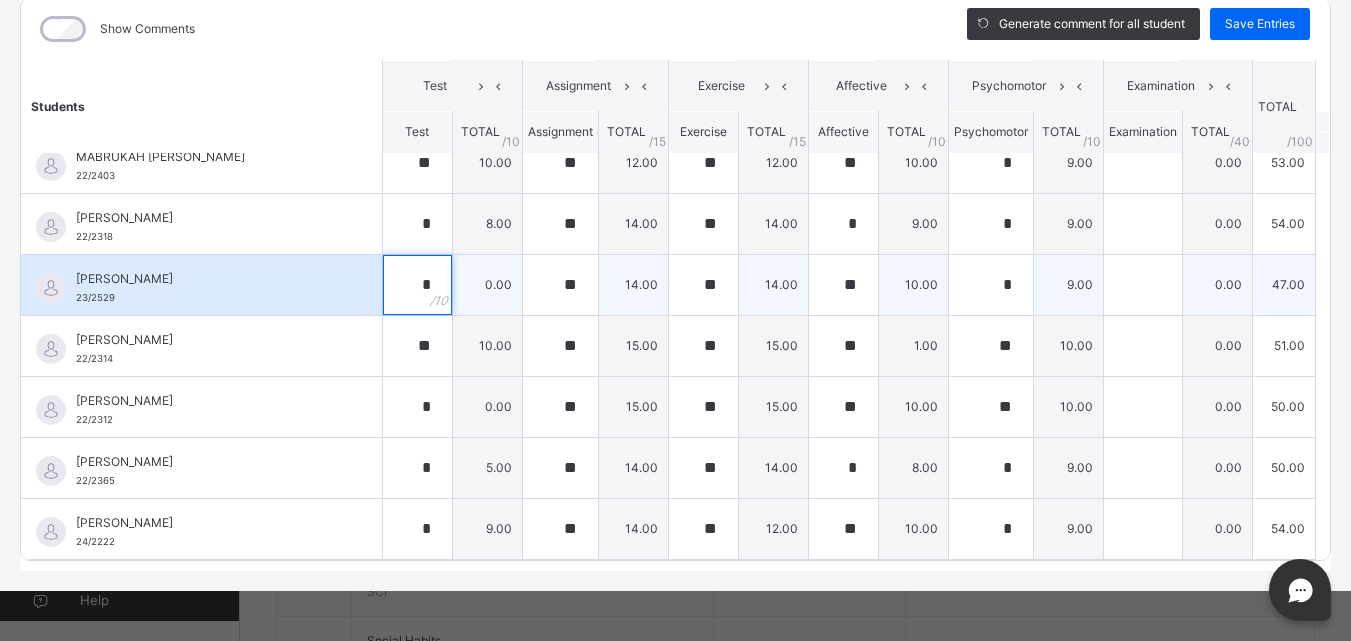 click on "*" at bounding box center (417, 285) 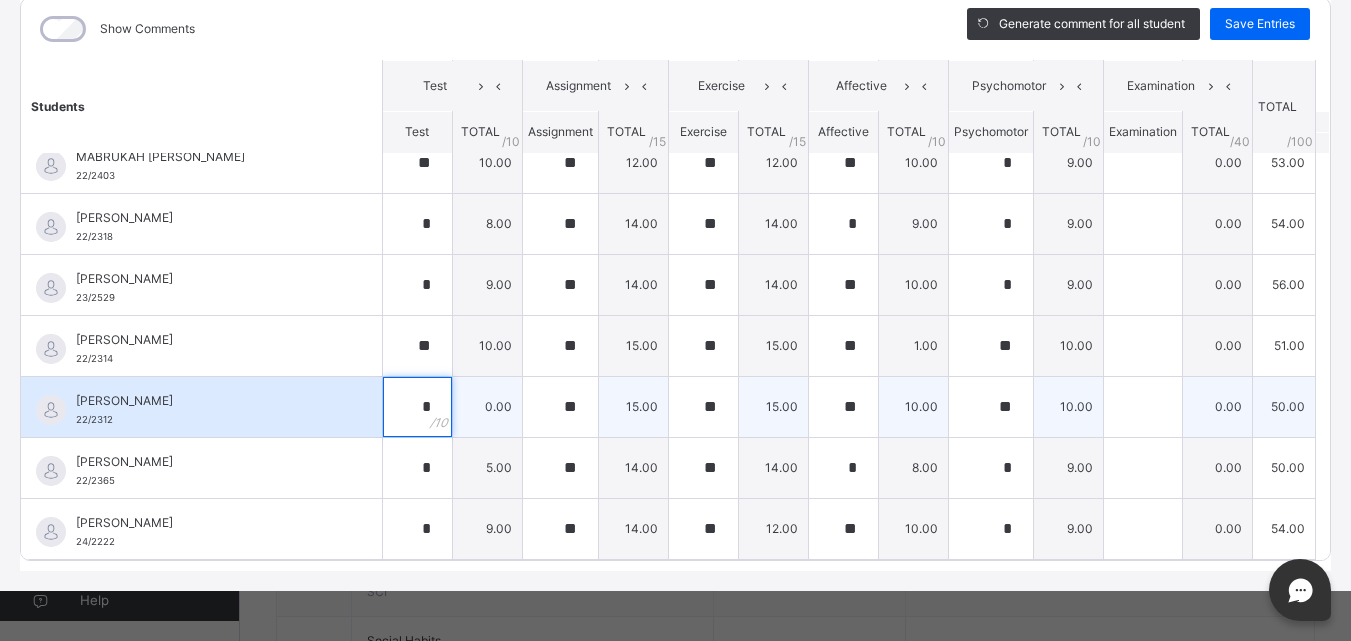 click on "*" at bounding box center [417, 407] 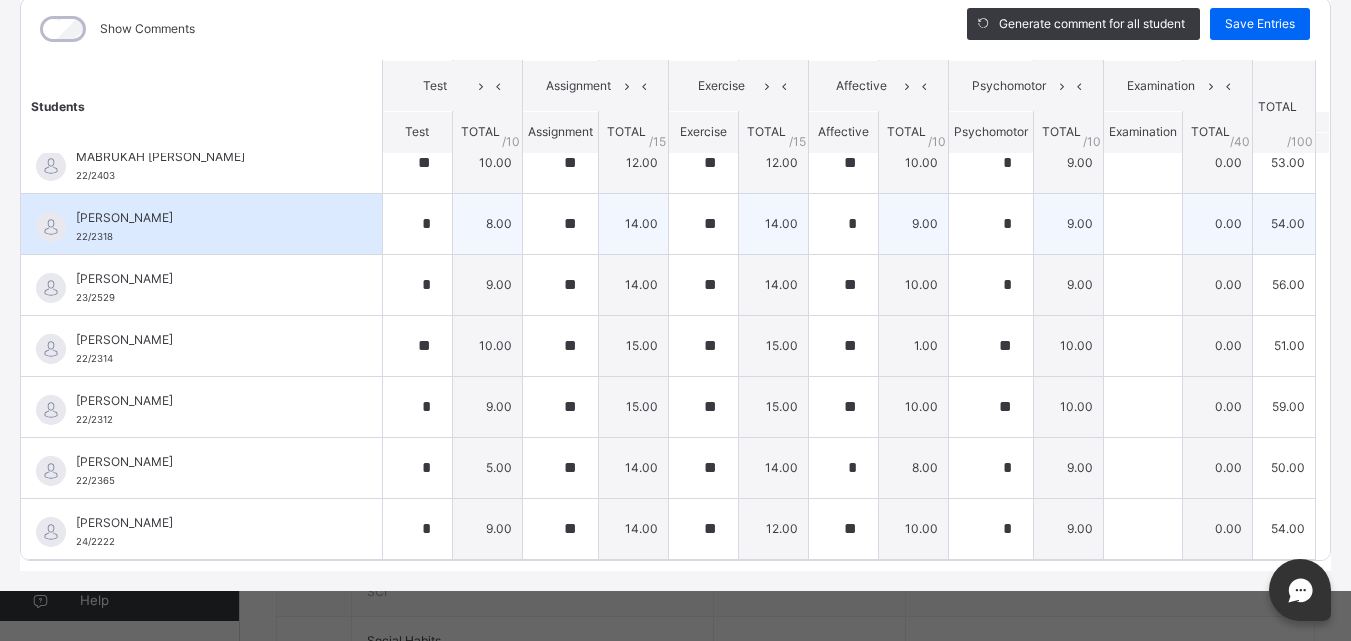 click on "14.00" at bounding box center [773, 223] 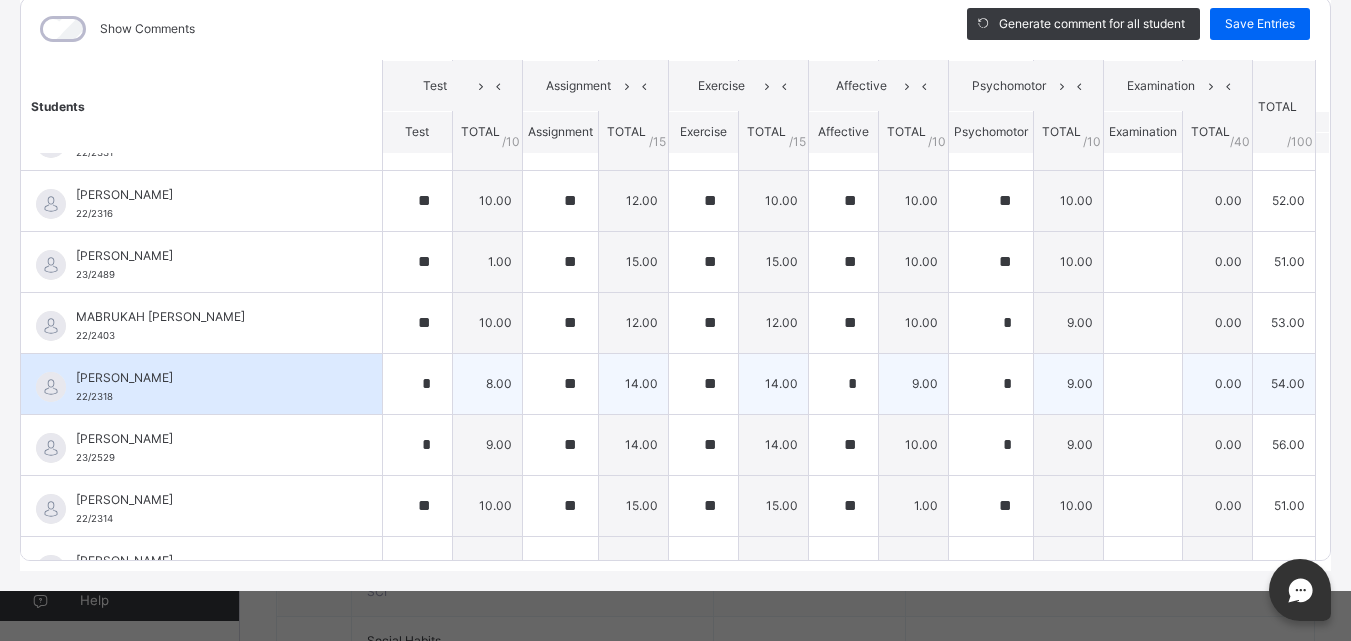 scroll, scrollTop: 370, scrollLeft: 0, axis: vertical 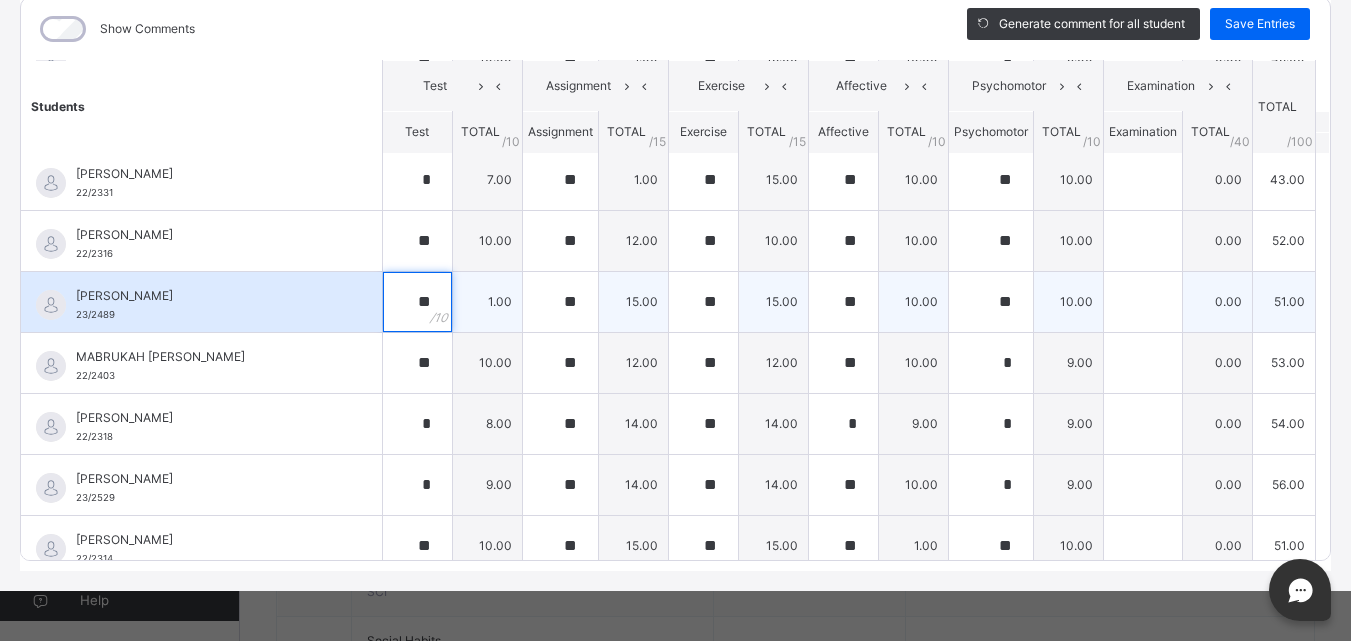 click on "**" at bounding box center [417, 302] 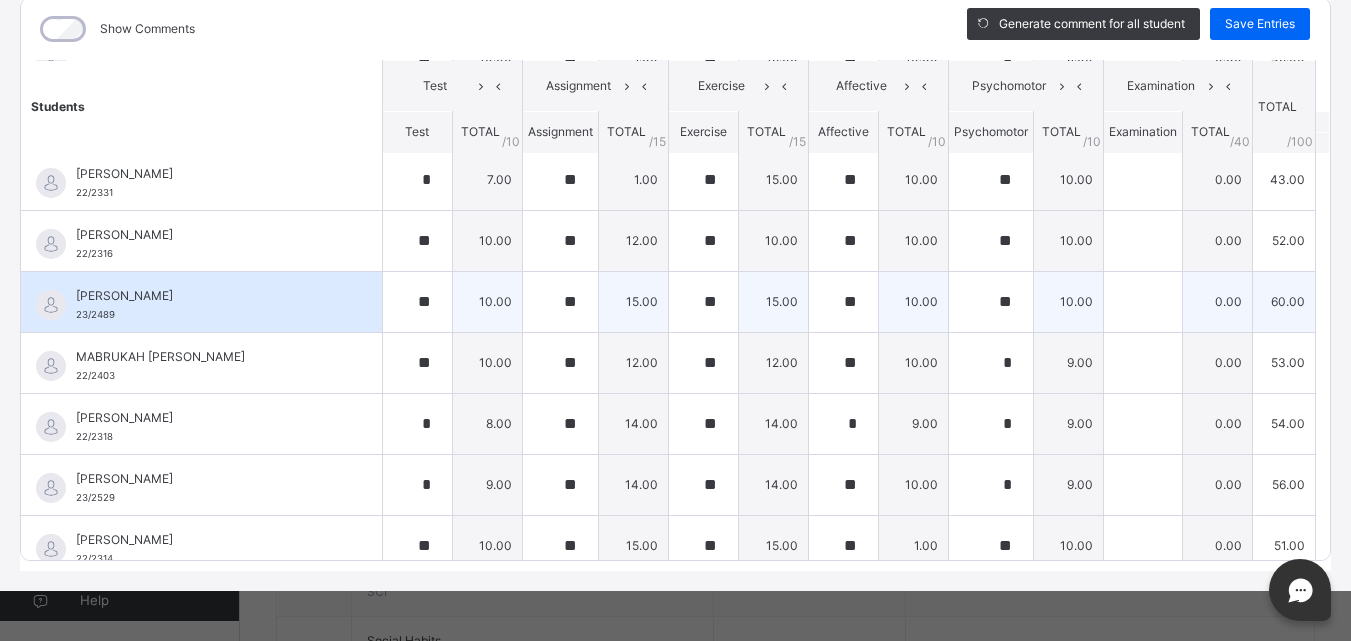 click on "10.00" at bounding box center [487, 301] 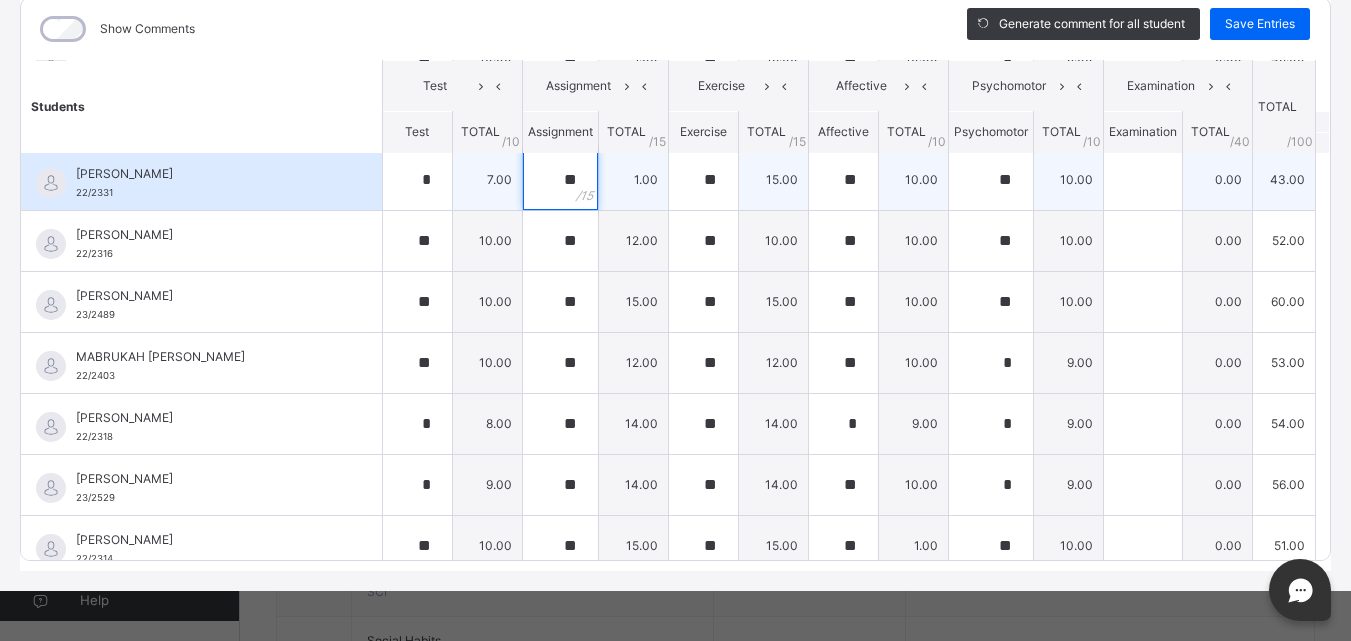 click on "**" at bounding box center (560, 180) 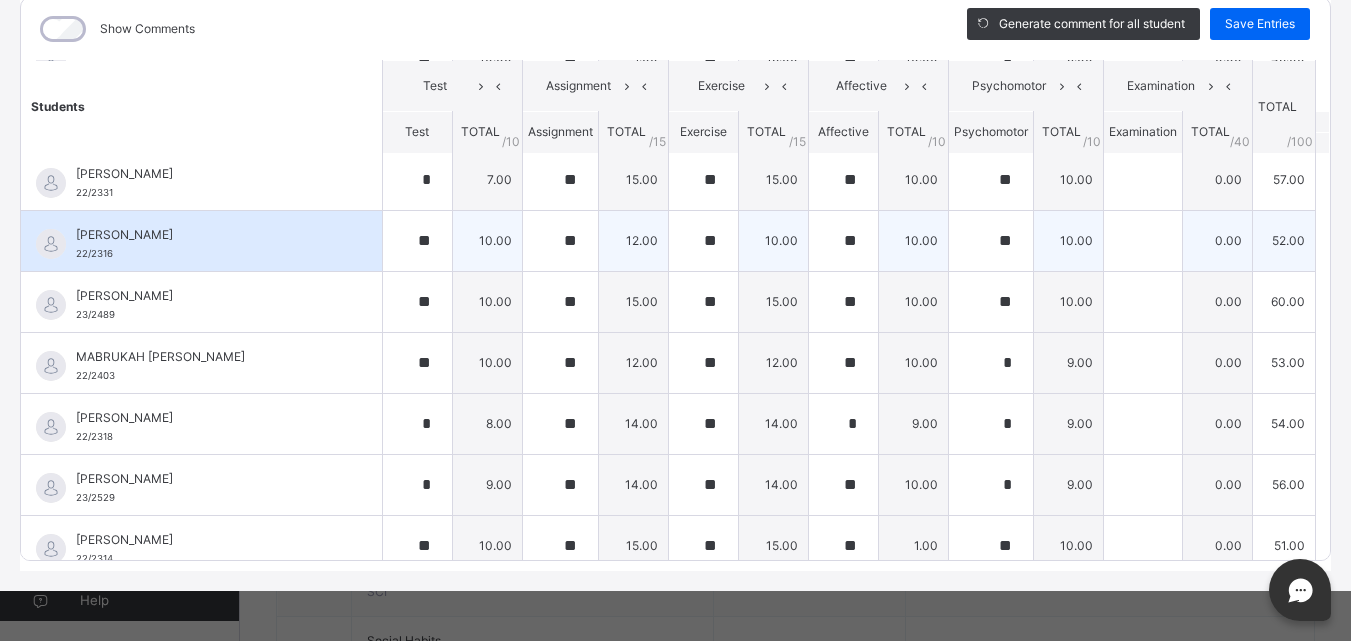 click on "12.00" at bounding box center (633, 240) 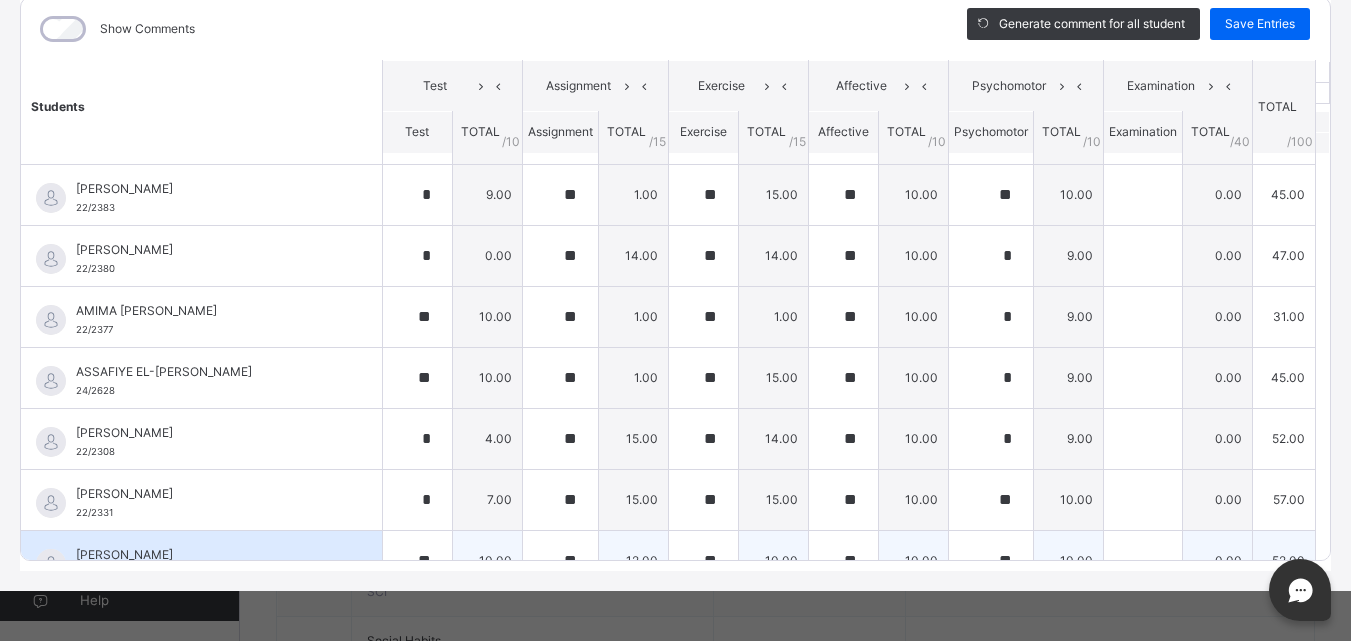 scroll, scrollTop: 10, scrollLeft: 0, axis: vertical 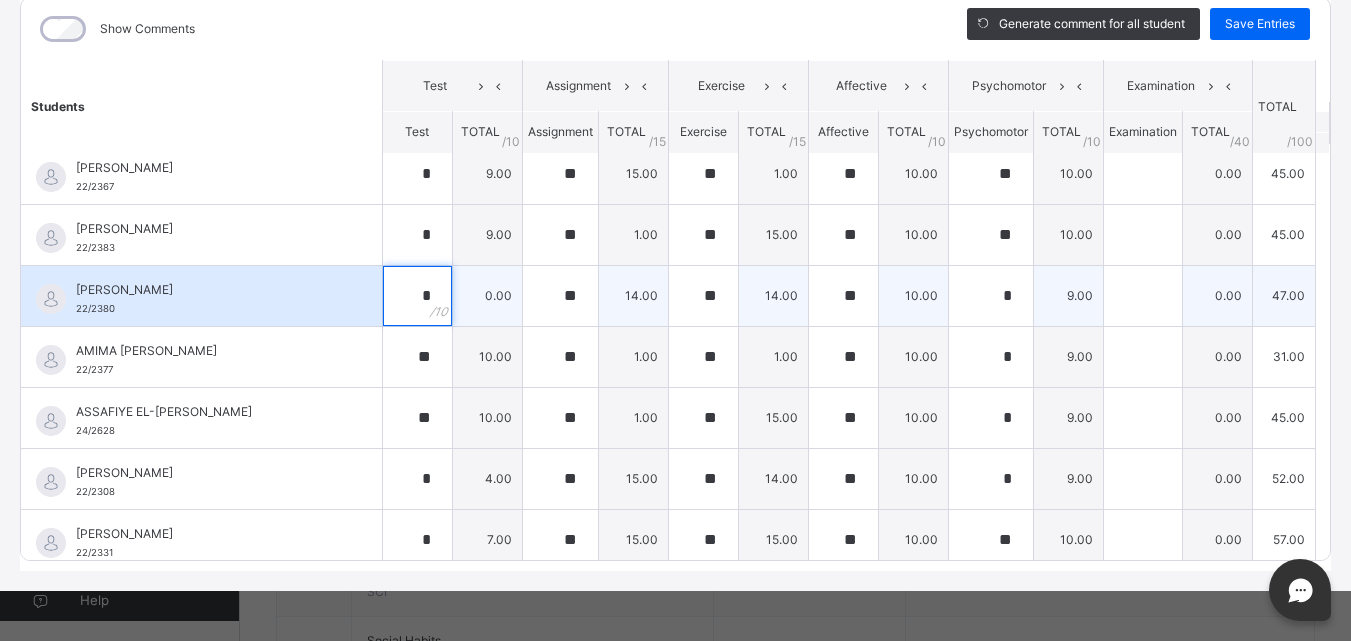 click on "*" at bounding box center [417, 296] 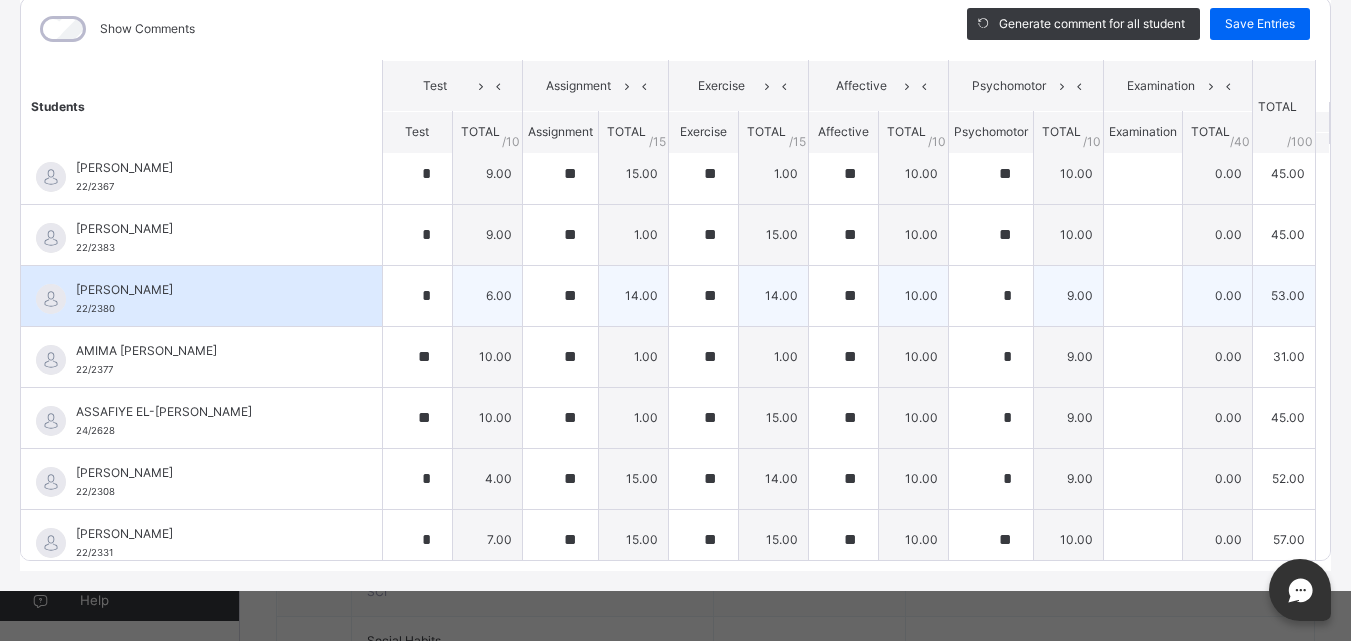 click on "6.00" at bounding box center [487, 295] 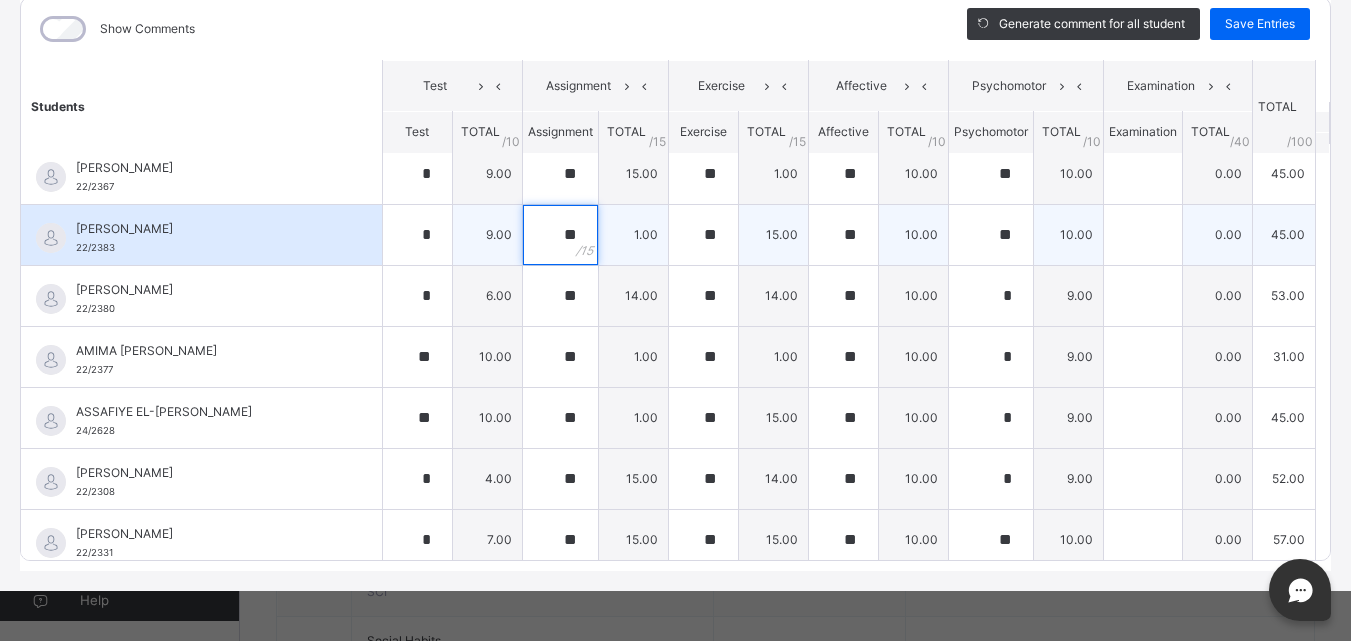 click on "**" at bounding box center (560, 235) 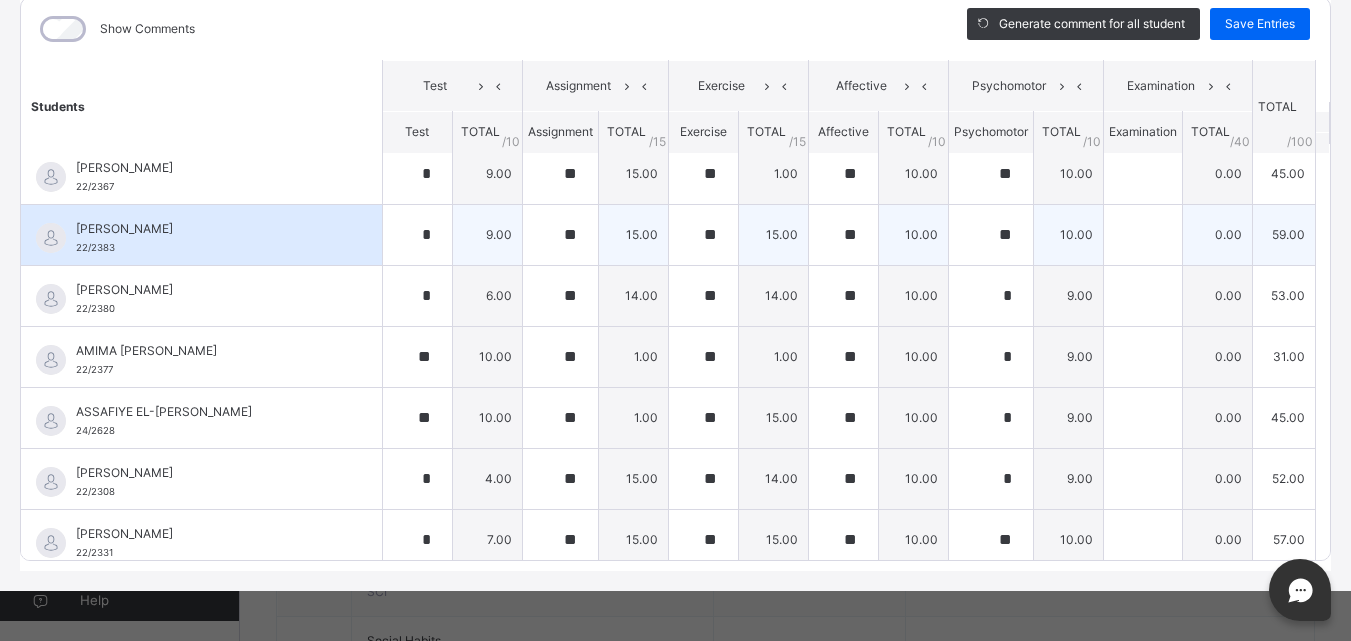 click on "15.00" at bounding box center [633, 234] 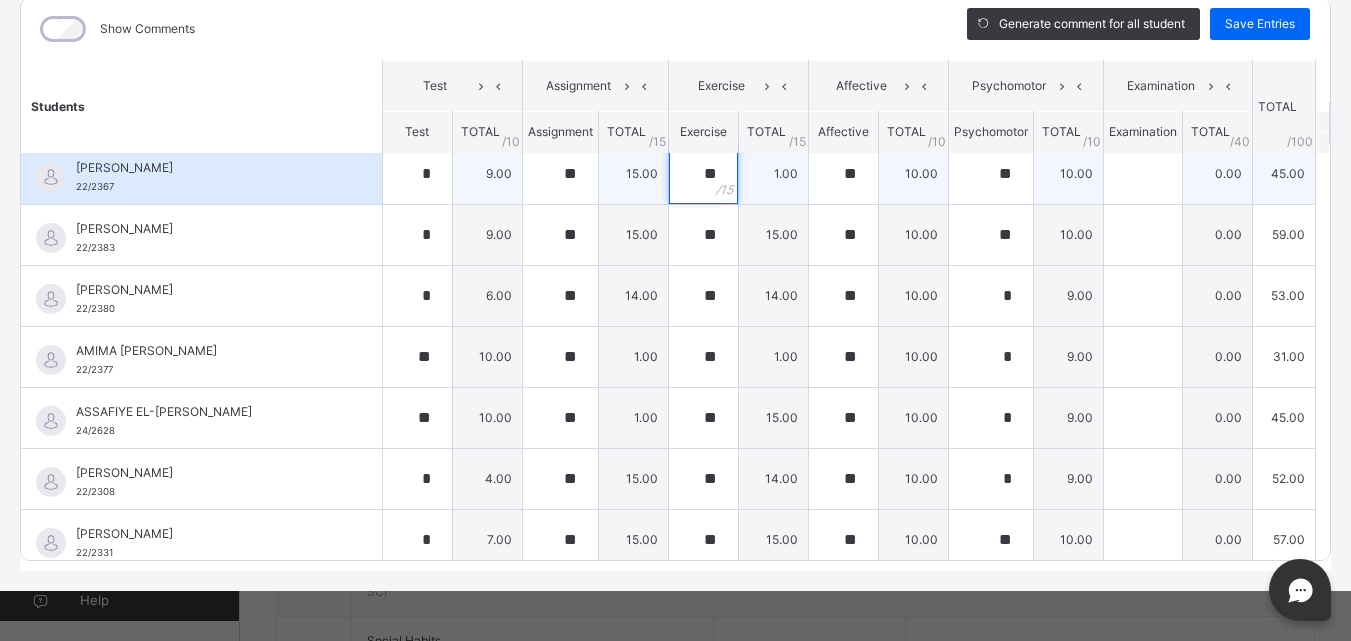 click on "**" at bounding box center [703, 174] 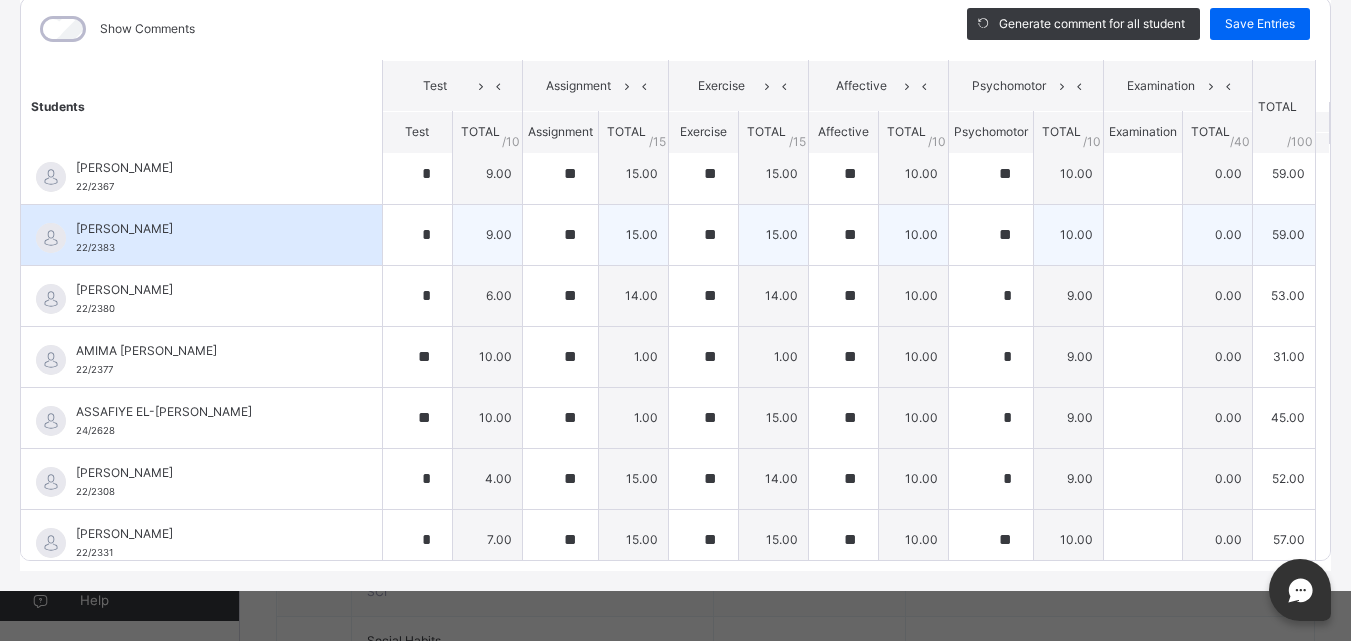 click on "15.00" at bounding box center [773, 234] 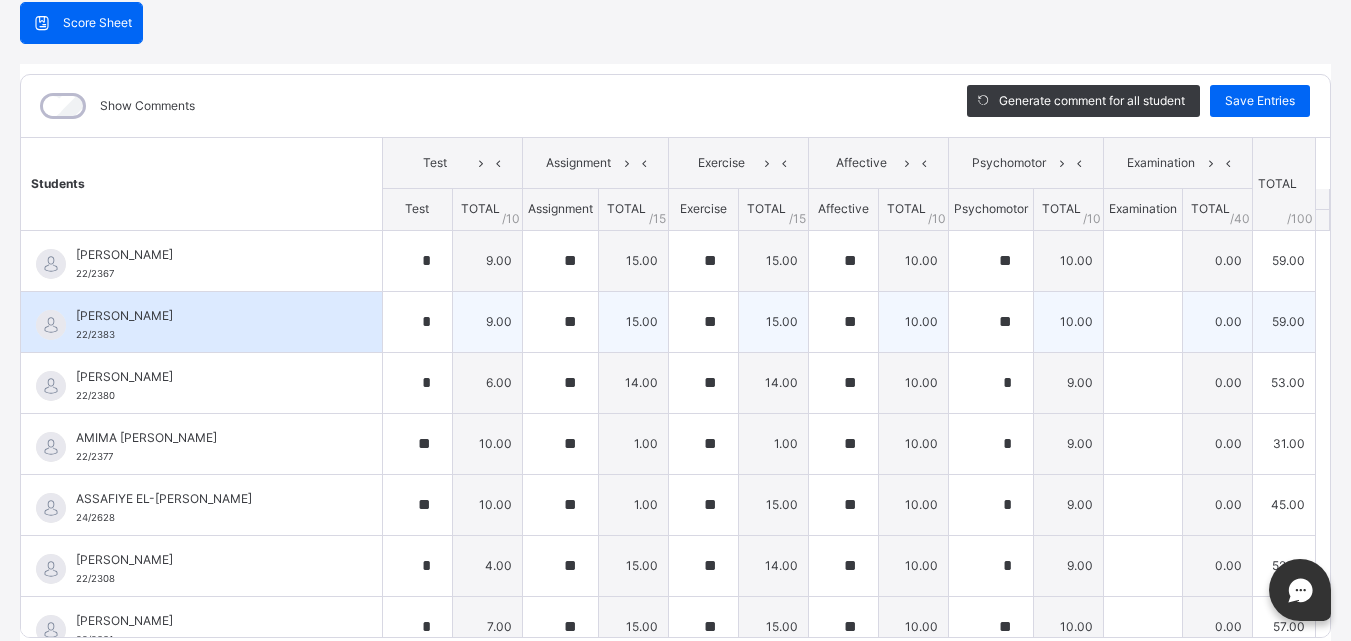 scroll, scrollTop: 190, scrollLeft: 0, axis: vertical 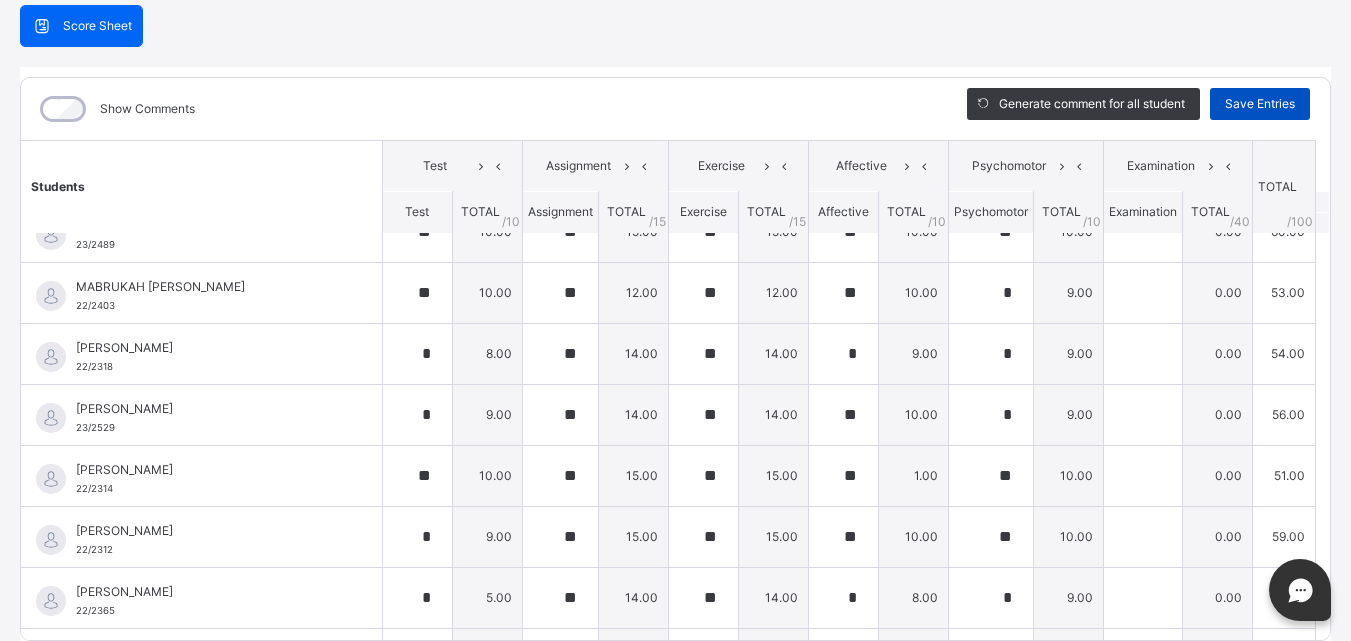 click on "Save Entries" at bounding box center (1260, 104) 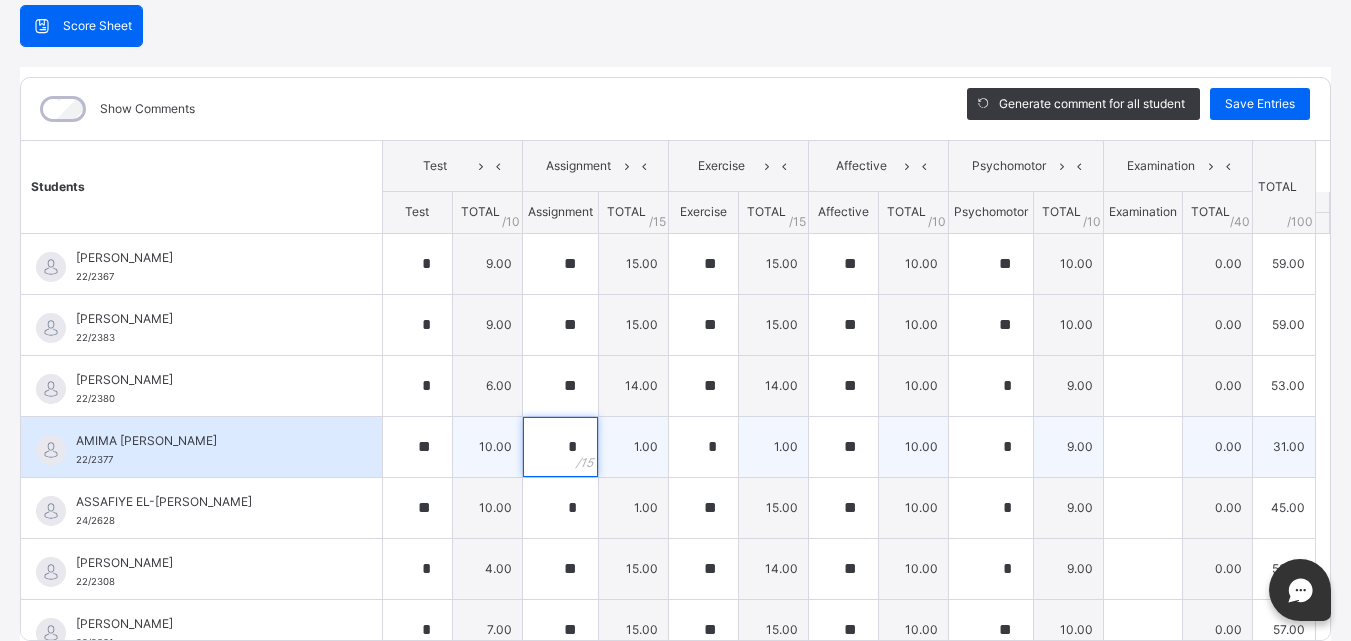click on "*" at bounding box center (560, 447) 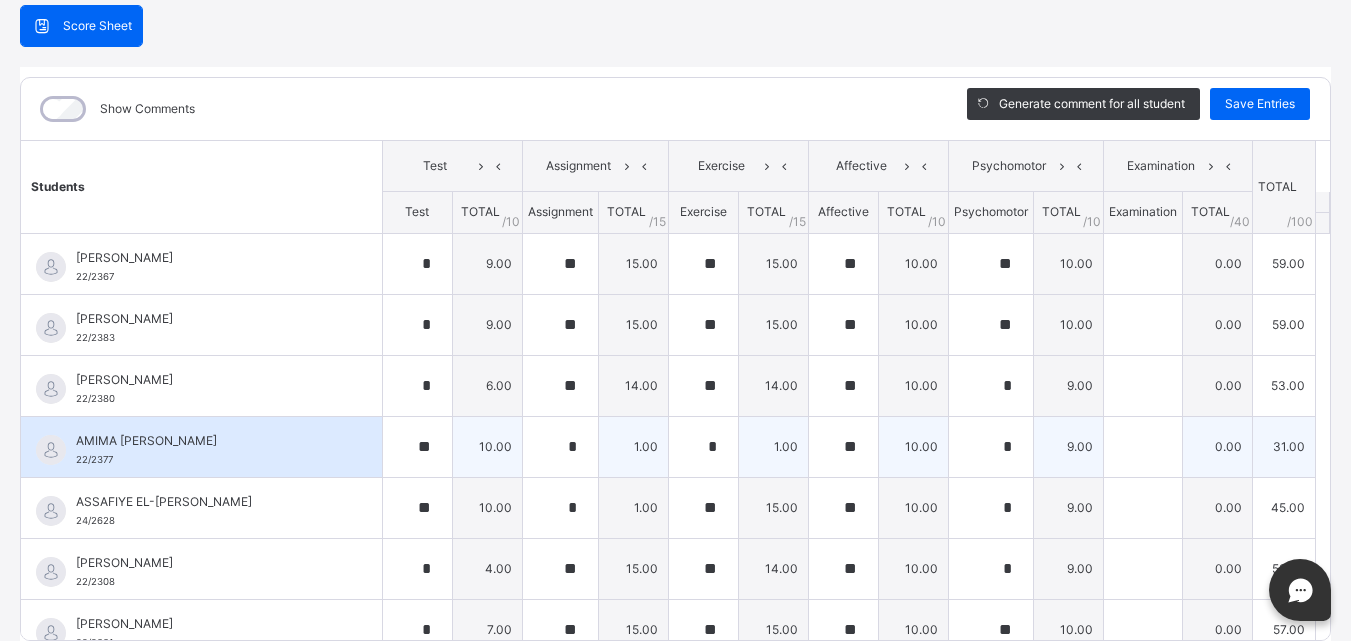 click on "1.00" at bounding box center [633, 446] 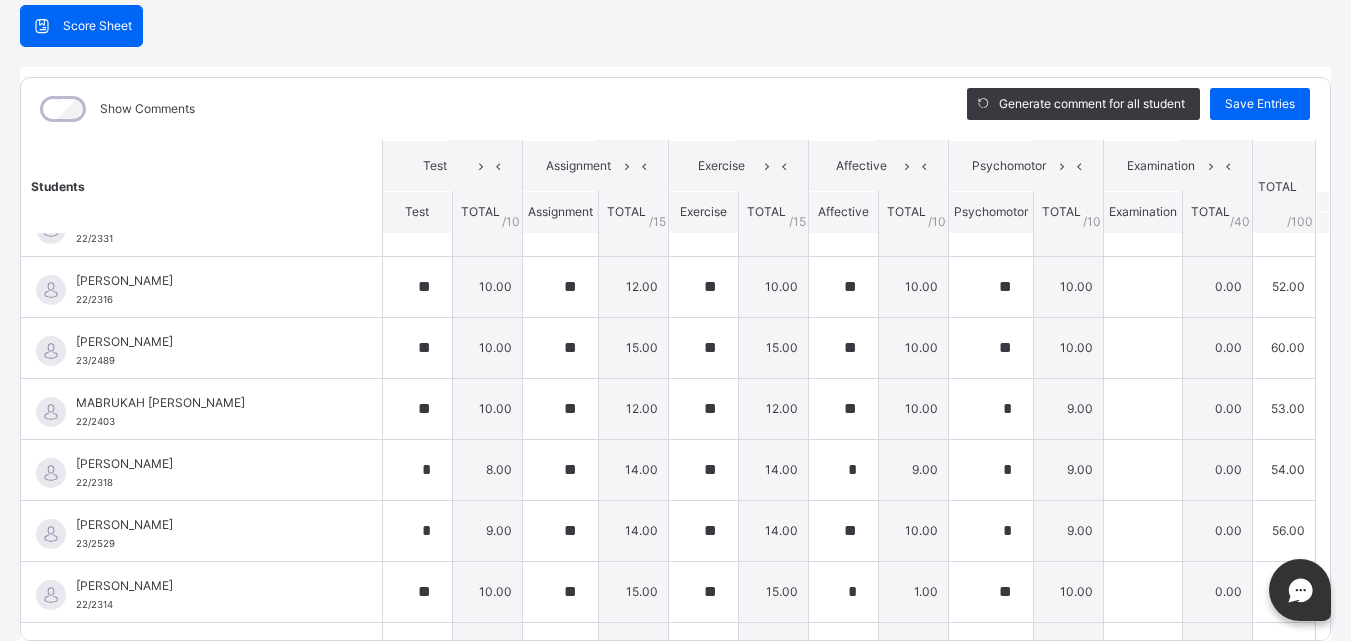 scroll, scrollTop: 570, scrollLeft: 0, axis: vertical 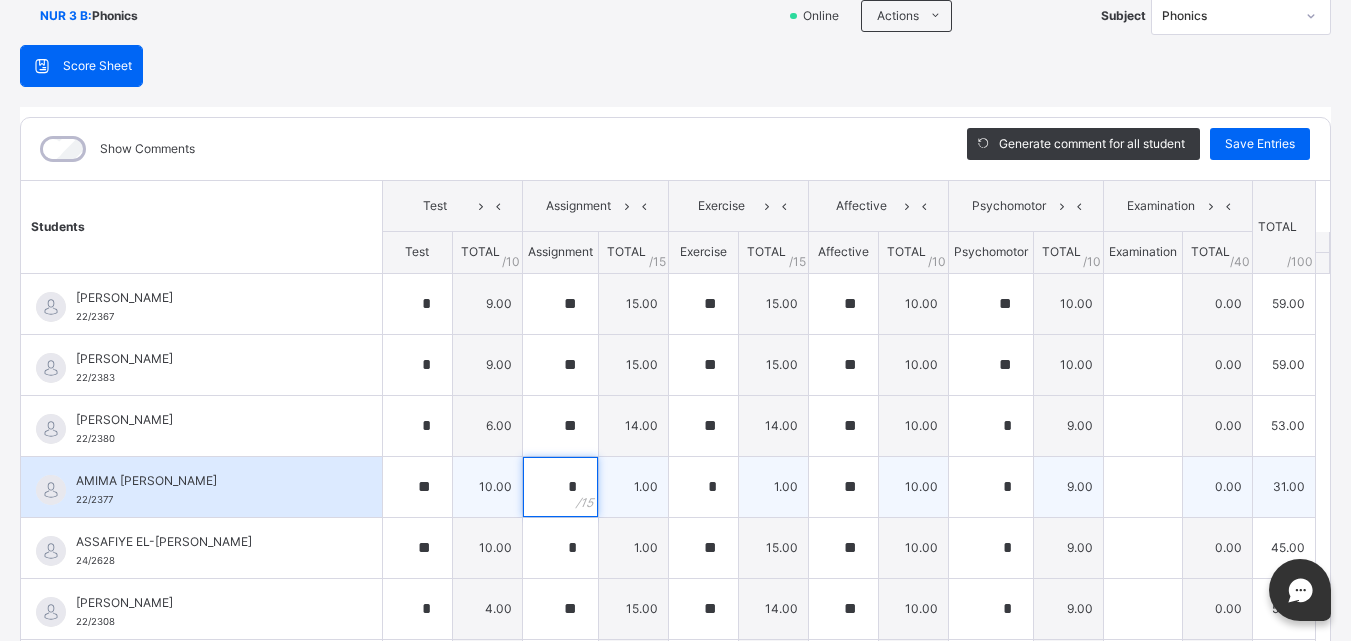 click on "*" at bounding box center [560, 487] 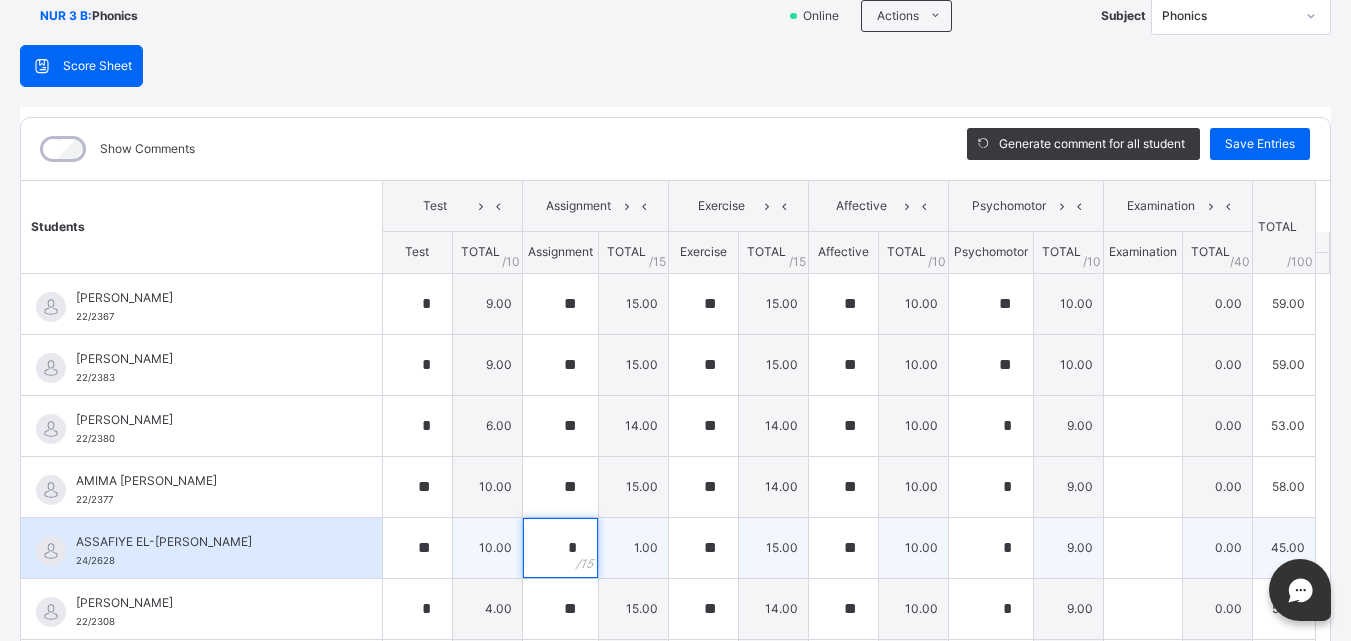 click on "*" at bounding box center [560, 548] 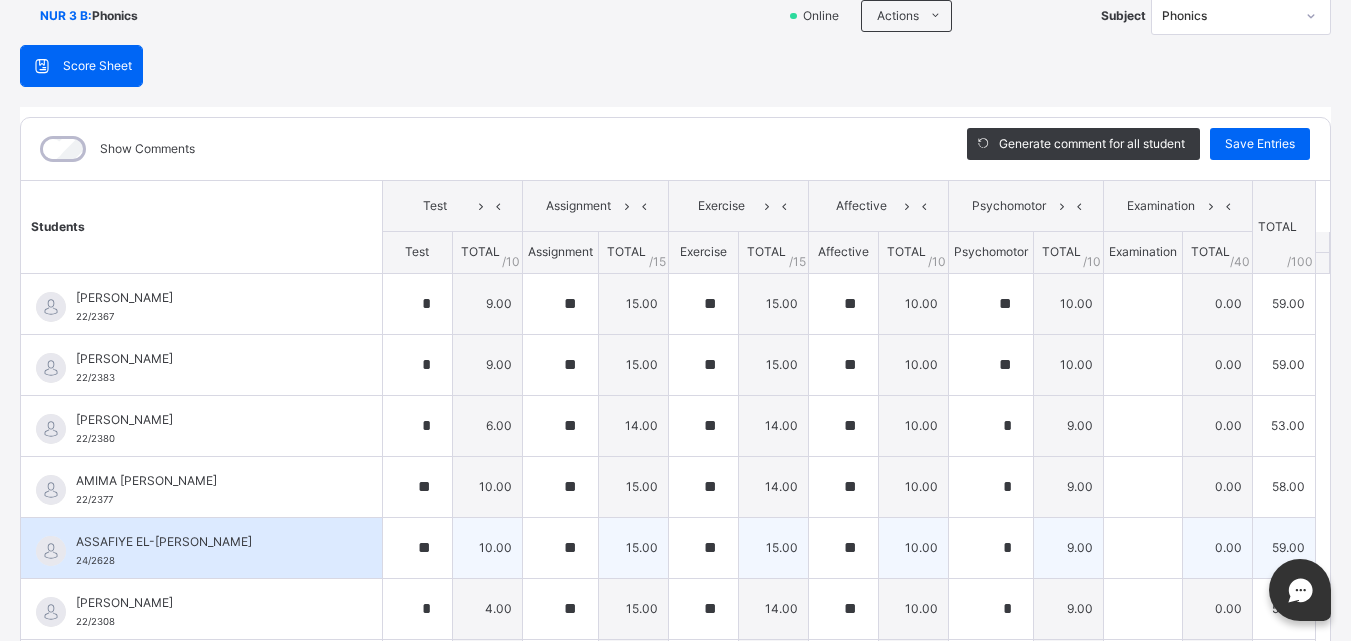 click on "15.00" at bounding box center [633, 547] 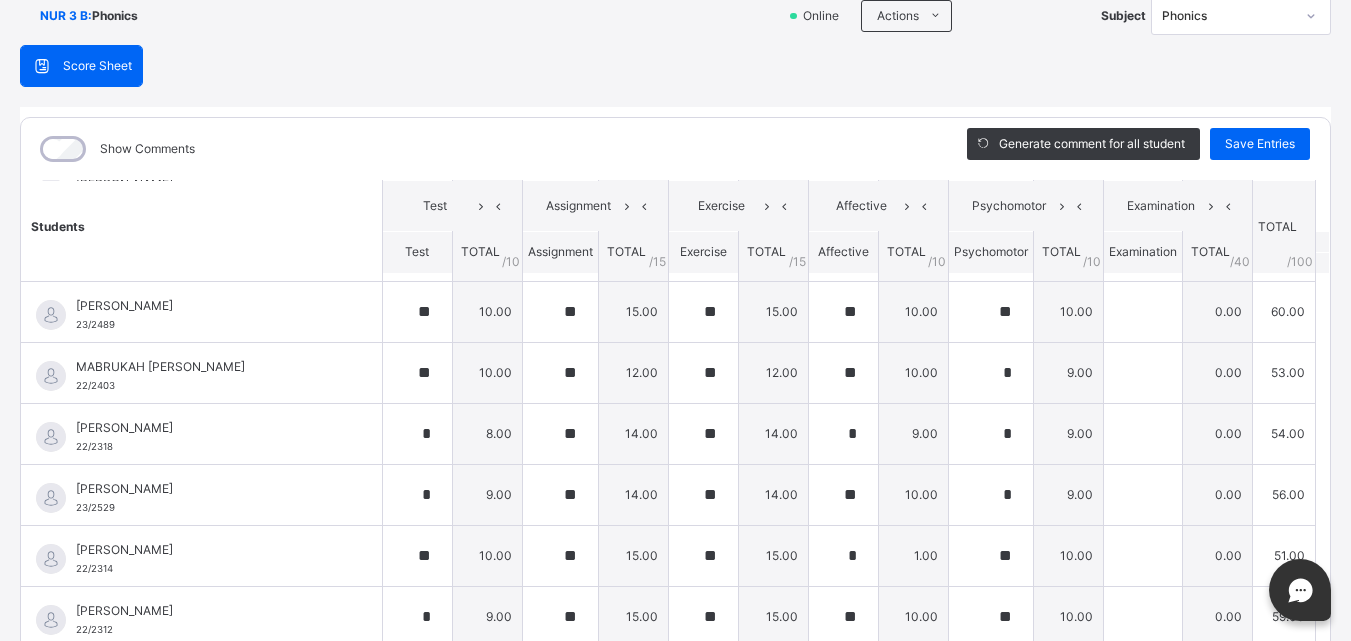 scroll, scrollTop: 520, scrollLeft: 0, axis: vertical 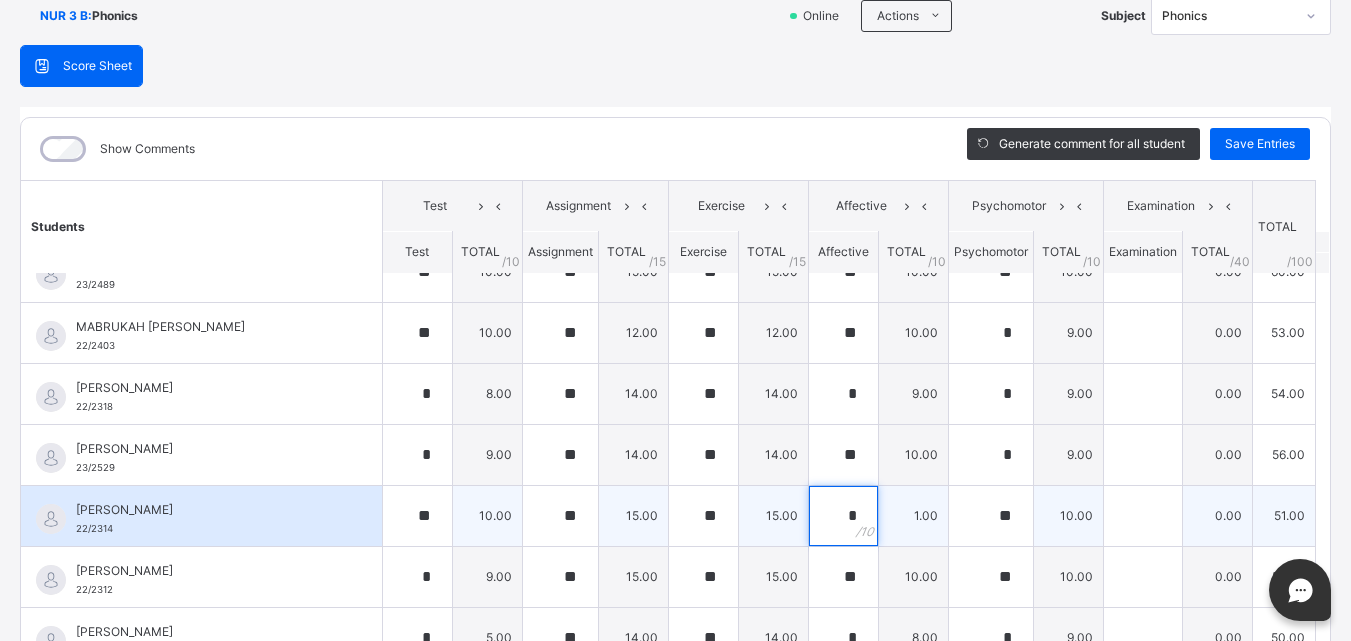 click on "*" at bounding box center [843, 516] 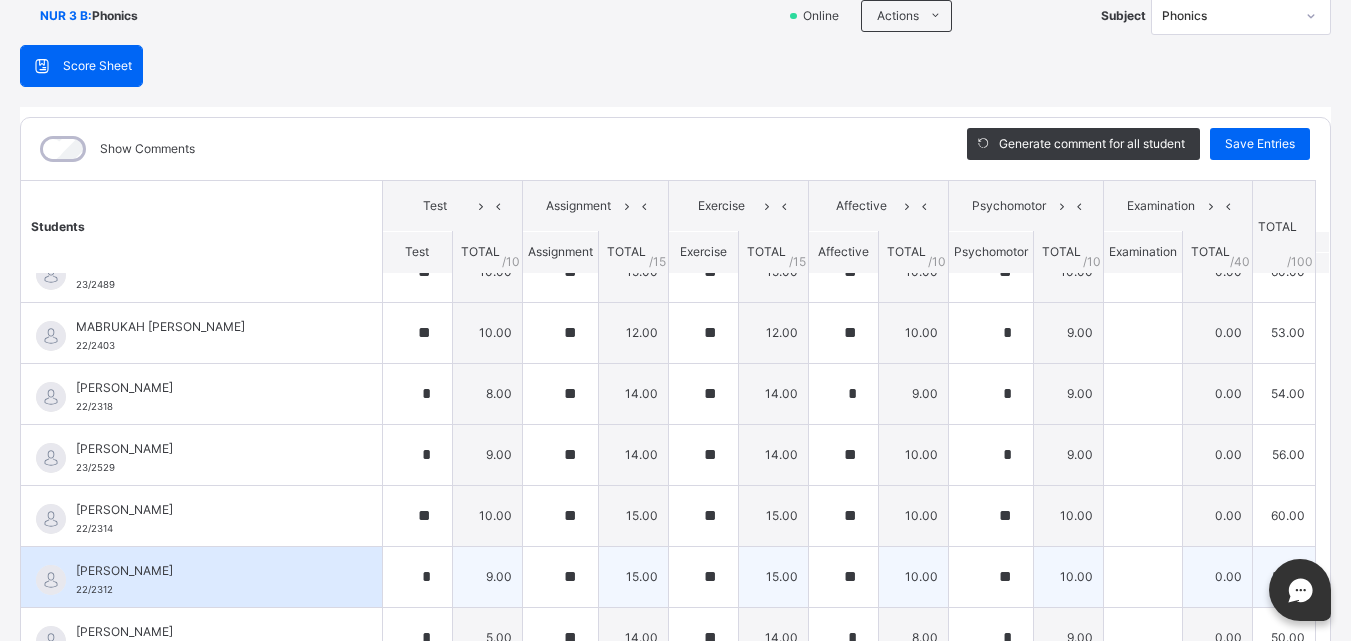 click on "15.00" at bounding box center [773, 576] 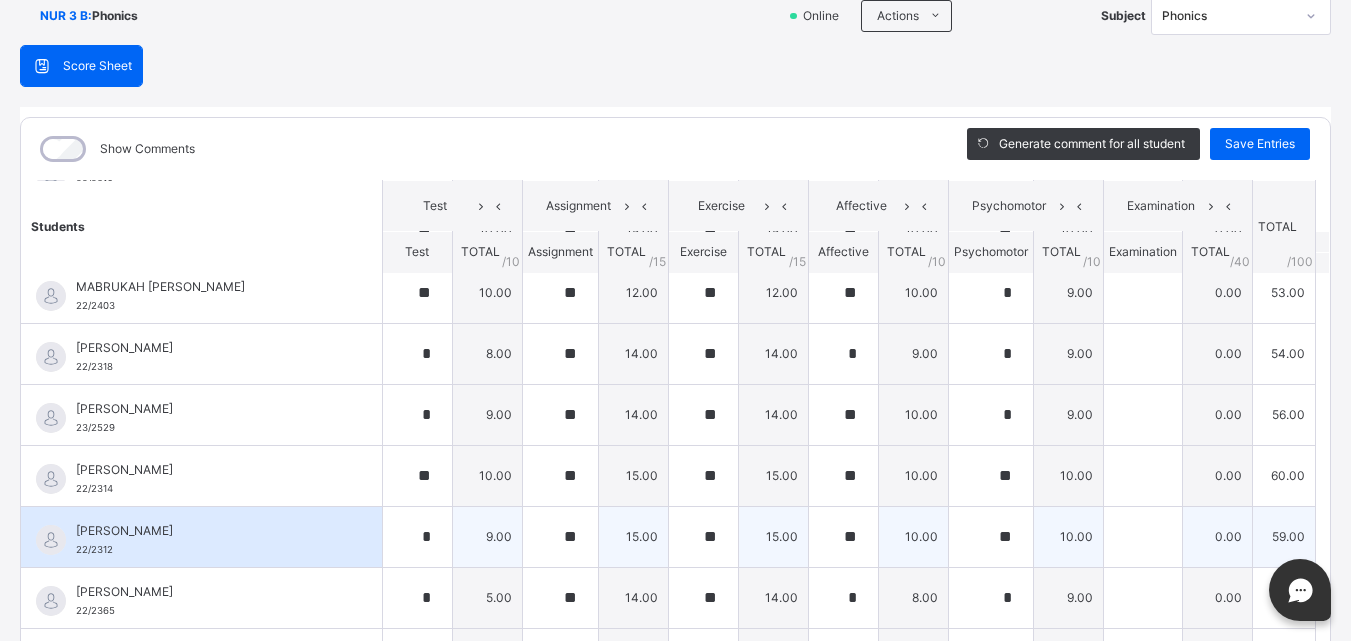 scroll, scrollTop: 570, scrollLeft: 0, axis: vertical 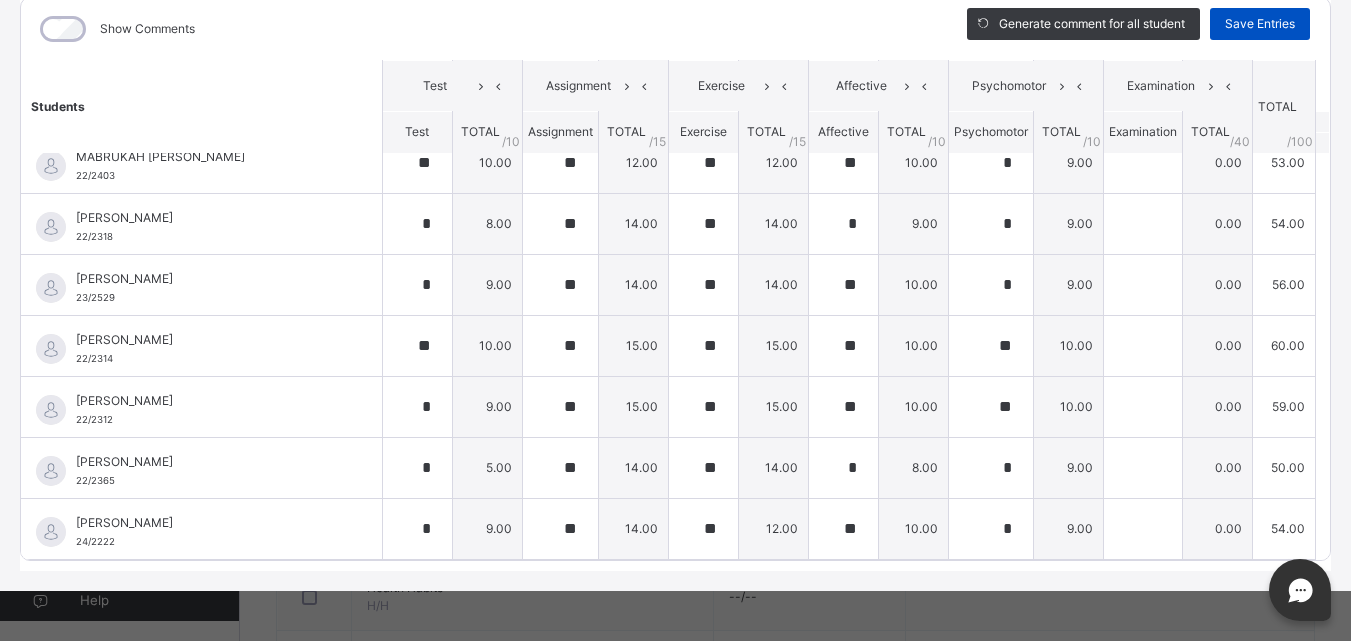 click on "Save Entries" at bounding box center [1260, 24] 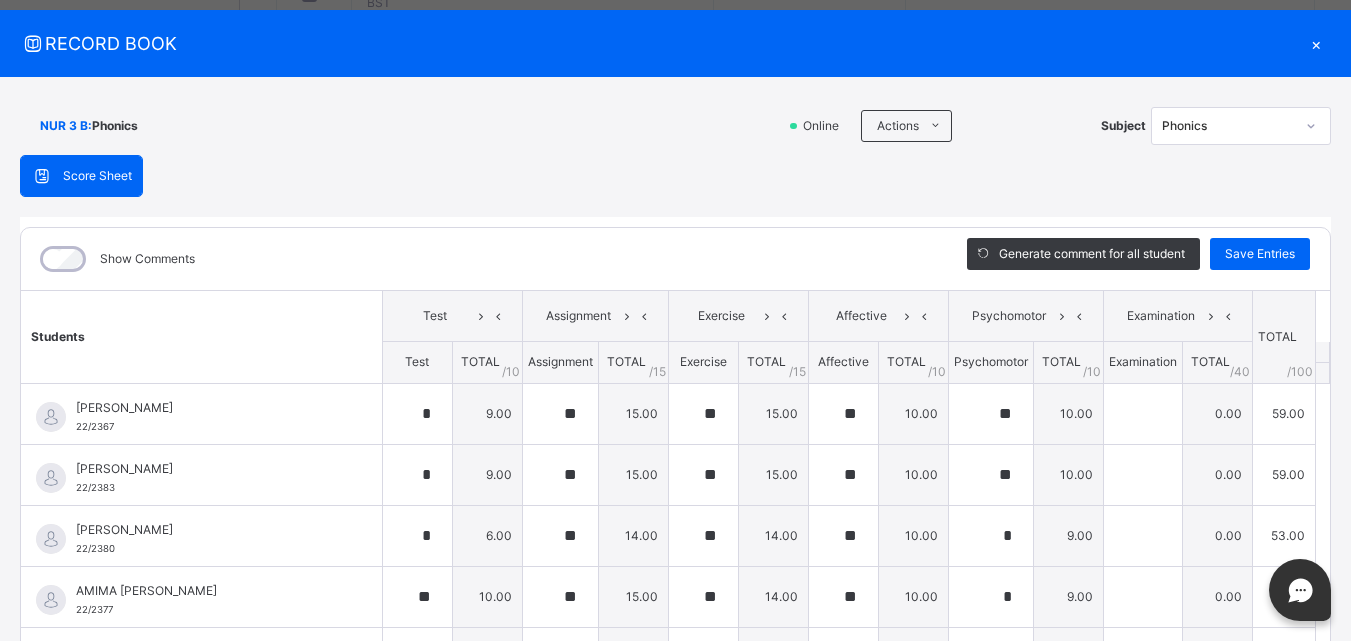 scroll, scrollTop: 241, scrollLeft: 0, axis: vertical 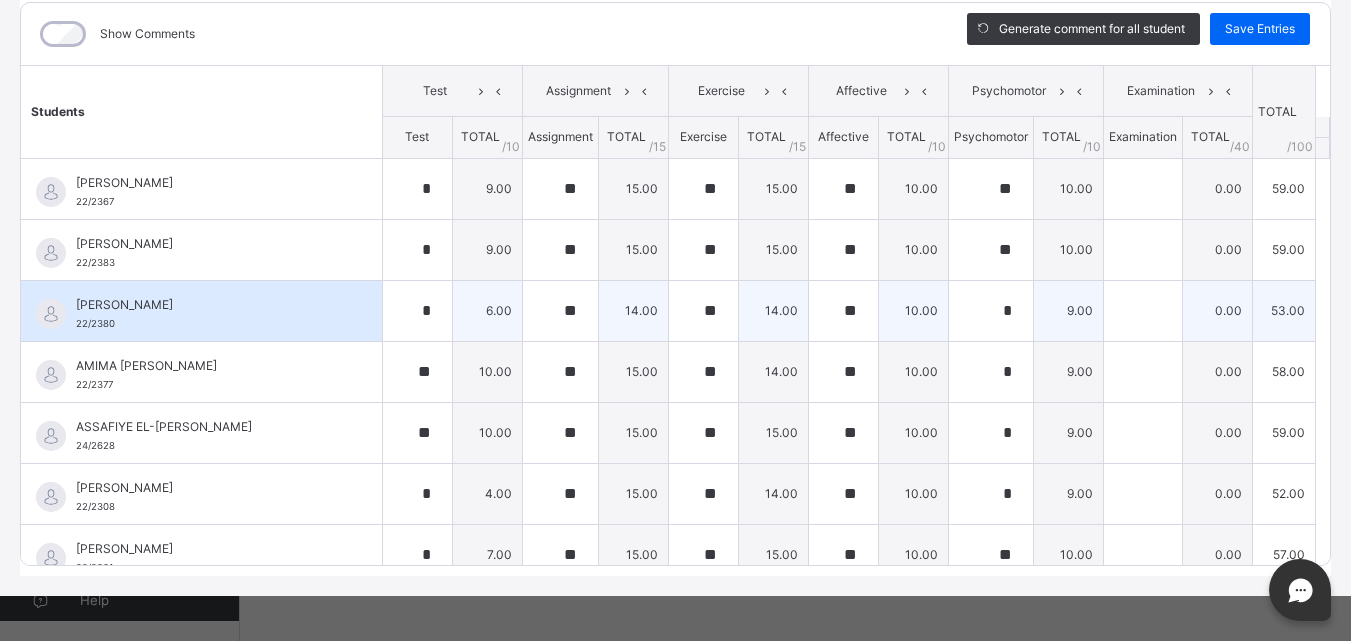 click on "9.00" at bounding box center (1068, 310) 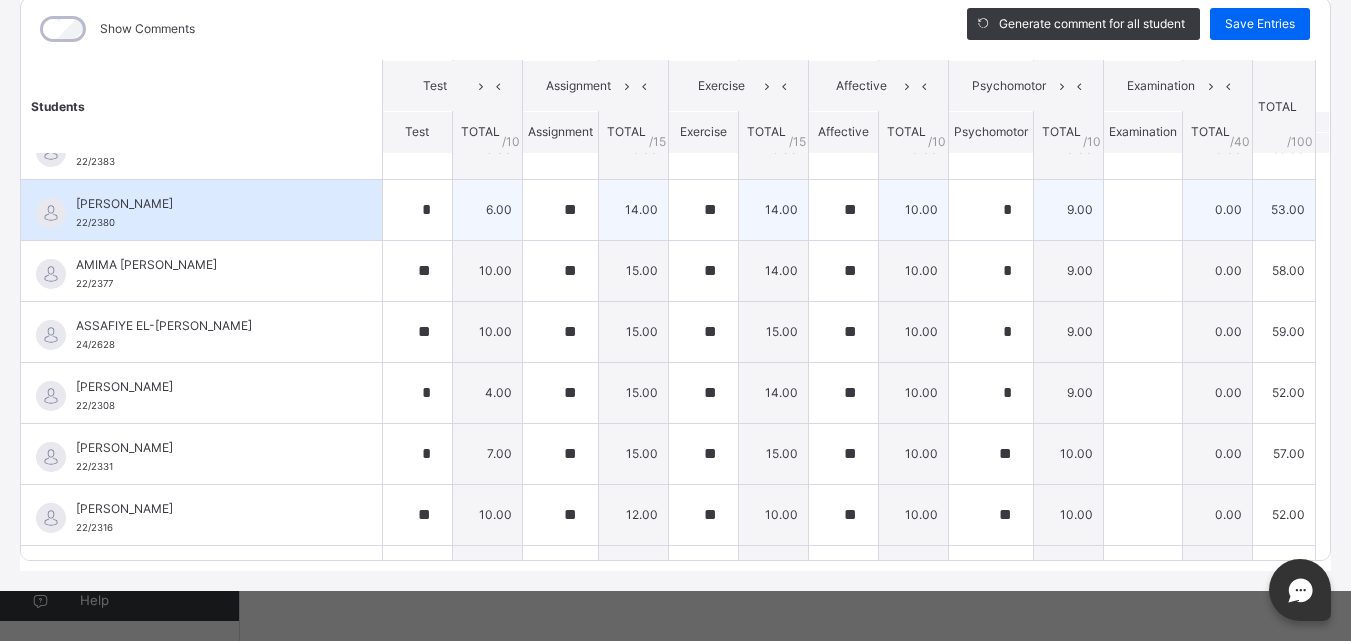 scroll, scrollTop: 0, scrollLeft: 0, axis: both 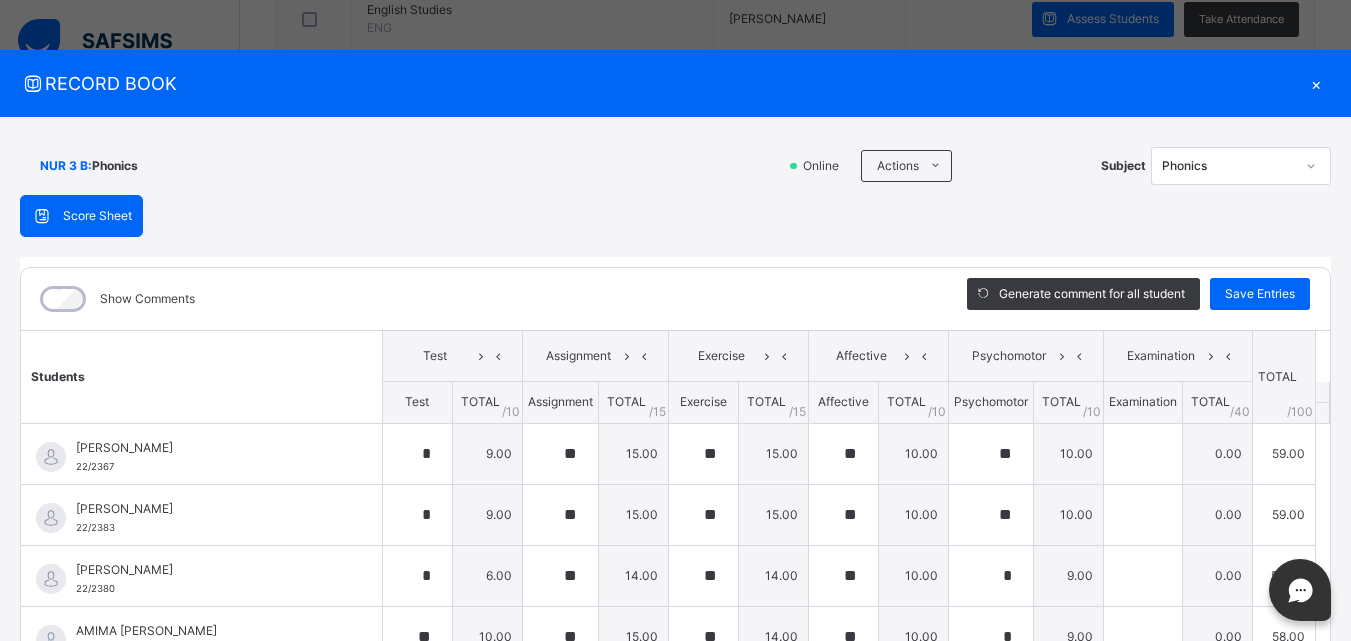 click 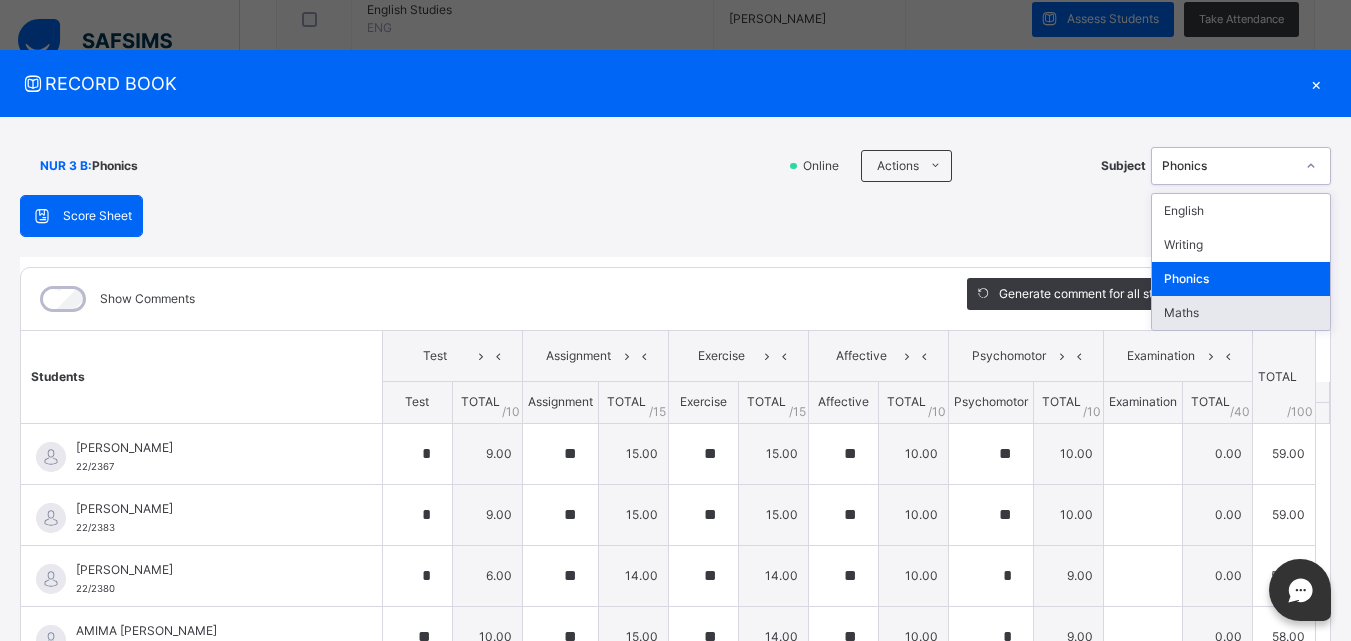 click on "Maths" at bounding box center (1241, 313) 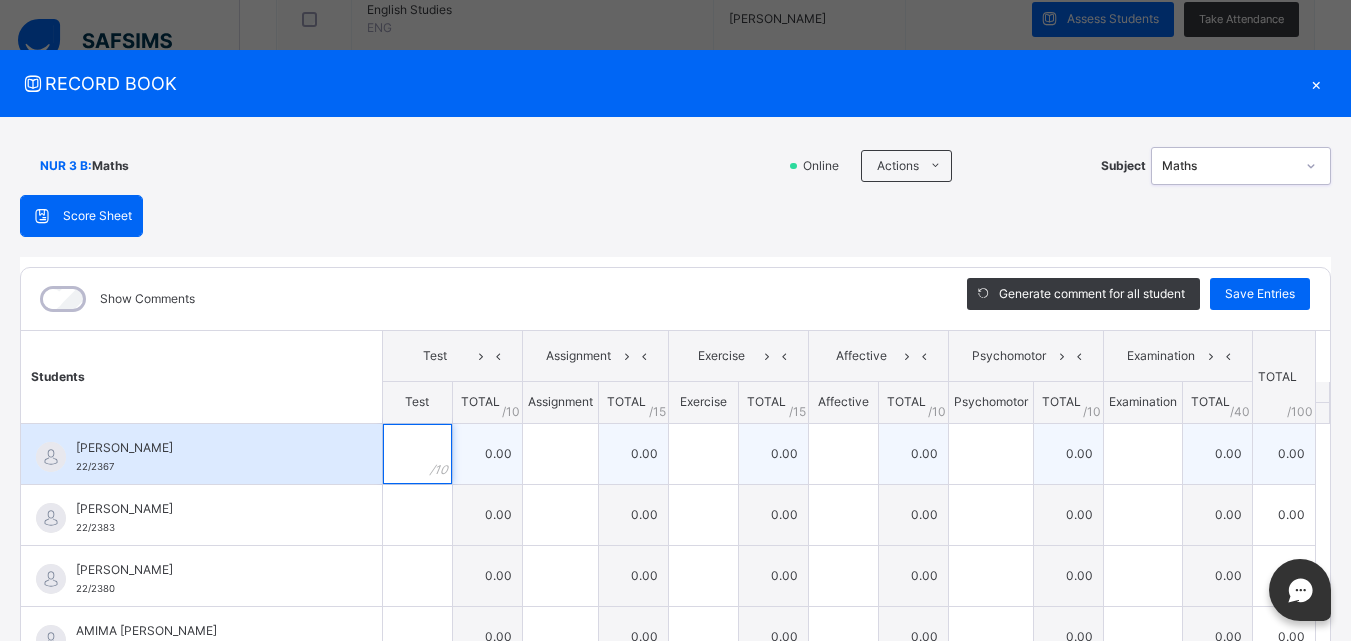 click at bounding box center (417, 454) 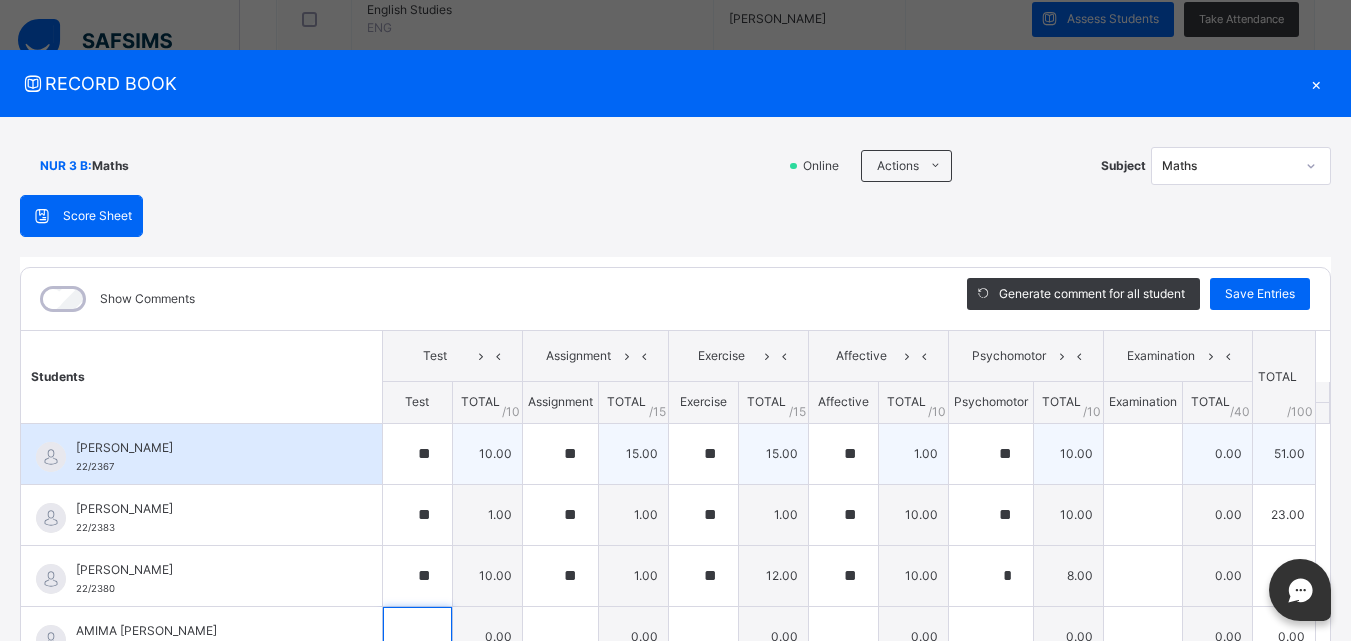scroll, scrollTop: 26, scrollLeft: 0, axis: vertical 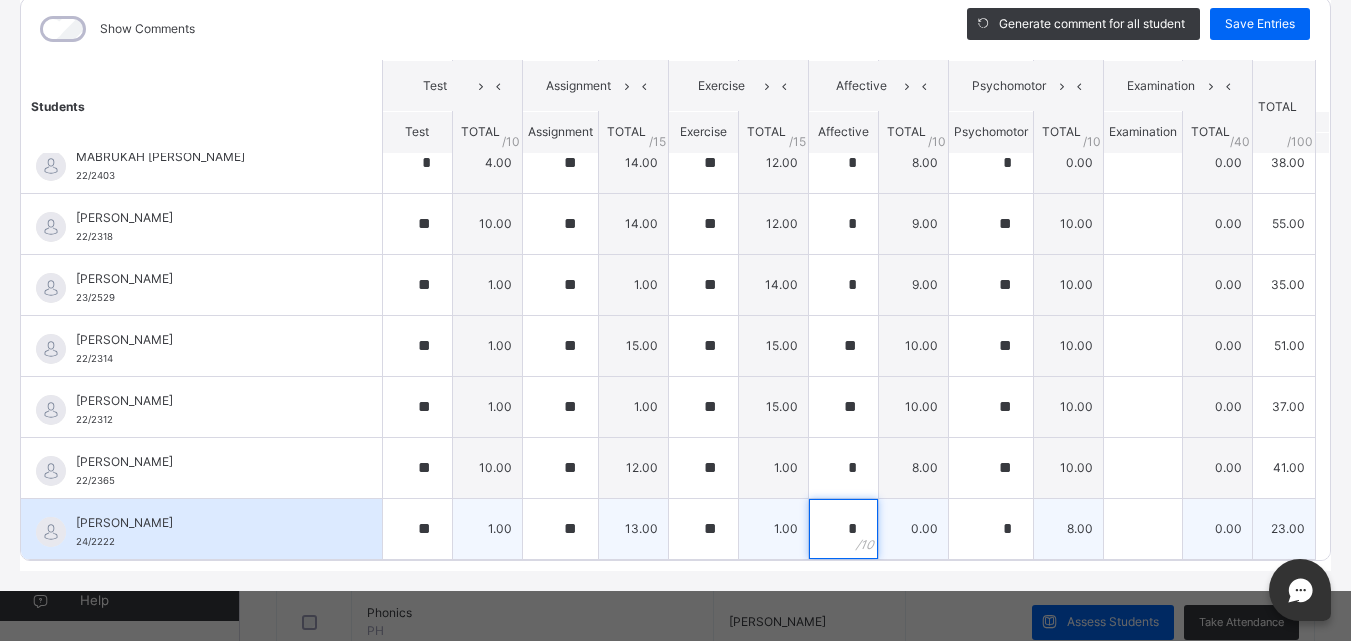 click on "*" at bounding box center (843, 529) 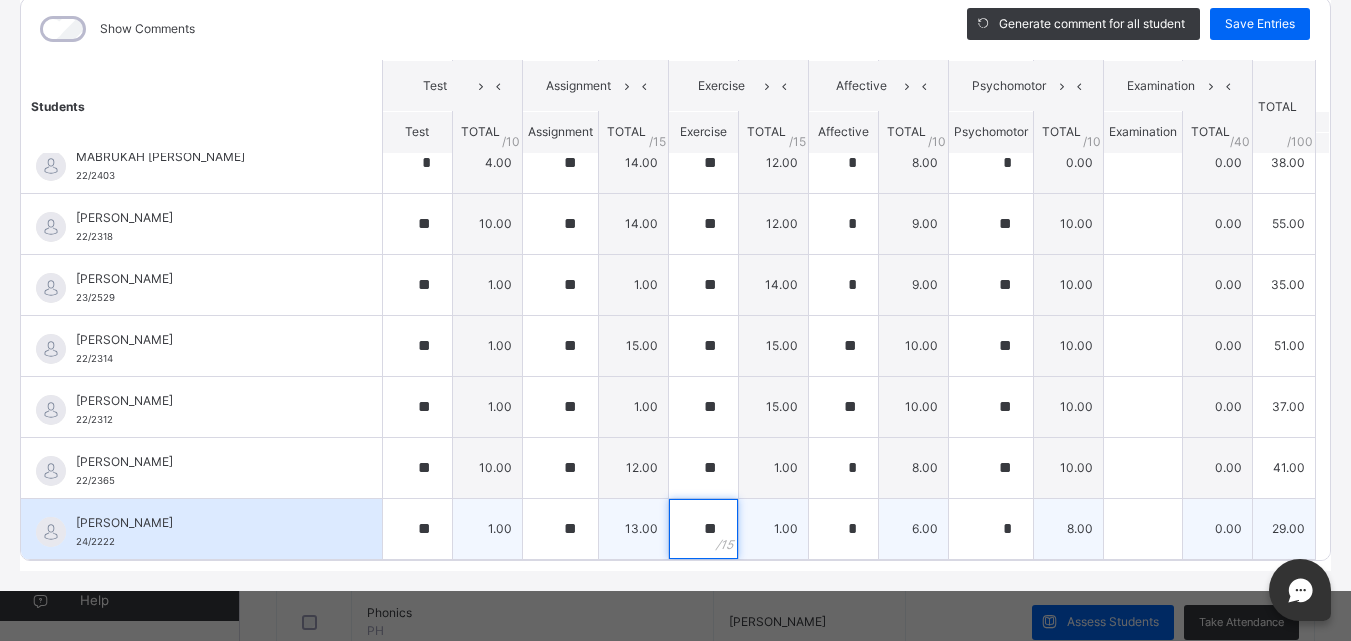 click on "**" at bounding box center [703, 529] 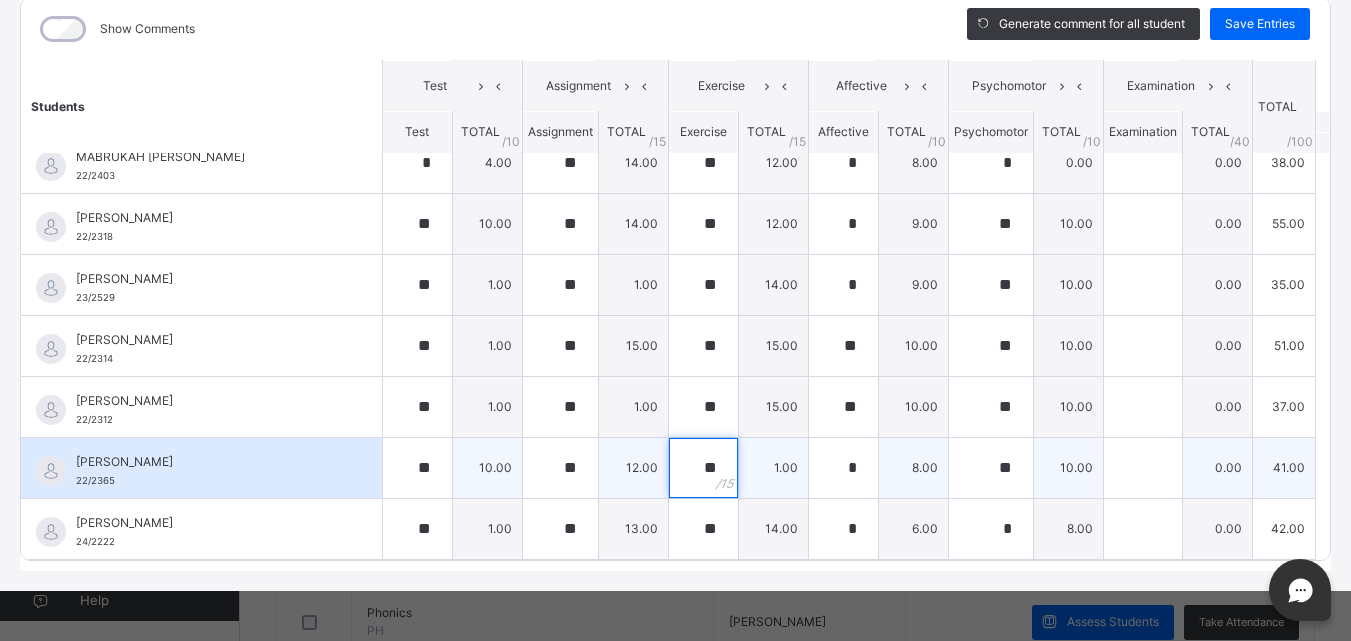 click on "**" at bounding box center [703, 468] 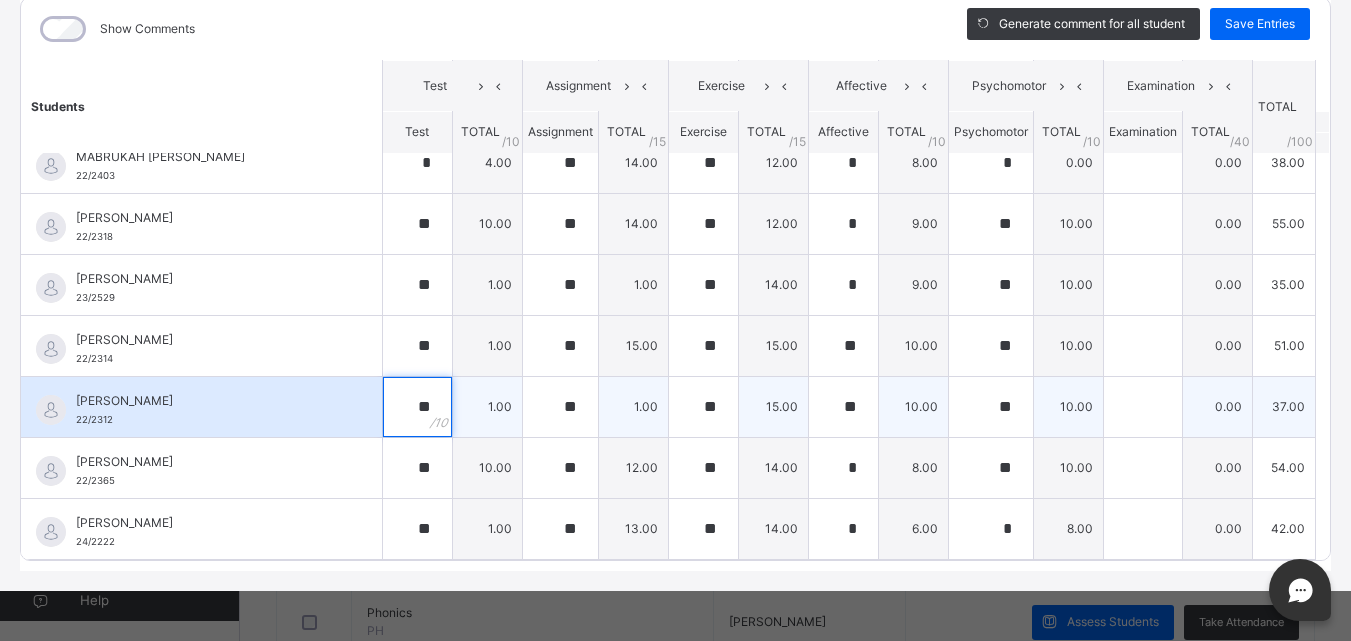 click on "**" at bounding box center [417, 407] 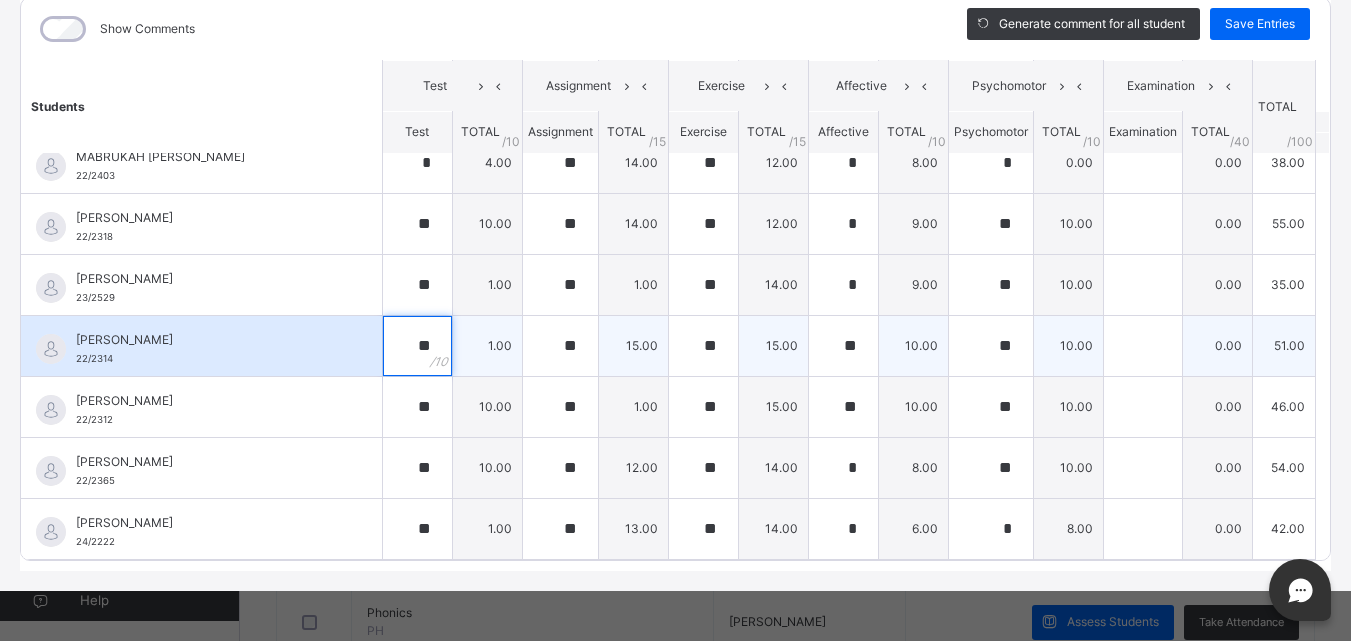 click on "**" at bounding box center [417, 346] 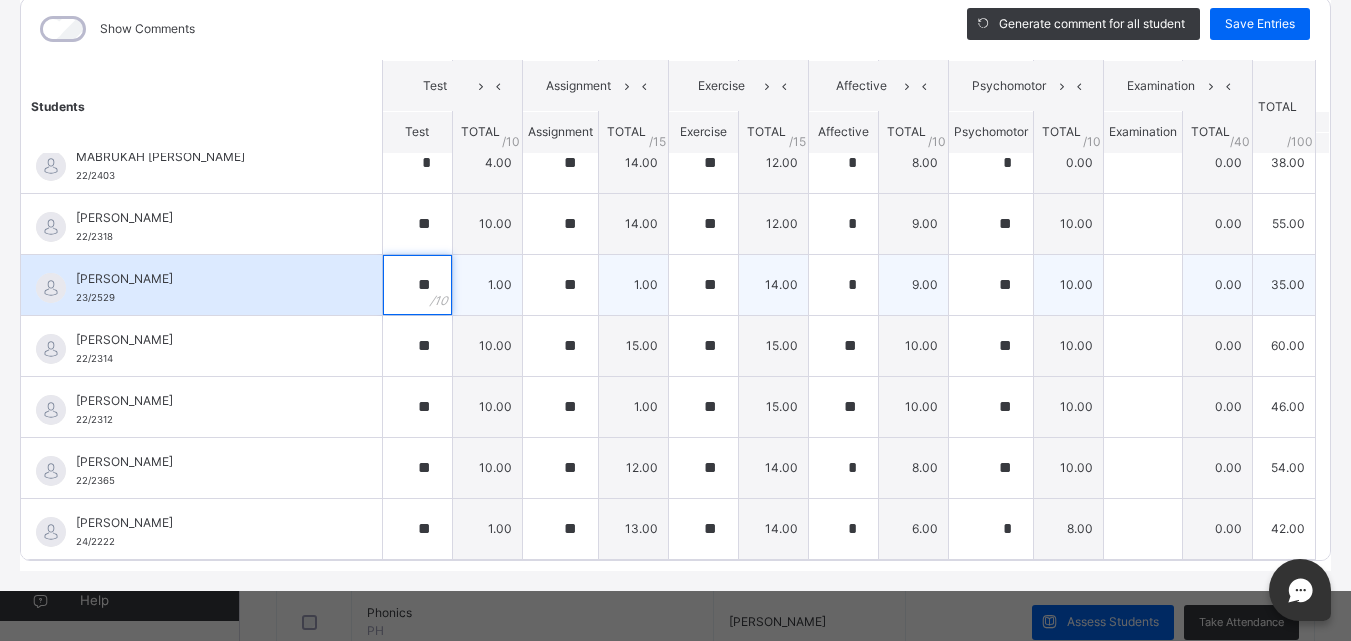 click on "**" at bounding box center [417, 285] 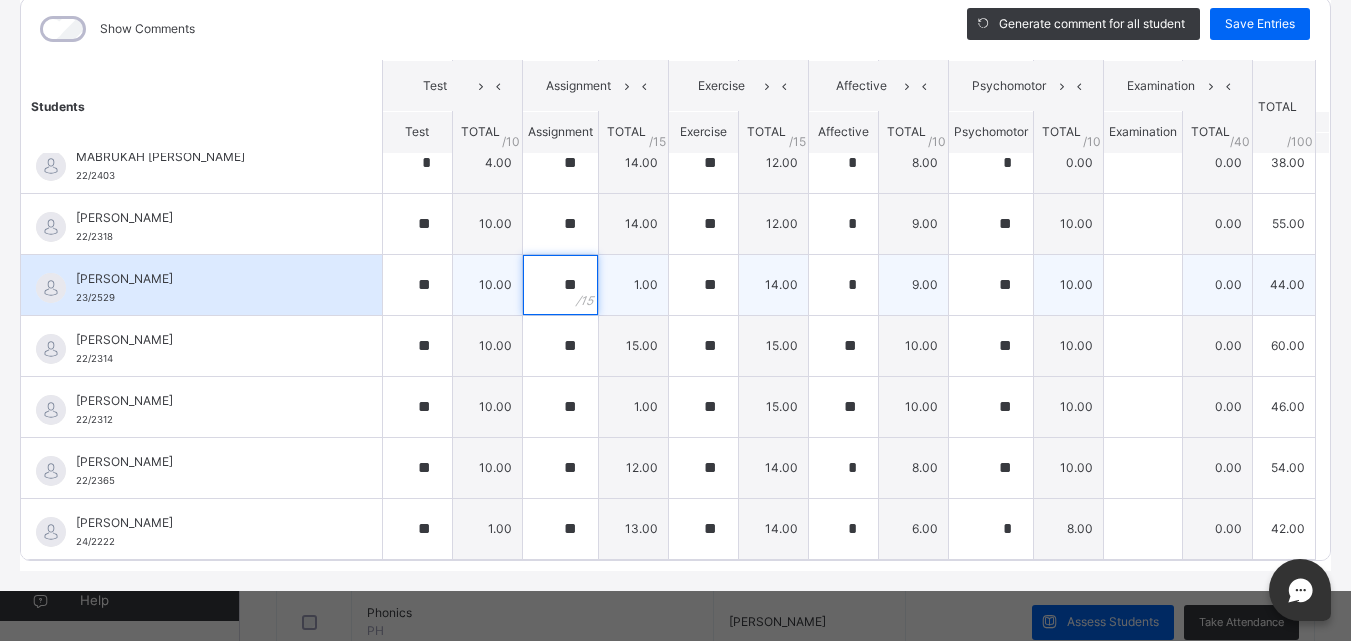 click on "**" at bounding box center (560, 285) 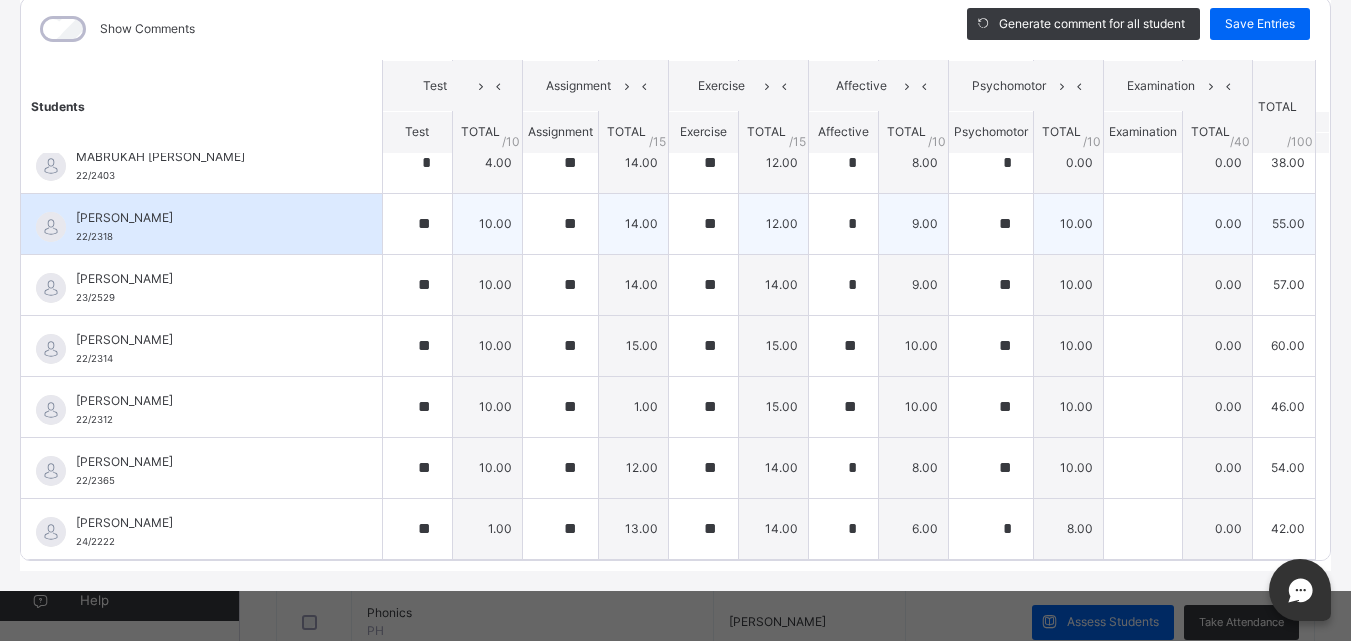 click on "9.00" at bounding box center [913, 223] 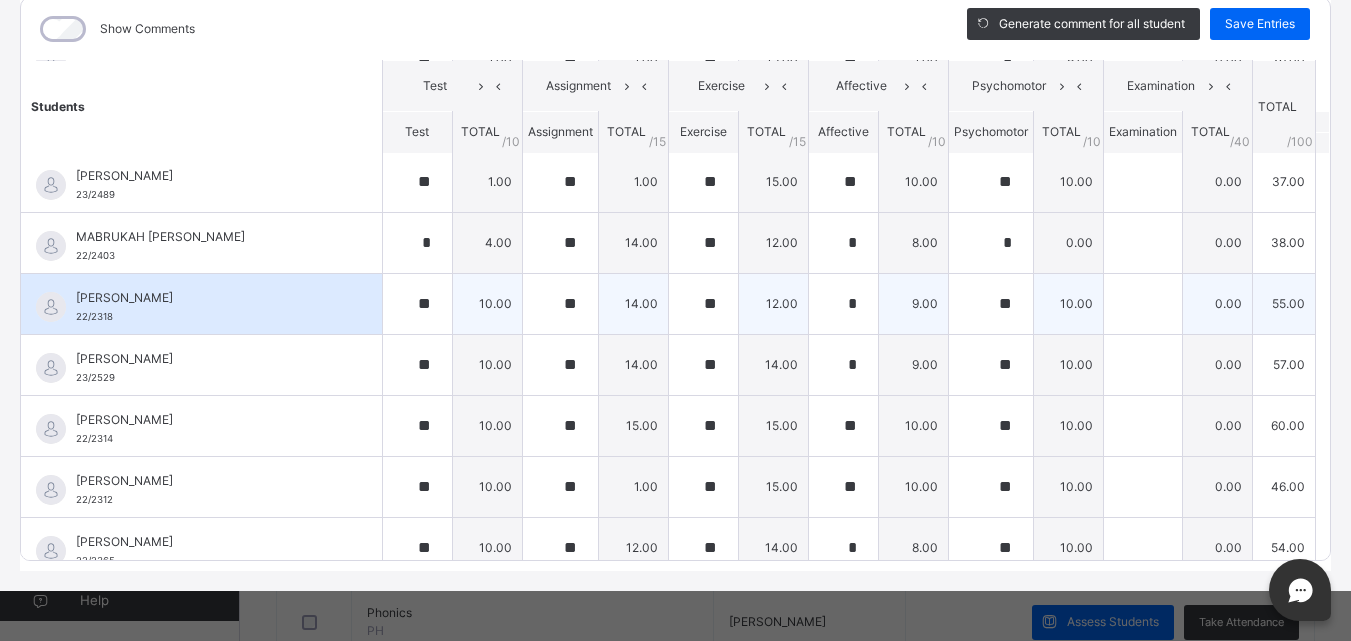 scroll, scrollTop: 450, scrollLeft: 0, axis: vertical 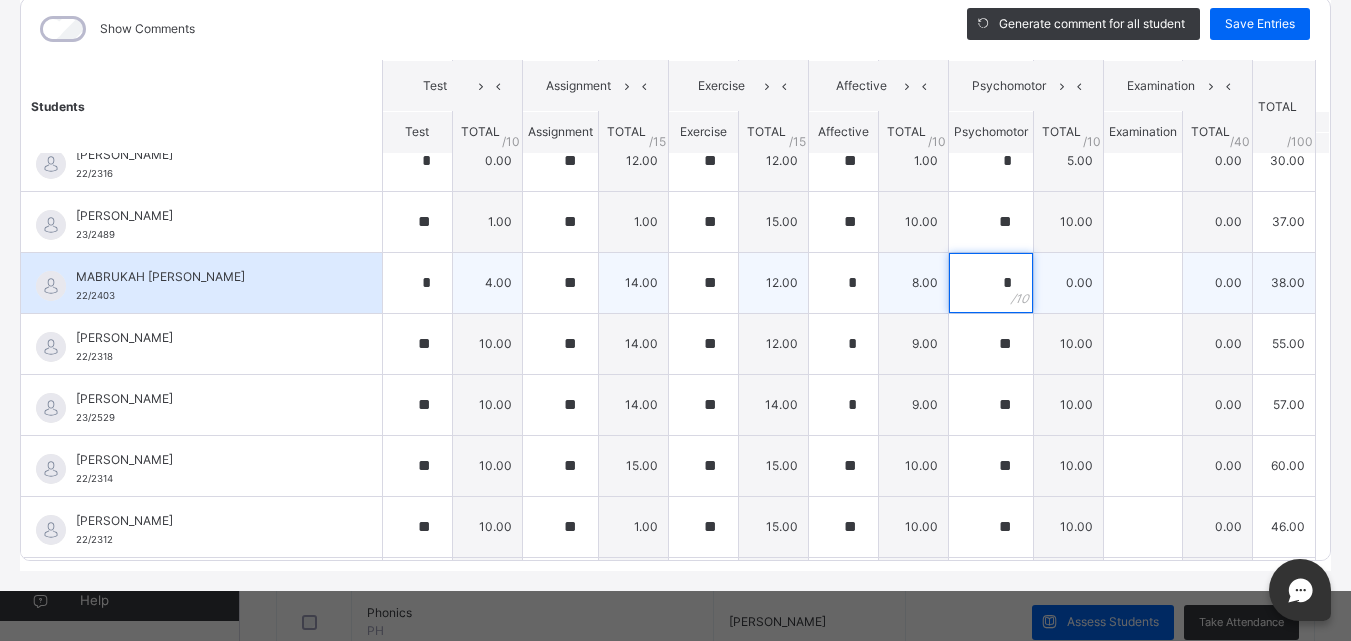click on "*" at bounding box center (991, 283) 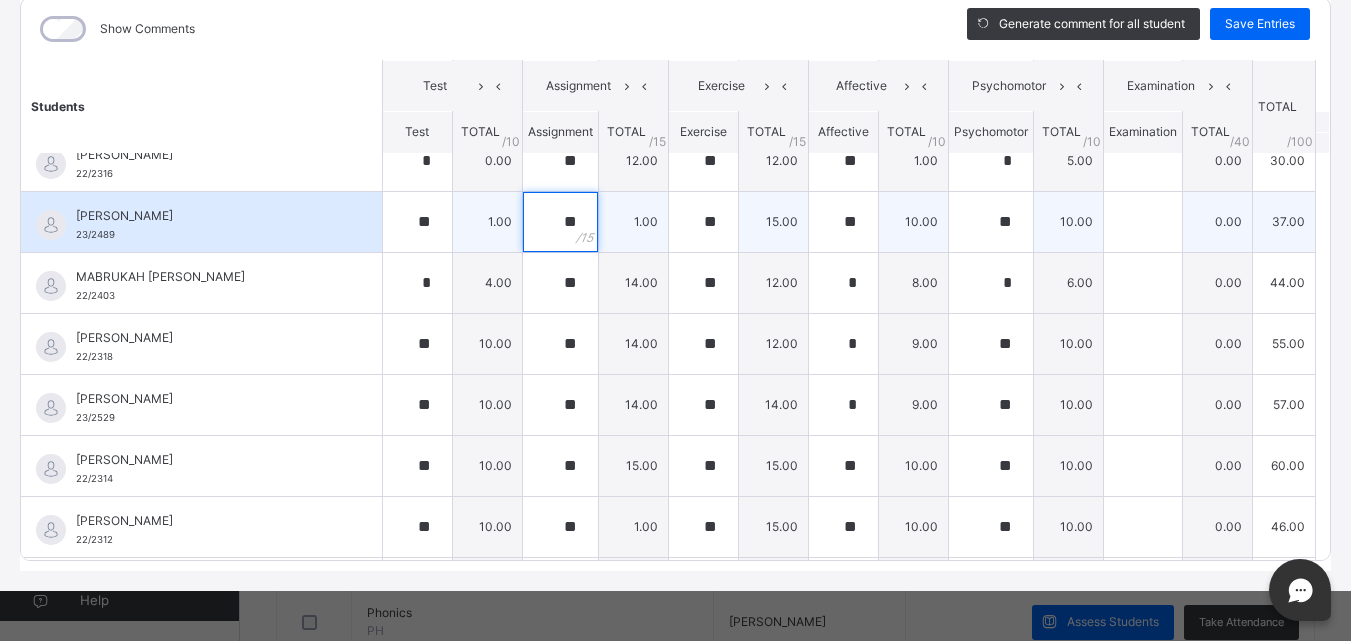 click on "**" at bounding box center (560, 222) 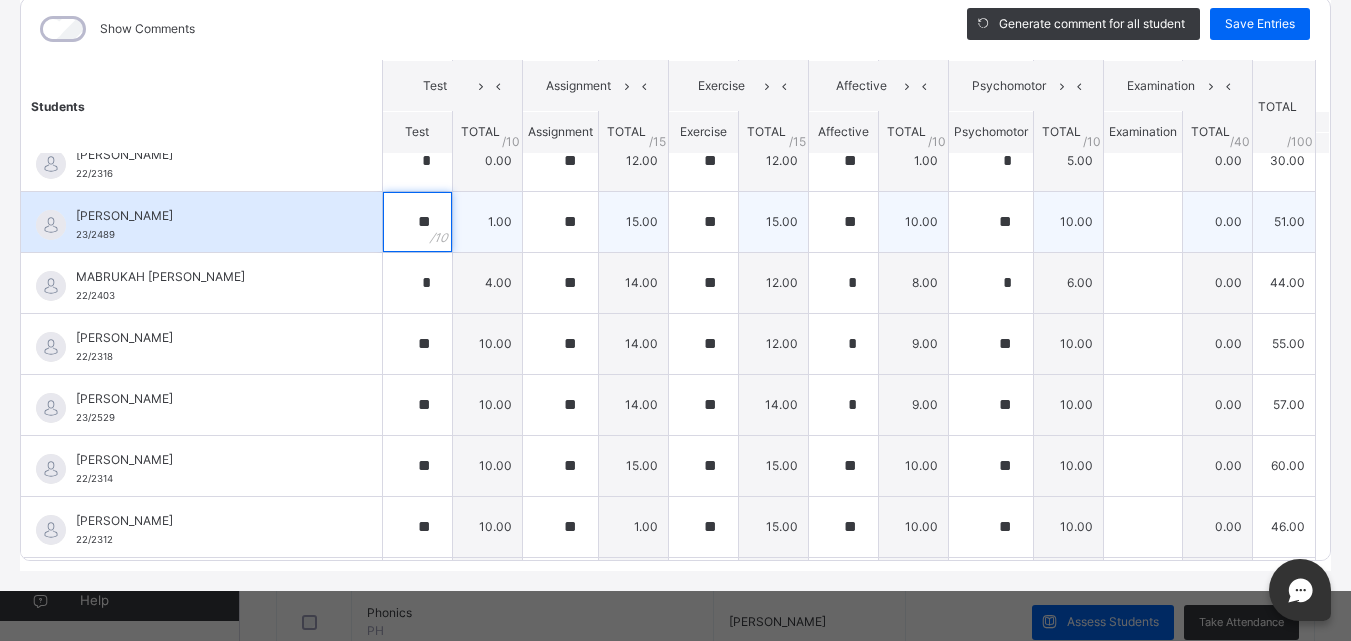 click on "**" at bounding box center (417, 222) 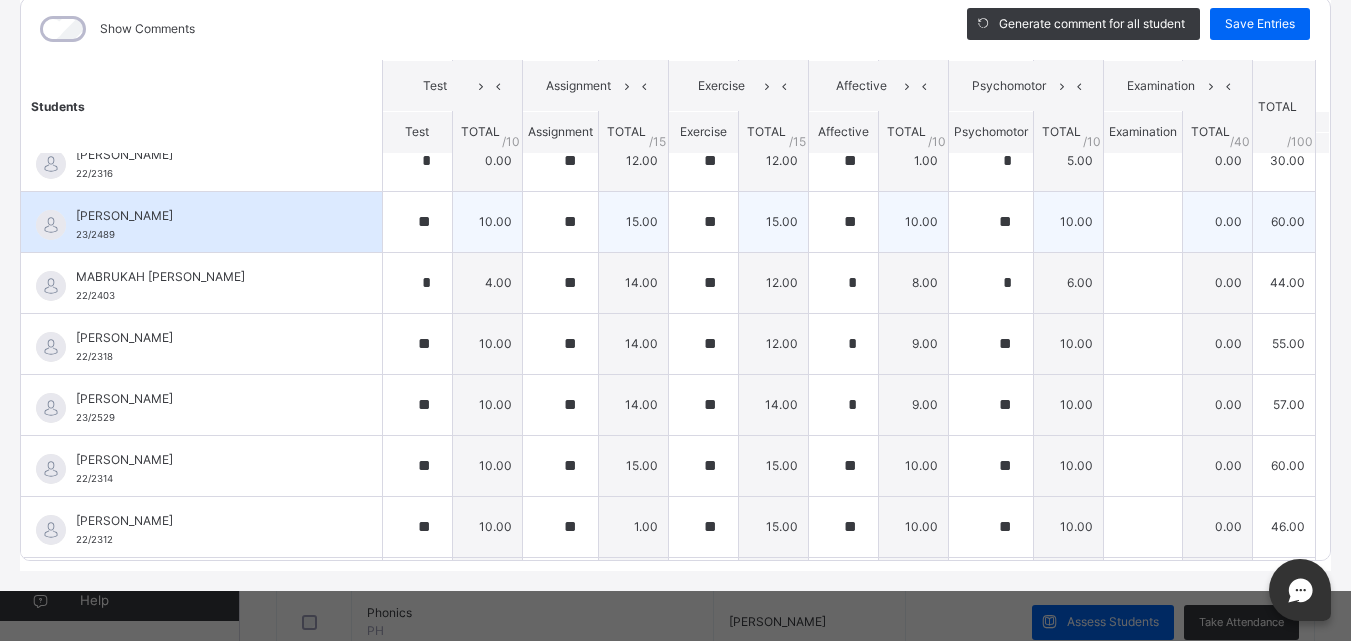click on "10.00" at bounding box center (487, 221) 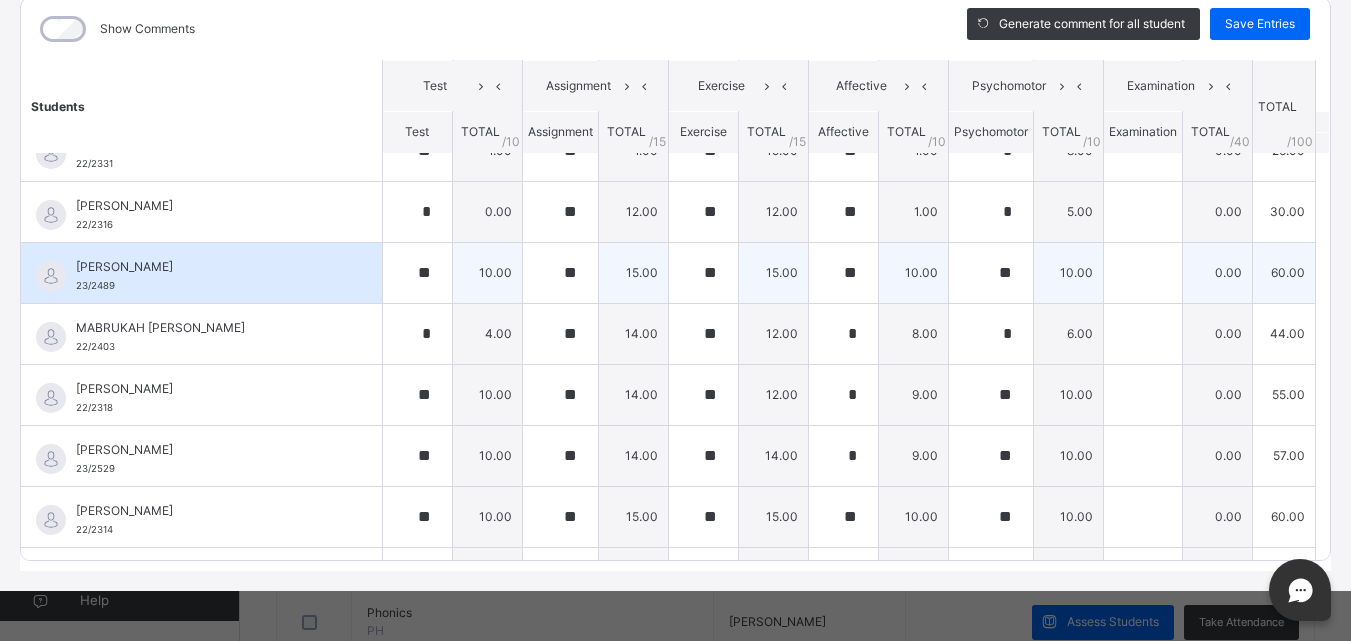 scroll, scrollTop: 370, scrollLeft: 0, axis: vertical 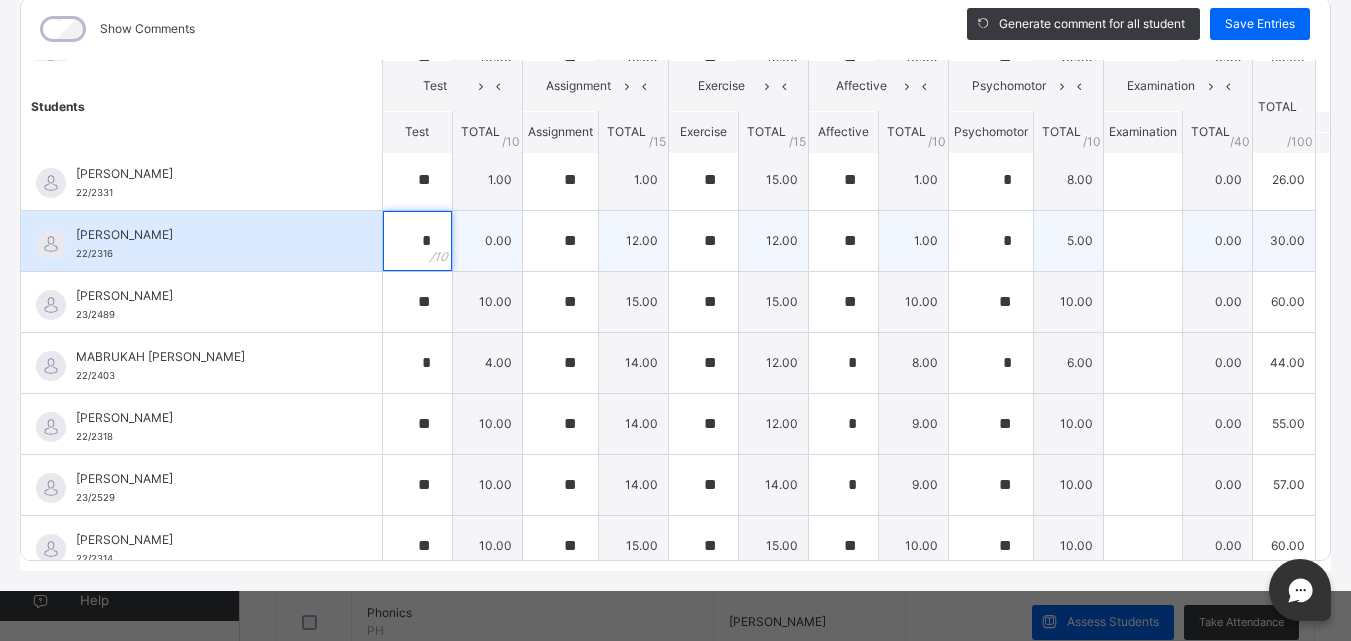 click on "*" at bounding box center (417, 241) 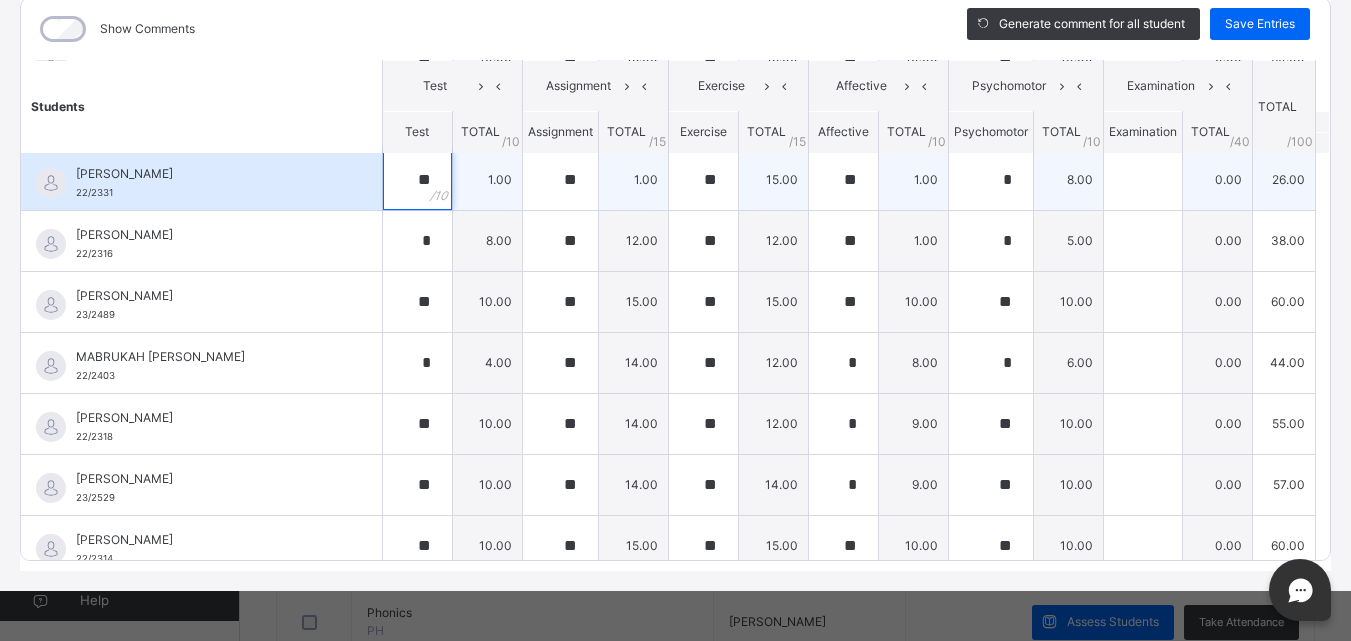 click on "**" at bounding box center [417, 180] 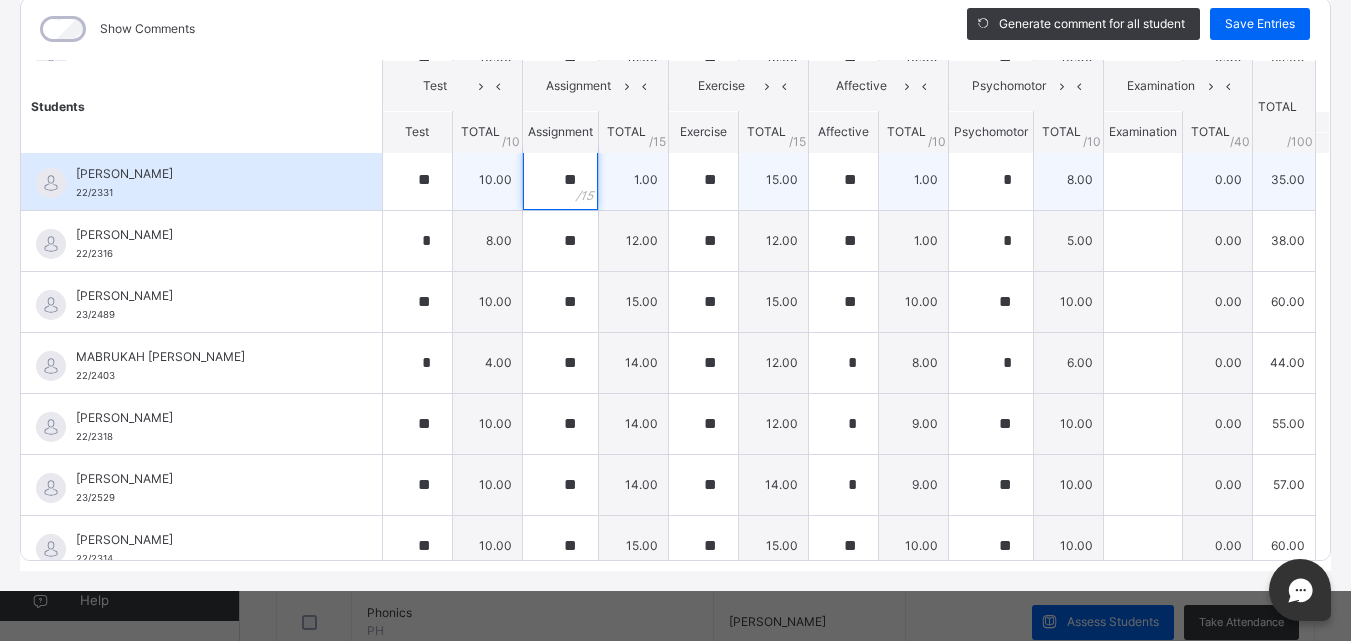 click on "**" at bounding box center (560, 180) 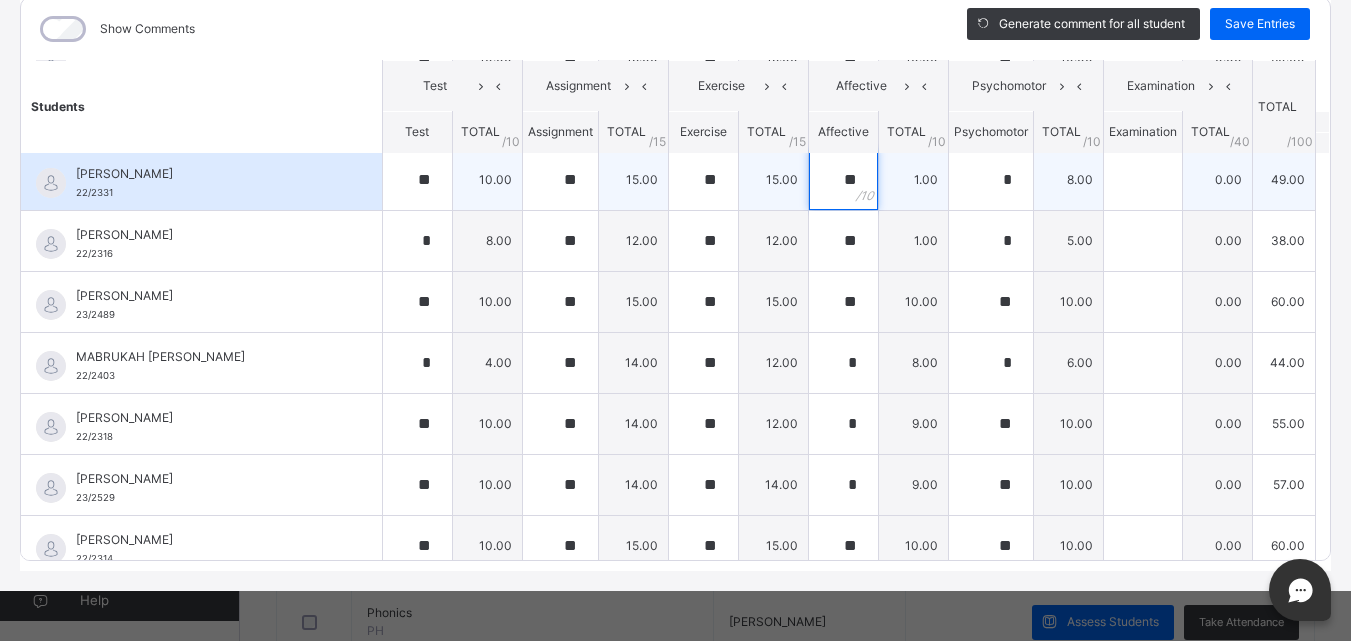 click on "**" at bounding box center (843, 180) 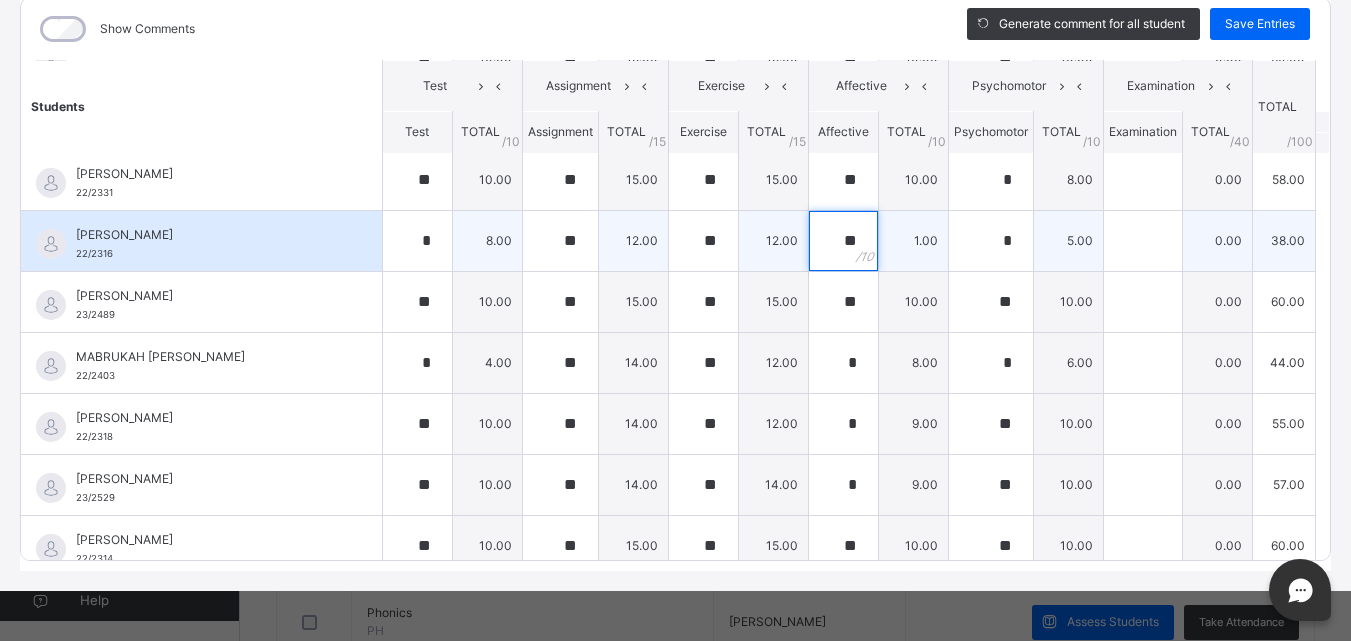 click on "**" at bounding box center [843, 241] 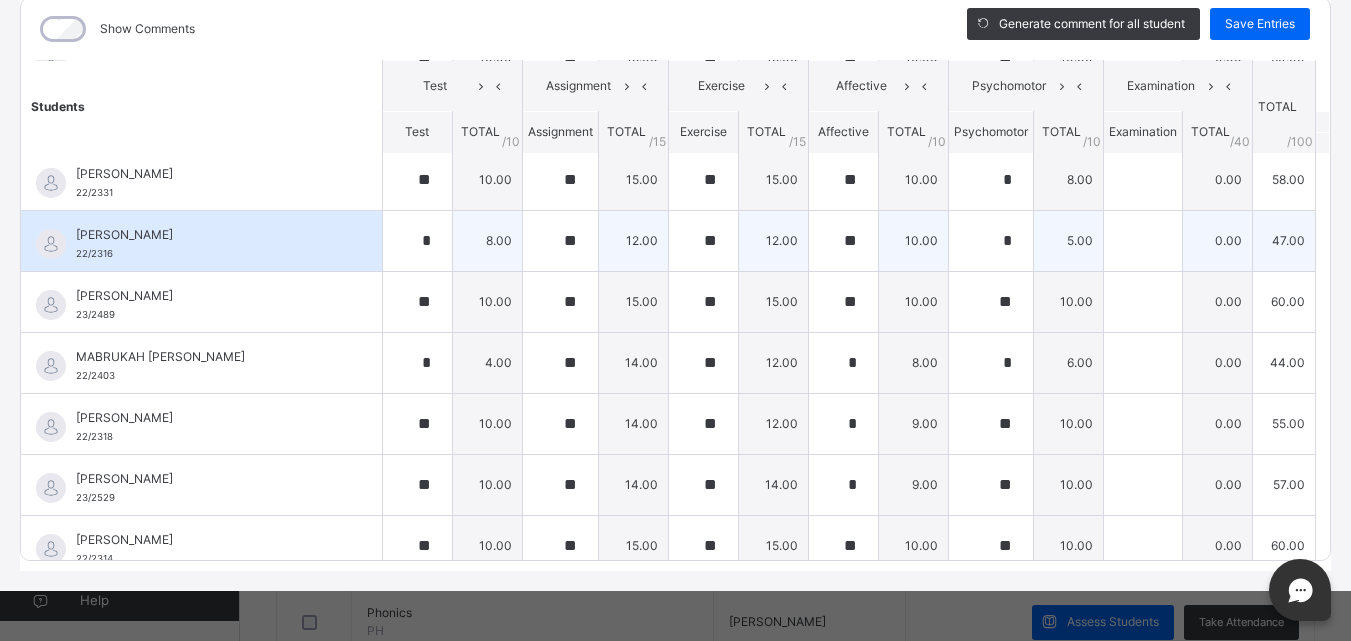 click on "12.00" at bounding box center (773, 240) 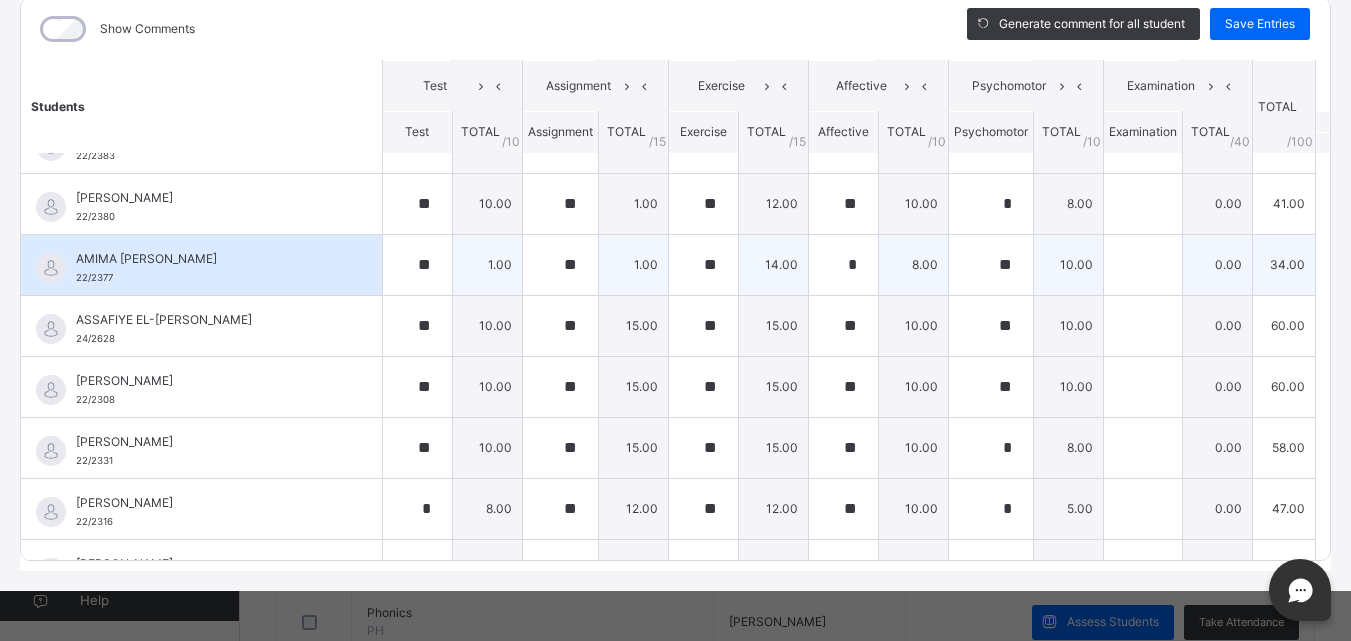 scroll, scrollTop: 90, scrollLeft: 0, axis: vertical 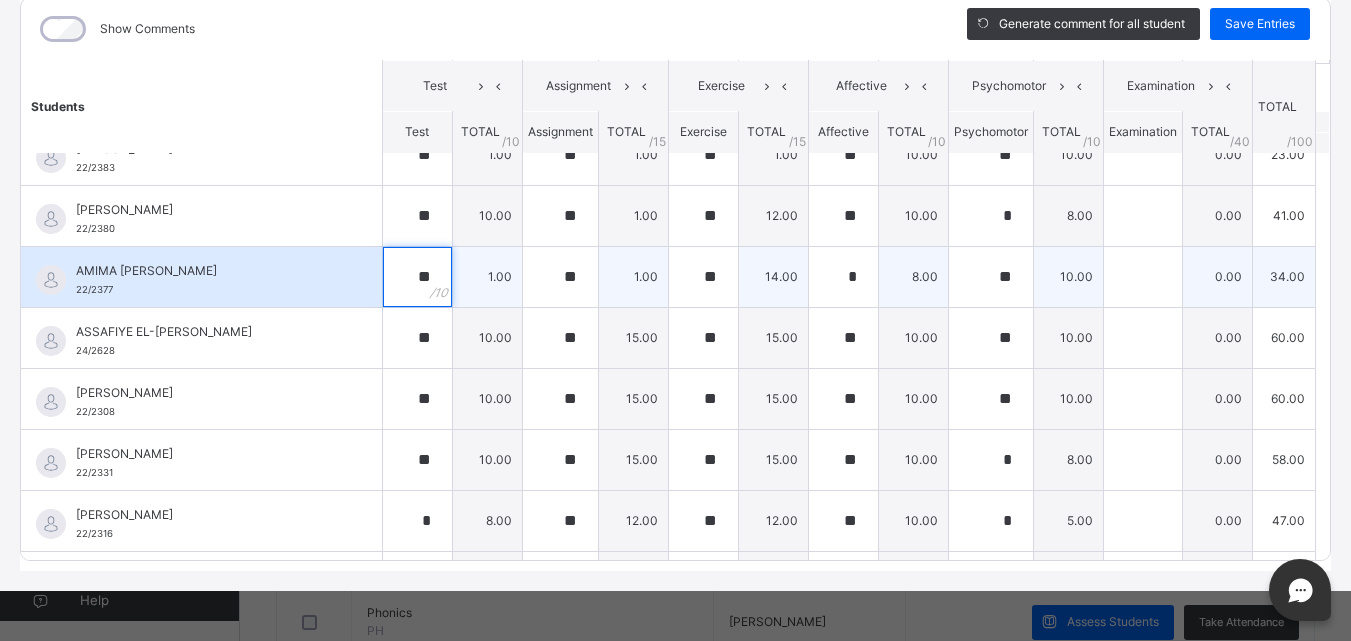 click on "**" at bounding box center [417, 277] 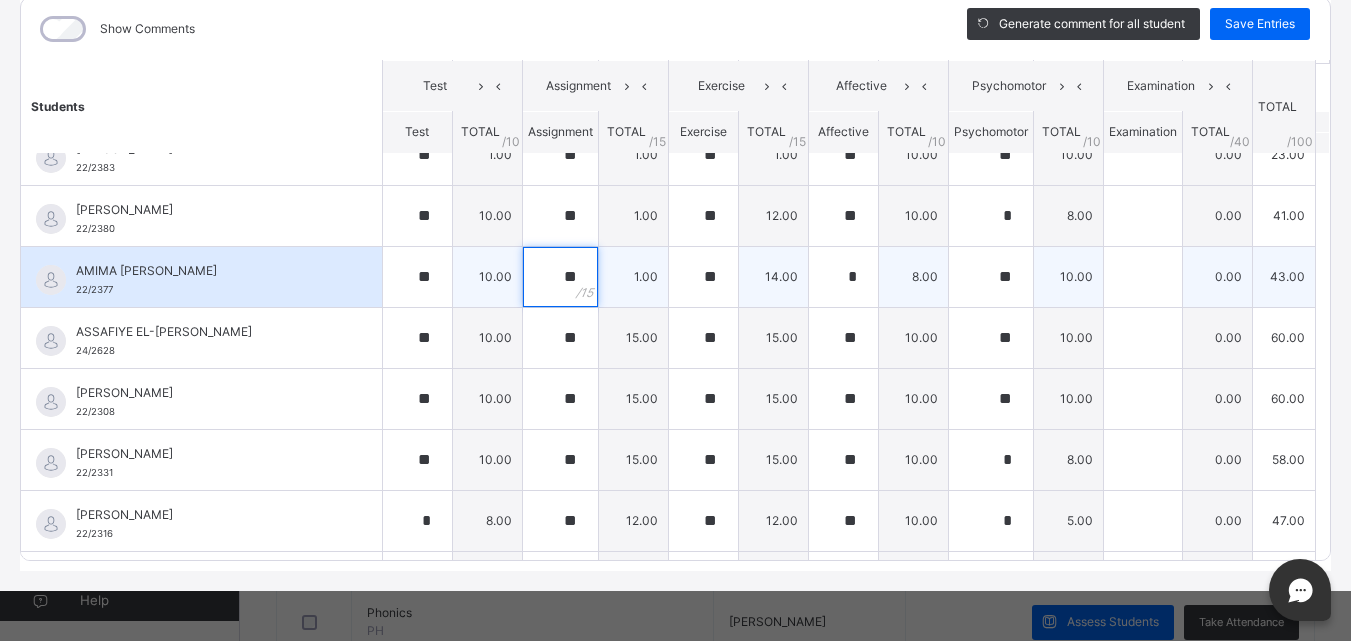 click on "**" at bounding box center [560, 277] 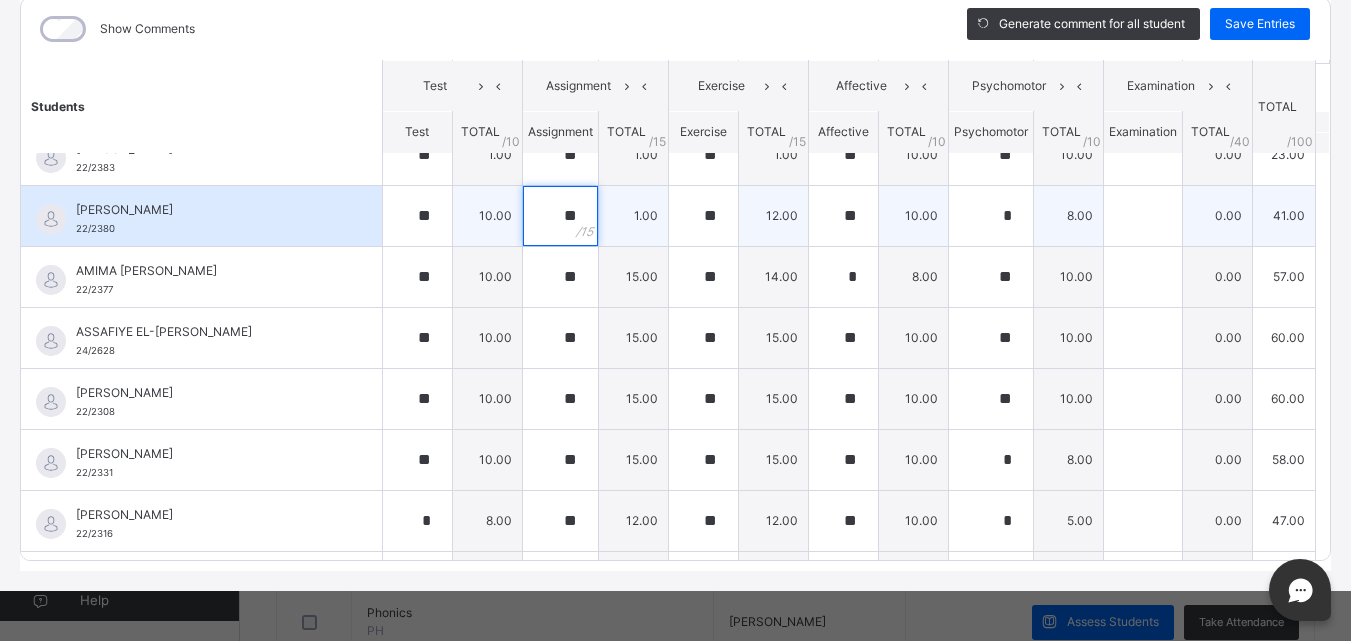 click on "**" at bounding box center (560, 216) 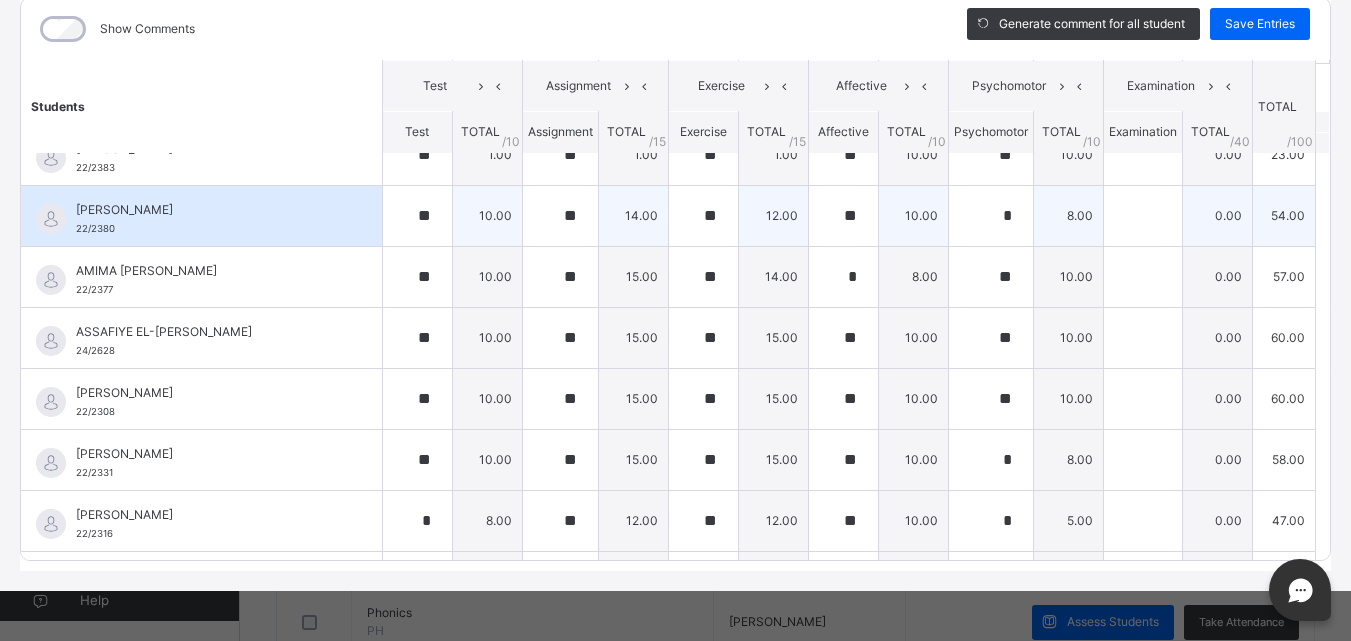 click on "14.00" at bounding box center (633, 215) 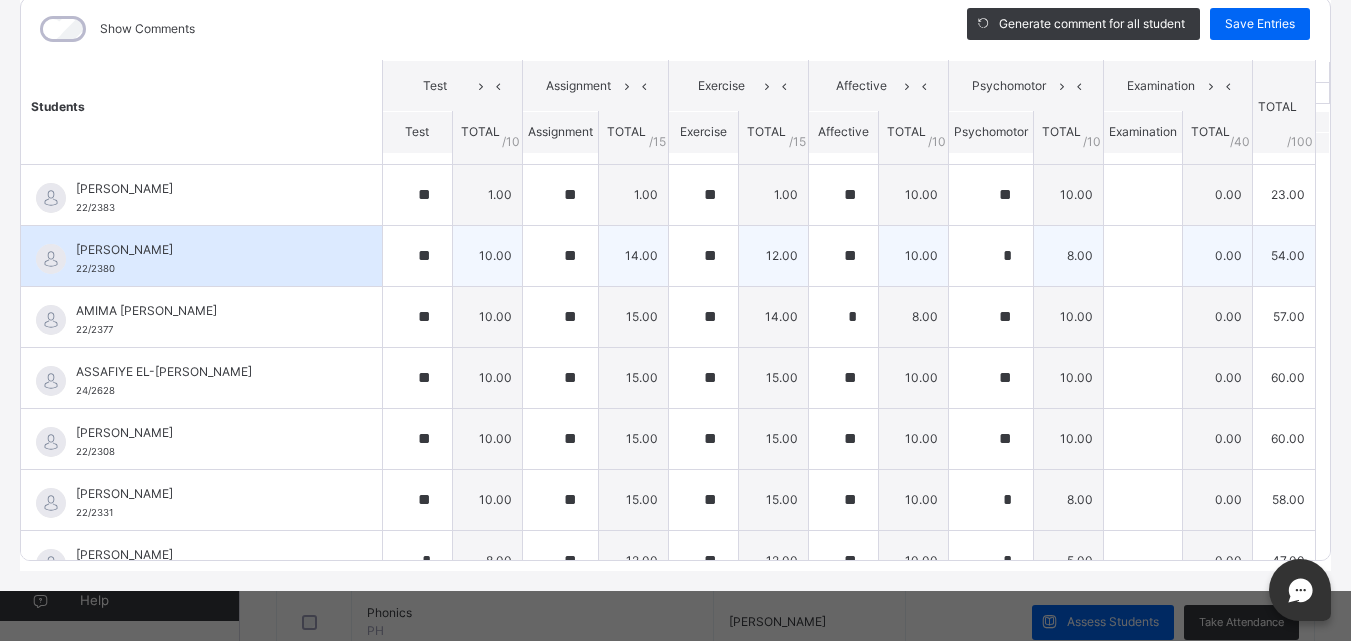 scroll, scrollTop: 10, scrollLeft: 0, axis: vertical 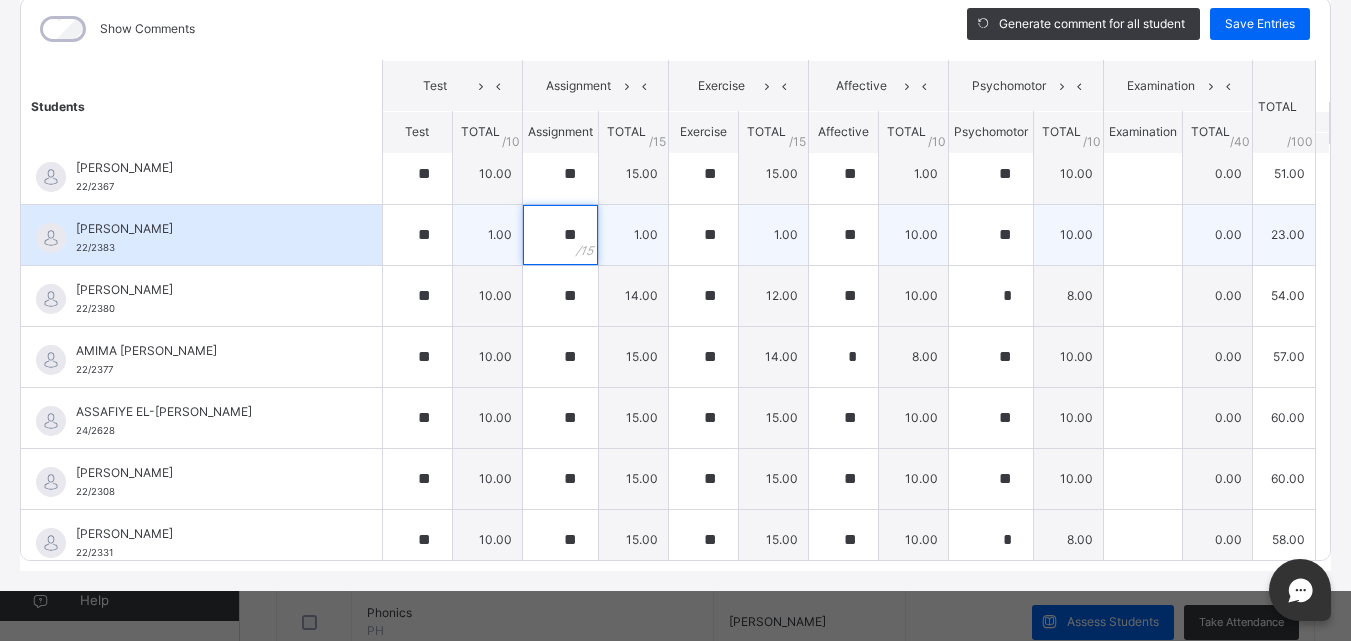 click on "**" at bounding box center [560, 235] 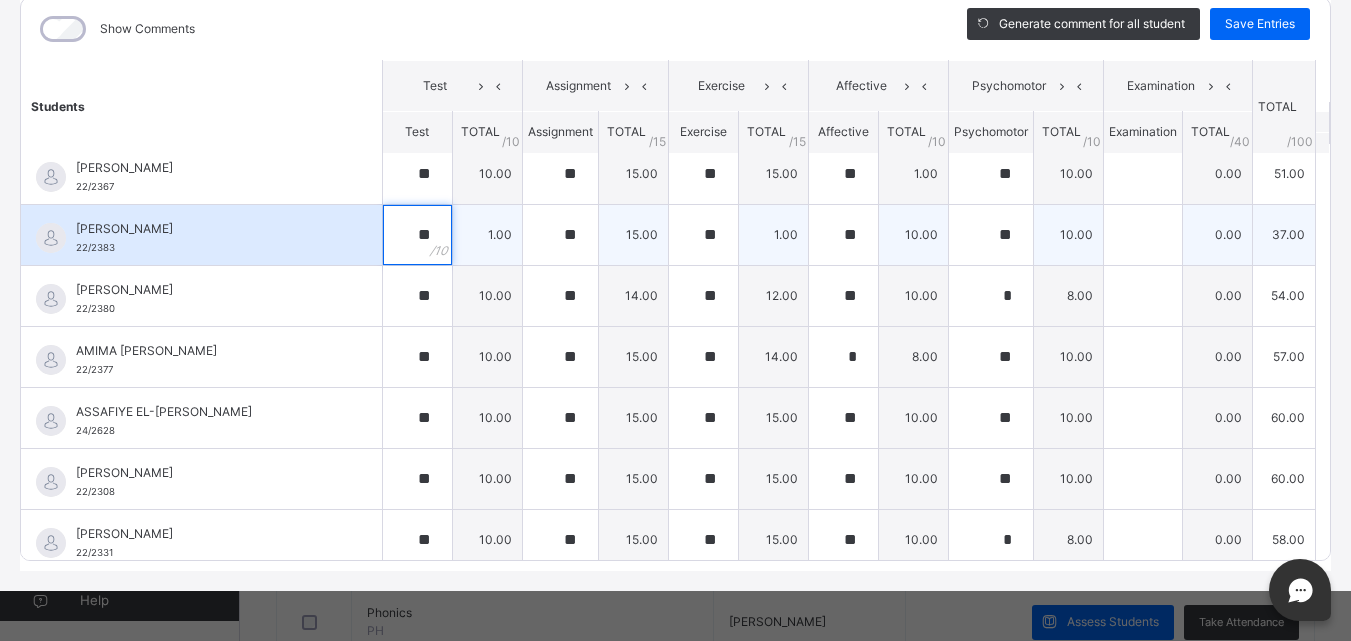 click on "**" at bounding box center [417, 235] 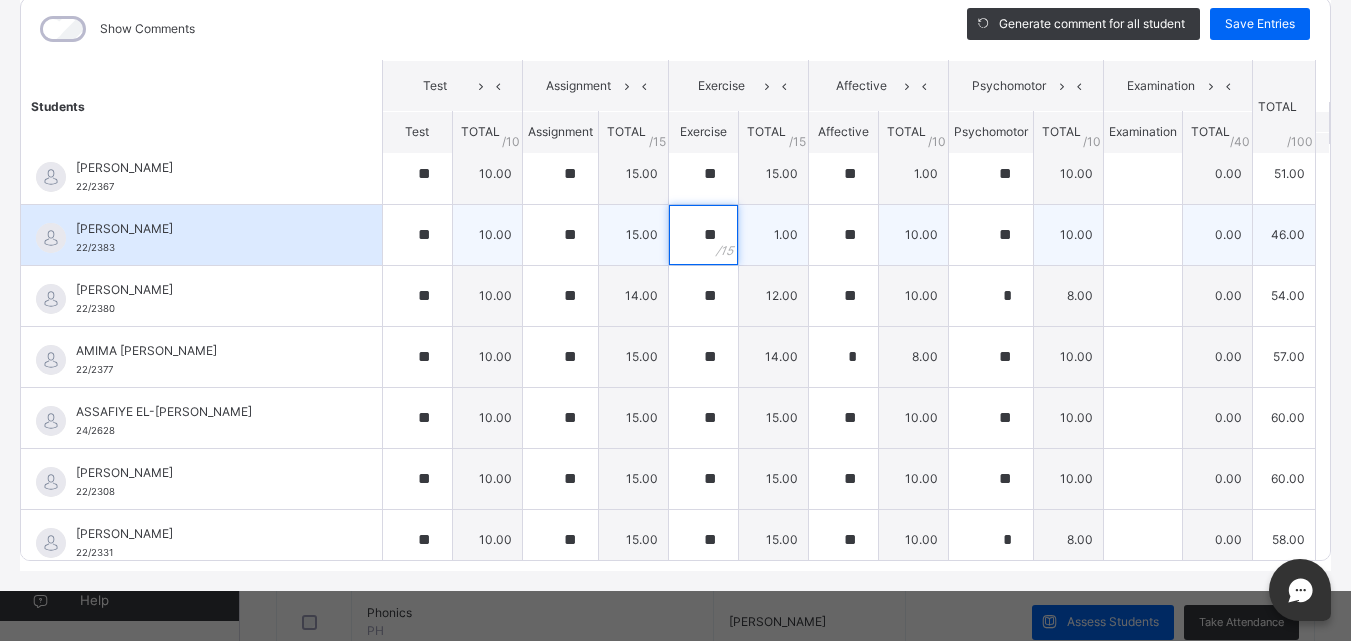 click on "**" at bounding box center [703, 235] 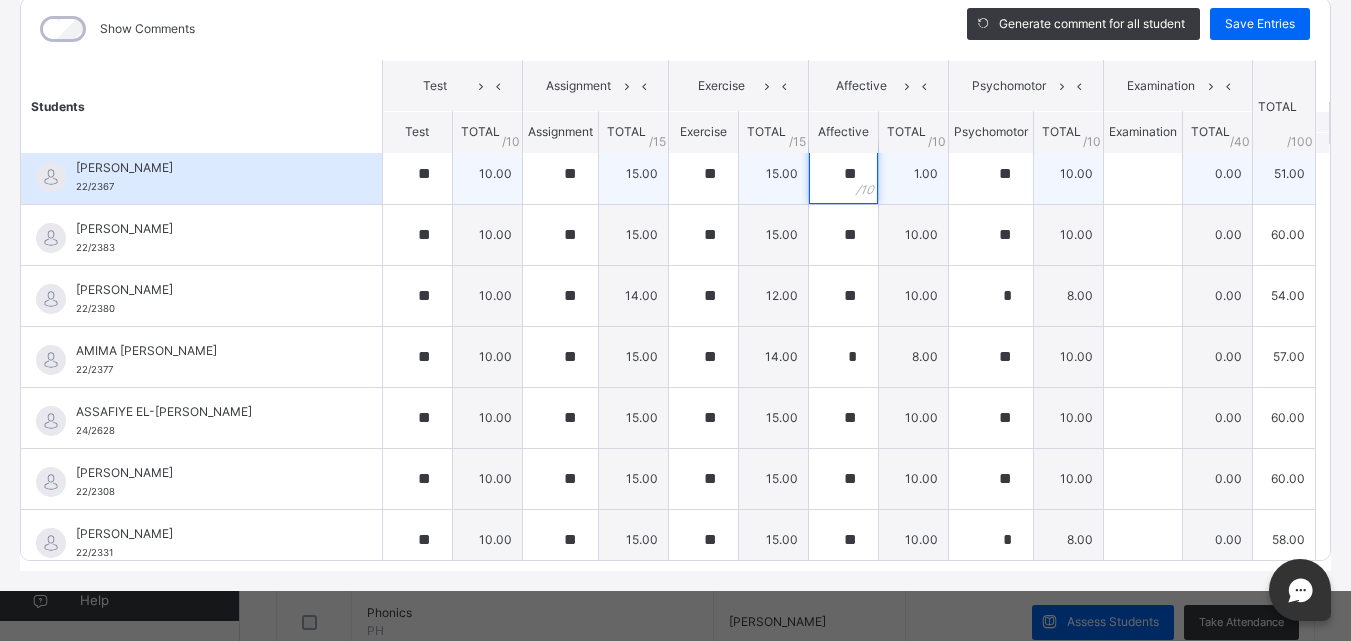 click on "**" at bounding box center [843, 174] 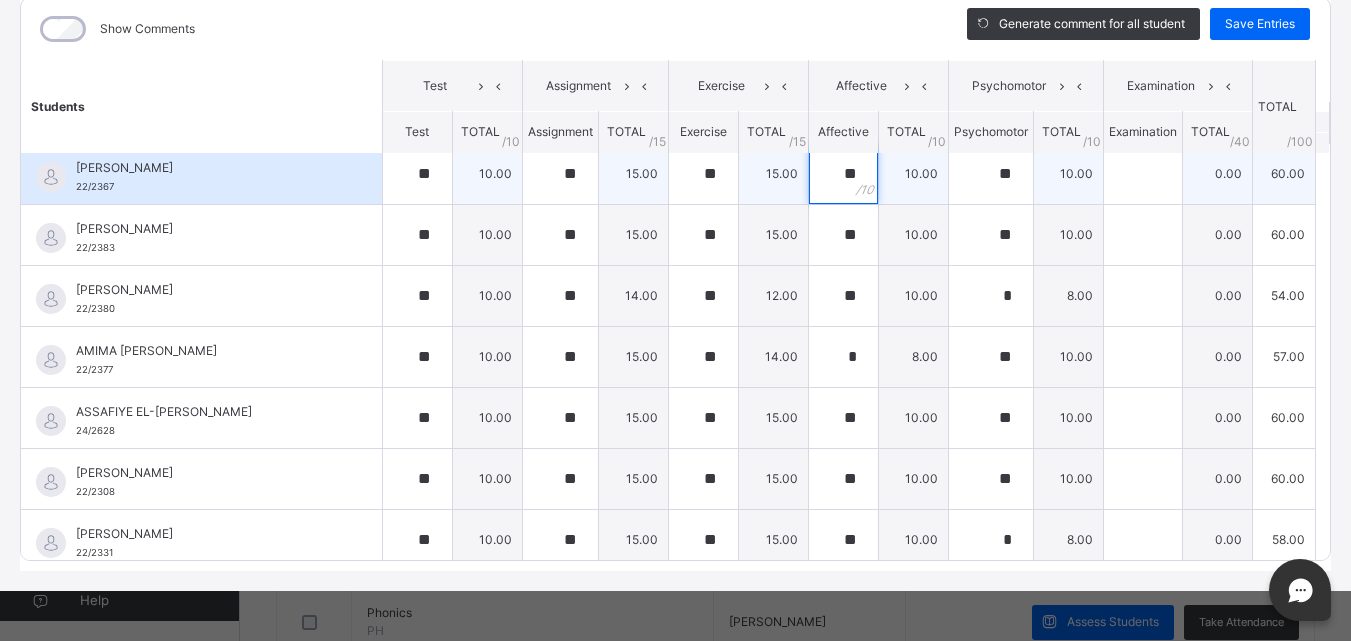 click on "**" at bounding box center (843, 174) 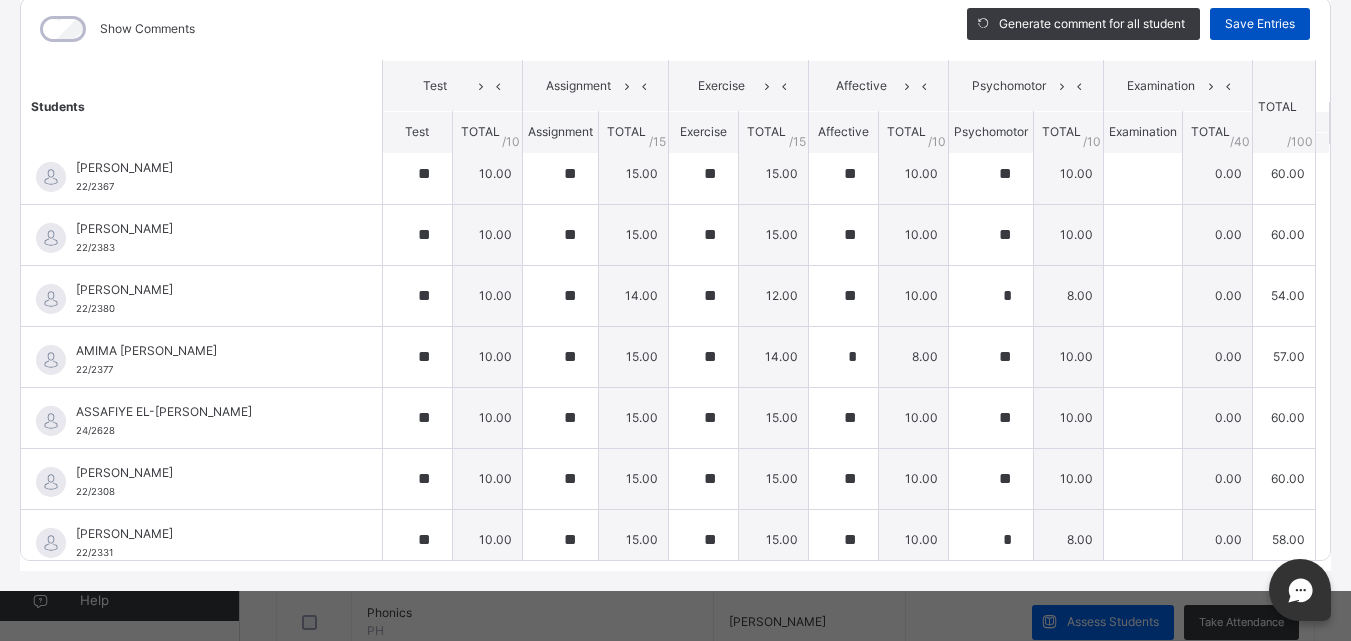 click on "Save Entries" at bounding box center [1260, 24] 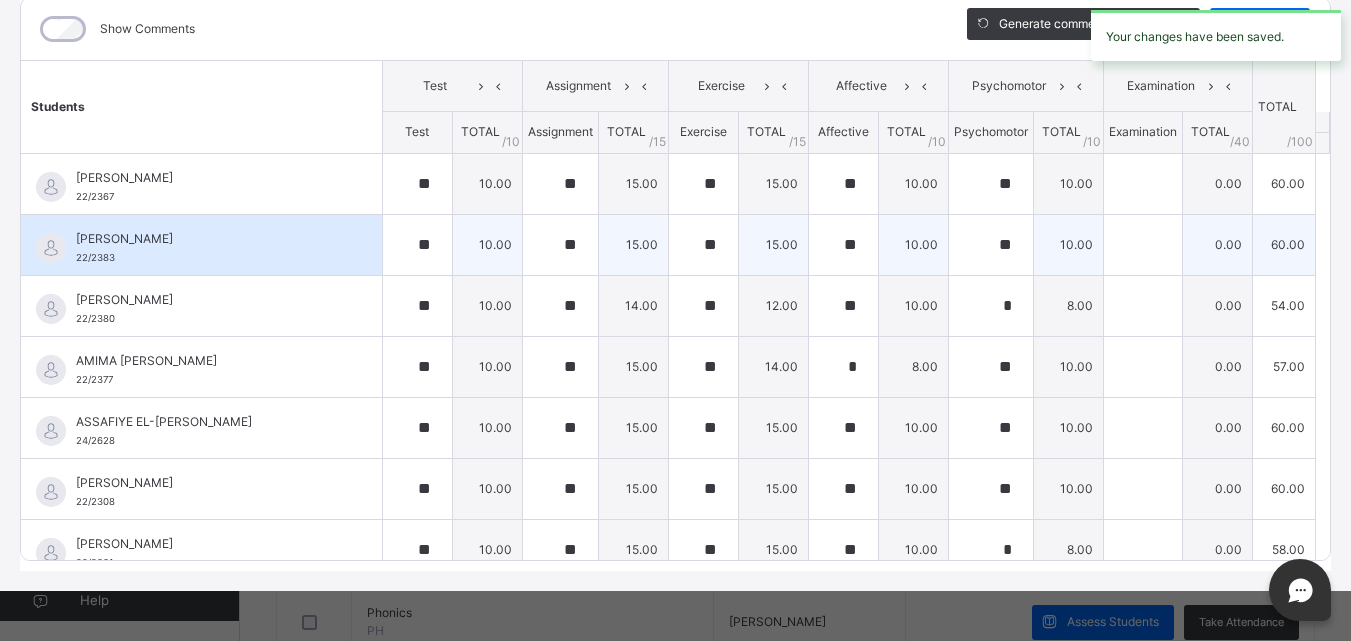 click on "15.00" at bounding box center (773, 244) 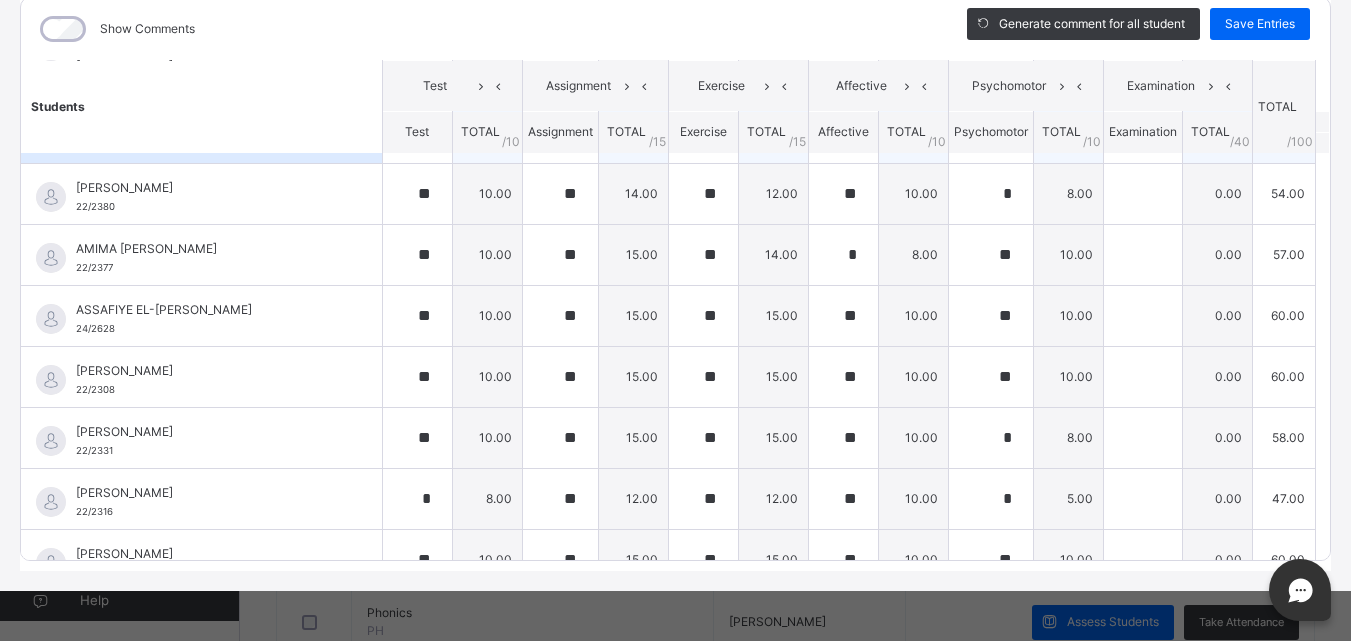 scroll, scrollTop: 504, scrollLeft: 0, axis: vertical 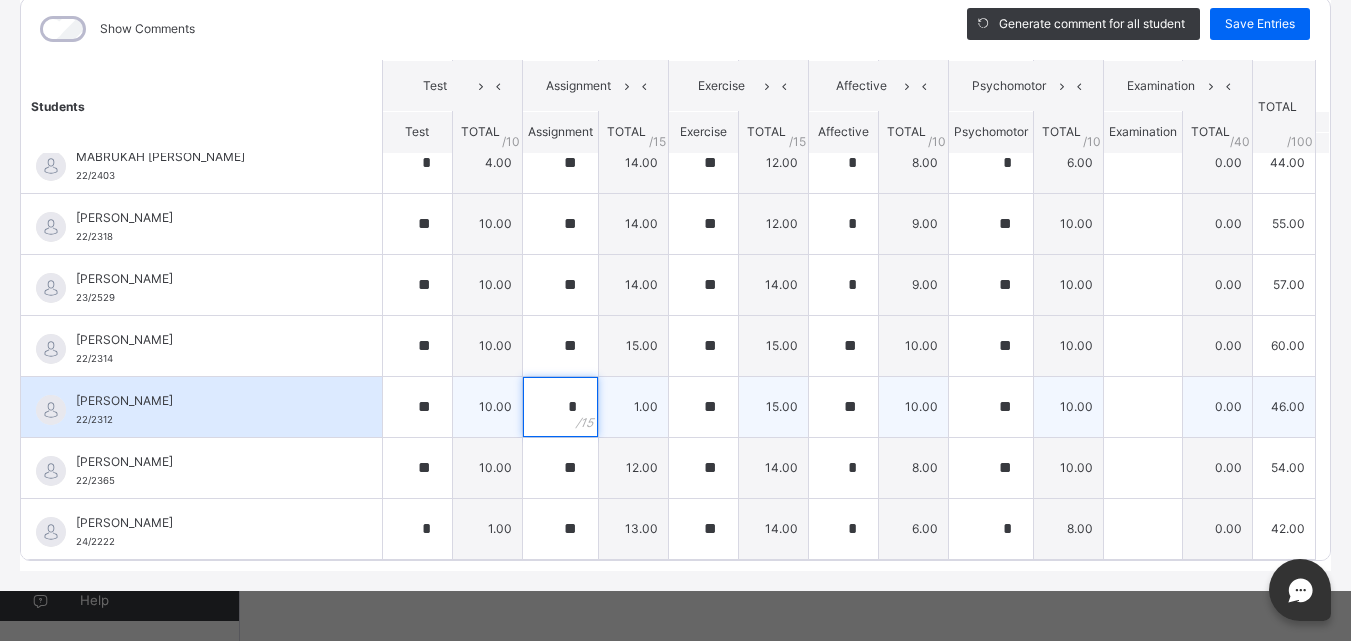 click on "*" at bounding box center (560, 407) 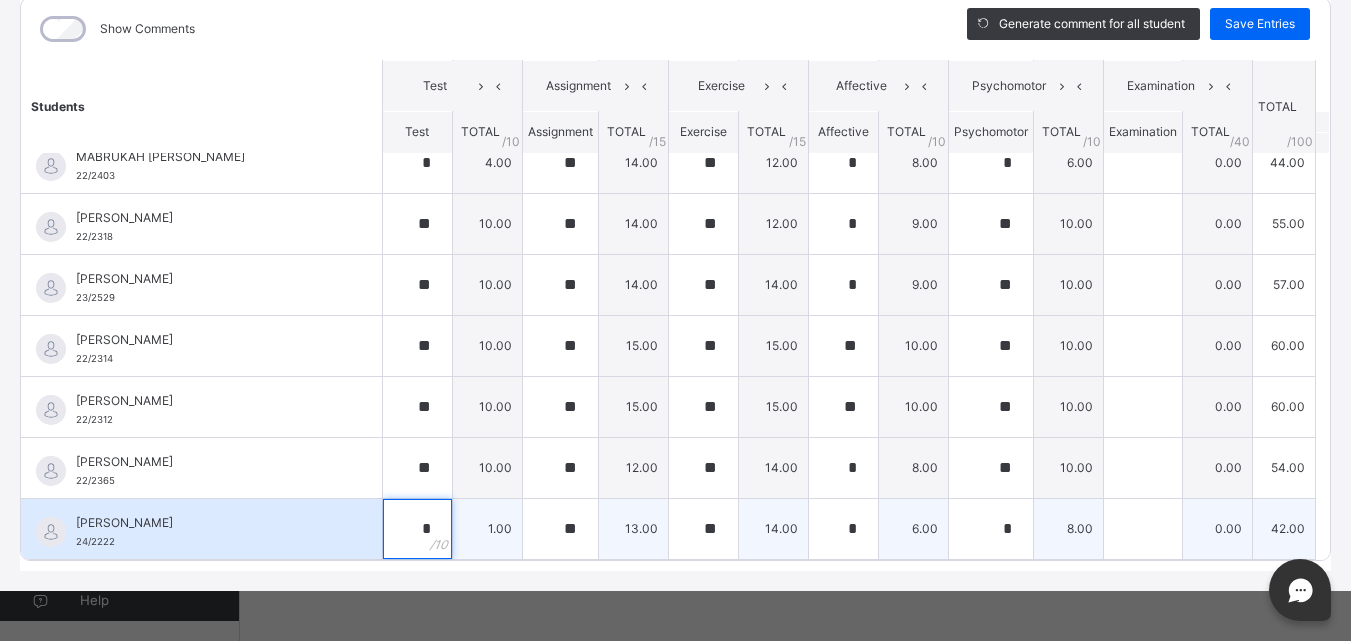 click on "*" at bounding box center [417, 529] 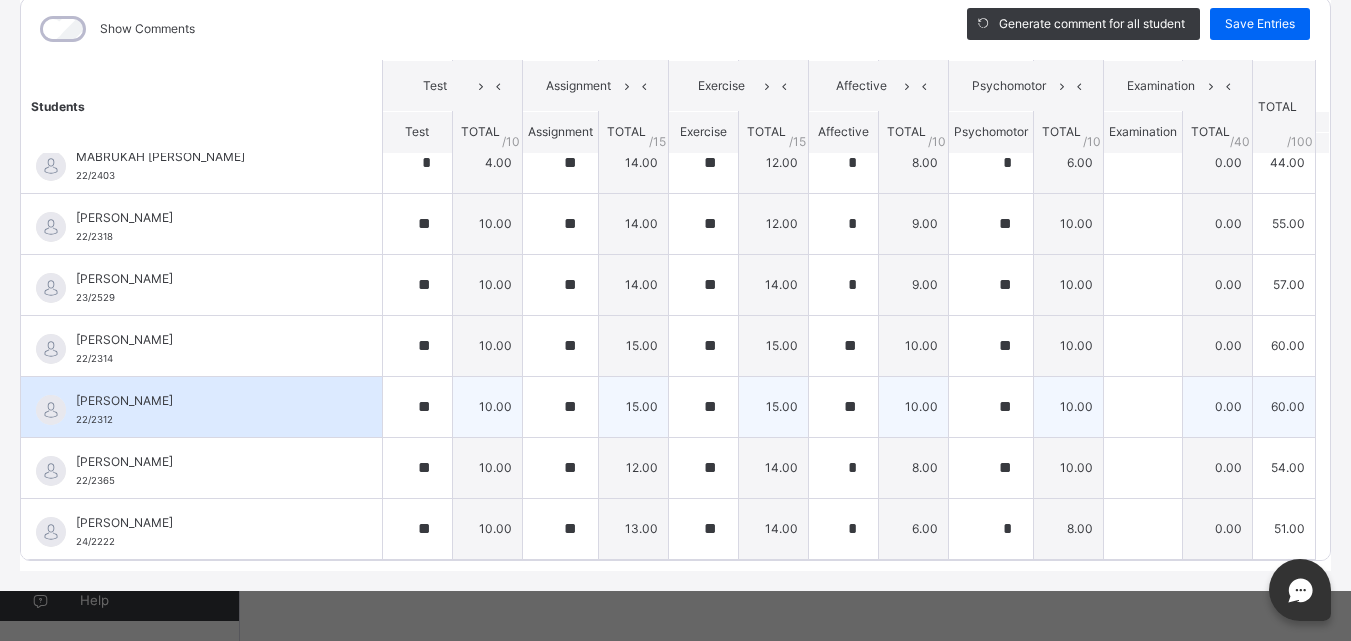 click on "10.00" at bounding box center (913, 406) 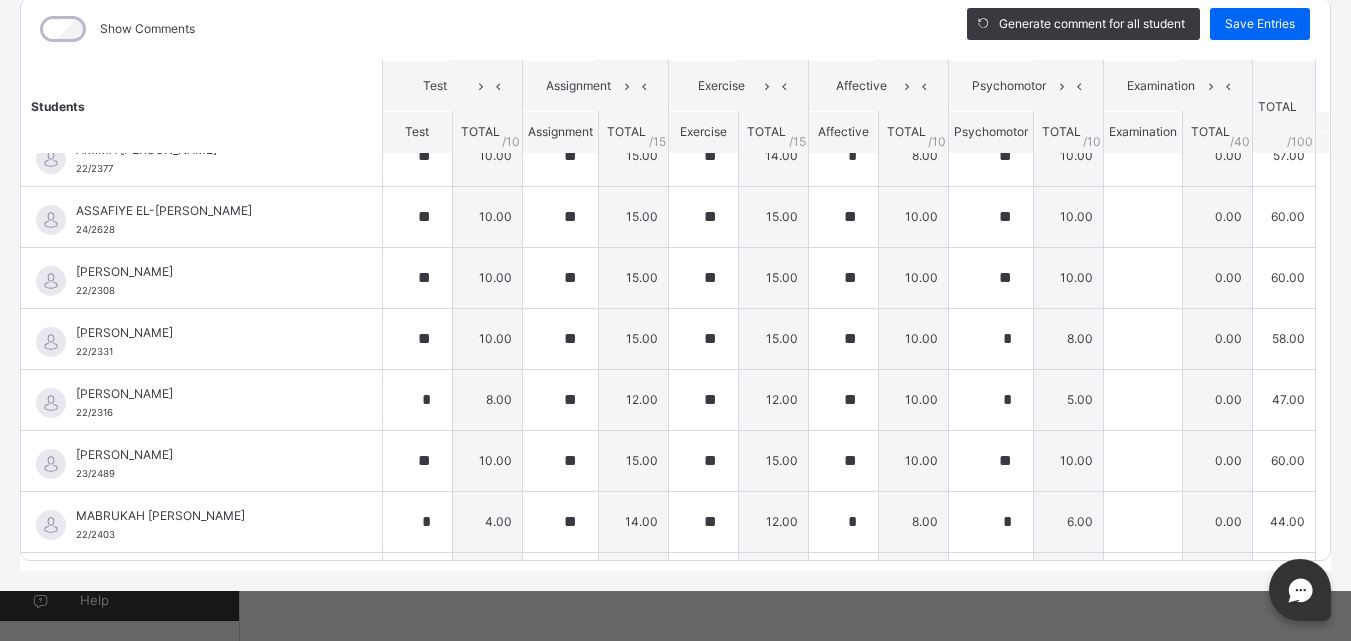 scroll, scrollTop: 0, scrollLeft: 0, axis: both 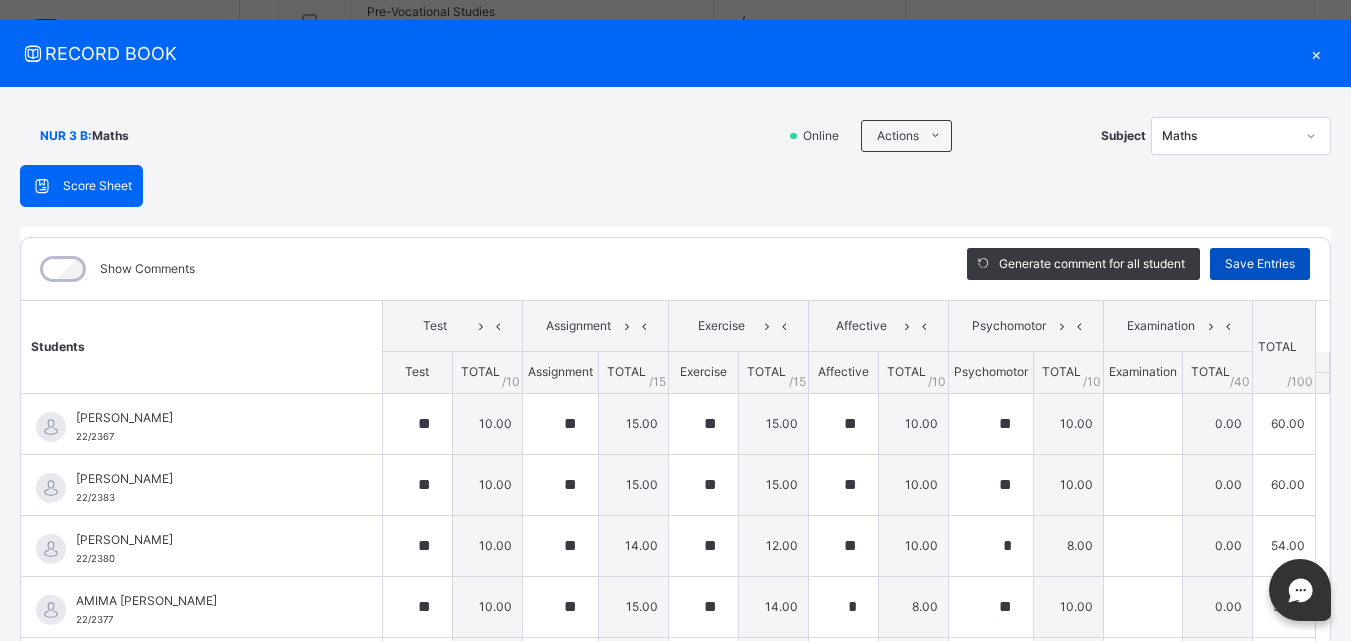 click on "Save Entries" at bounding box center [1260, 264] 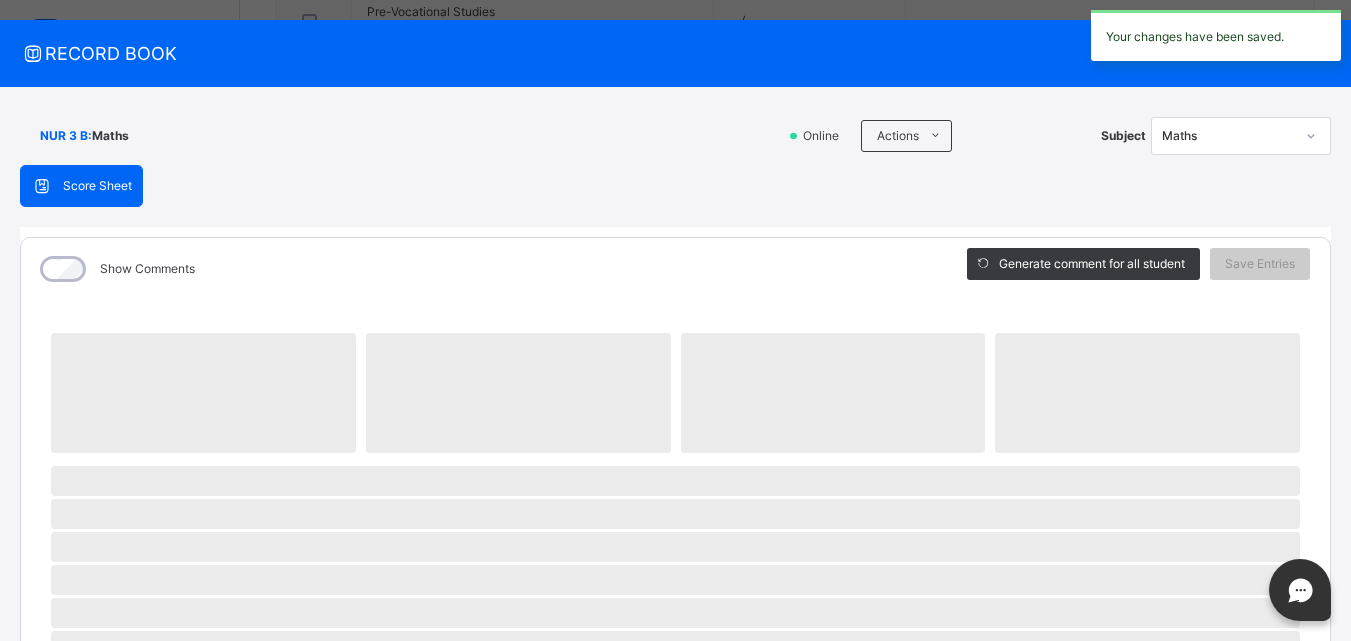 click 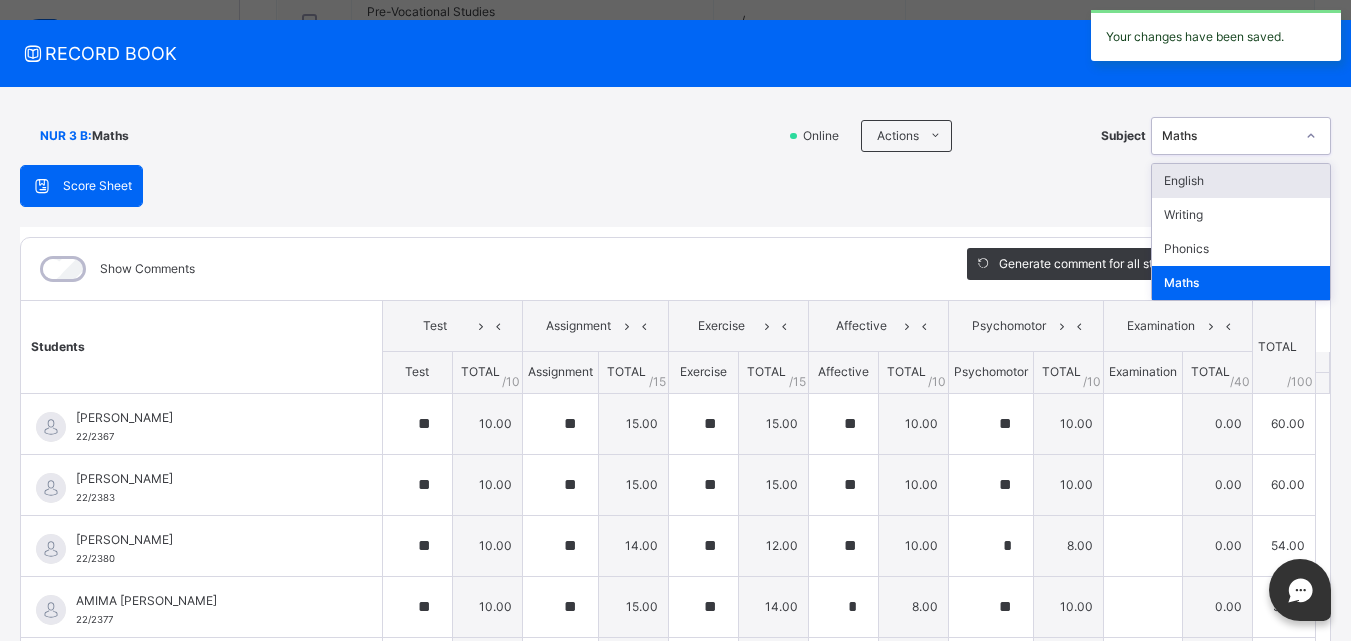 click on "English" at bounding box center (1241, 181) 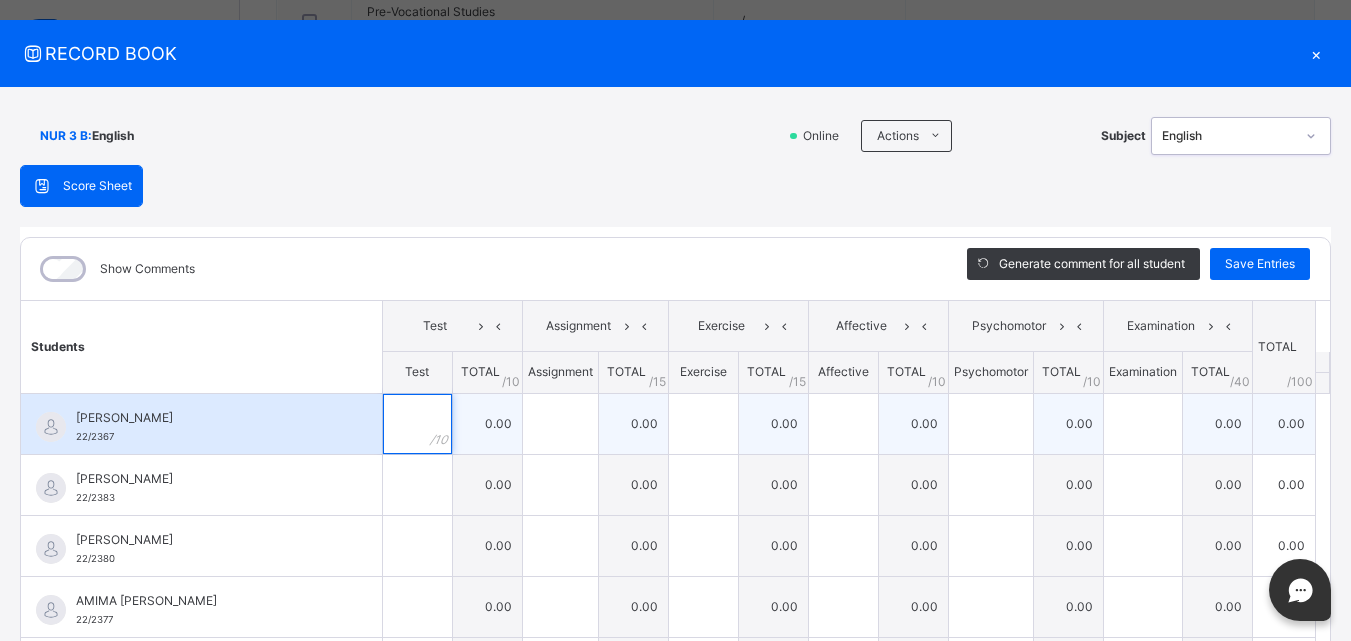 click at bounding box center [417, 424] 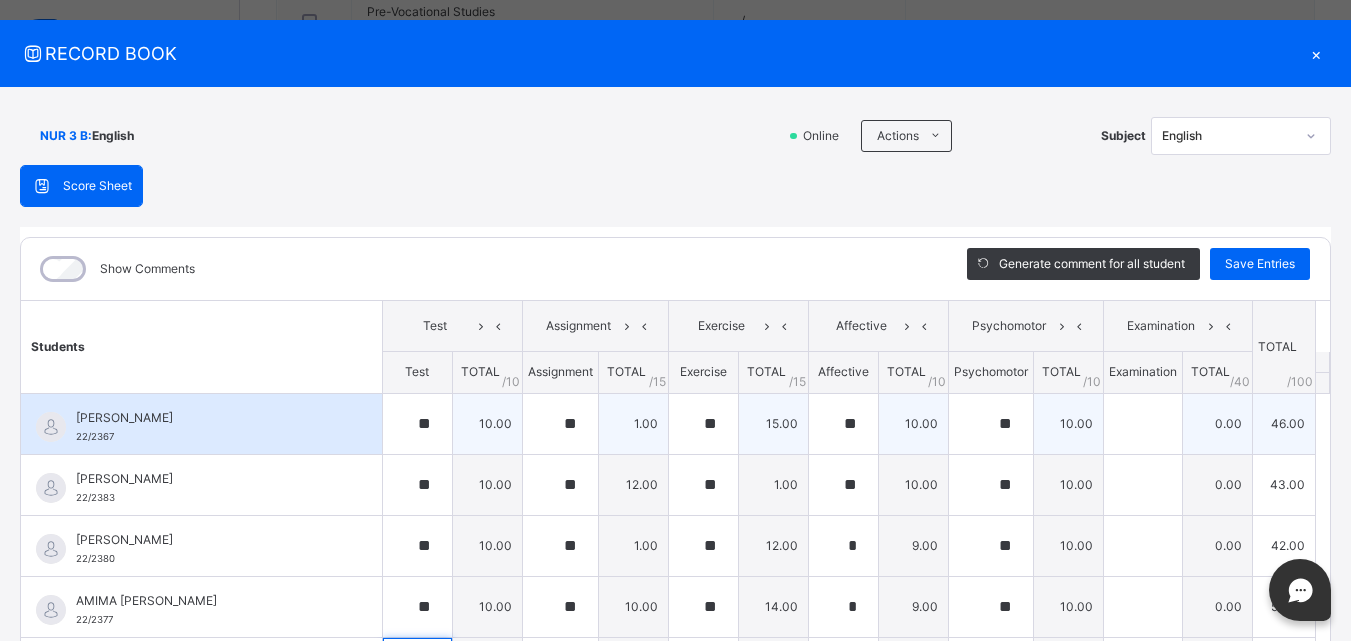 scroll, scrollTop: 87, scrollLeft: 0, axis: vertical 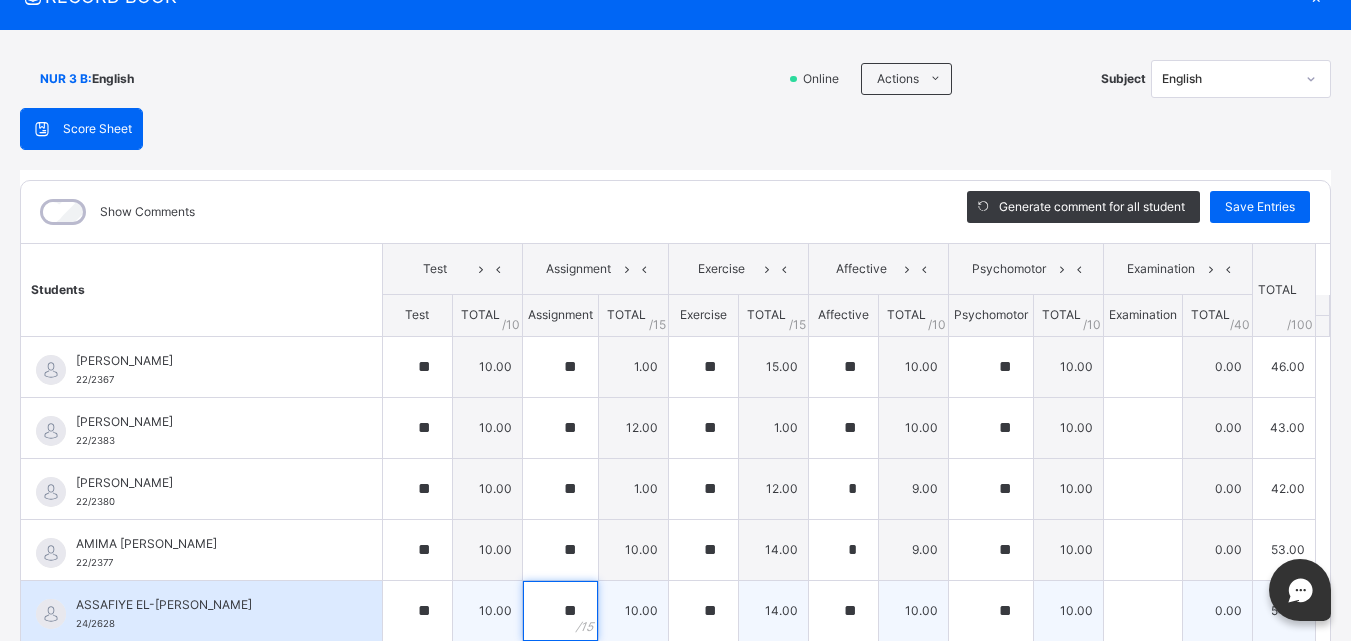 click on "**" at bounding box center (560, 611) 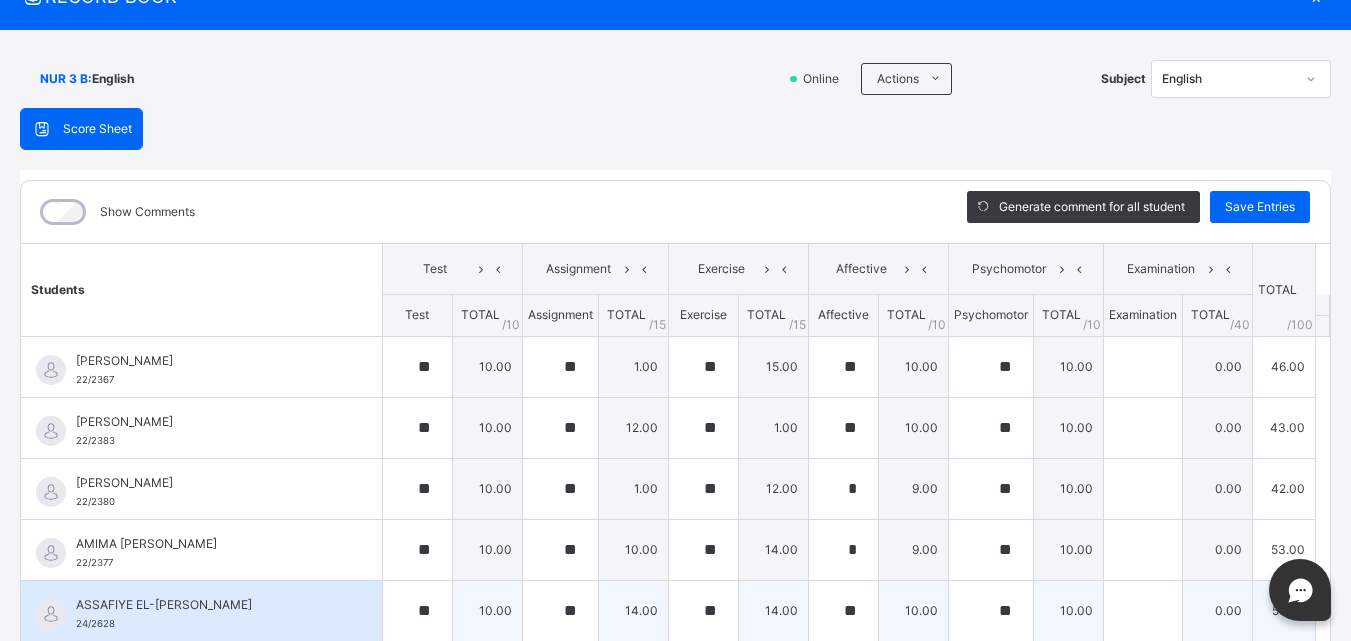 click on "10.00" at bounding box center [487, 610] 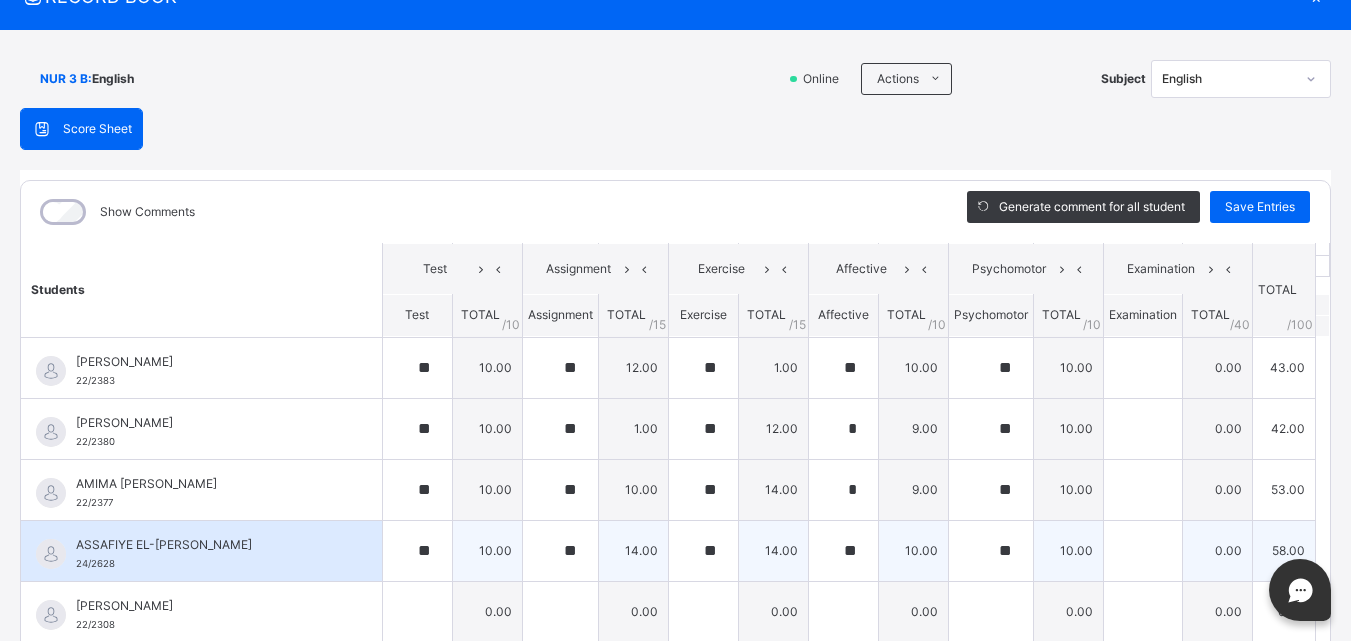 scroll, scrollTop: 80, scrollLeft: 0, axis: vertical 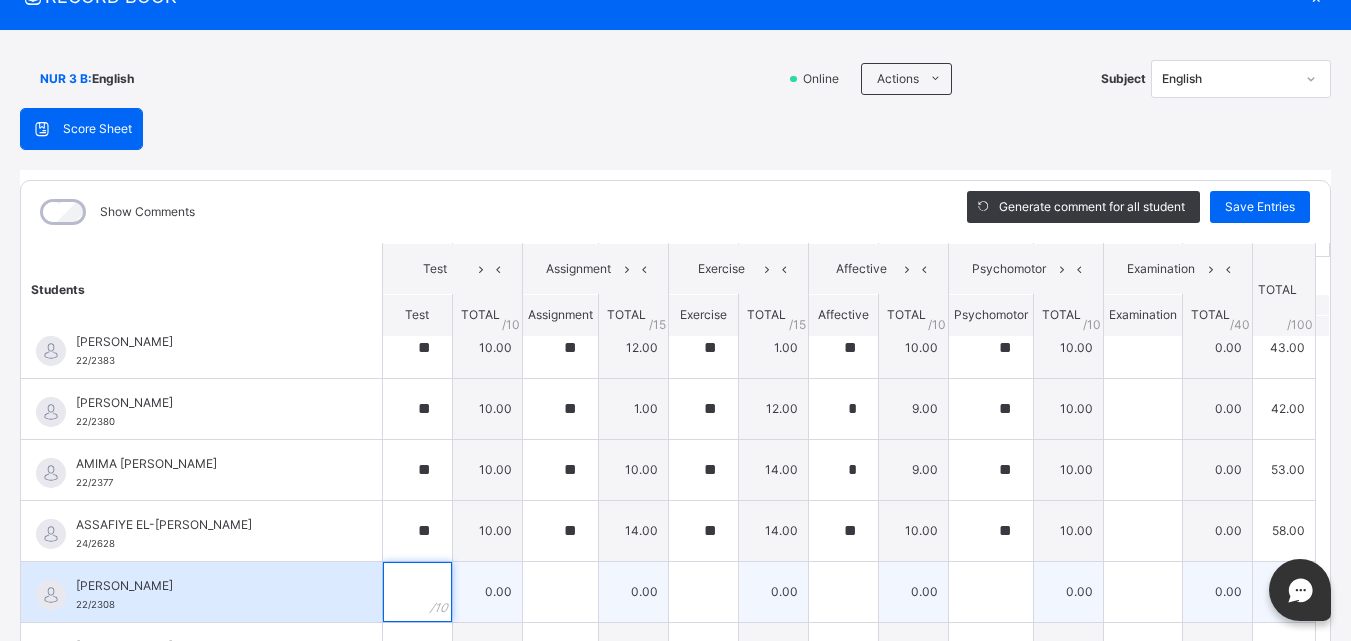 click at bounding box center (417, 592) 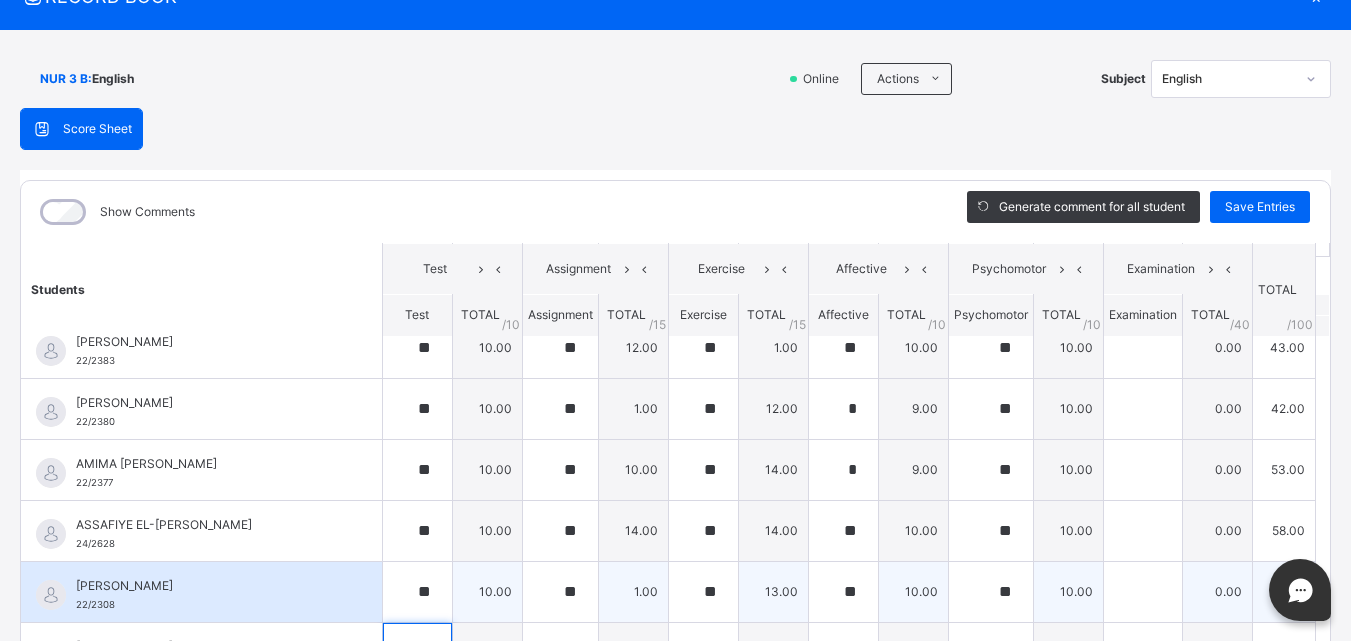 scroll, scrollTop: 129, scrollLeft: 0, axis: vertical 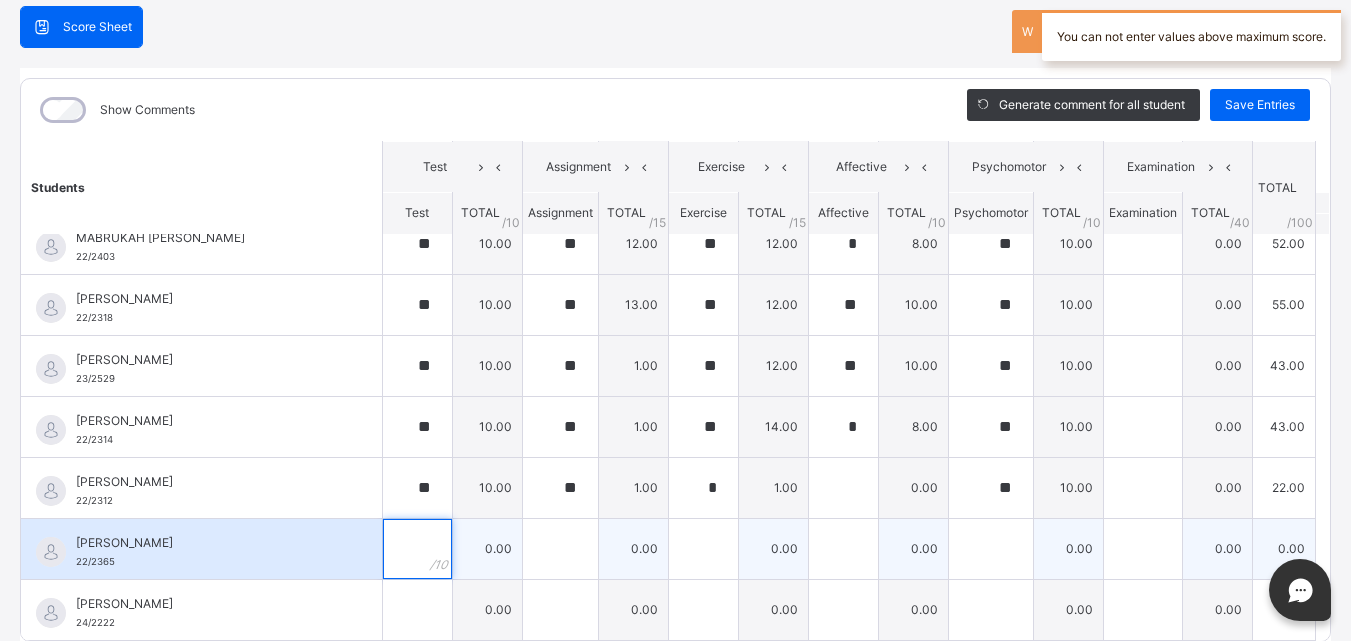 click at bounding box center [417, 549] 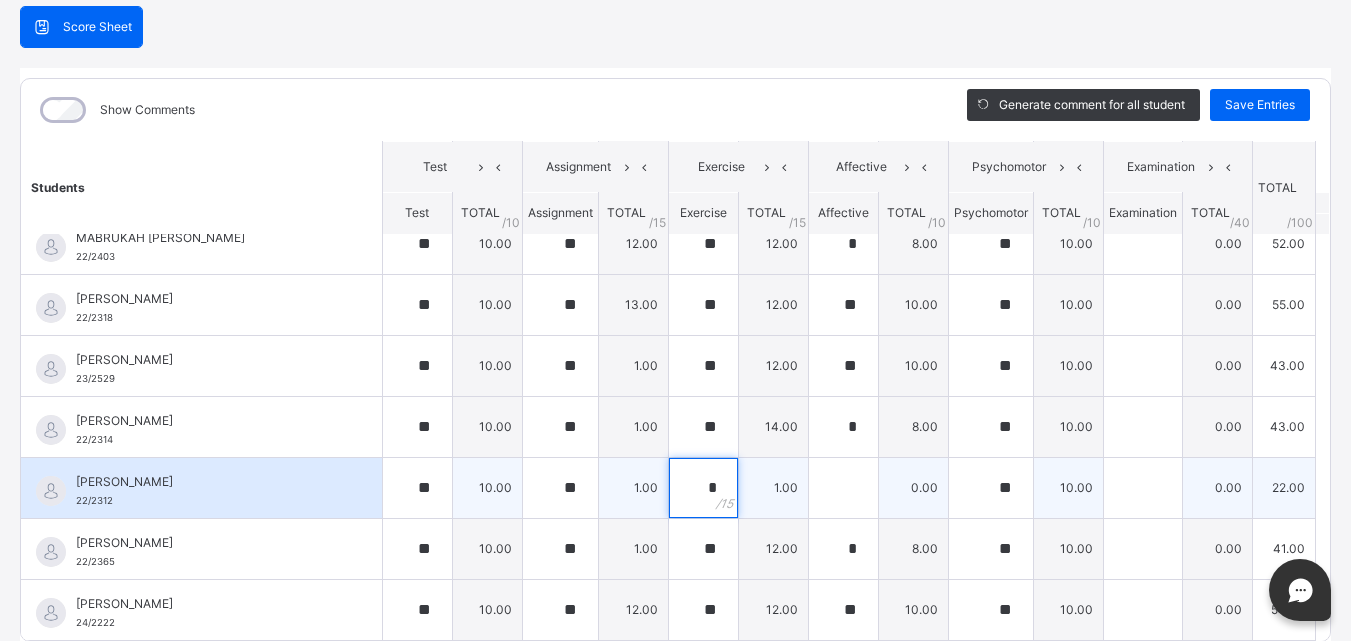 click on "*" at bounding box center (703, 488) 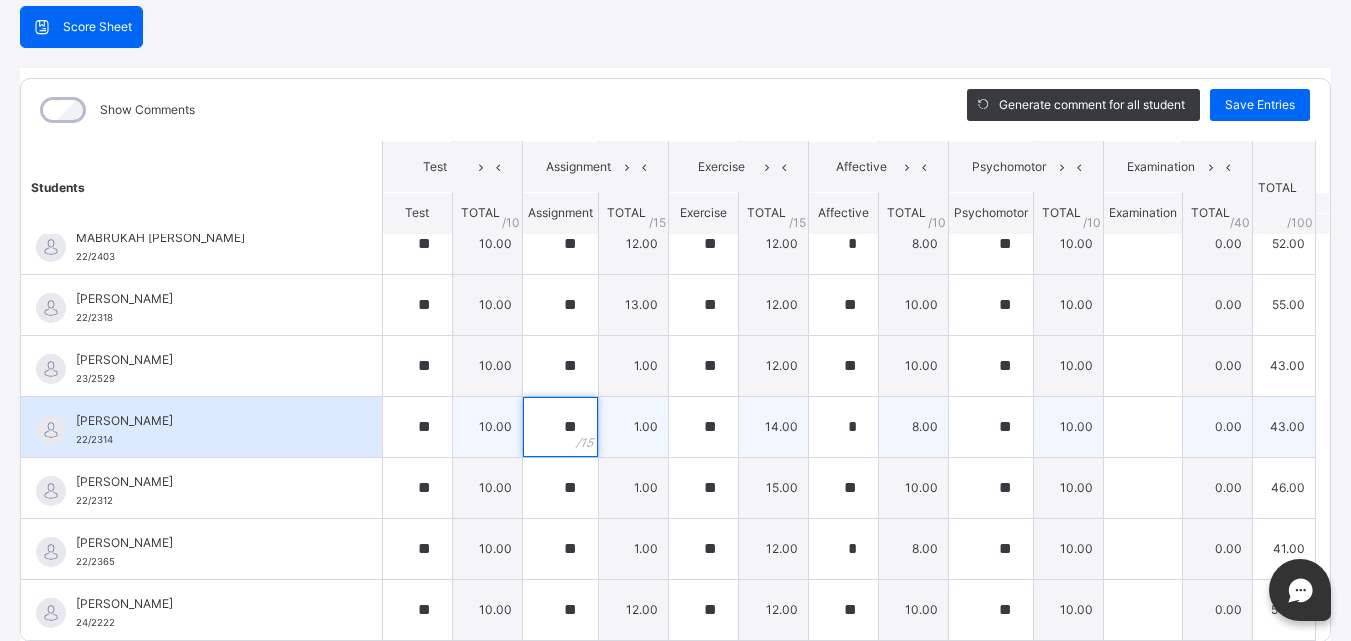 click on "**" at bounding box center [560, 427] 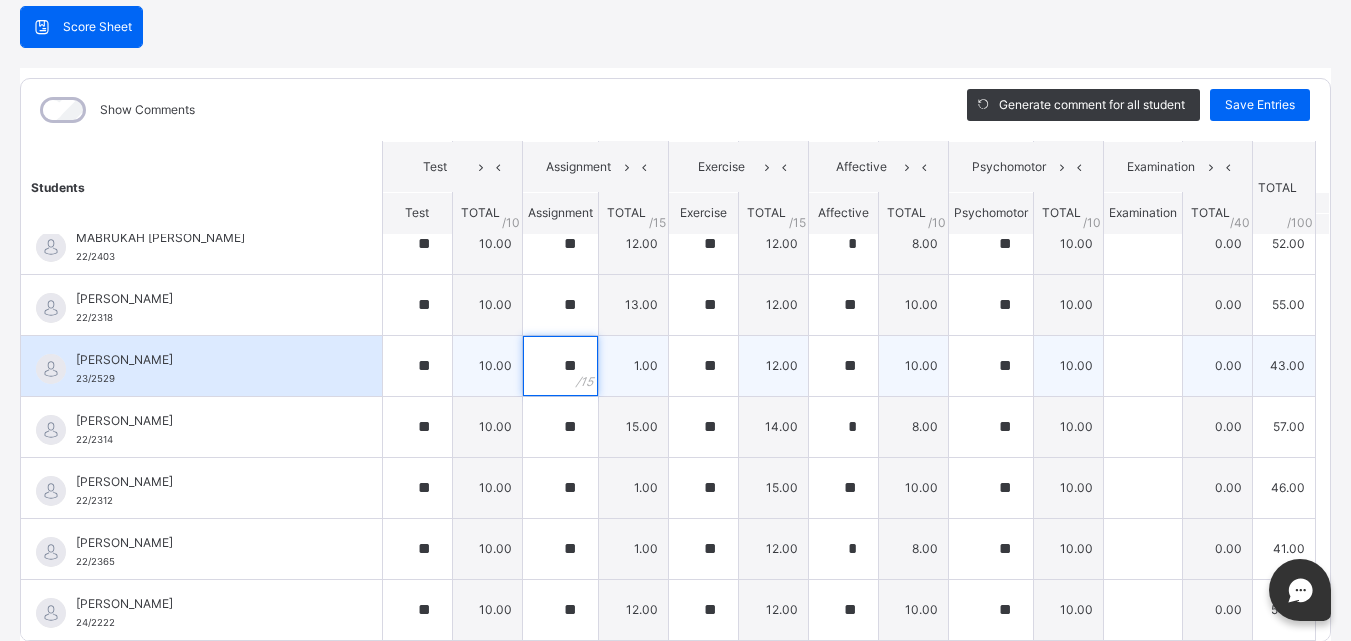 click on "**" at bounding box center (560, 366) 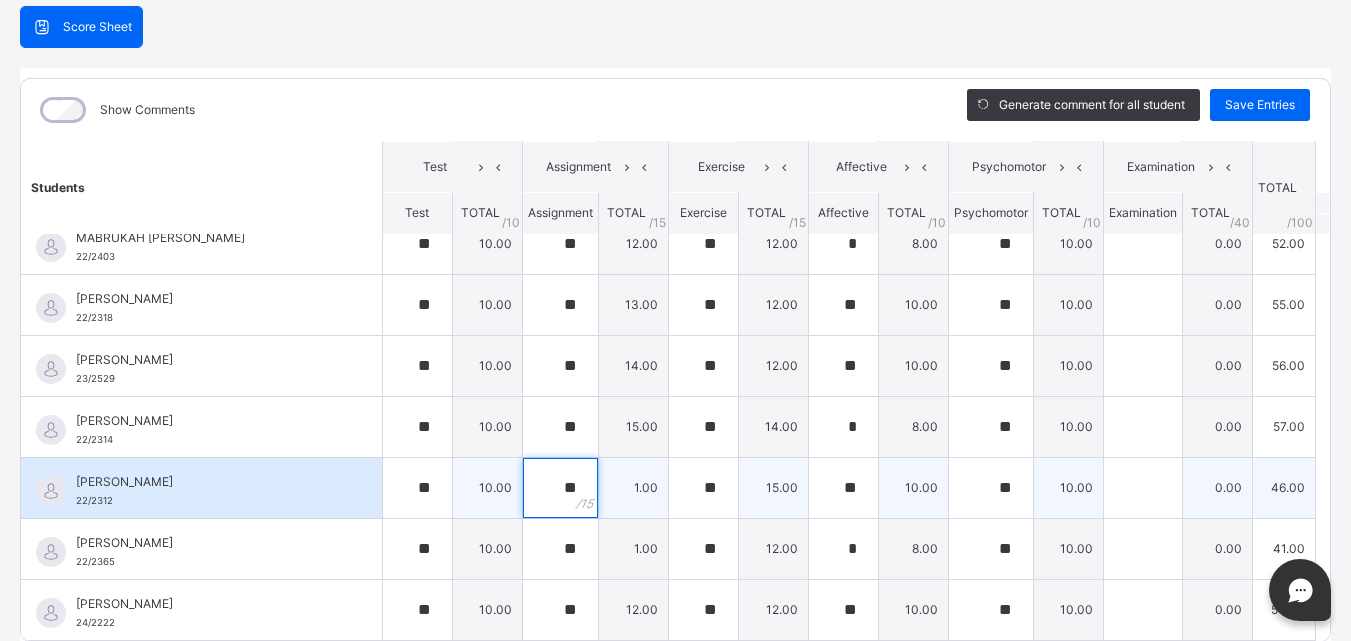 click on "**" at bounding box center (560, 488) 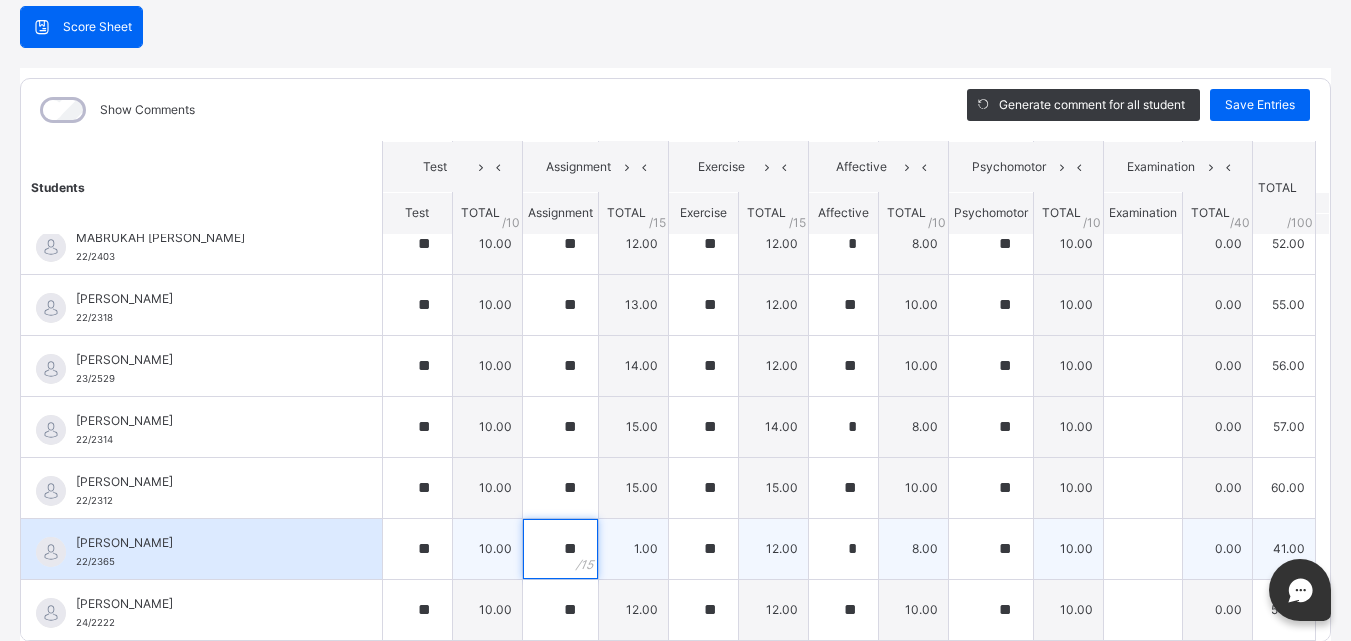 click on "**" at bounding box center (560, 549) 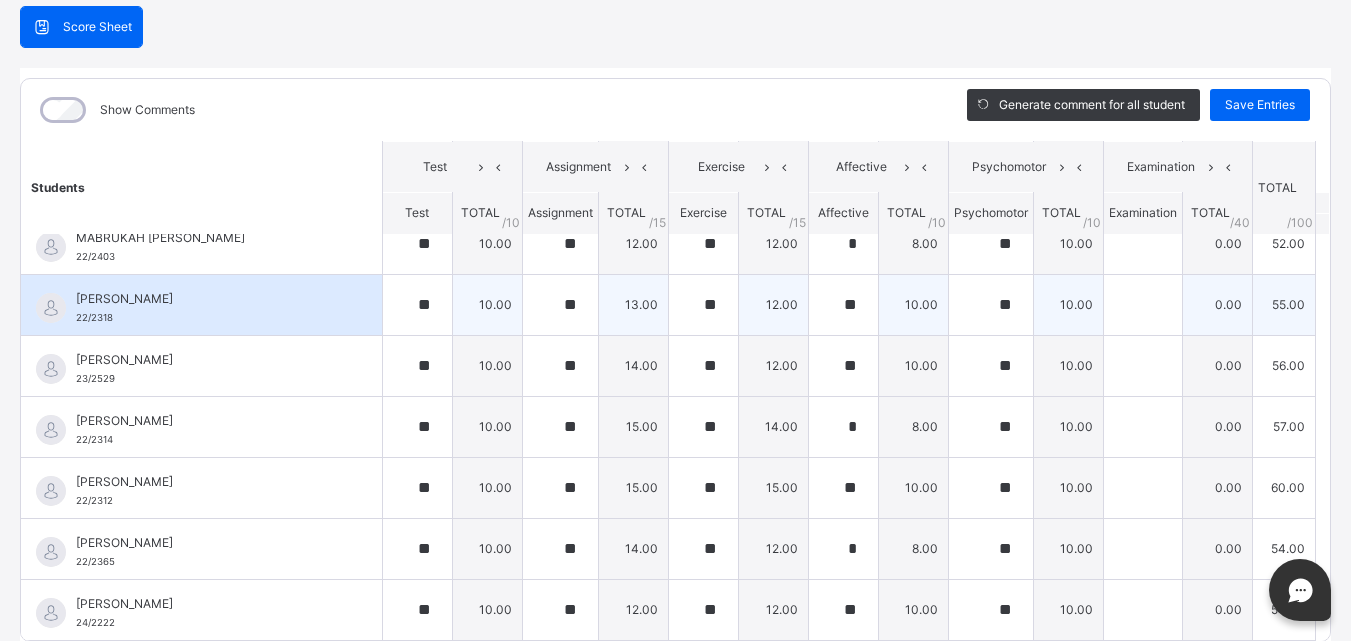 click on "13.00" at bounding box center (633, 304) 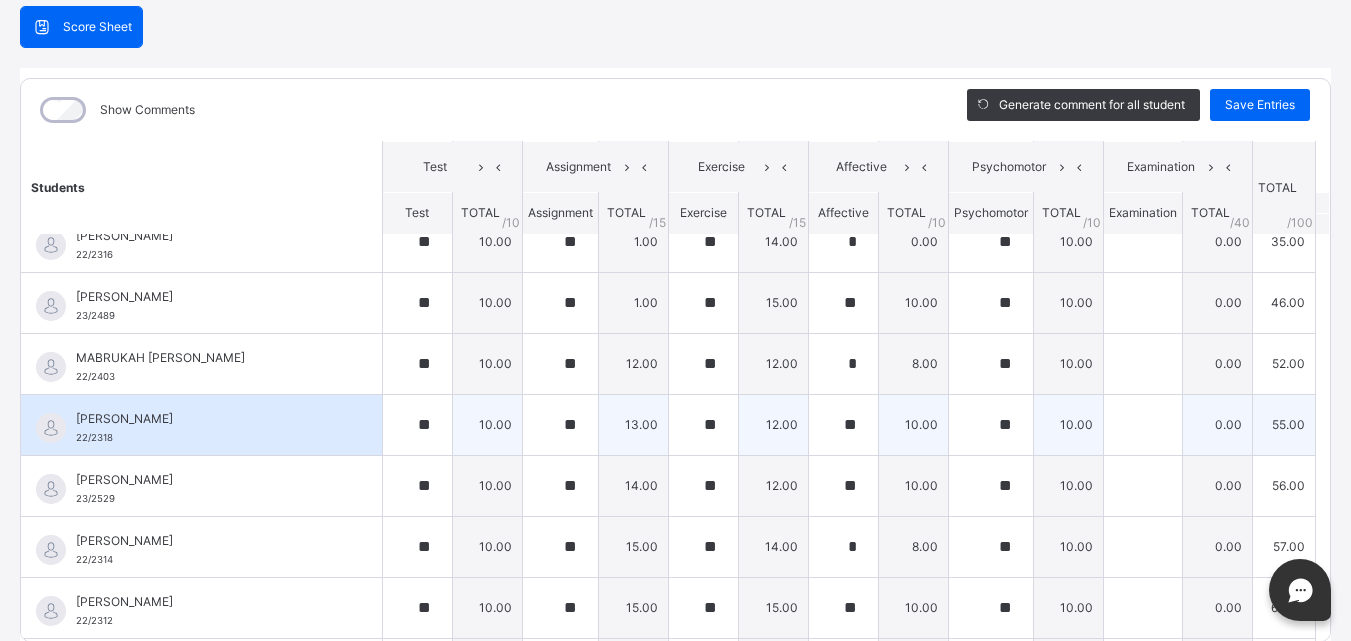 scroll, scrollTop: 410, scrollLeft: 0, axis: vertical 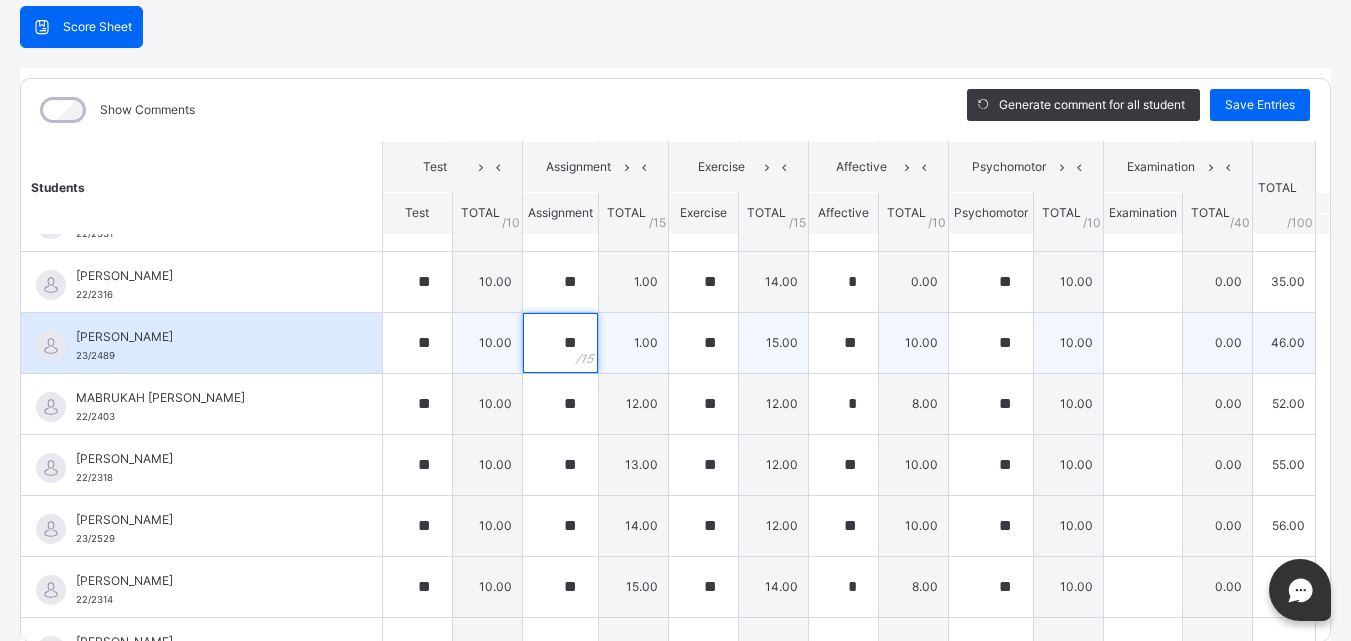 click on "**" at bounding box center (560, 343) 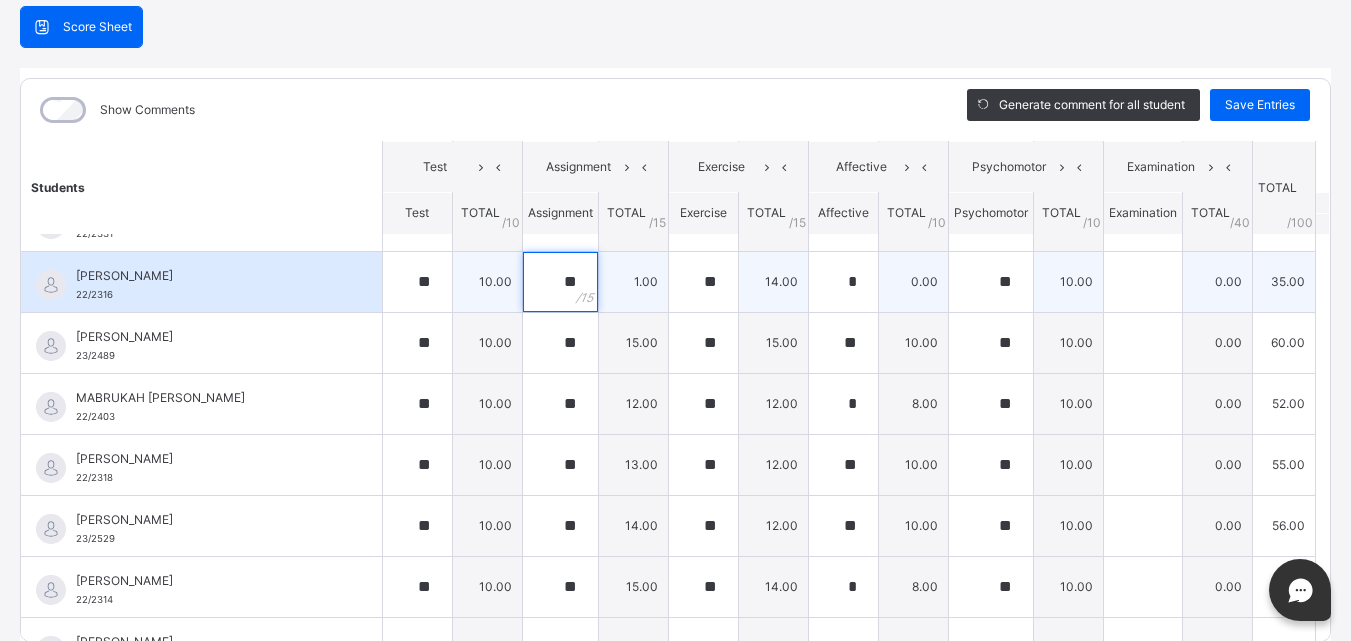 click on "**" at bounding box center (560, 282) 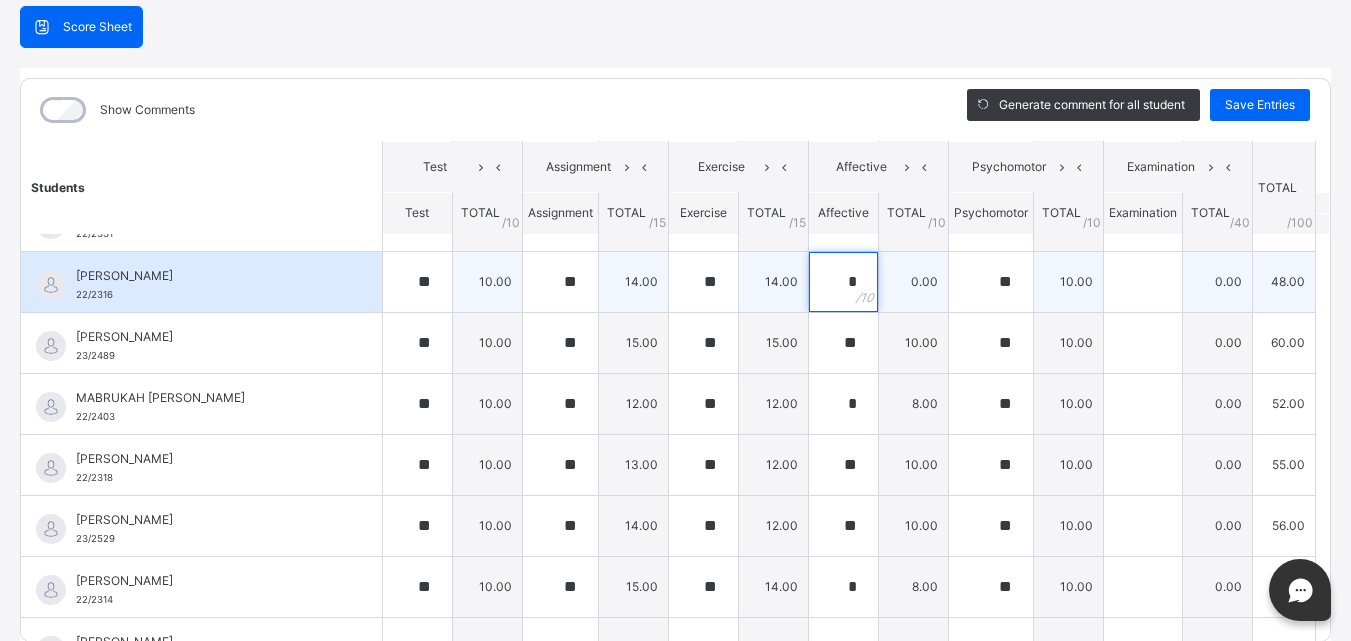 click on "*" at bounding box center [843, 282] 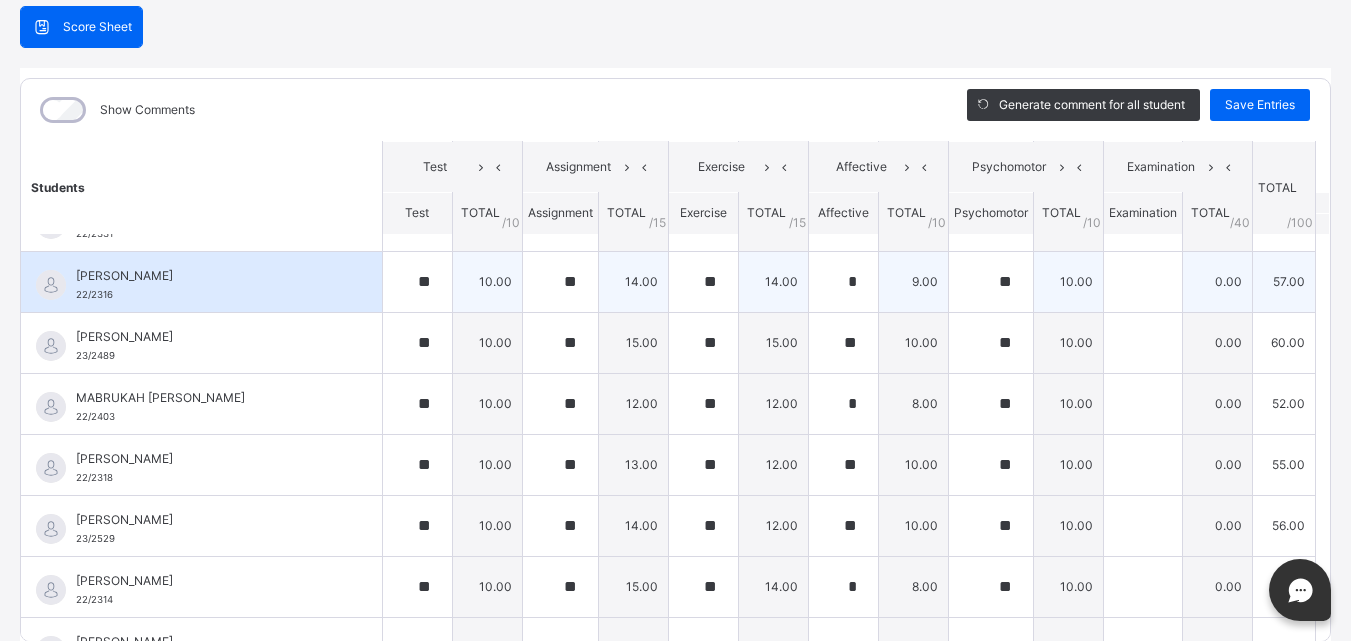 click on "14.00" at bounding box center [773, 281] 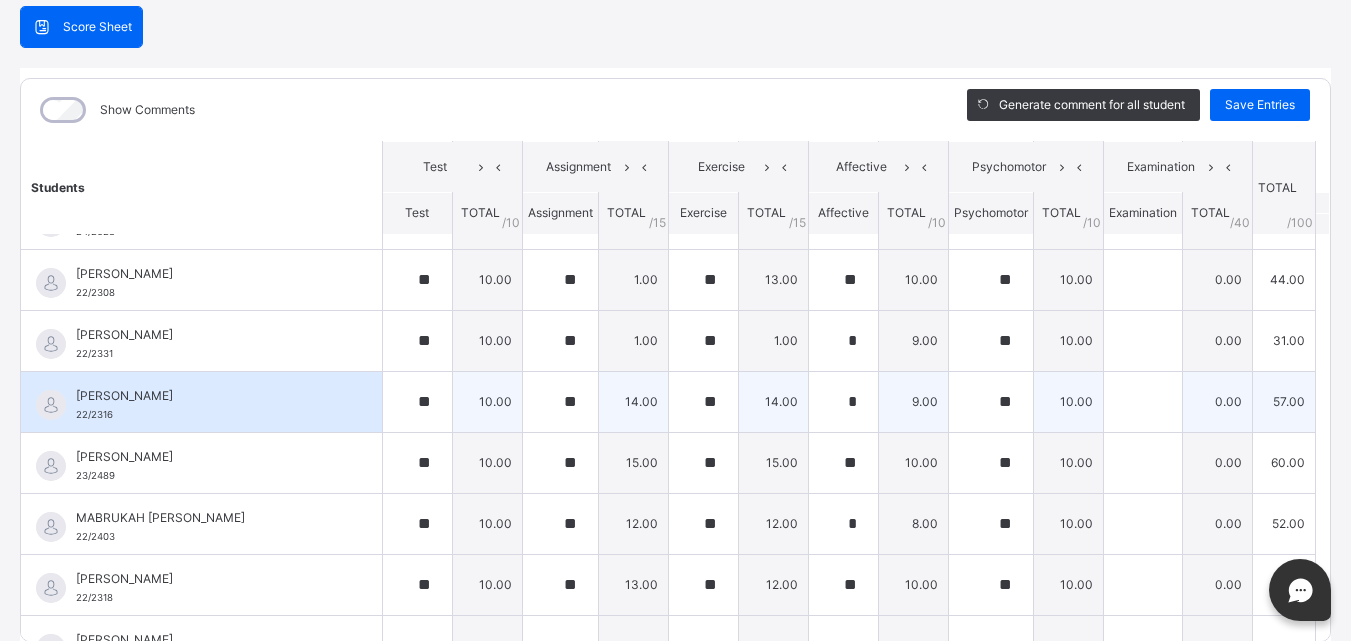scroll, scrollTop: 250, scrollLeft: 0, axis: vertical 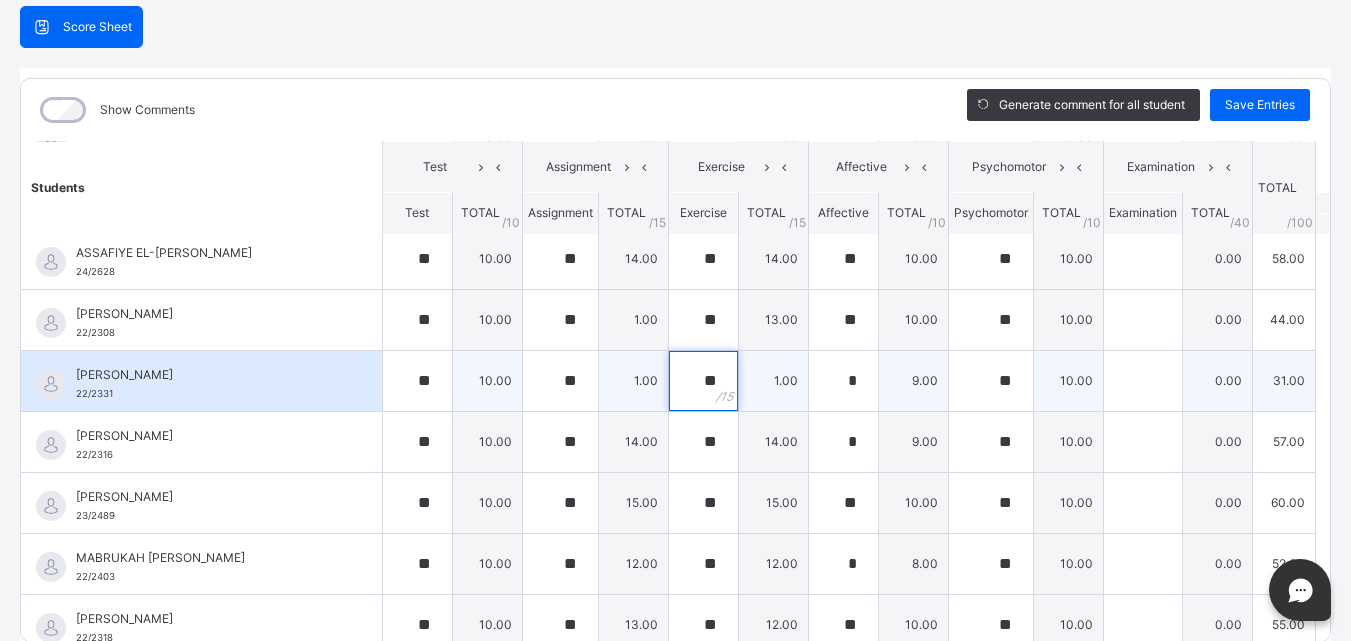 click on "**" at bounding box center [703, 381] 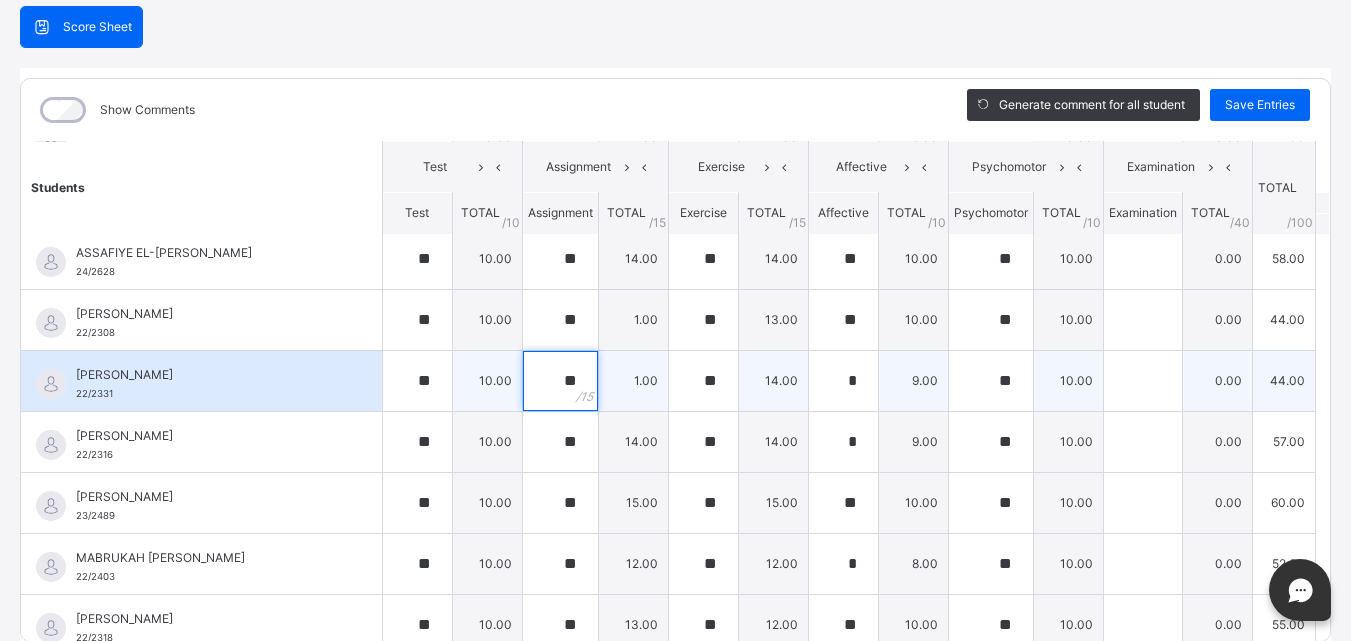 click on "**" at bounding box center (560, 381) 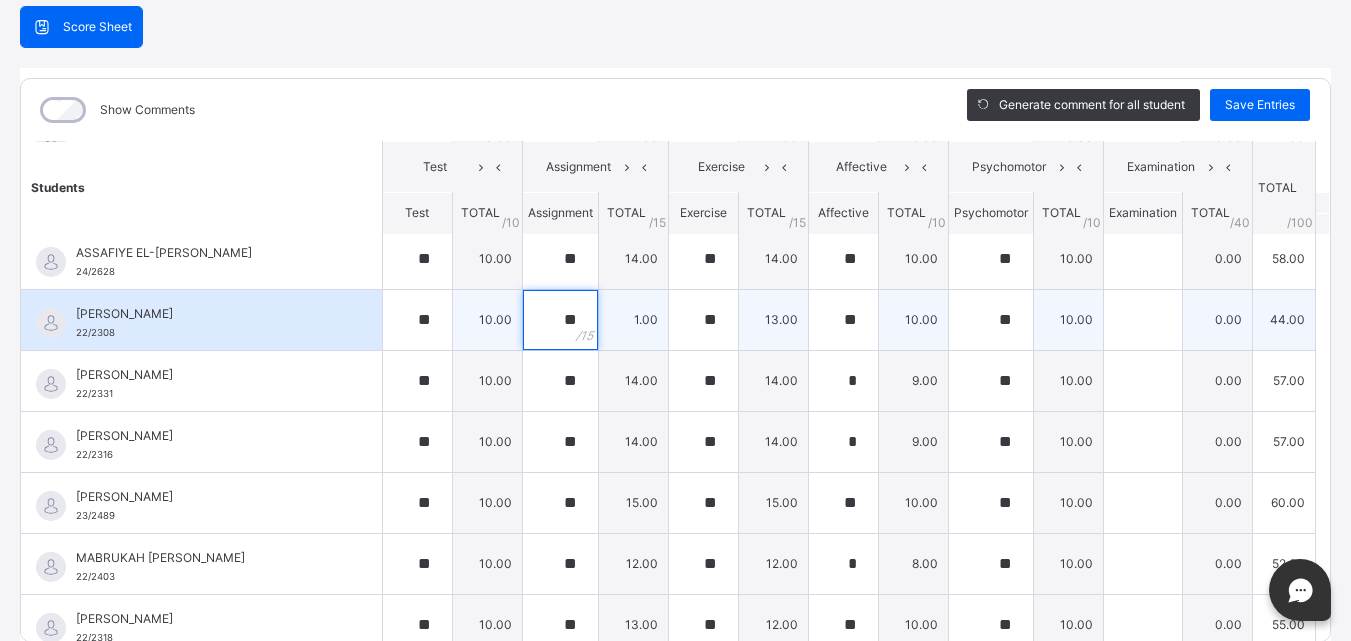 click on "**" at bounding box center (560, 320) 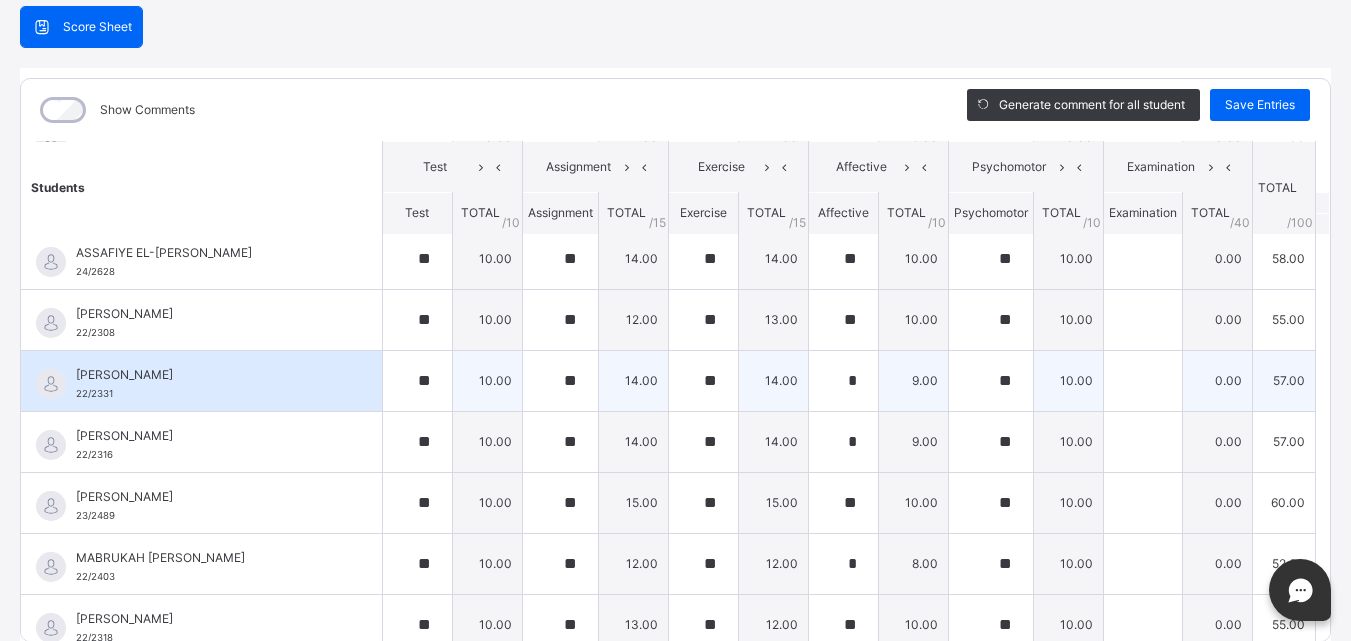 click on "14.00" at bounding box center (773, 380) 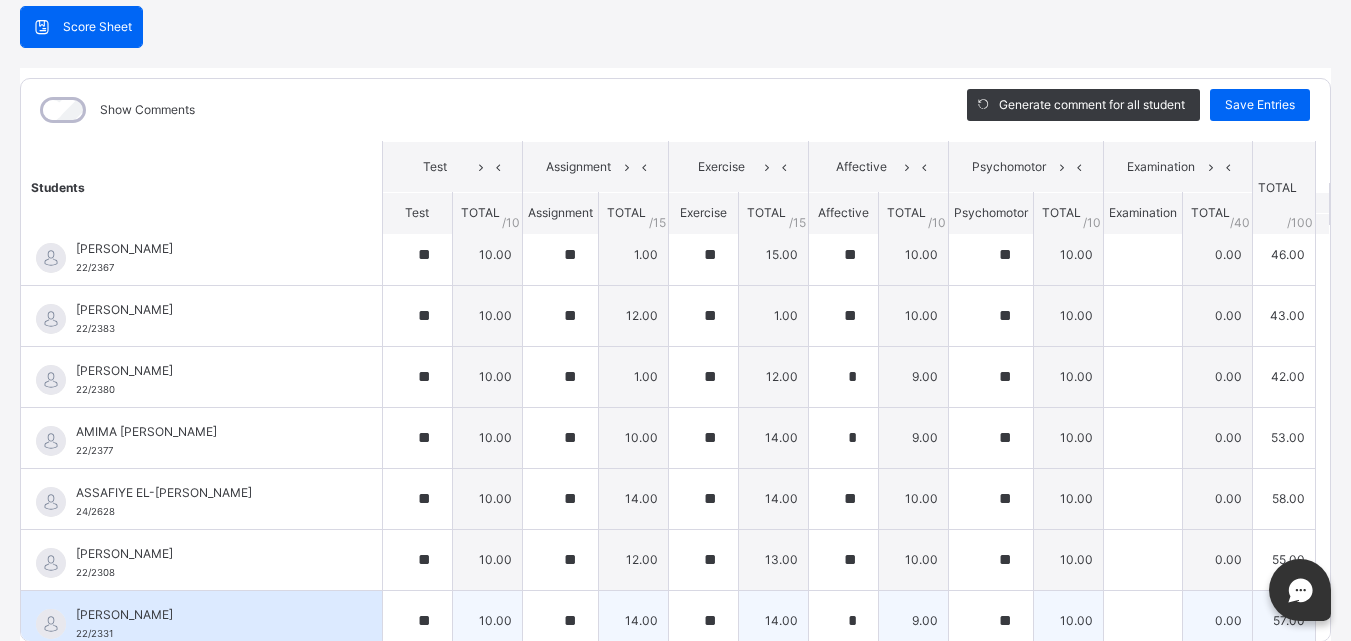 scroll, scrollTop: 0, scrollLeft: 0, axis: both 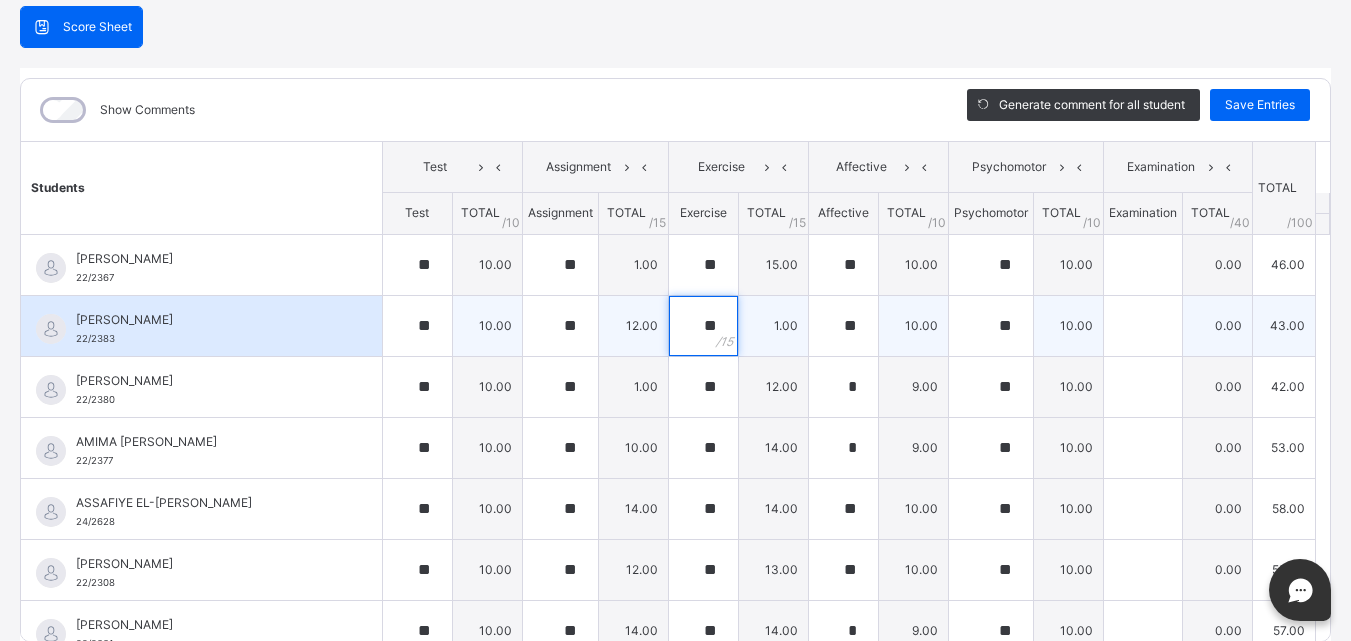 click on "**" at bounding box center [703, 326] 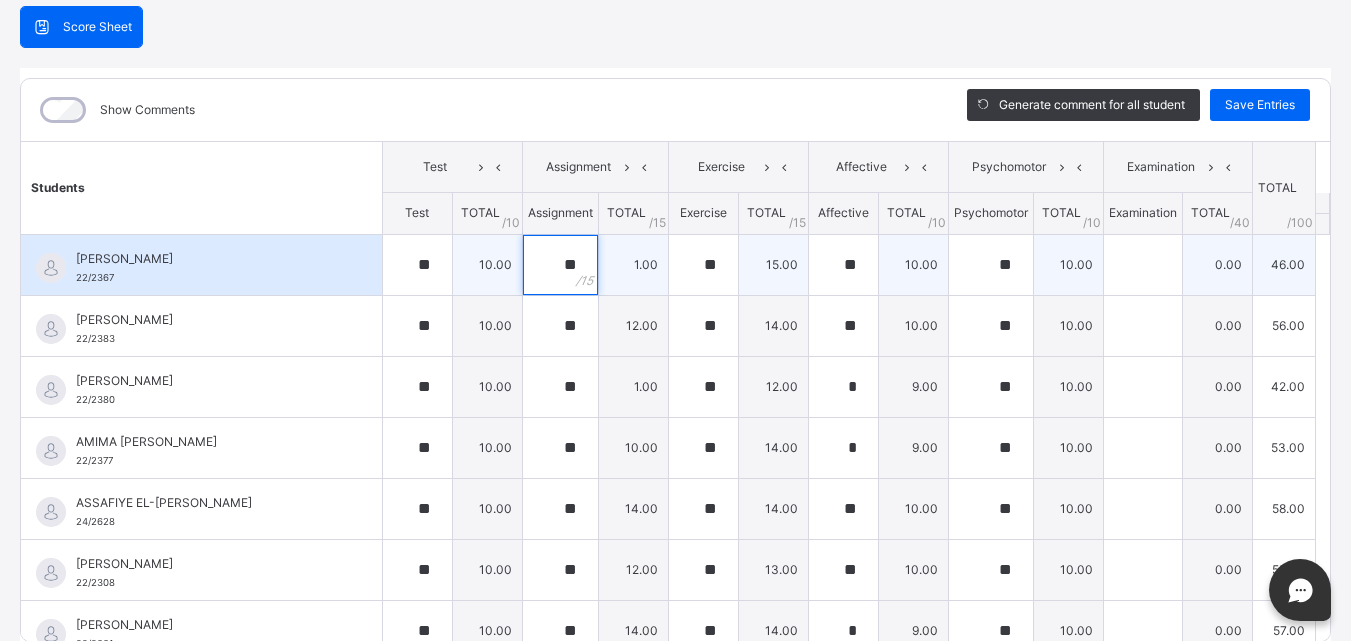 click on "**" at bounding box center (560, 265) 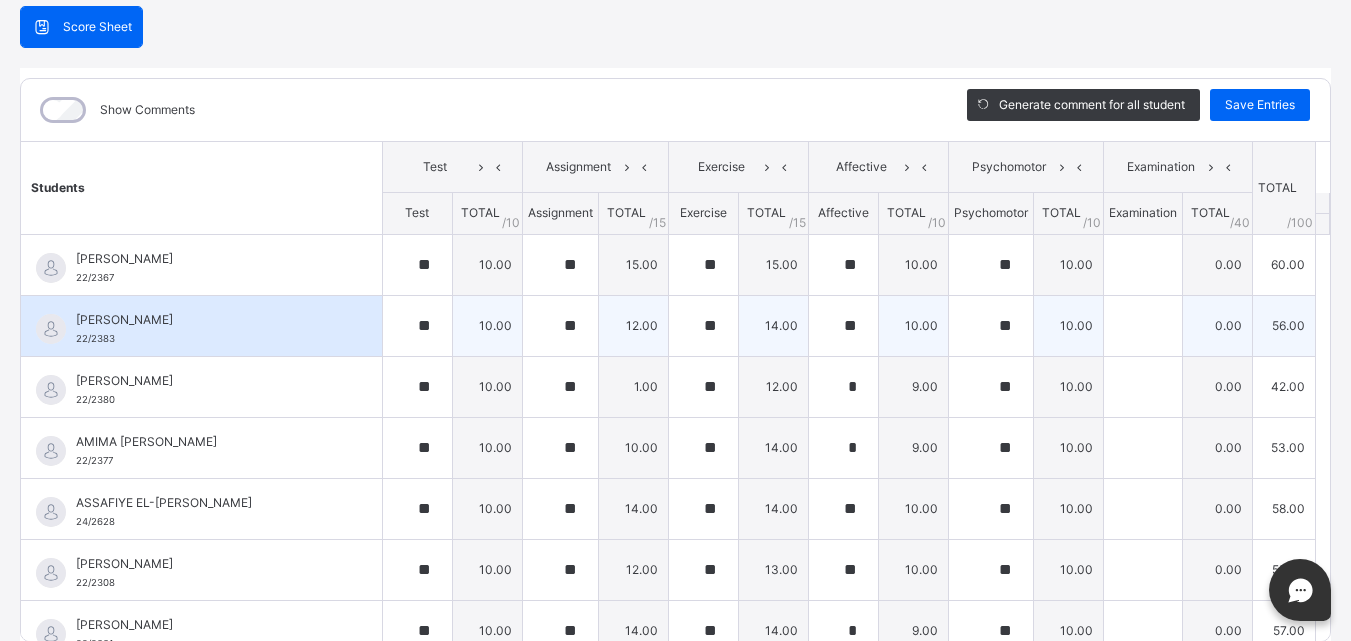 click on "12.00" at bounding box center (633, 325) 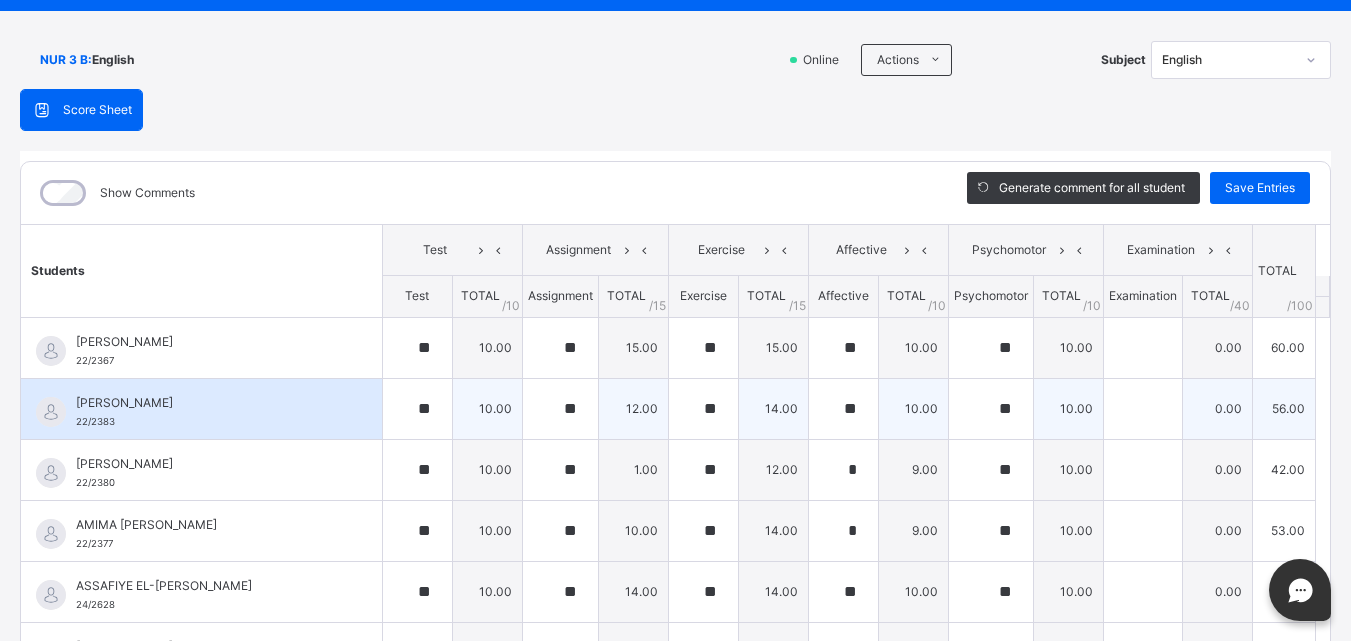 scroll, scrollTop: 69, scrollLeft: 0, axis: vertical 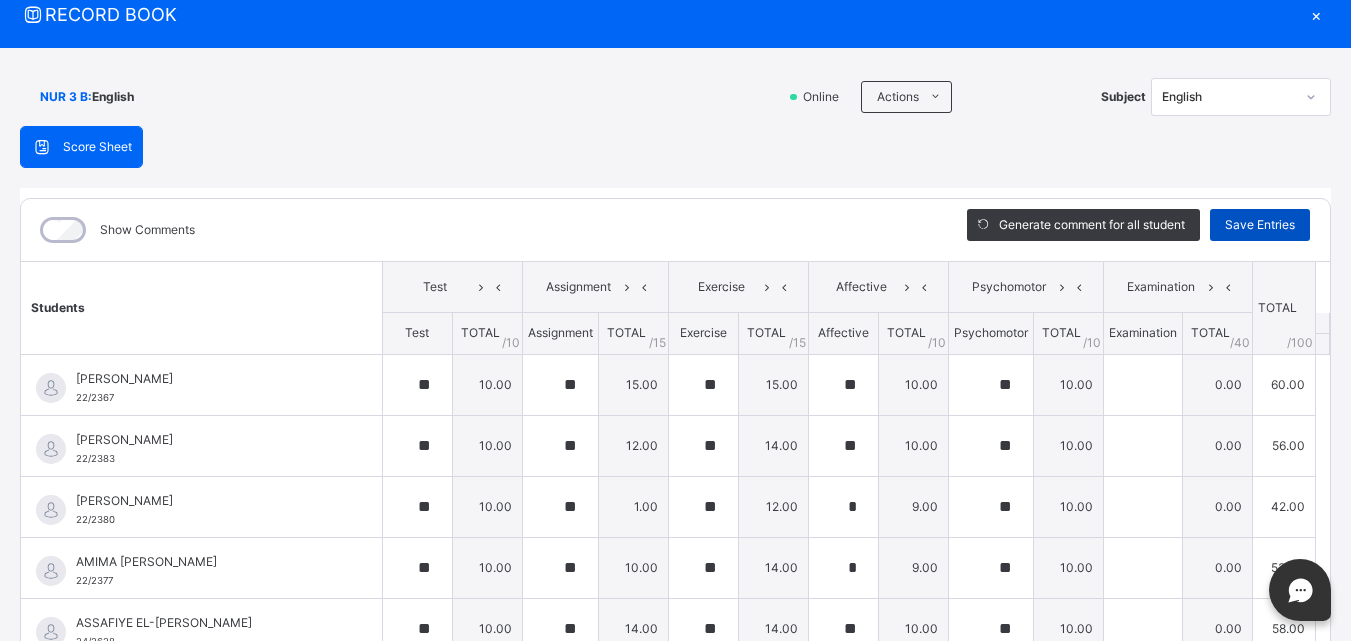 click on "Save Entries" at bounding box center (1260, 225) 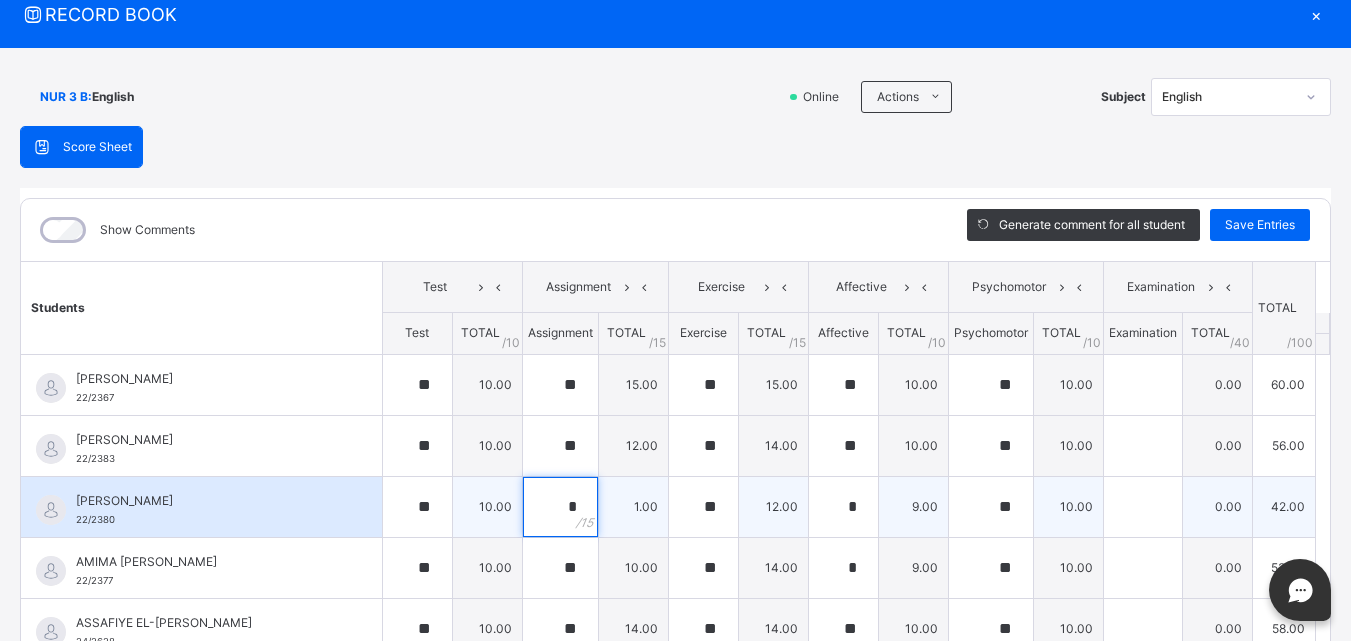 click on "*" at bounding box center (560, 507) 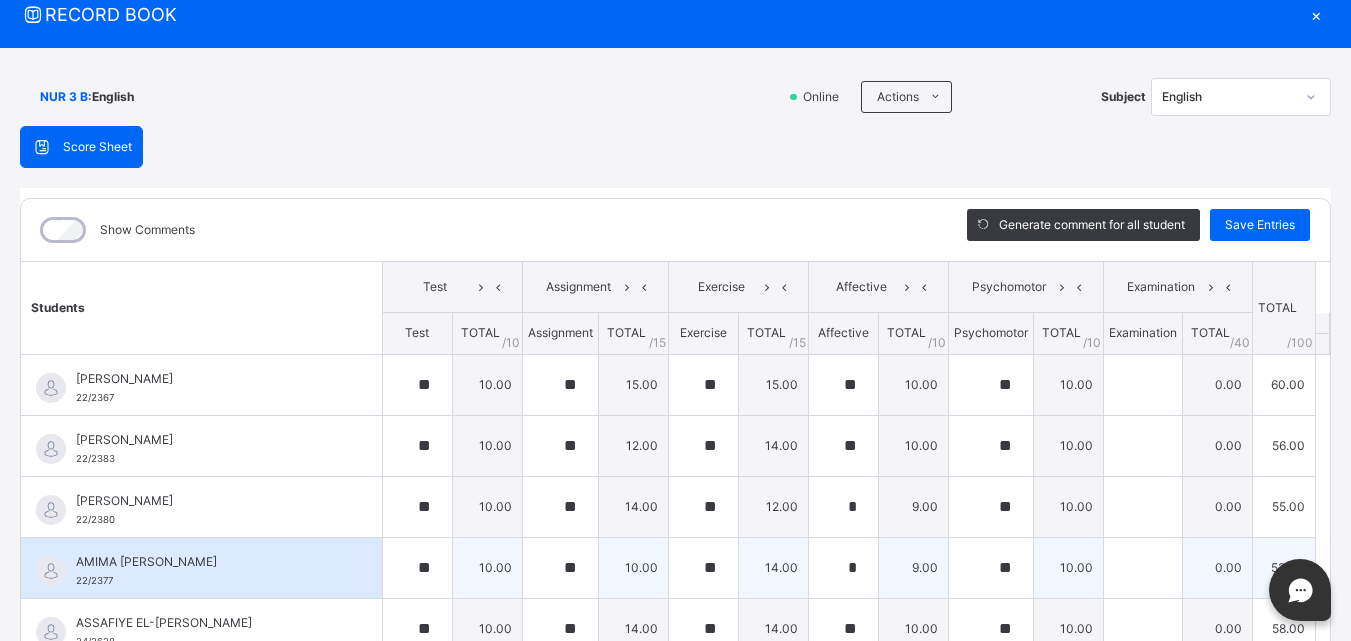click on "10.00" at bounding box center (633, 567) 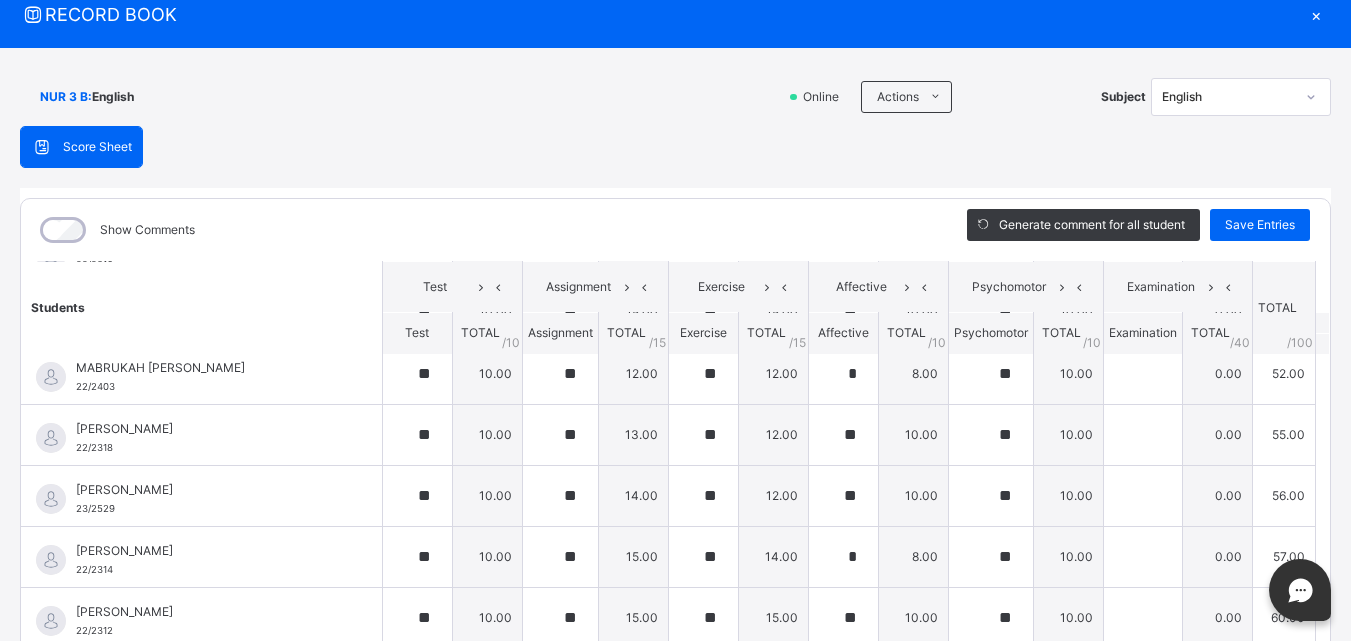 scroll, scrollTop: 570, scrollLeft: 0, axis: vertical 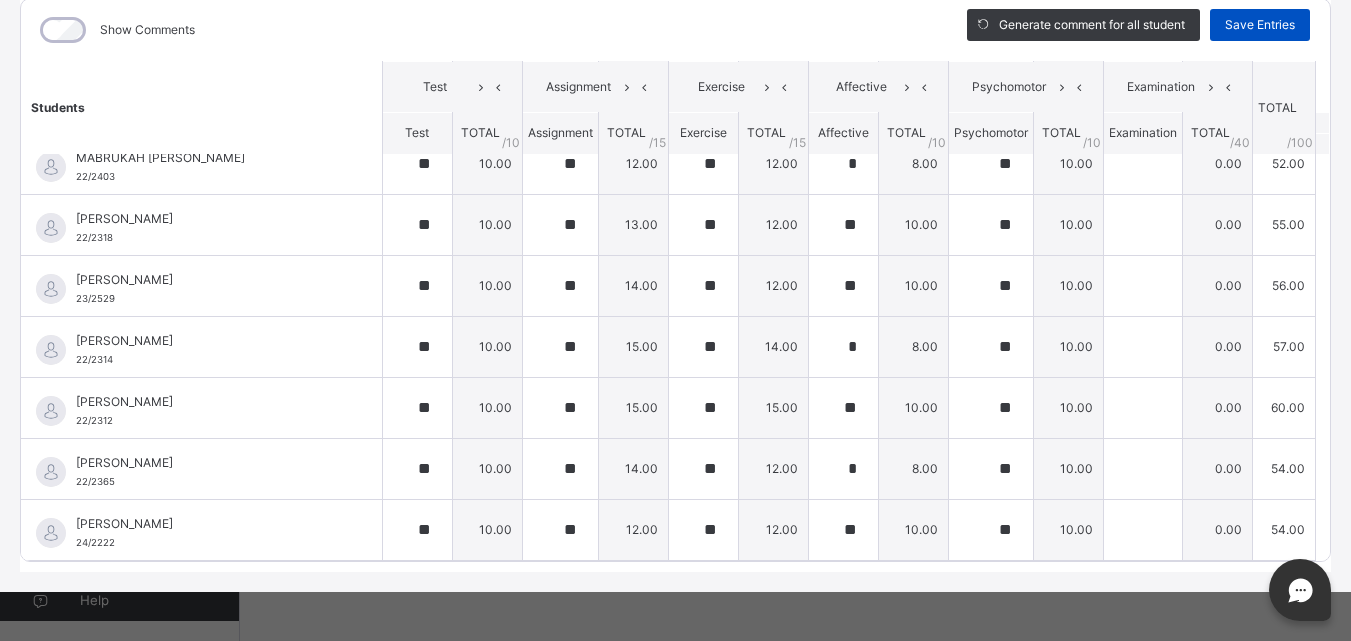 click on "Save Entries" at bounding box center (1260, 25) 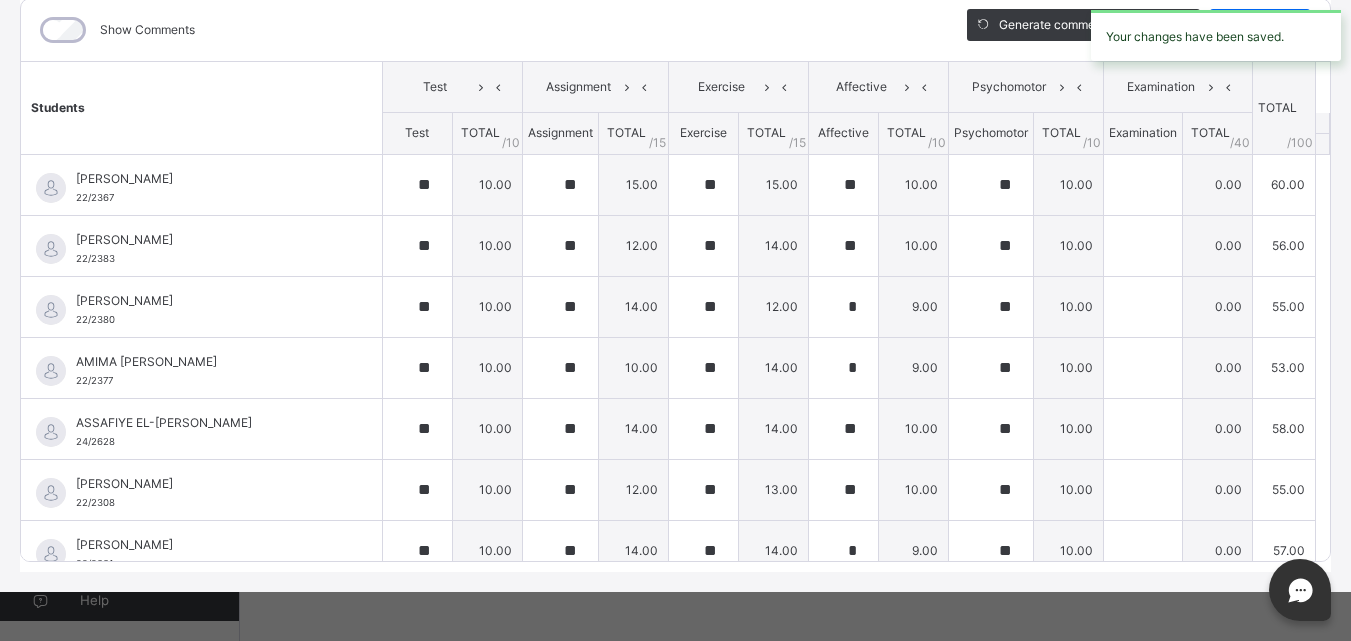 click on "Show Comments" at bounding box center (479, 30) 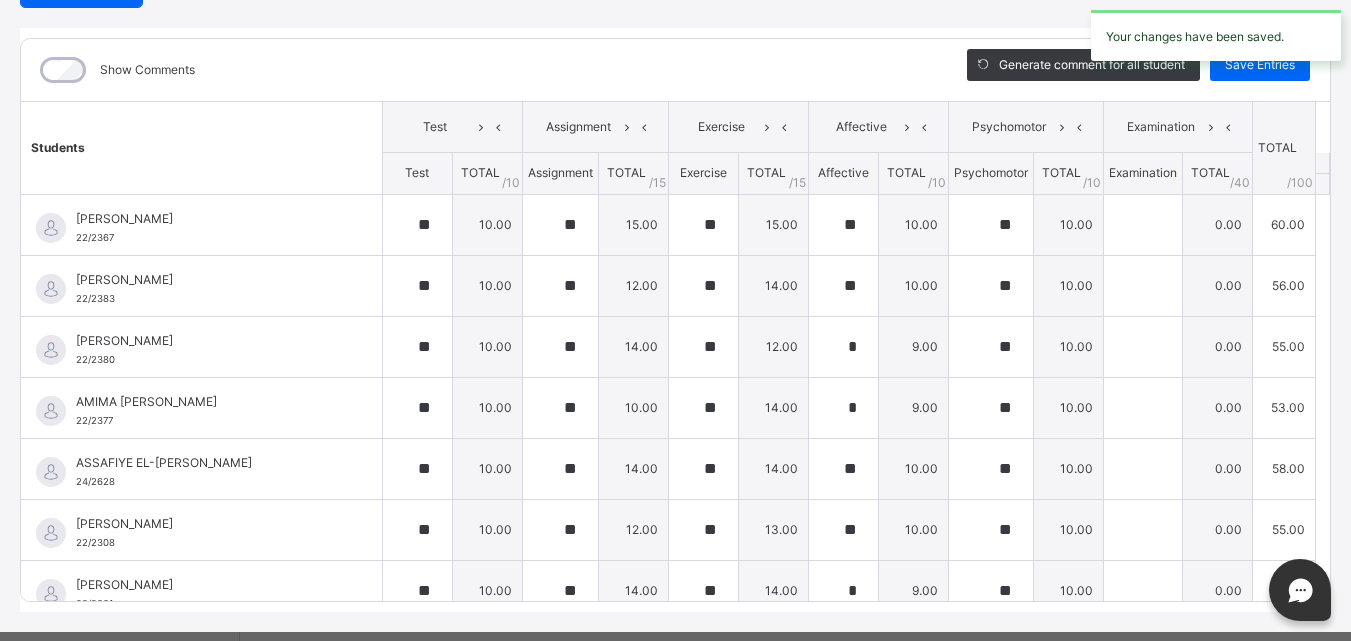 scroll, scrollTop: 44, scrollLeft: 0, axis: vertical 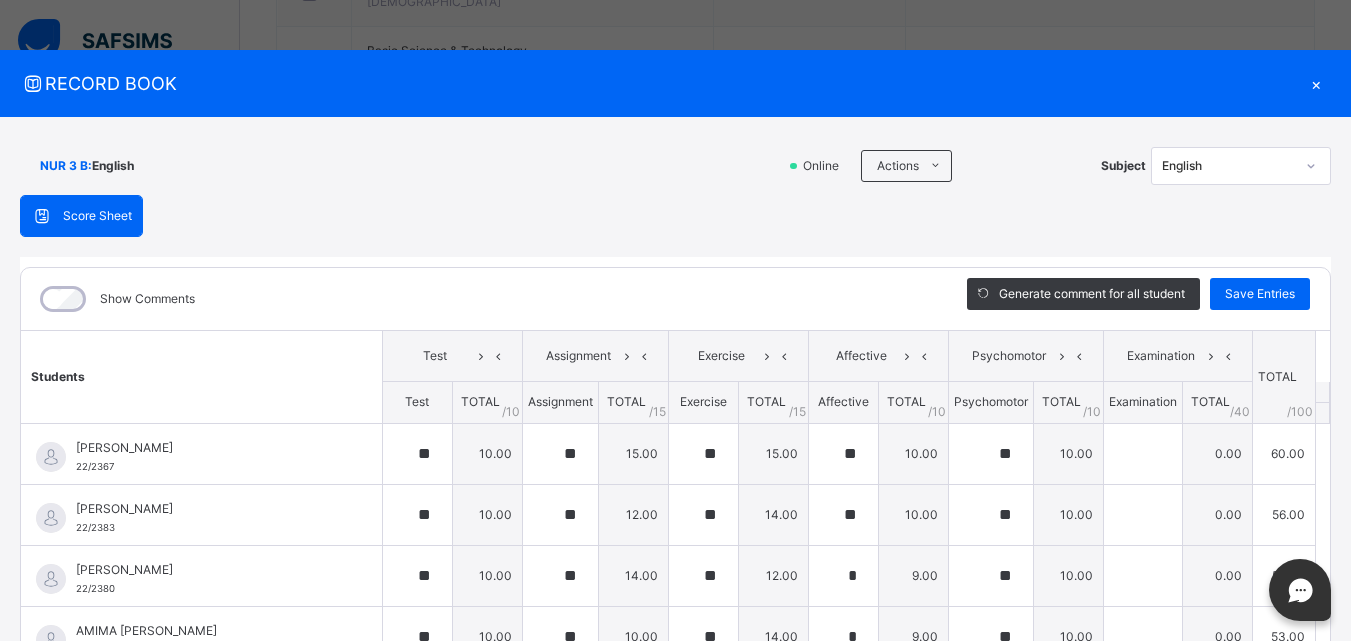 click 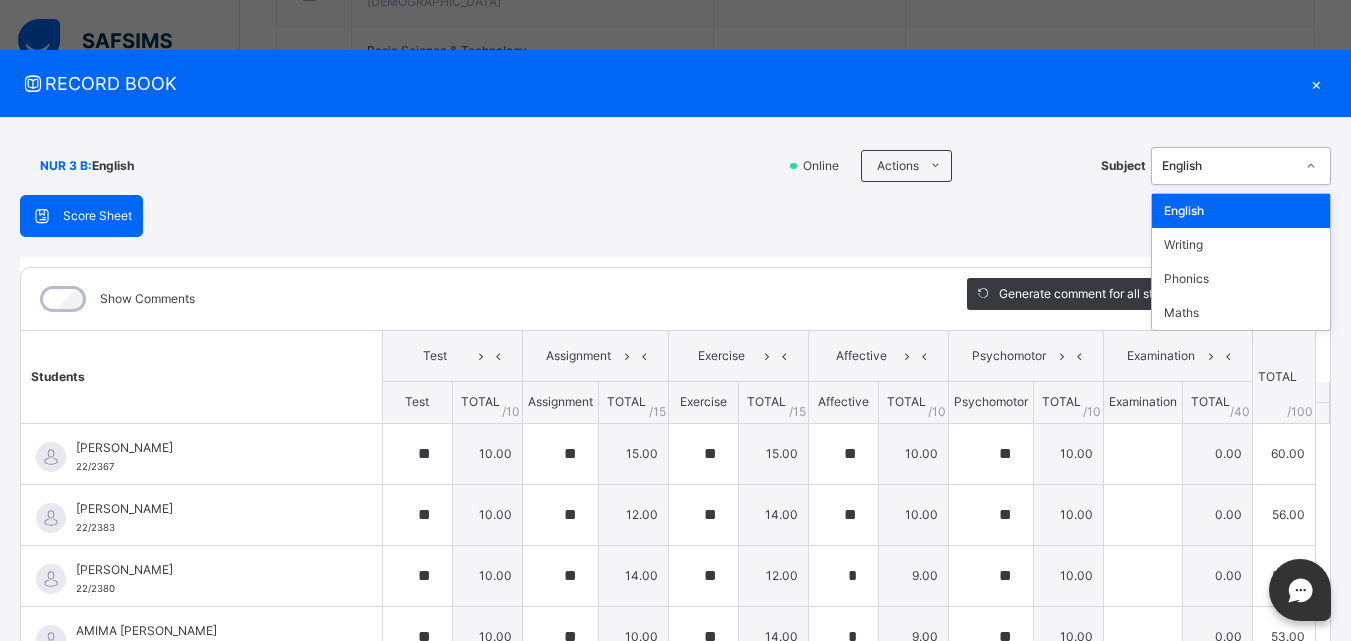 click on "×" at bounding box center (1316, 83) 